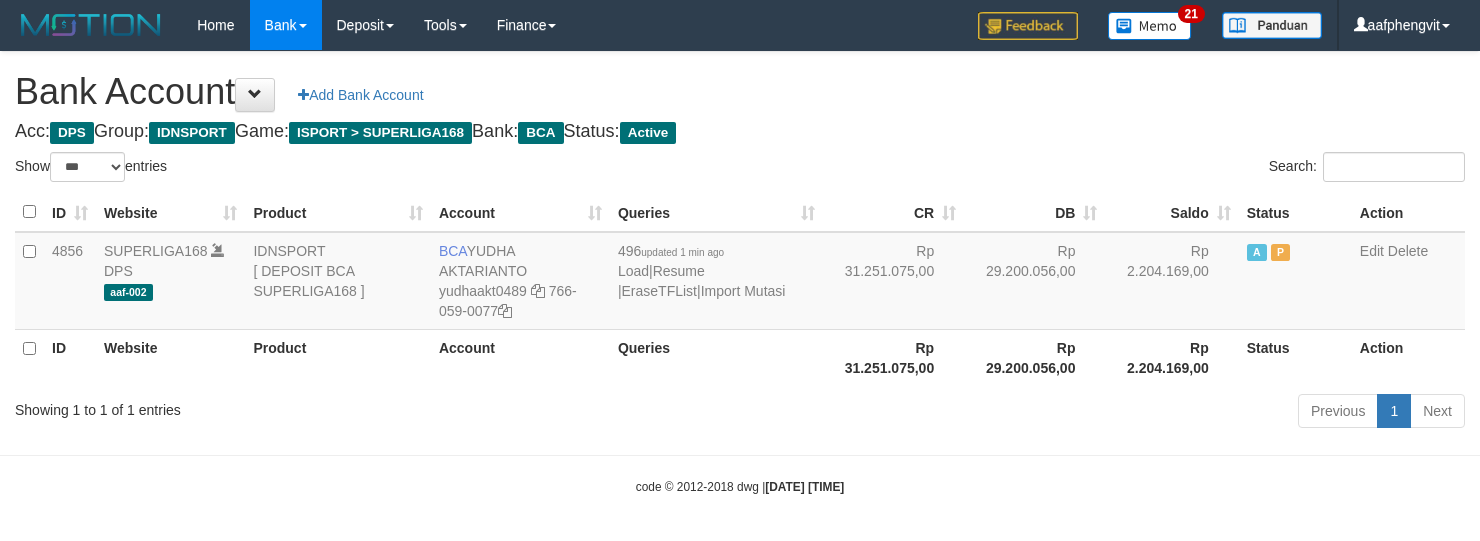 select on "***" 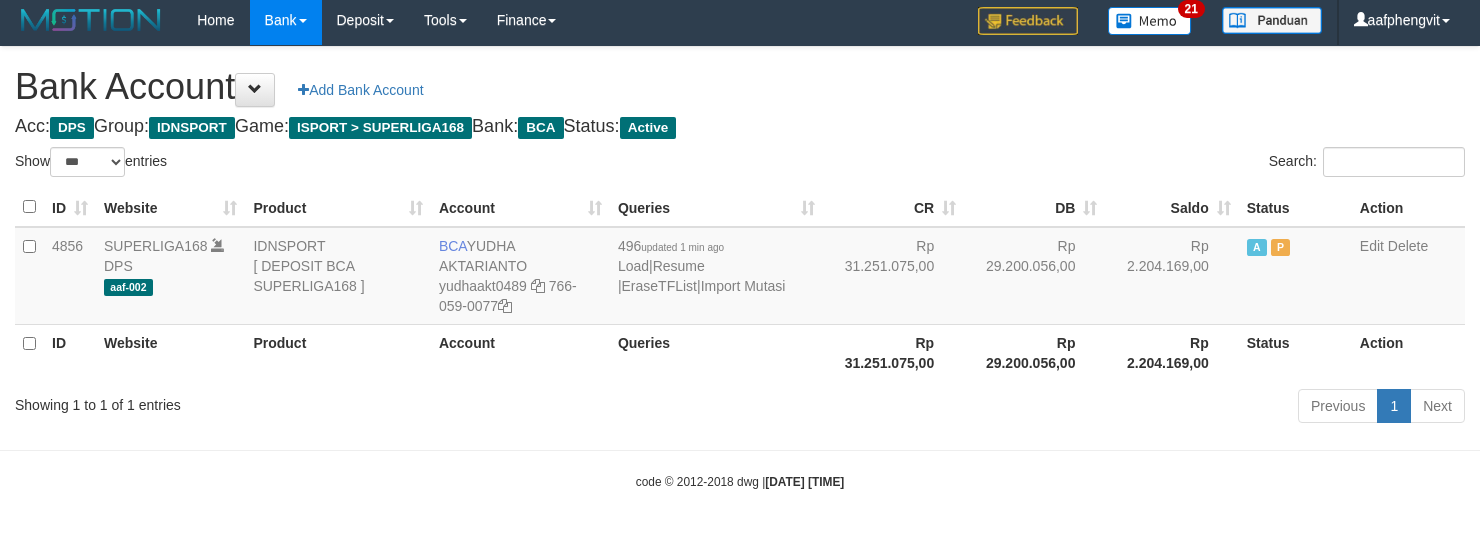 drag, startPoint x: 810, startPoint y: 129, endPoint x: 813, endPoint y: 142, distance: 13.341664 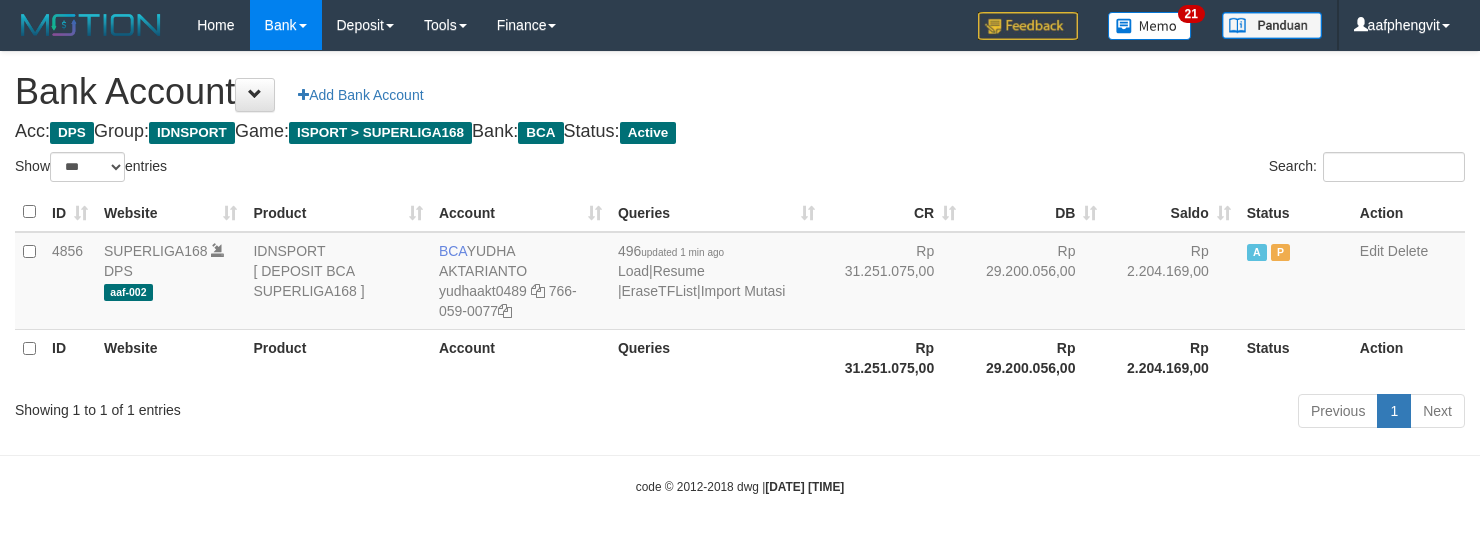select on "***" 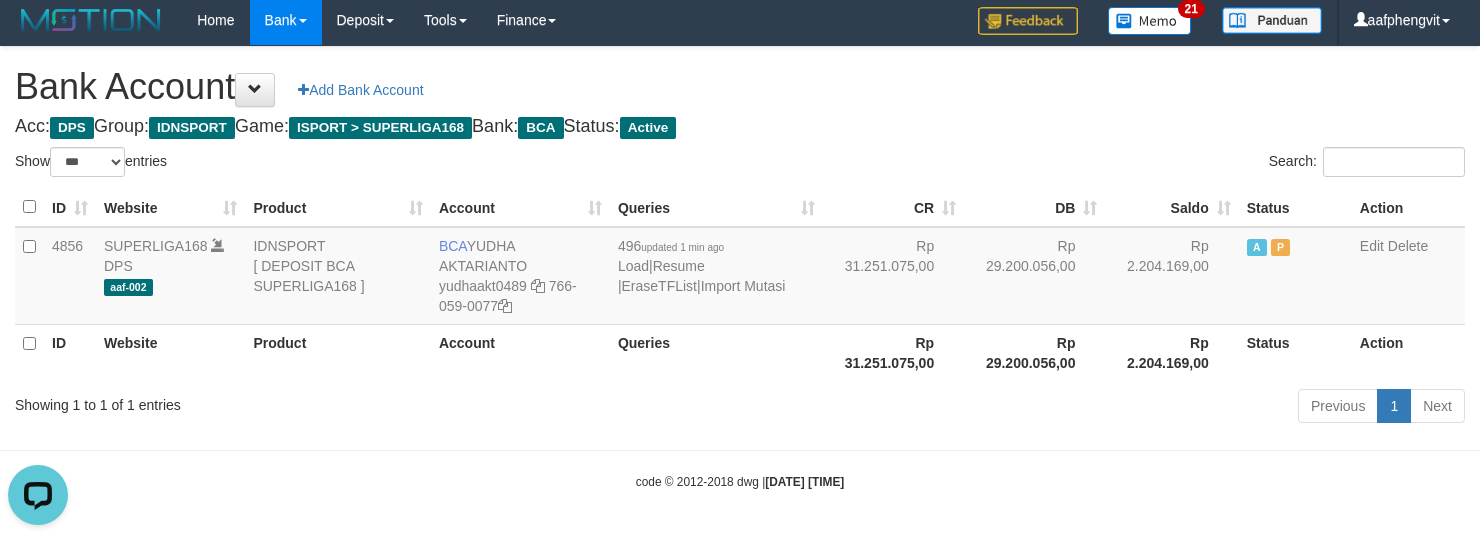 scroll, scrollTop: 0, scrollLeft: 0, axis: both 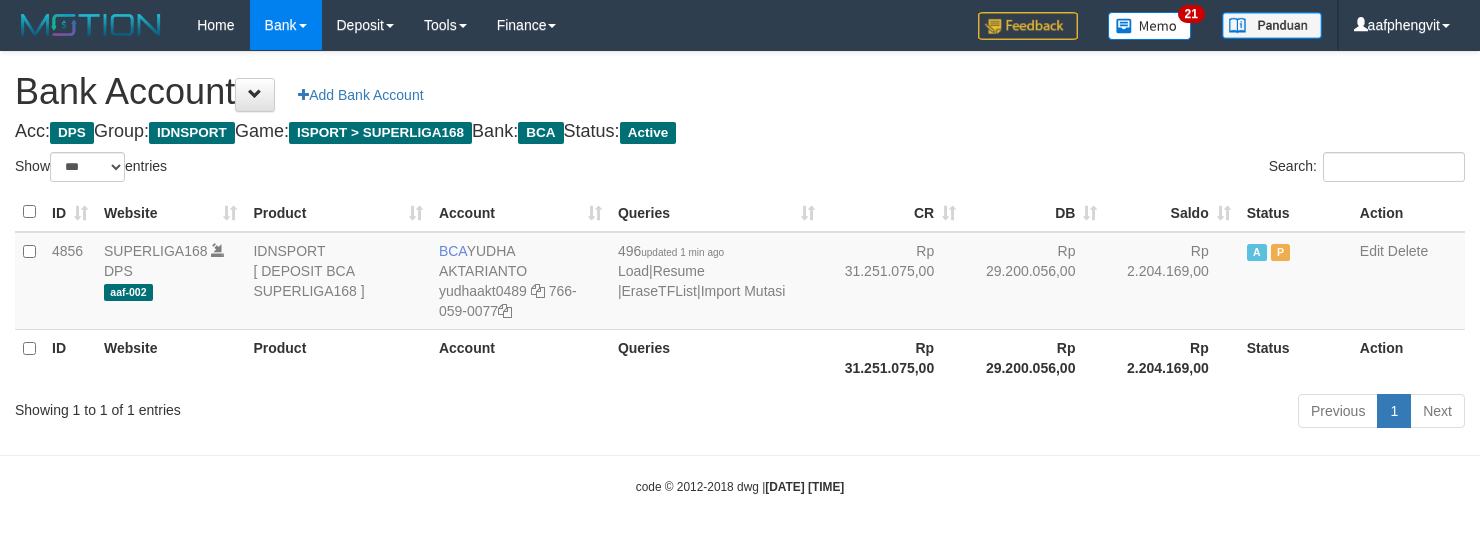 select on "***" 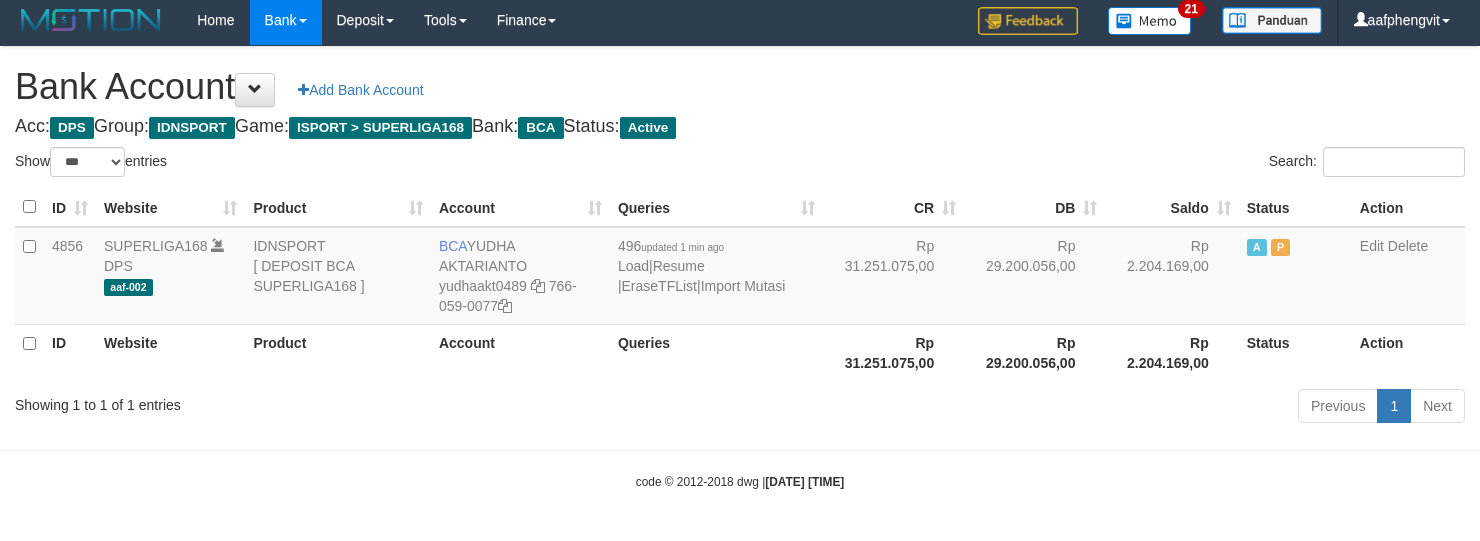 drag, startPoint x: 906, startPoint y: 88, endPoint x: 898, endPoint y: 77, distance: 13.601471 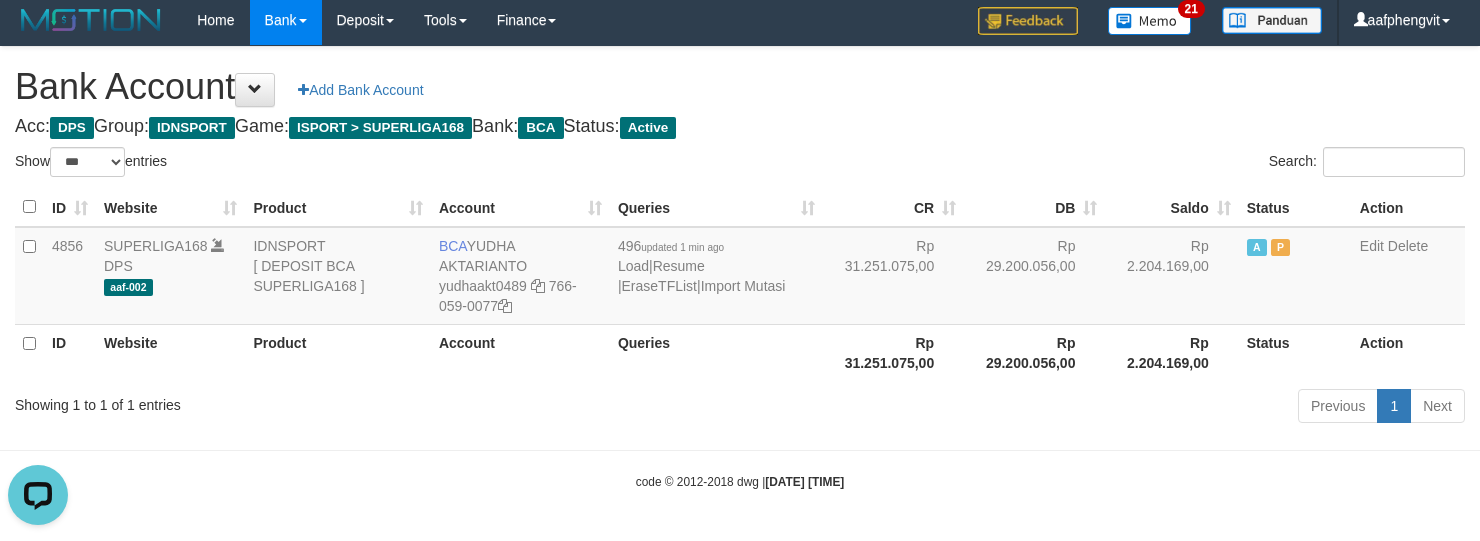 scroll, scrollTop: 0, scrollLeft: 0, axis: both 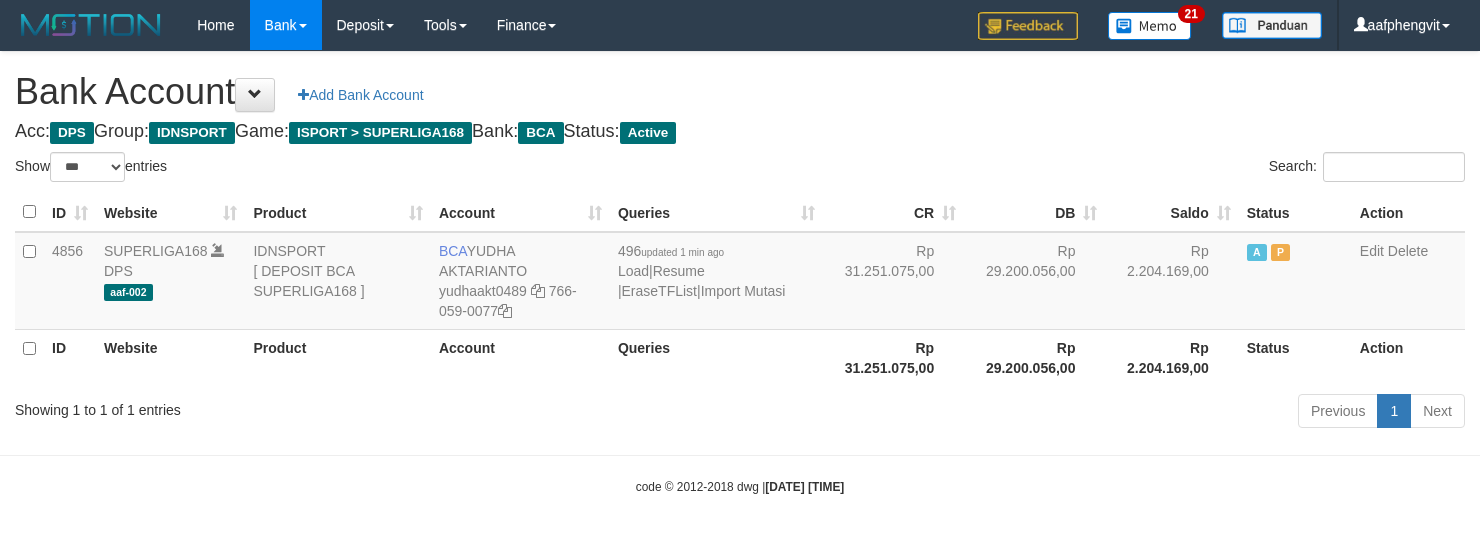 select on "***" 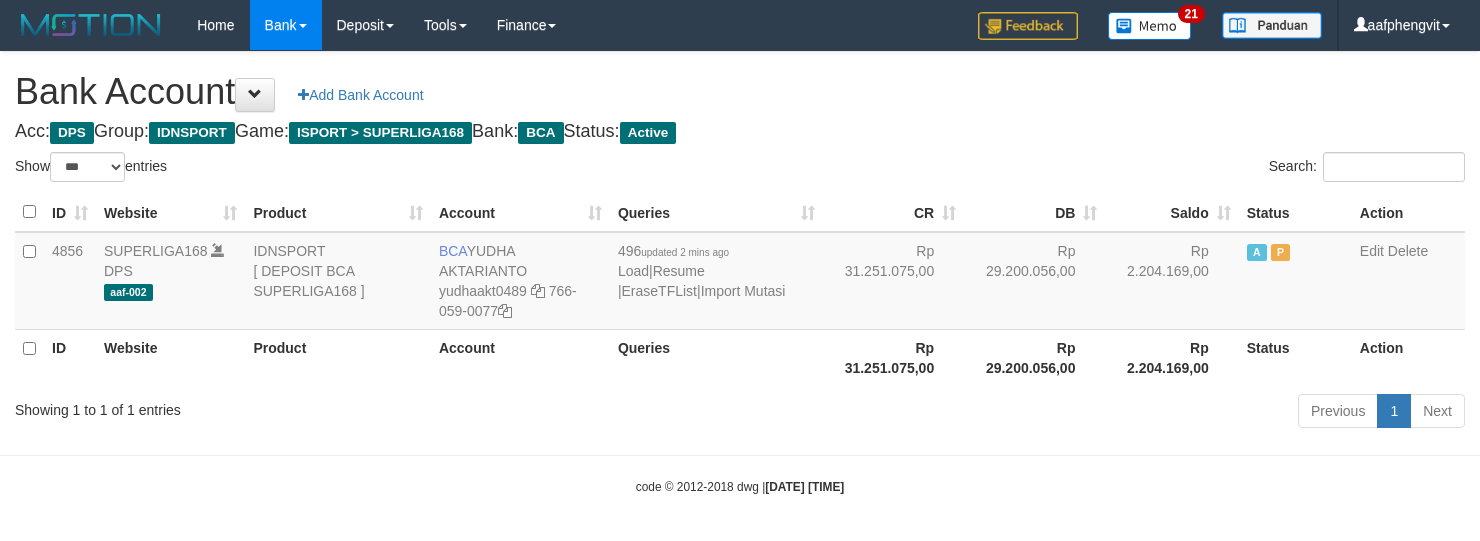 select on "***" 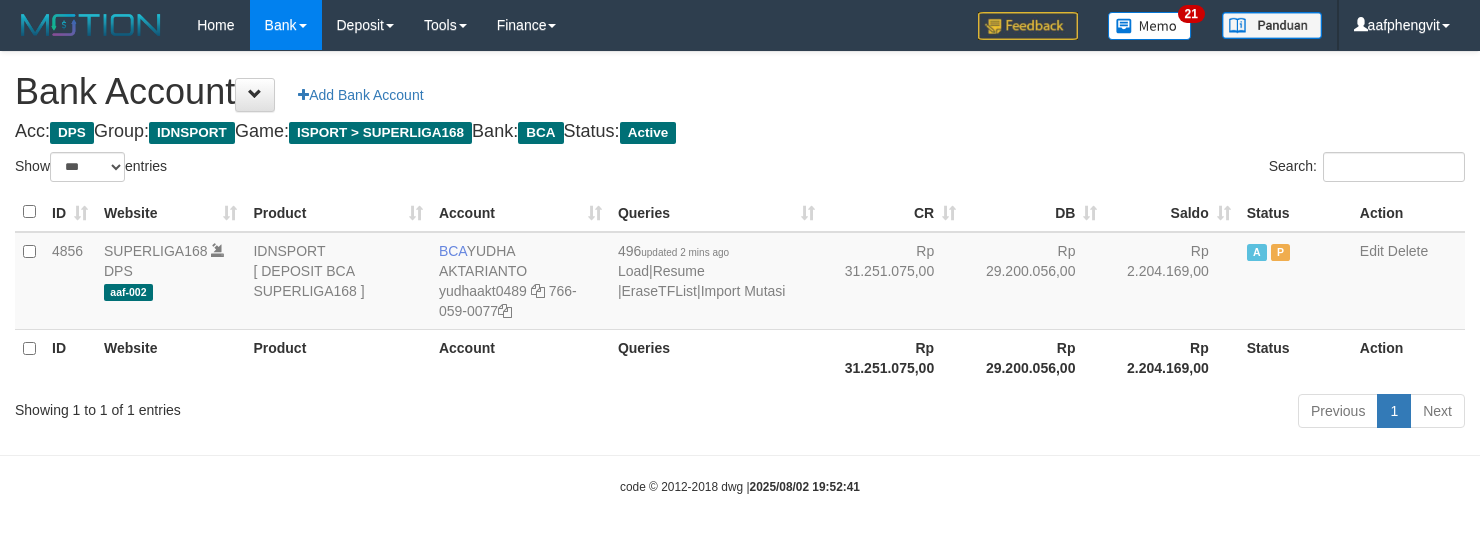 select on "***" 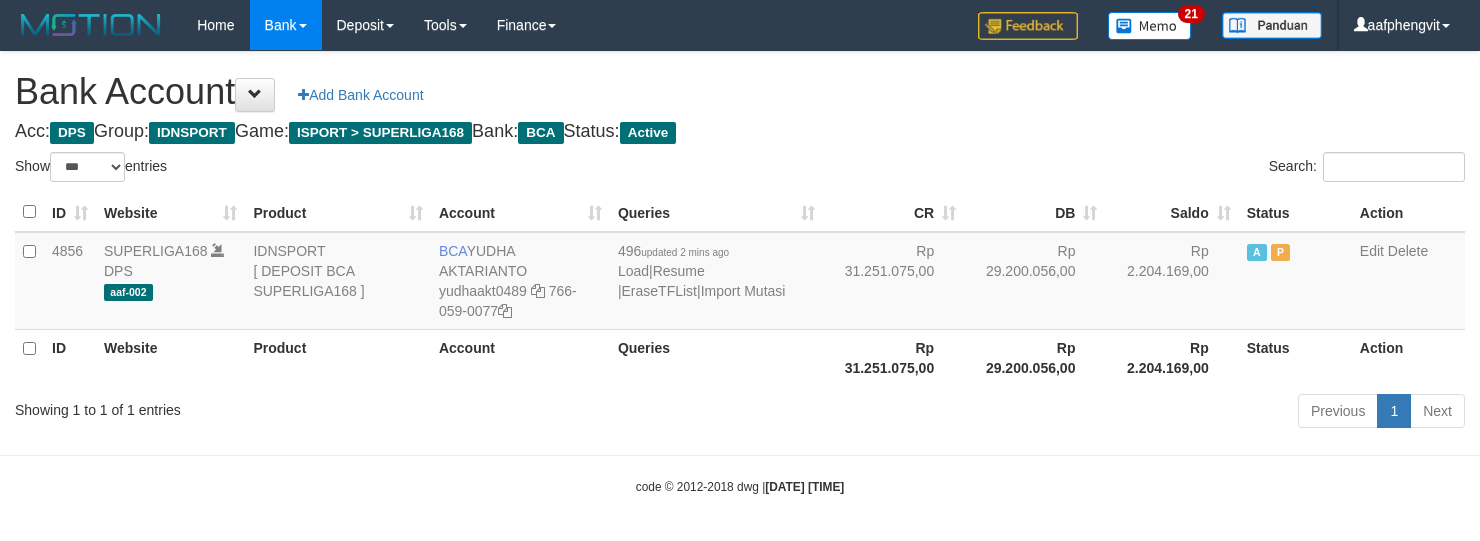 select on "***" 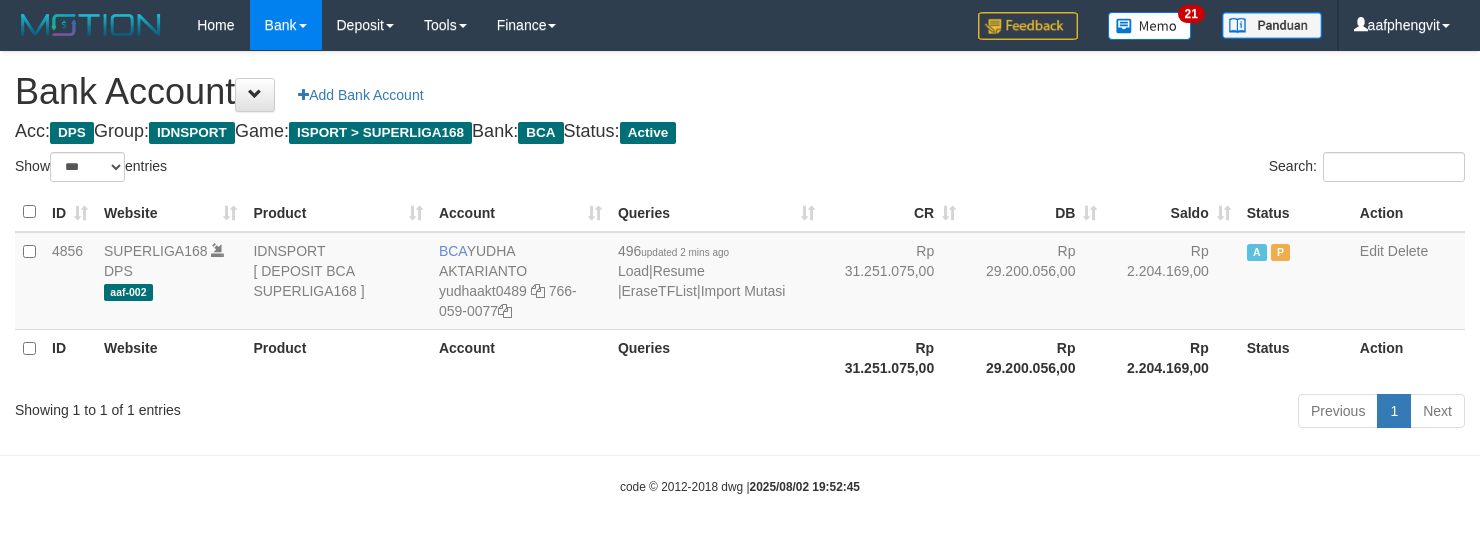 select on "***" 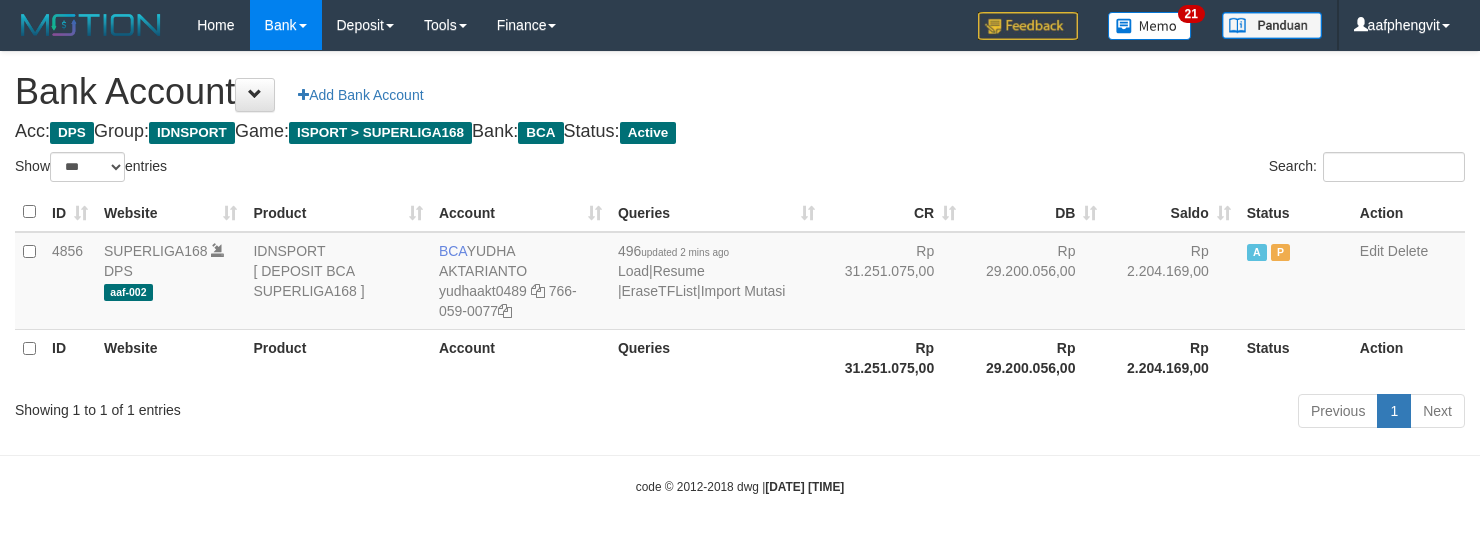 select on "***" 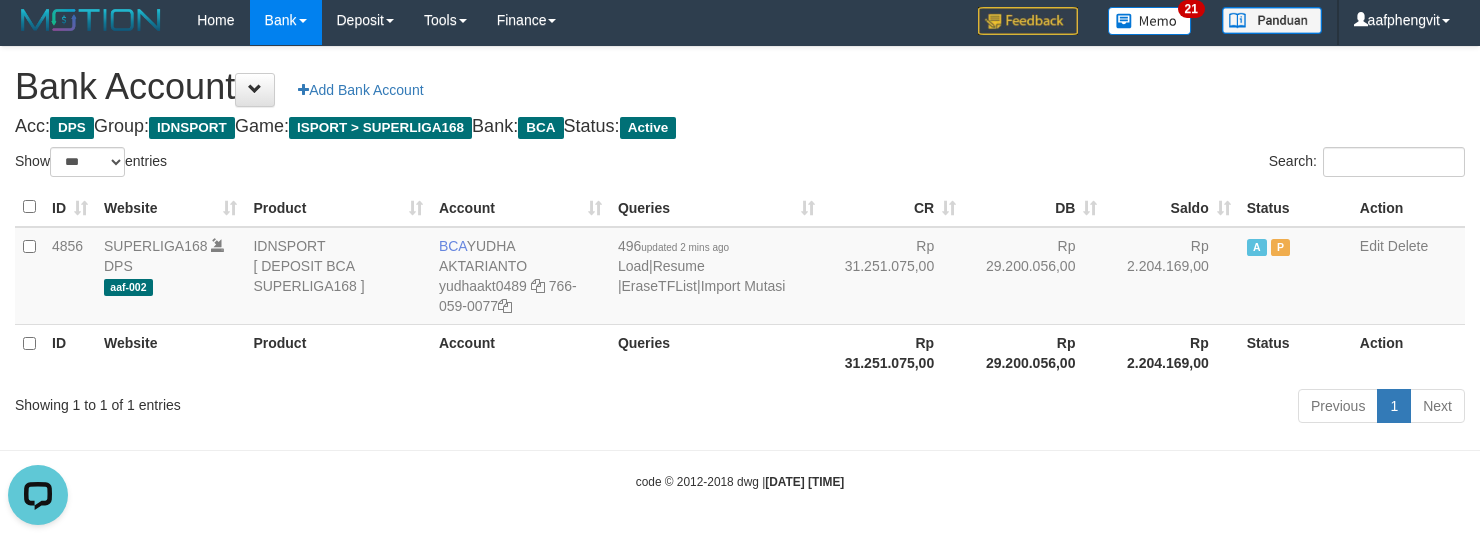 scroll, scrollTop: 0, scrollLeft: 0, axis: both 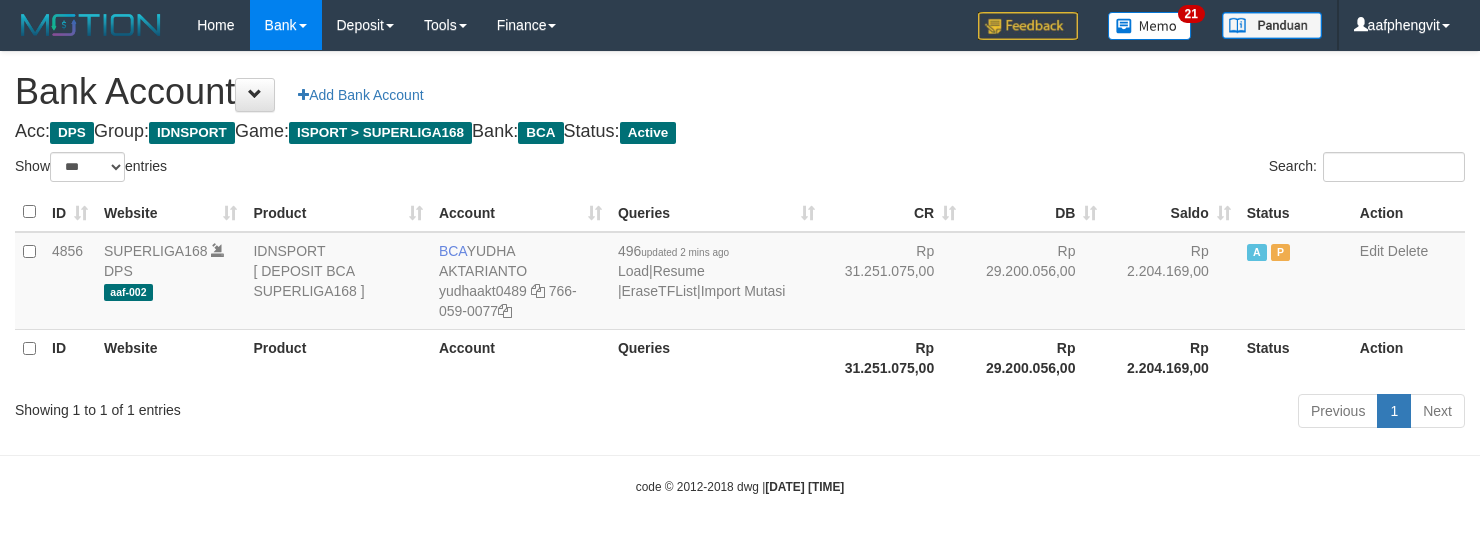 select on "***" 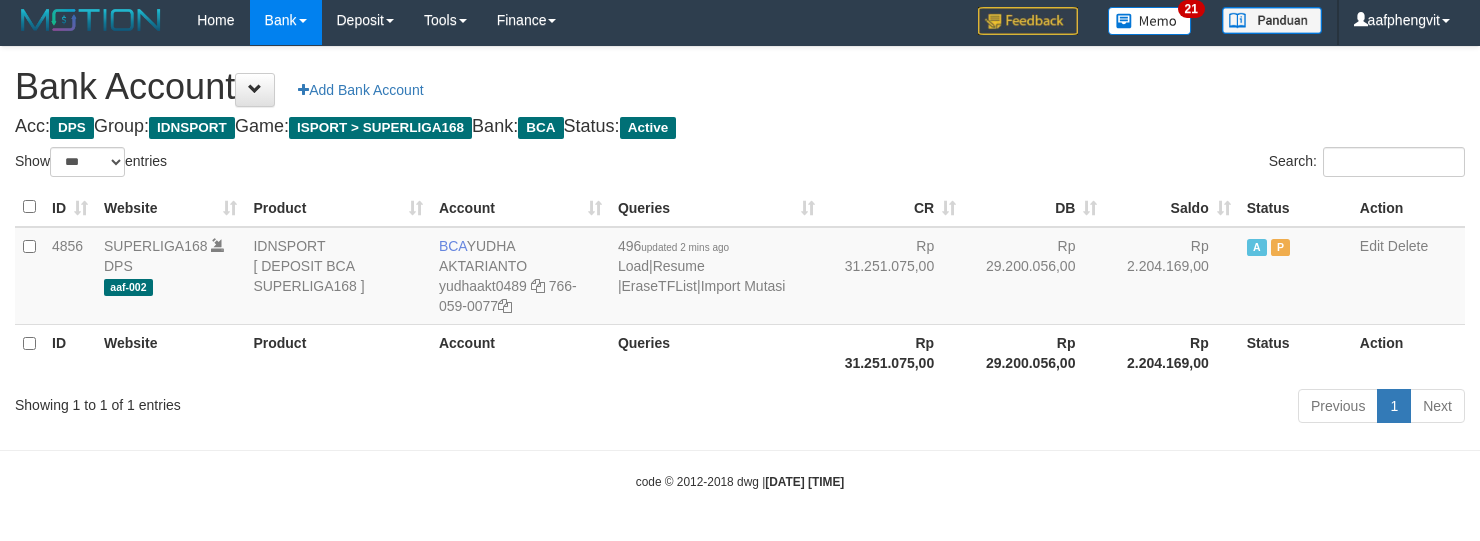 drag, startPoint x: 0, startPoint y: 0, endPoint x: 862, endPoint y: 100, distance: 867.78107 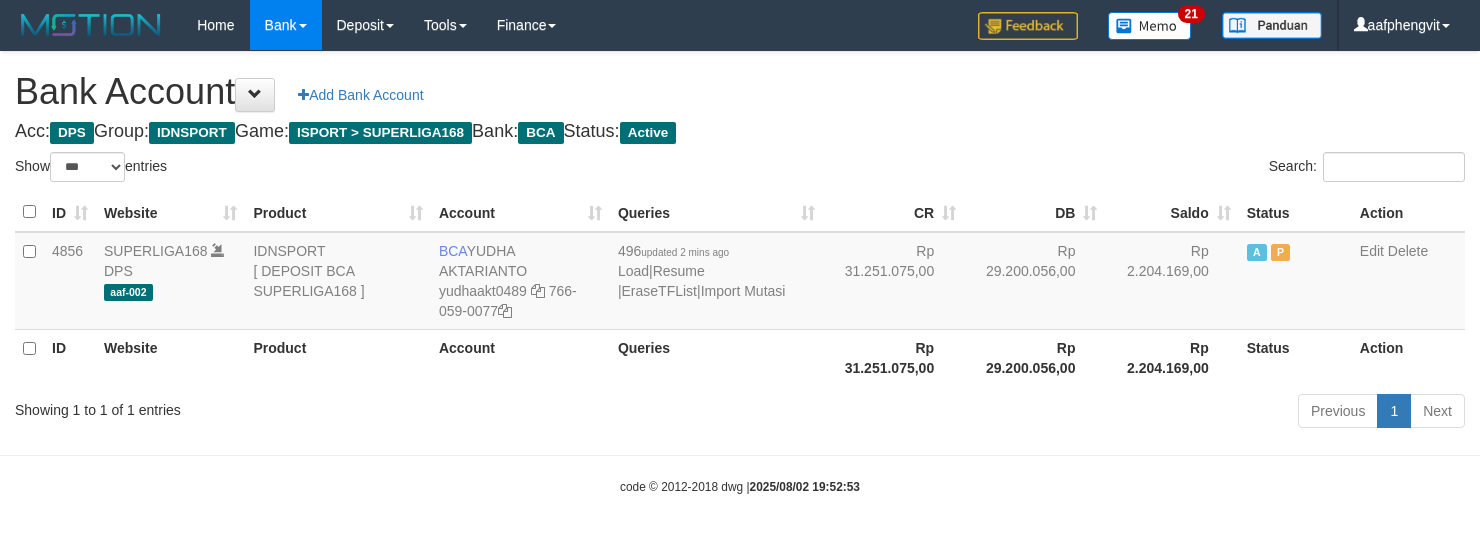 select on "***" 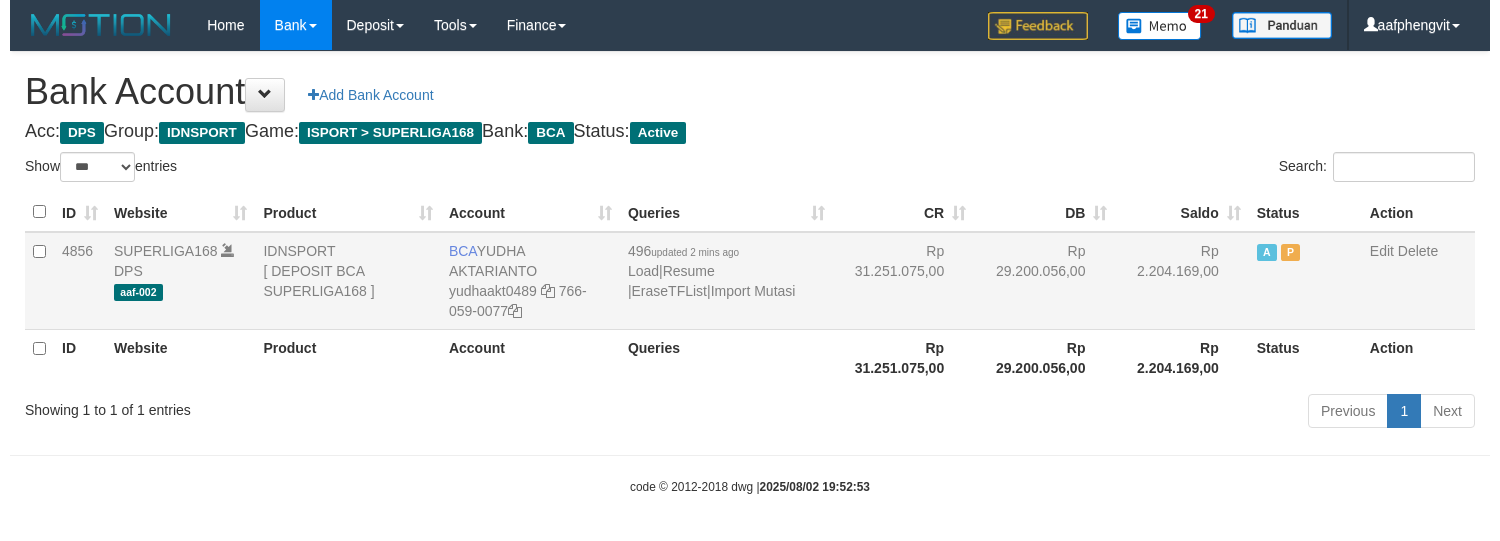 scroll, scrollTop: 6, scrollLeft: 0, axis: vertical 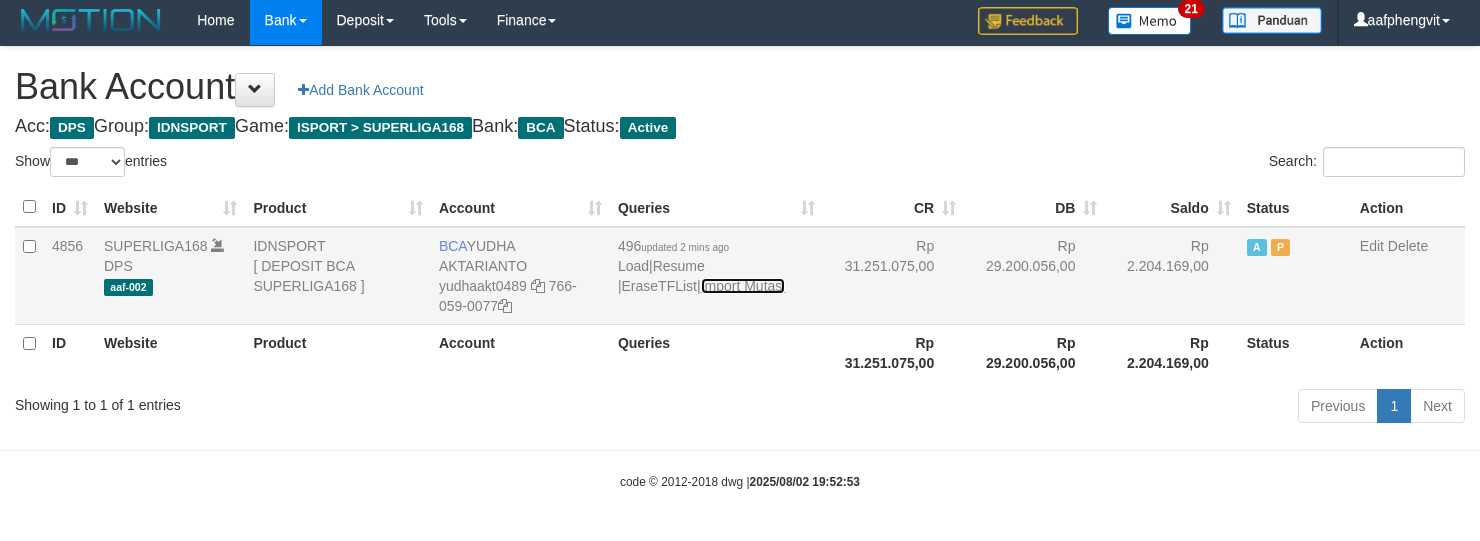 click on "Import Mutasi" at bounding box center [743, 286] 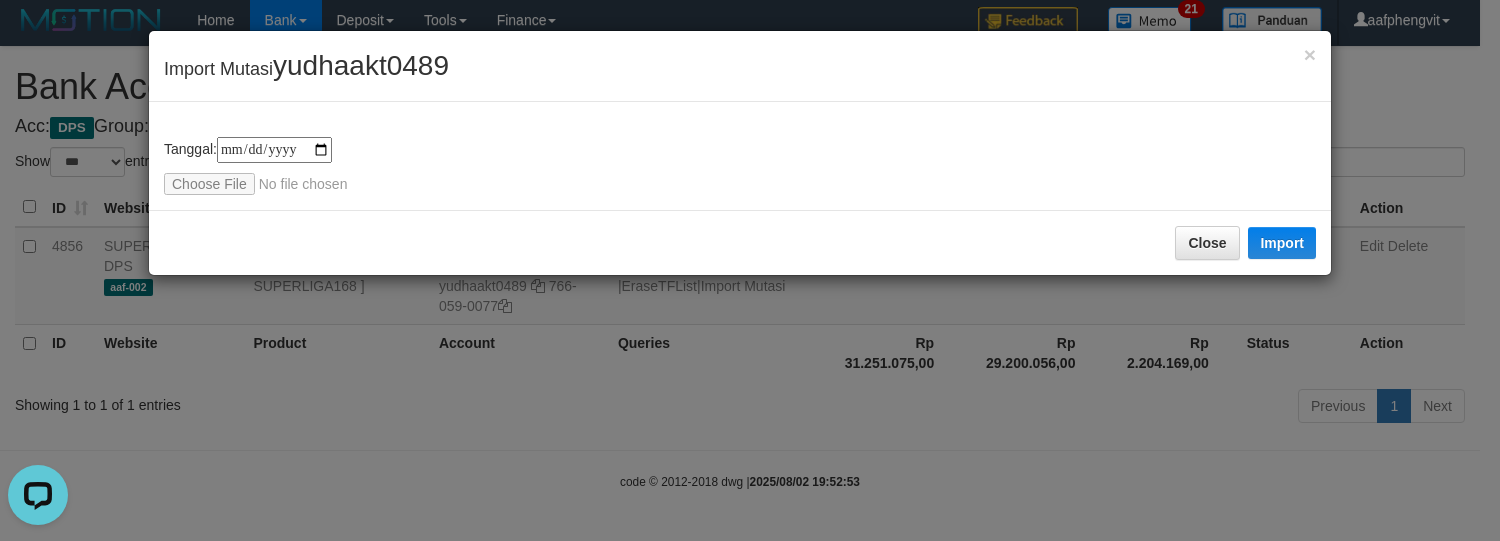 scroll, scrollTop: 0, scrollLeft: 0, axis: both 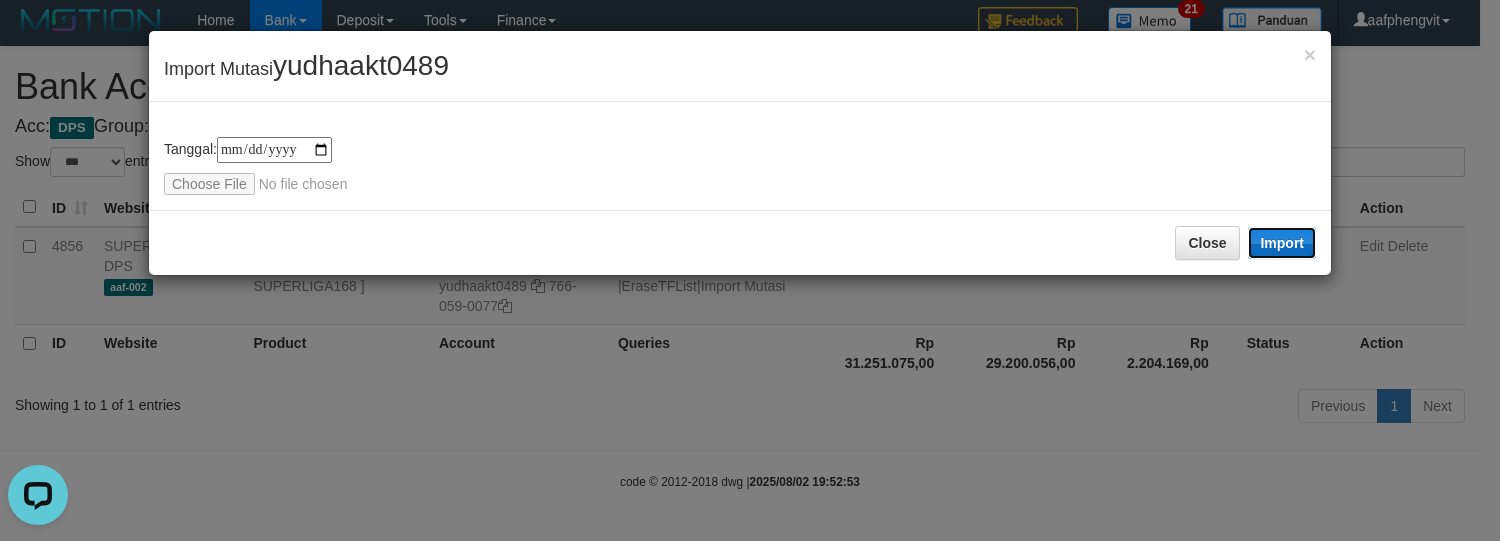 click on "Import" at bounding box center (1282, 243) 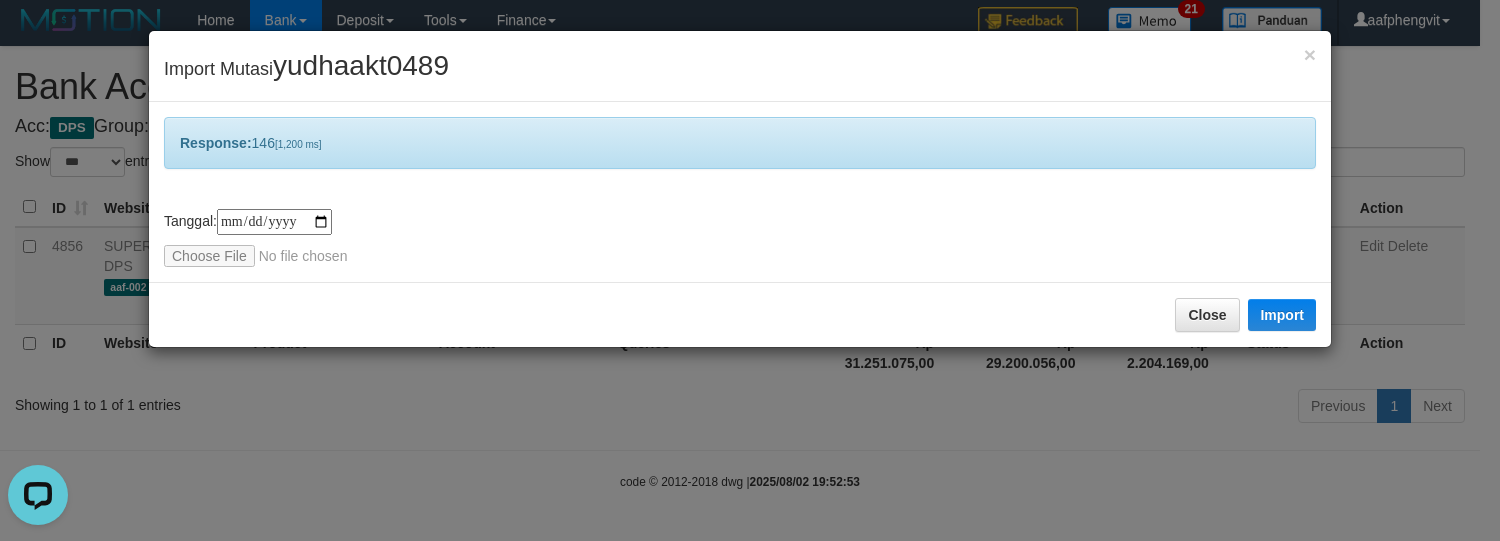click on "Response:  146  [1,200 ms]" at bounding box center (740, 143) 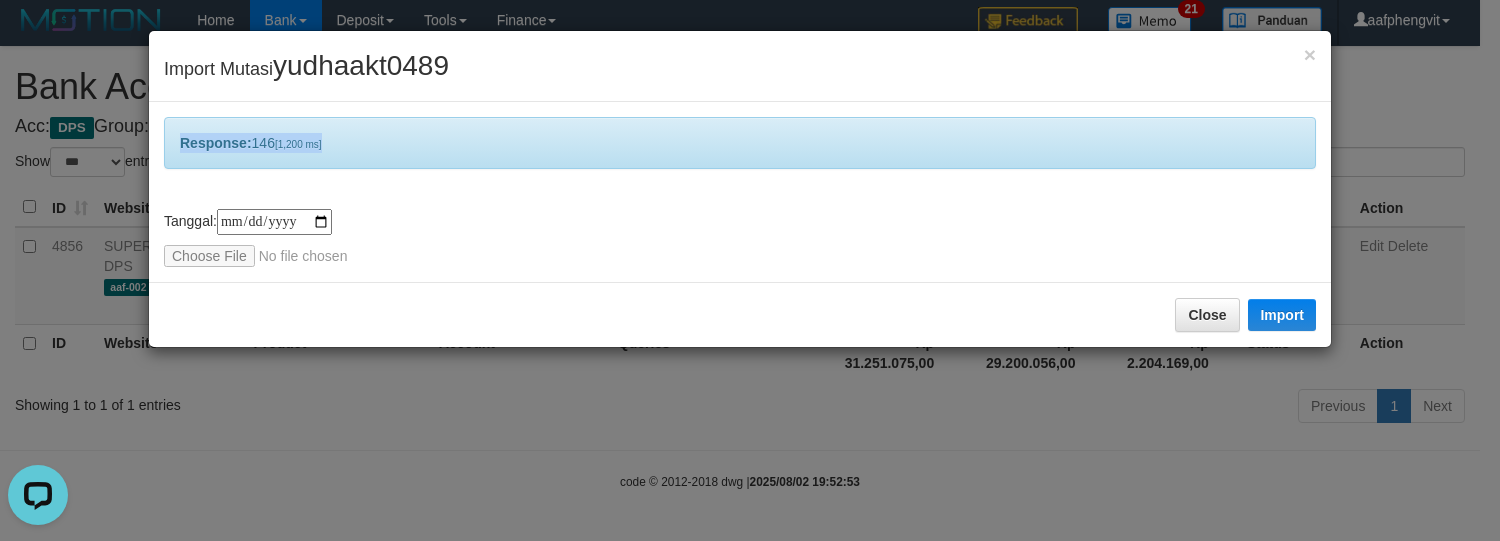 click on "Response:  146  [1,200 ms]" at bounding box center [740, 143] 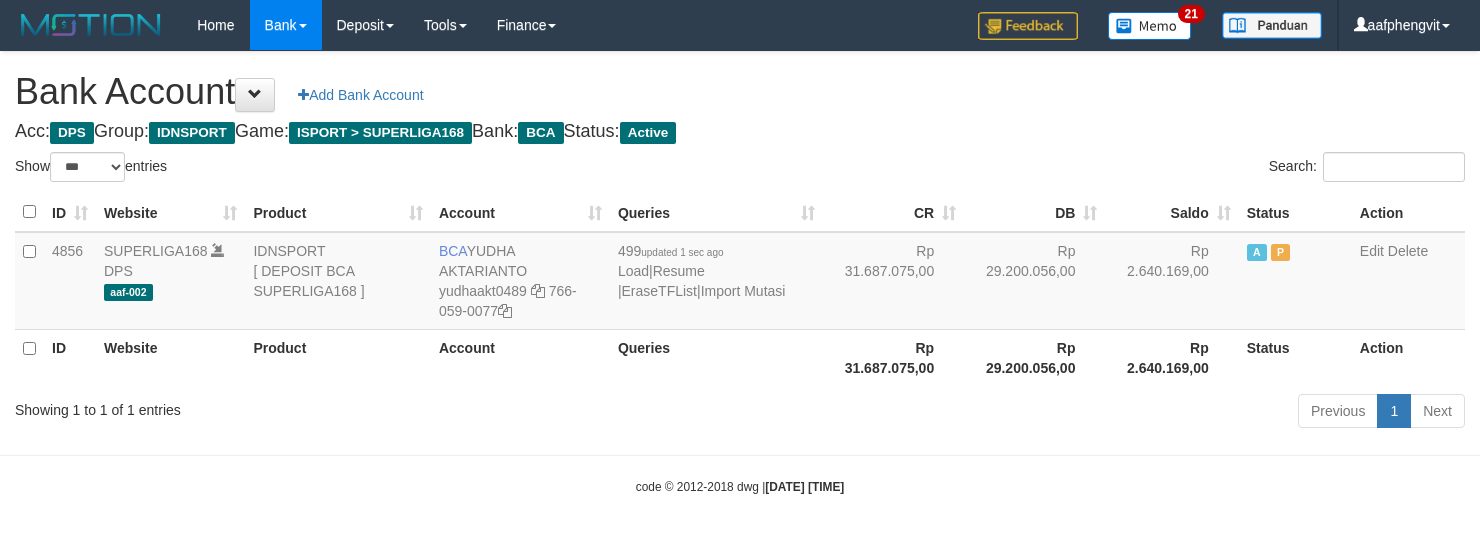 select on "***" 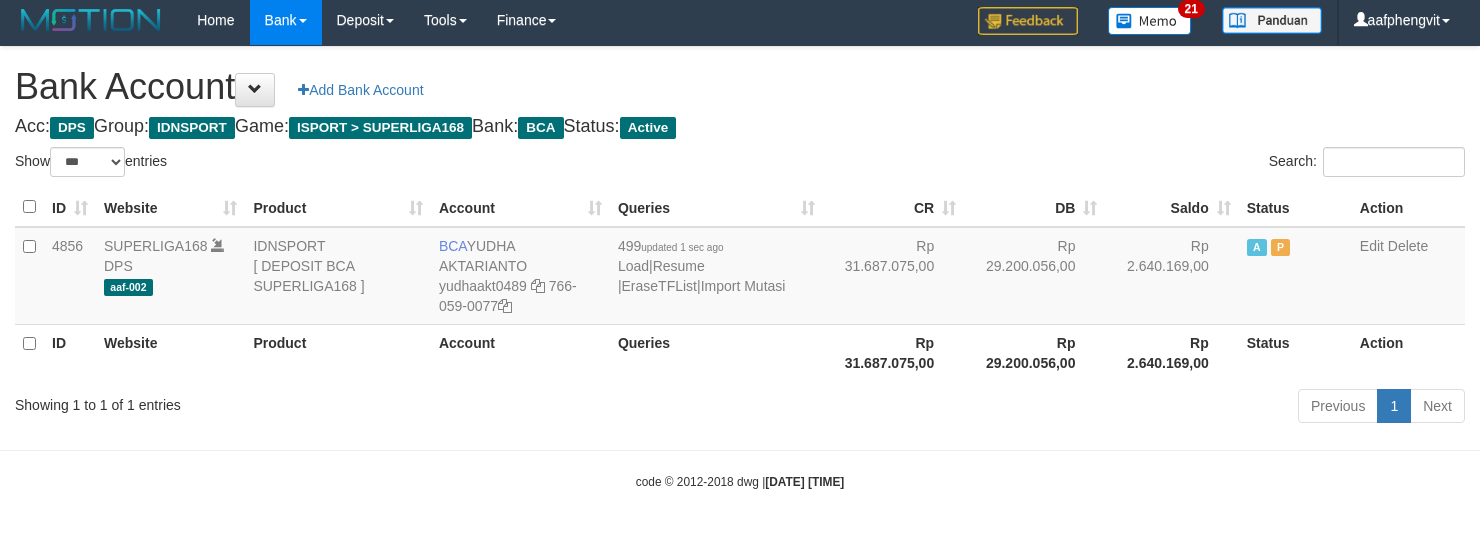 click on "Search:" at bounding box center [1110, 164] 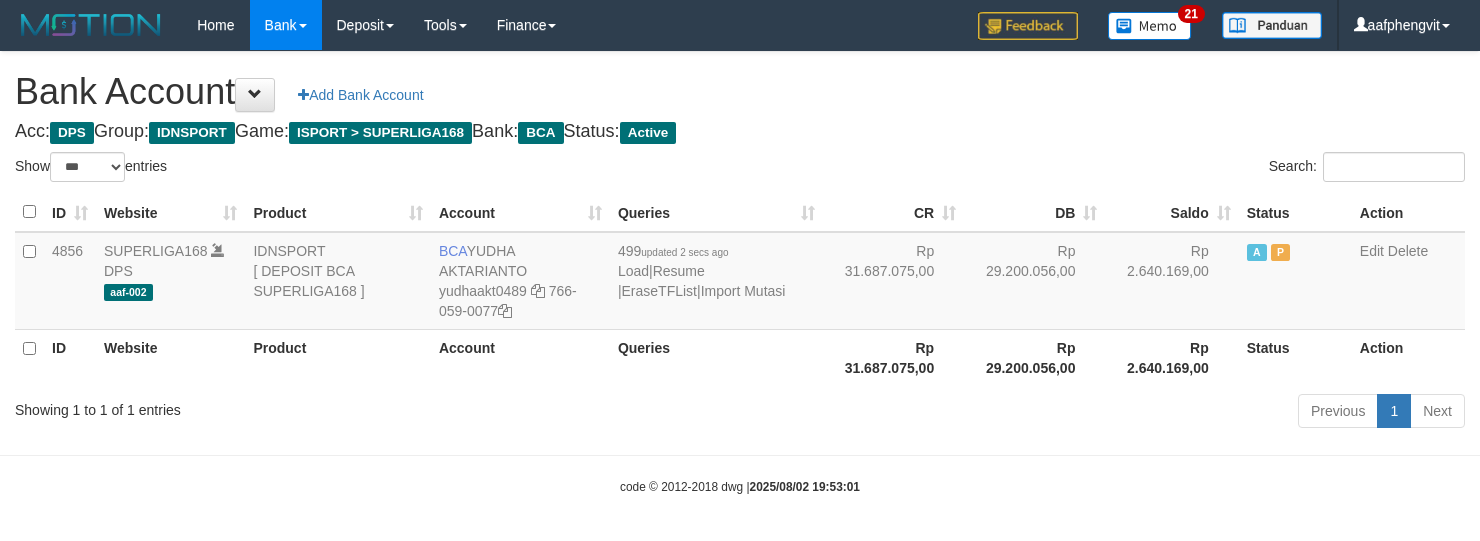 select on "***" 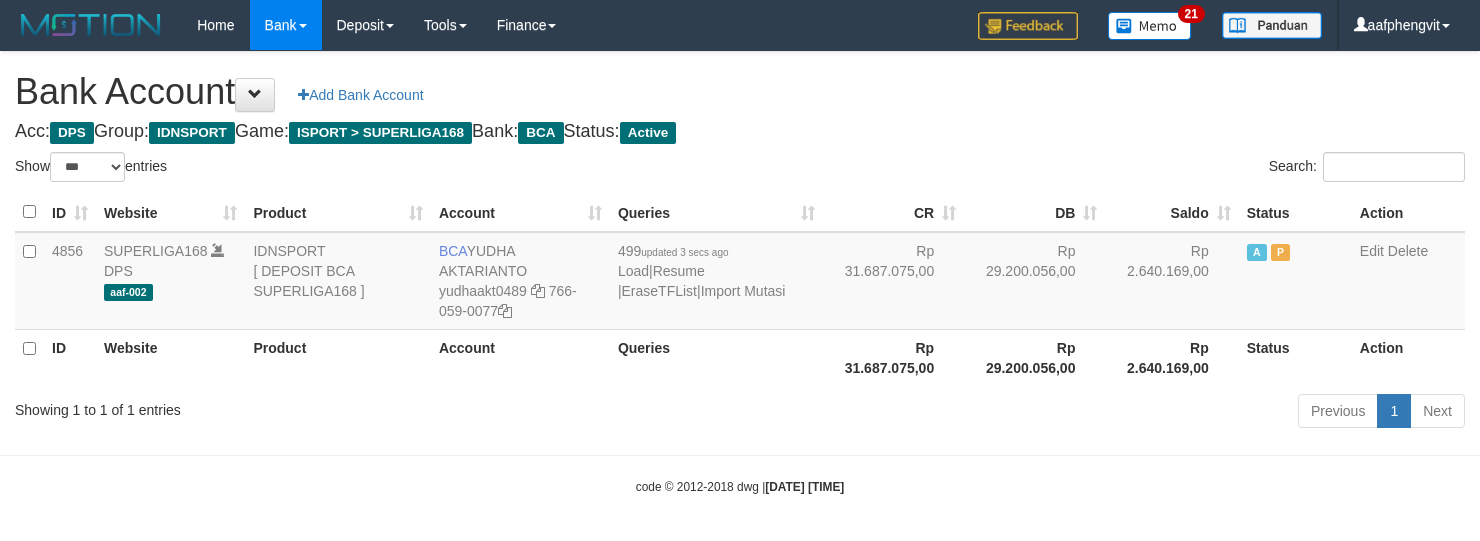 select on "***" 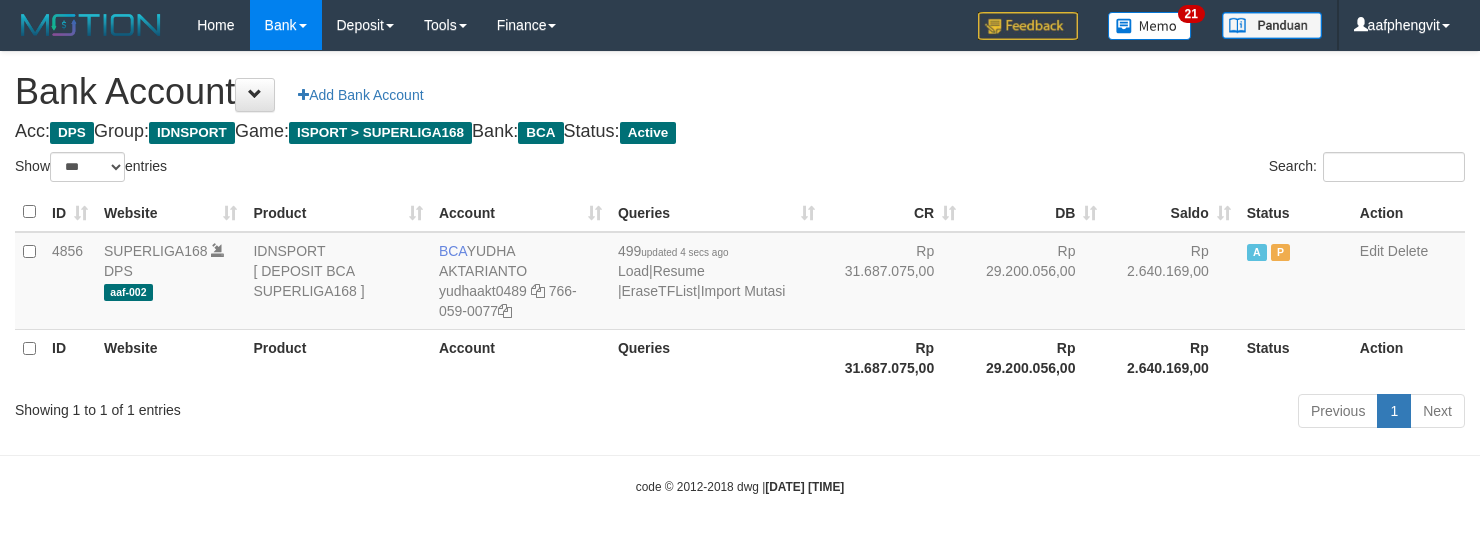 select on "***" 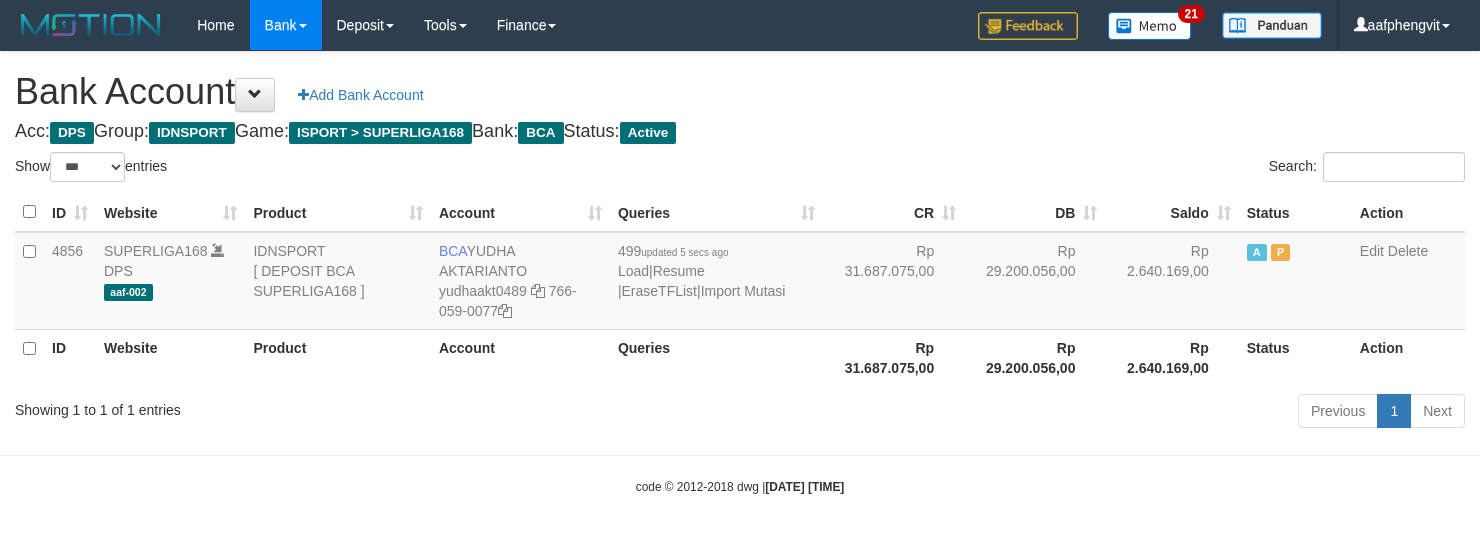 select on "***" 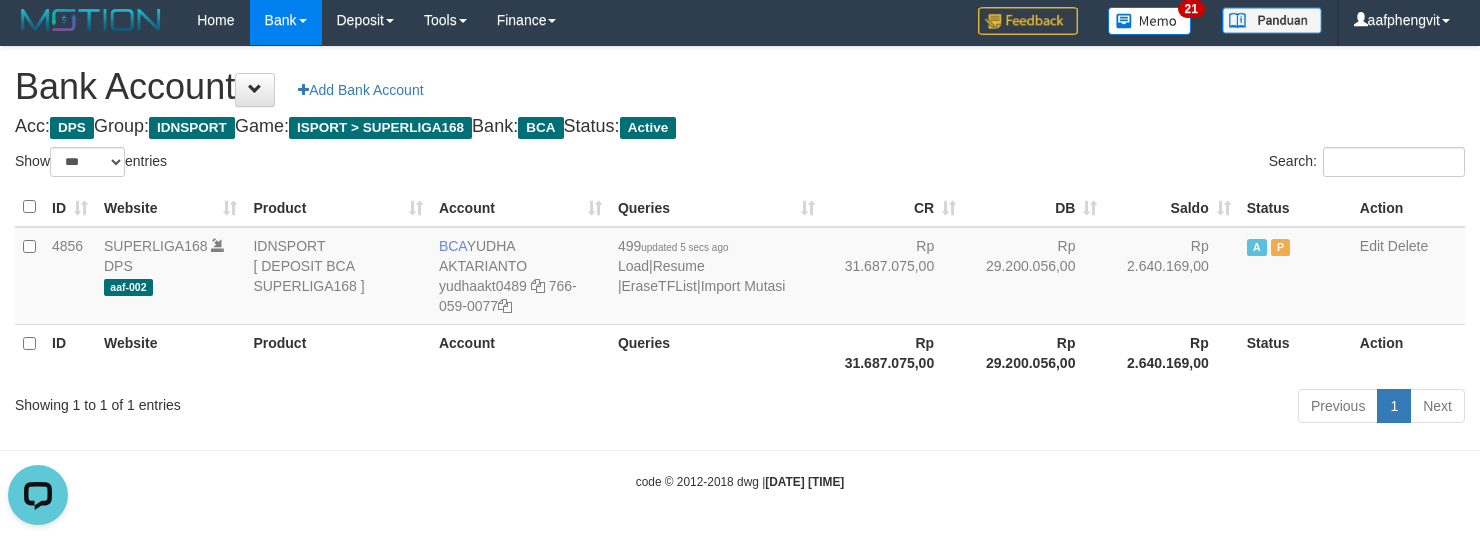 scroll, scrollTop: 0, scrollLeft: 0, axis: both 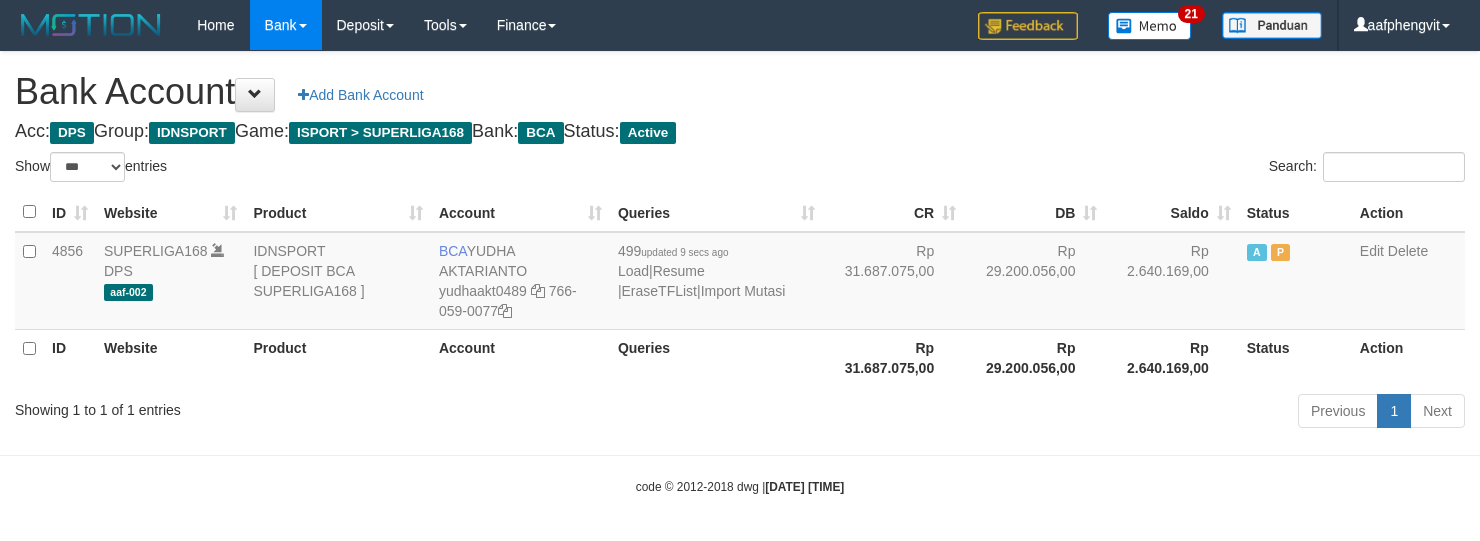 select on "***" 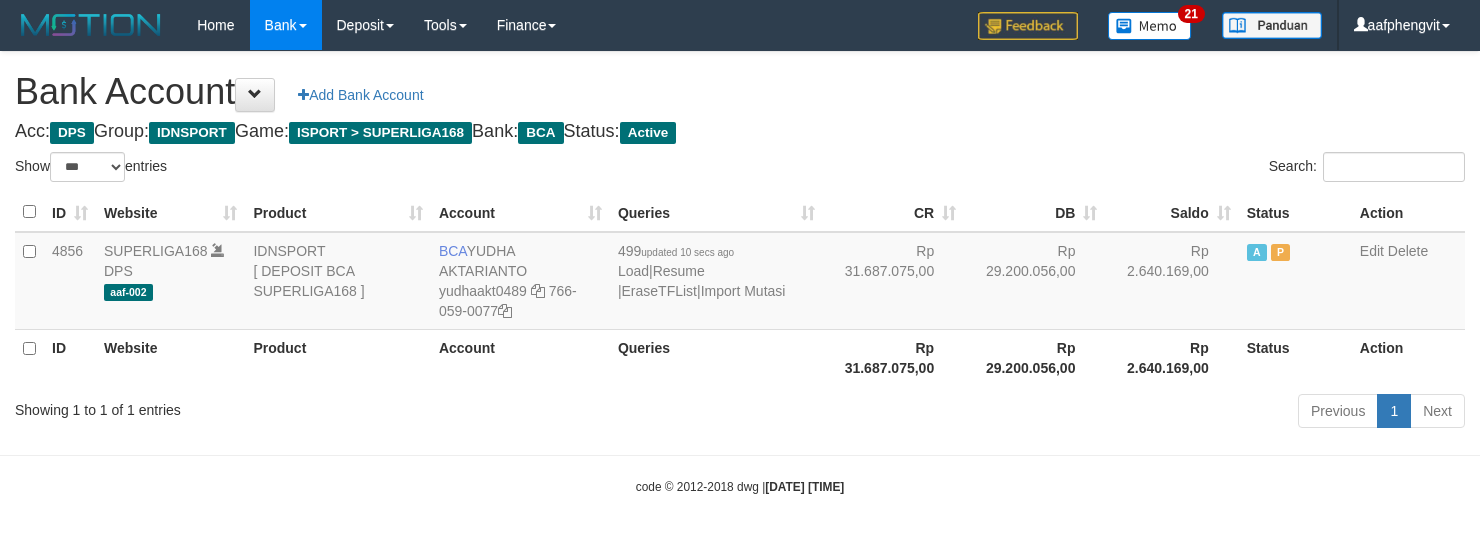select on "***" 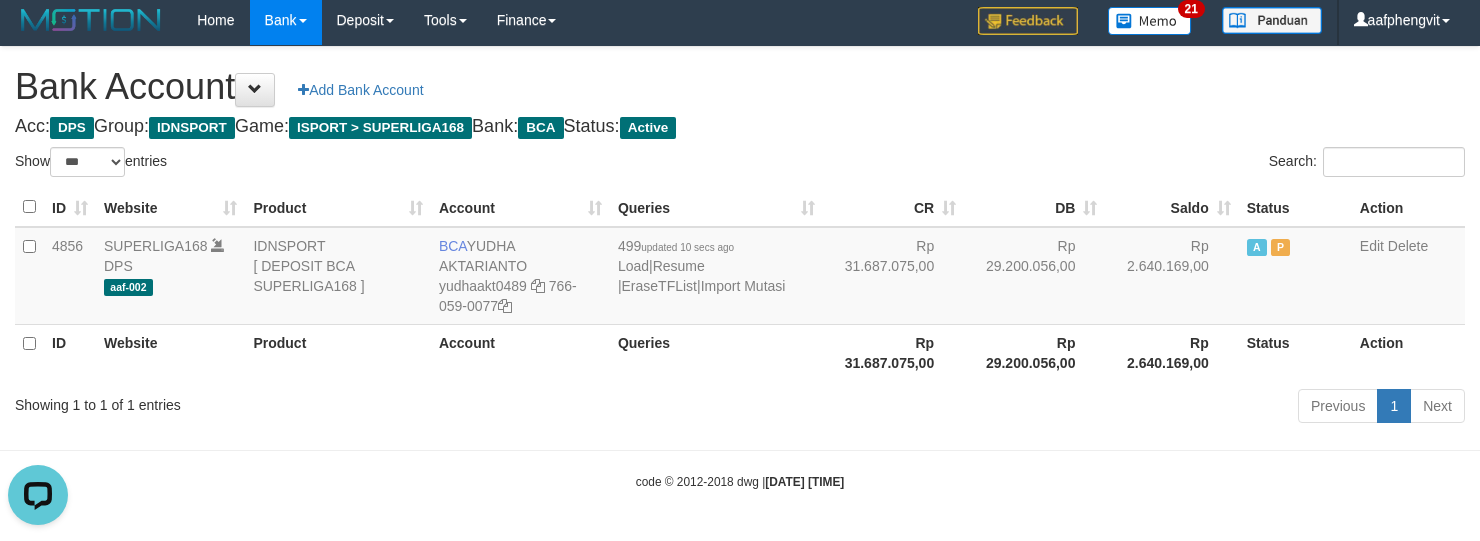scroll, scrollTop: 0, scrollLeft: 0, axis: both 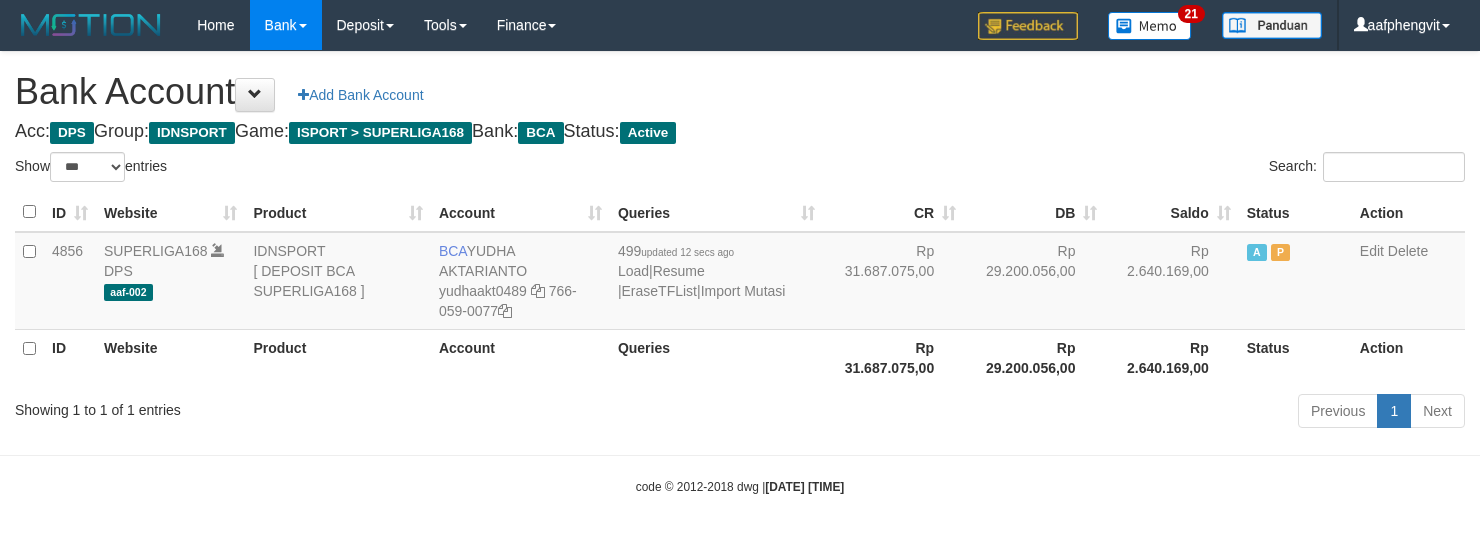 select on "***" 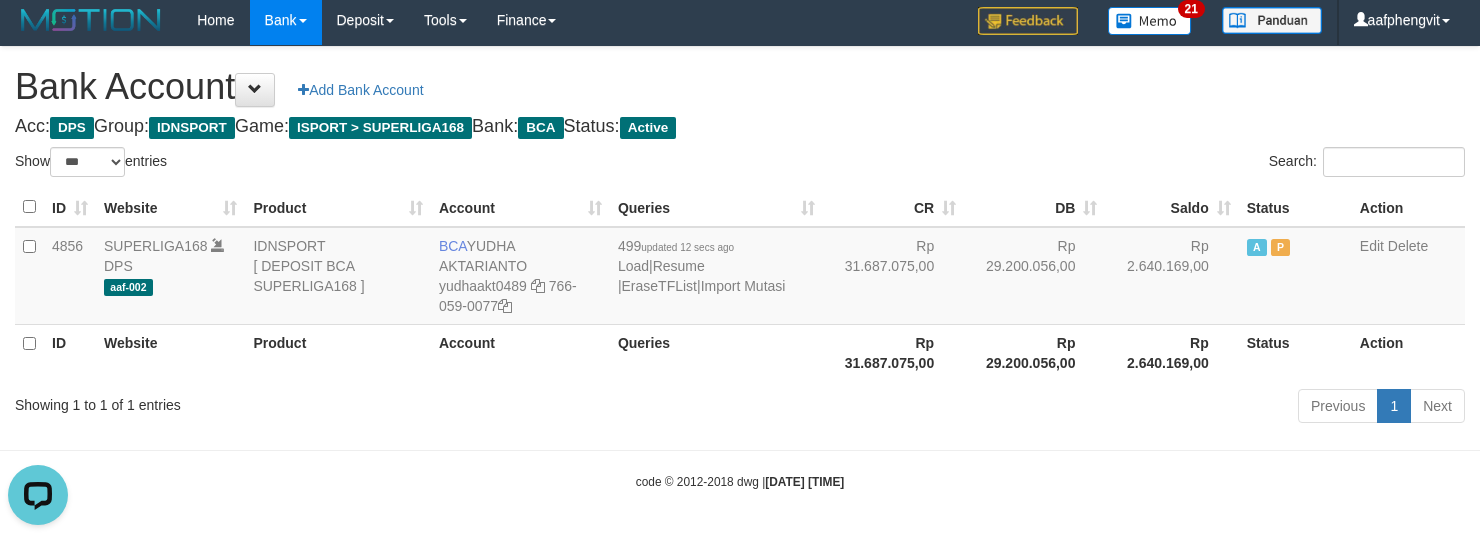 scroll, scrollTop: 0, scrollLeft: 0, axis: both 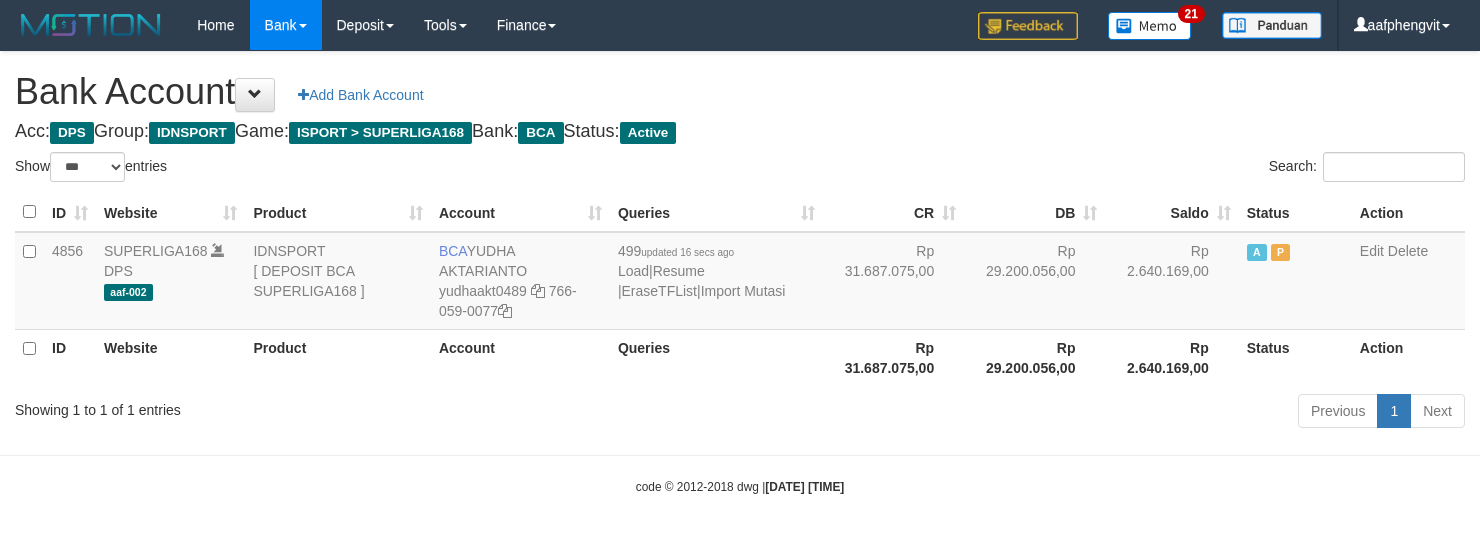 select on "***" 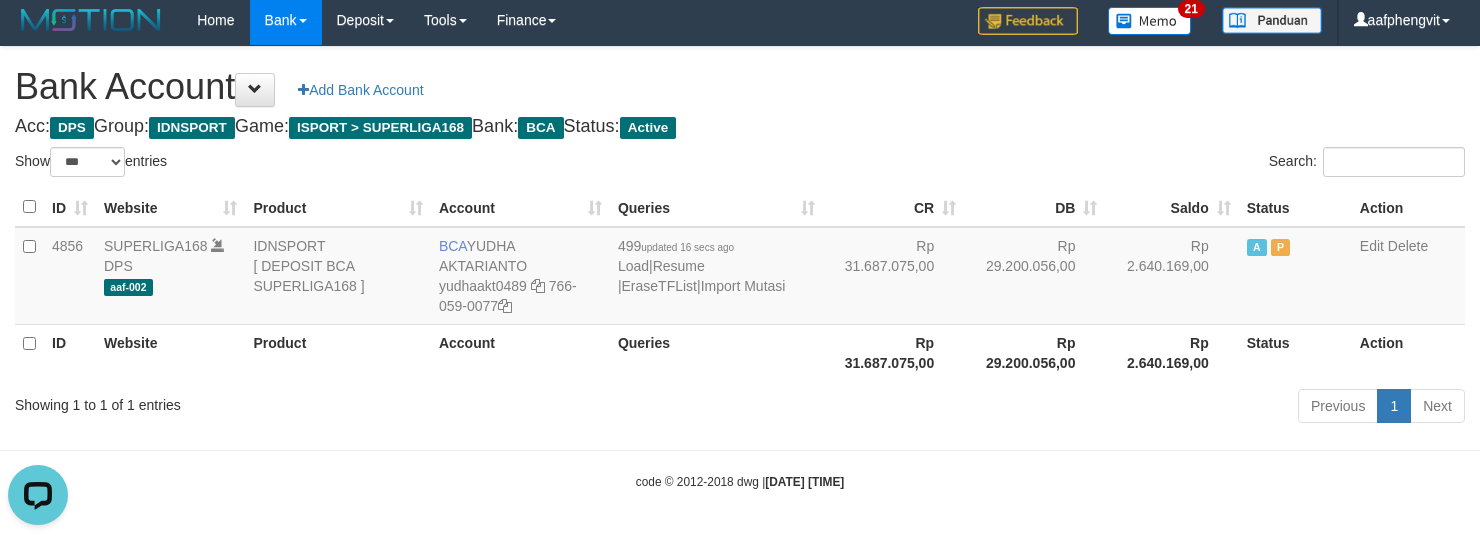 scroll, scrollTop: 0, scrollLeft: 0, axis: both 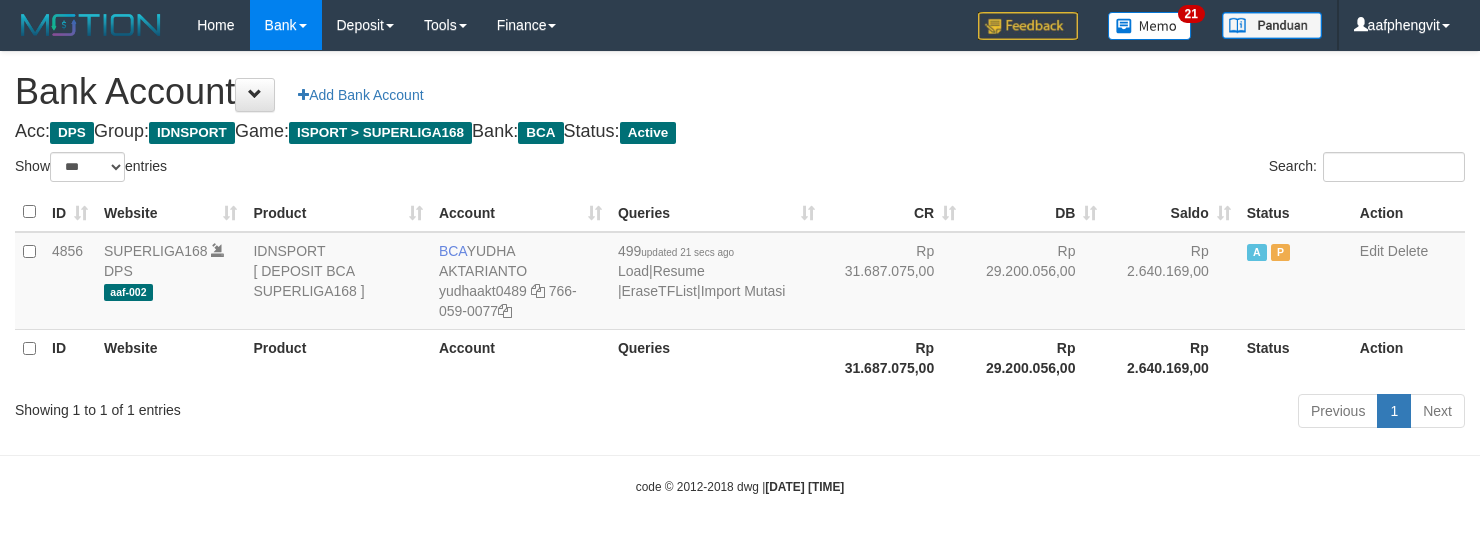 select on "***" 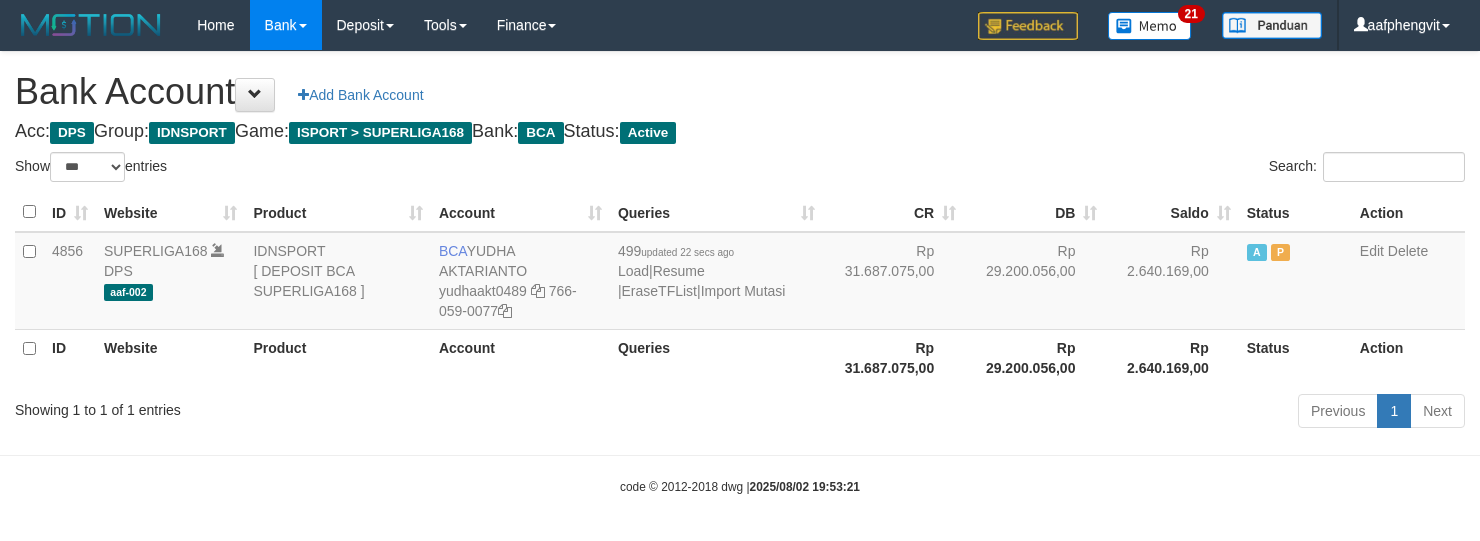 select on "***" 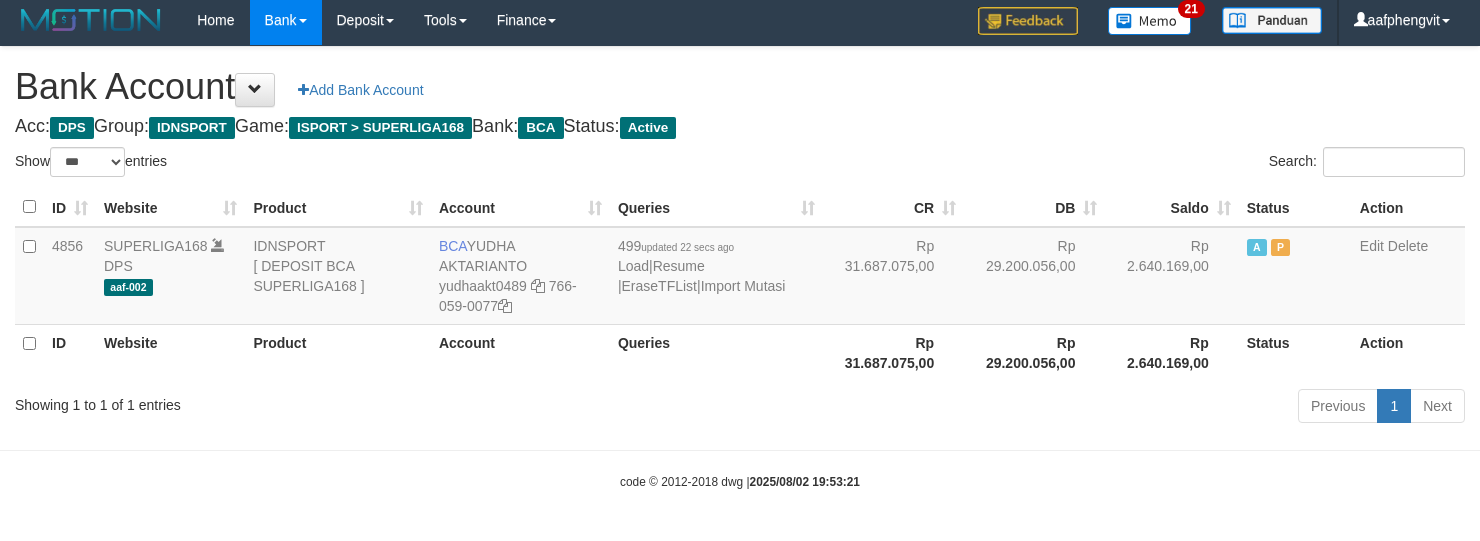 click on "Bank Account
Add Bank Account
Acc: 										 DPS
Group:   IDNSPORT    		Game:   ISPORT > SUPERLIGA168    		Bank:   BCA    		Status:  Active
Filter Account Type
*******
***
**
***
DPS
SELECT ALL  SELECT TYPE  - ALL -
DPS
WD
TMP
Filter Product
*******
******
********
********
*******
********
IDNSPORT
SELECT ALL  SELECT GROUP  - ALL -
BETHUB
IDNPOKER
IDNSPORT
IDNTOTO
LOADONLY
Filter Website
*******" at bounding box center (740, 238) 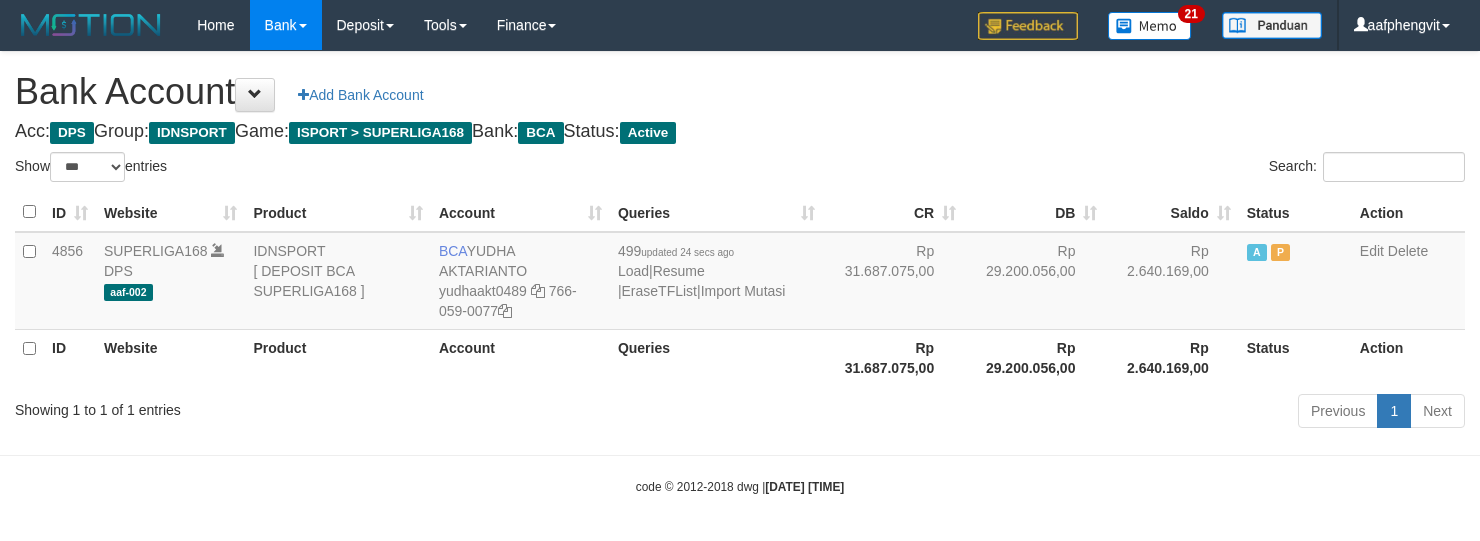 select on "***" 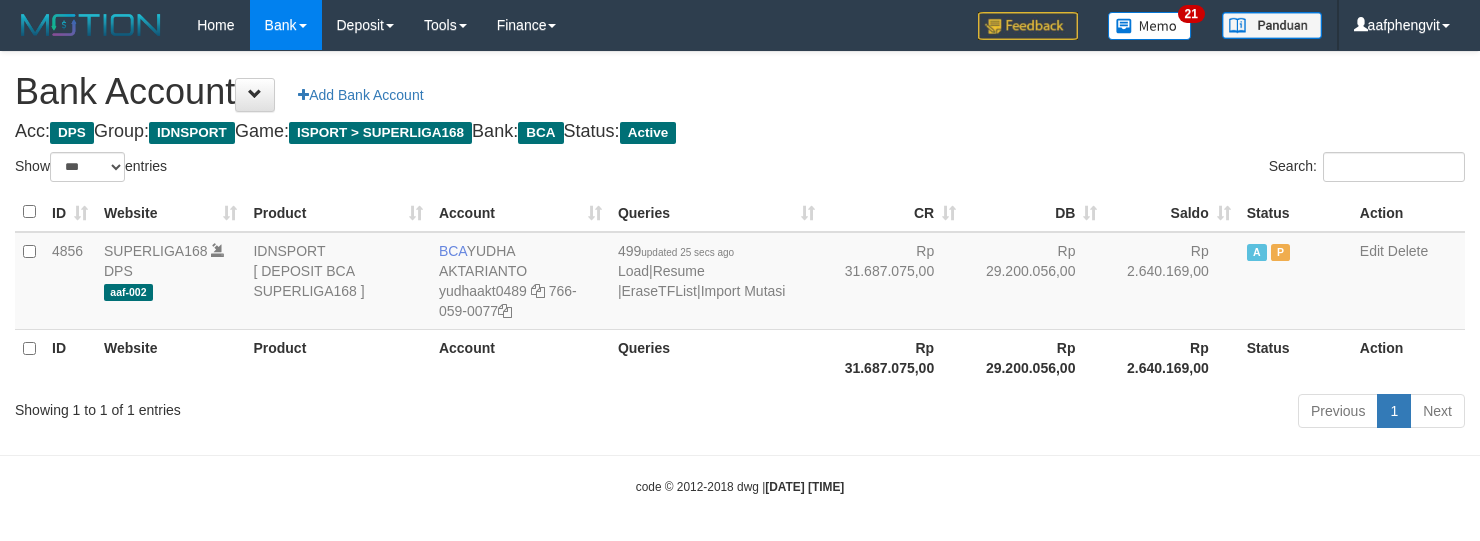 select on "***" 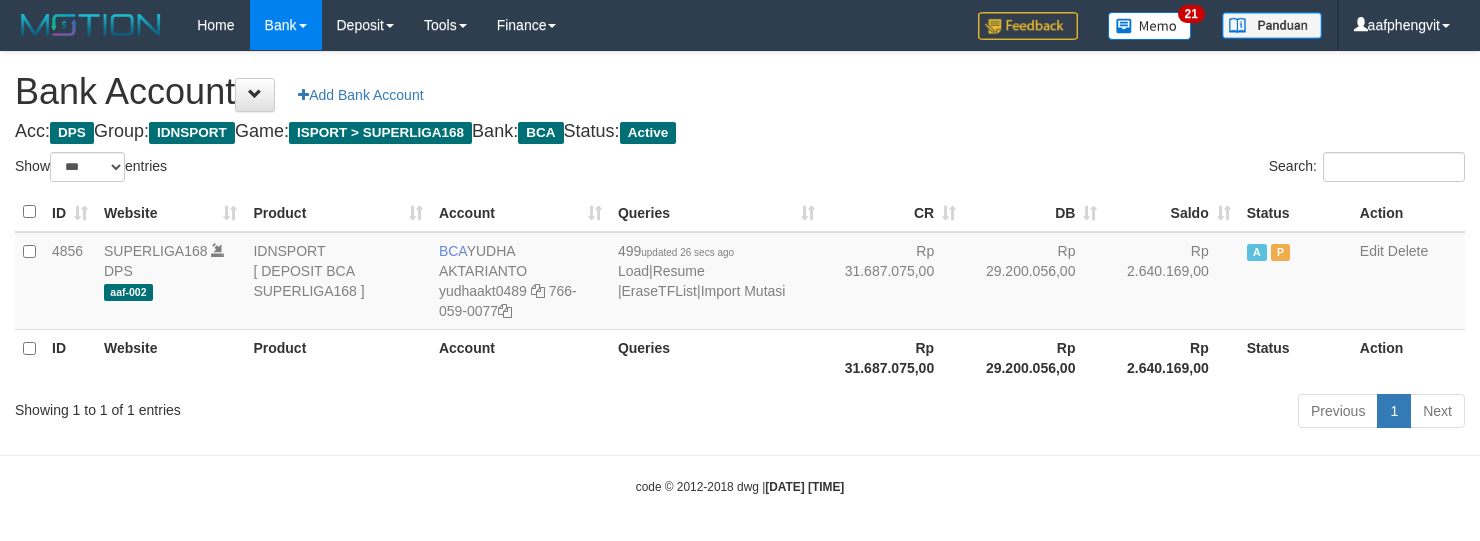 select on "***" 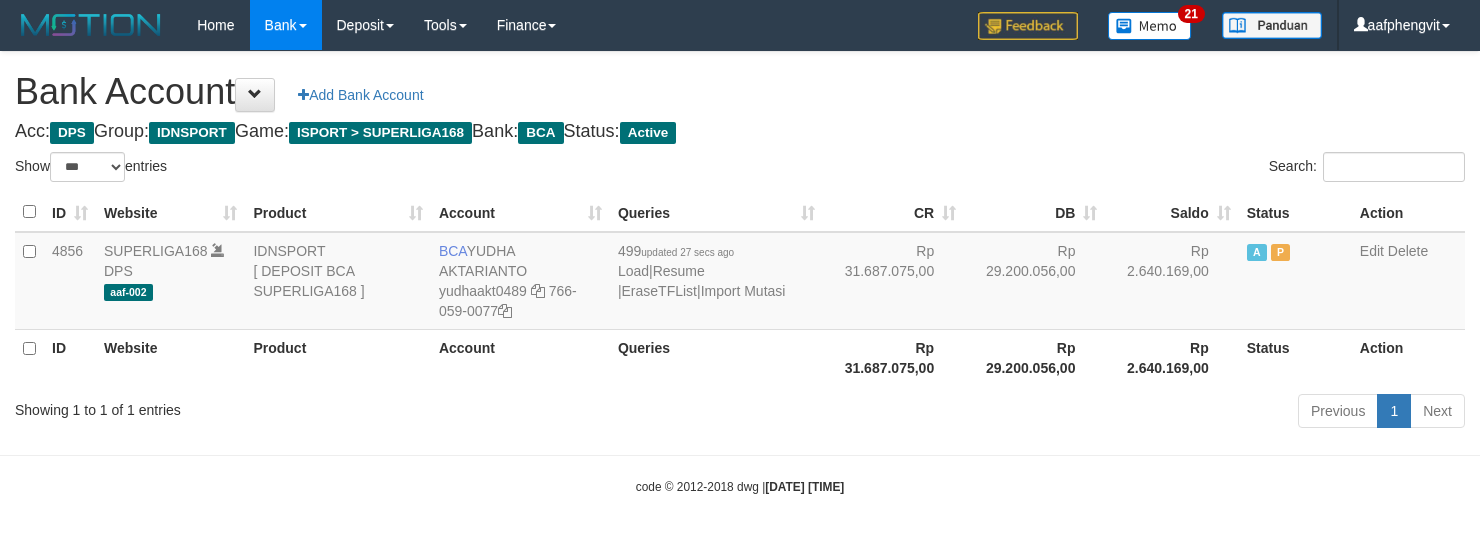 select on "***" 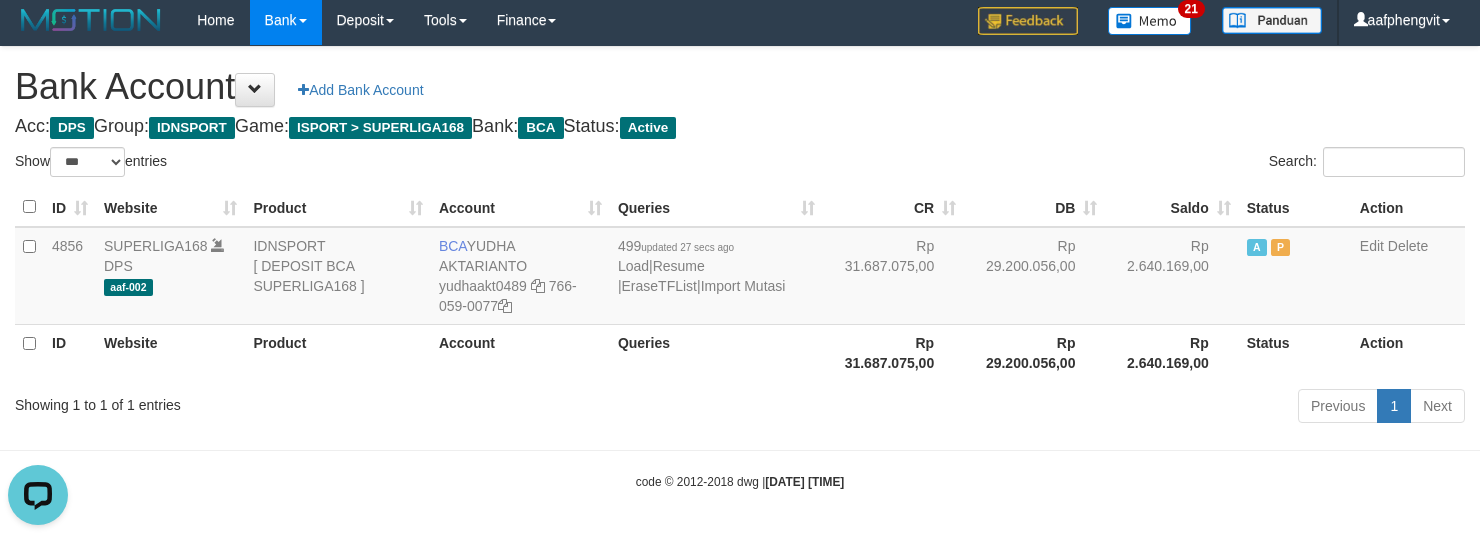 scroll, scrollTop: 0, scrollLeft: 0, axis: both 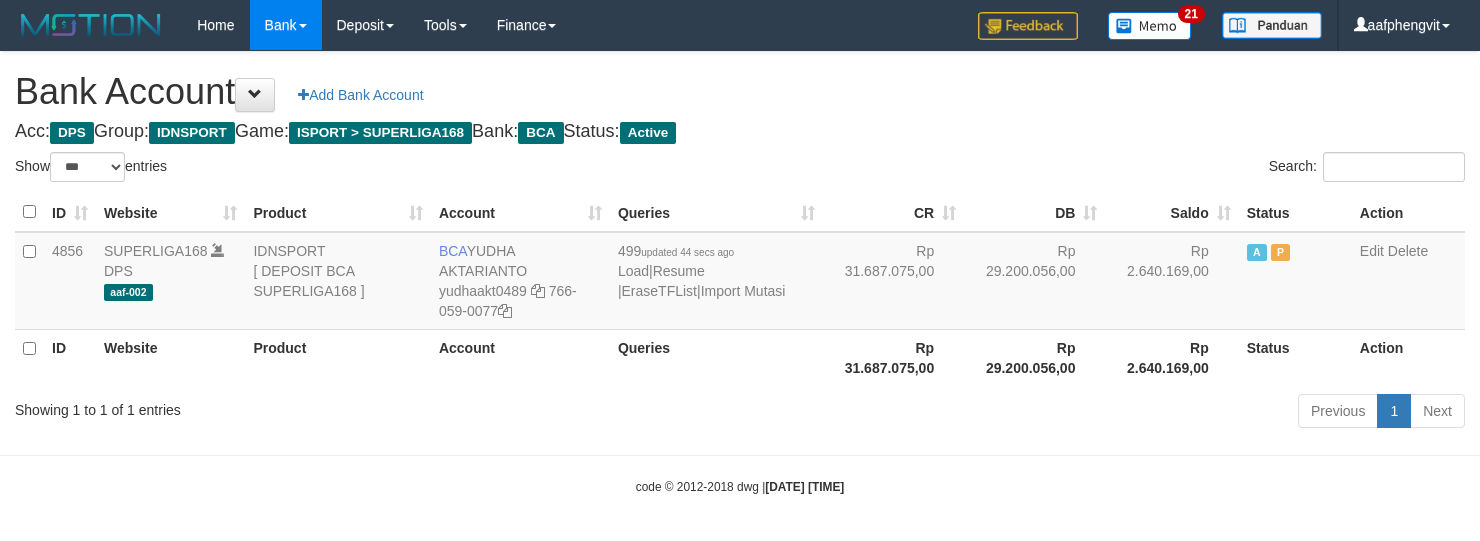 select on "***" 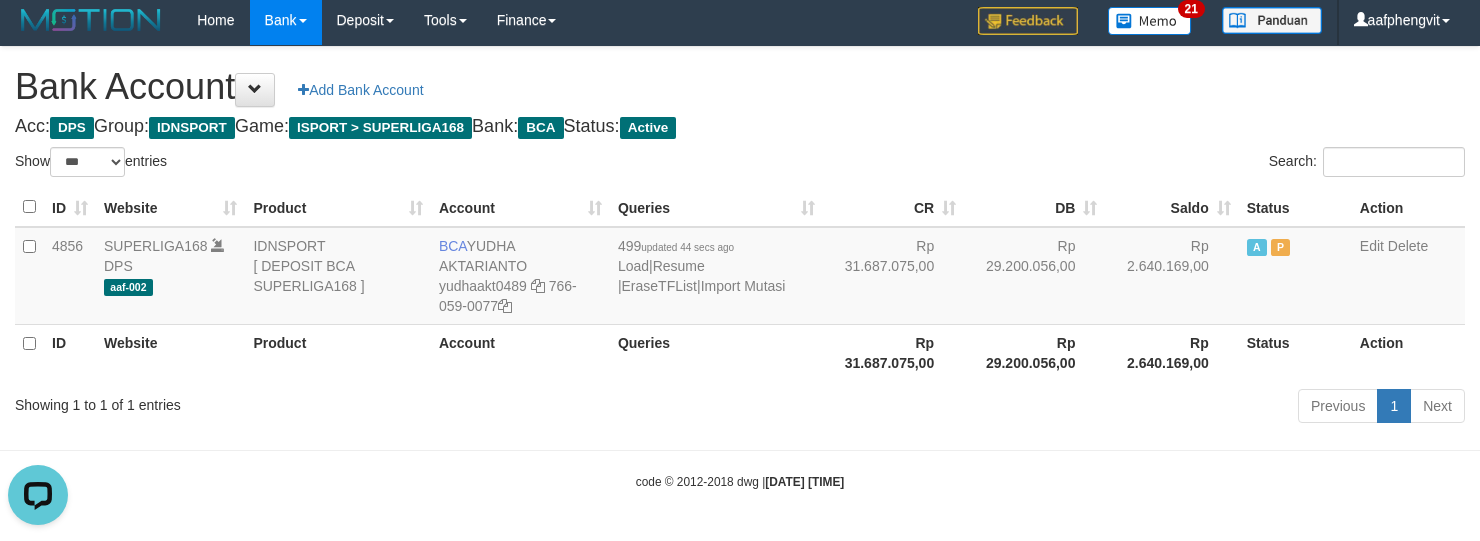 scroll, scrollTop: 0, scrollLeft: 0, axis: both 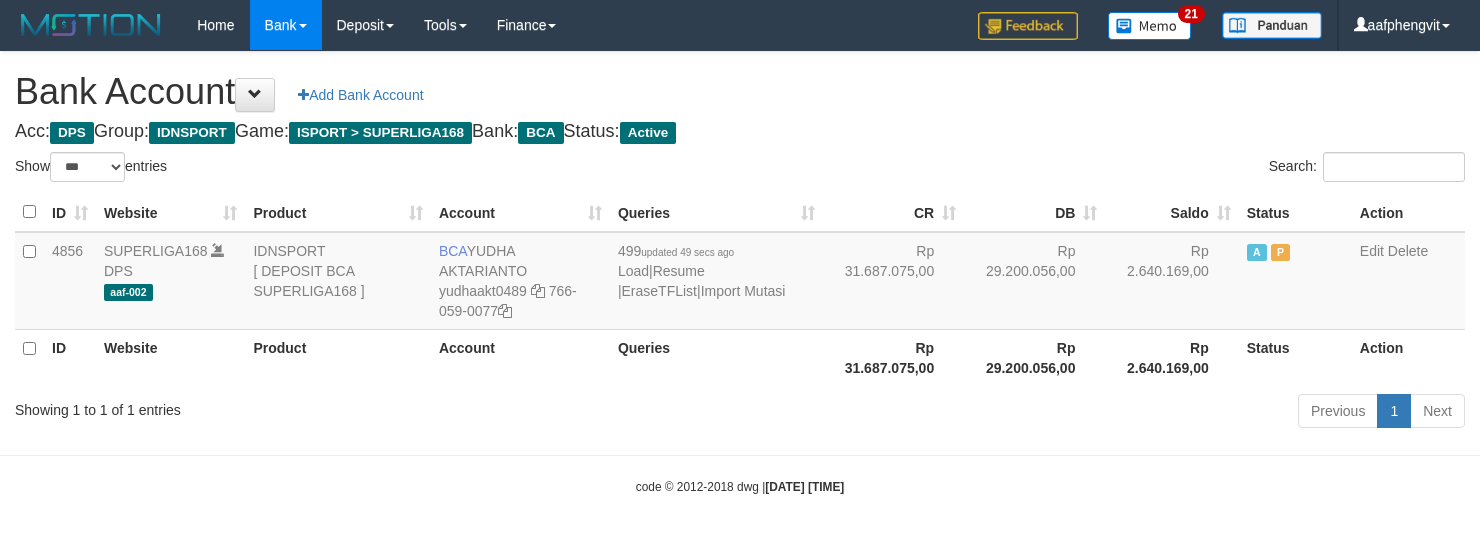 select on "***" 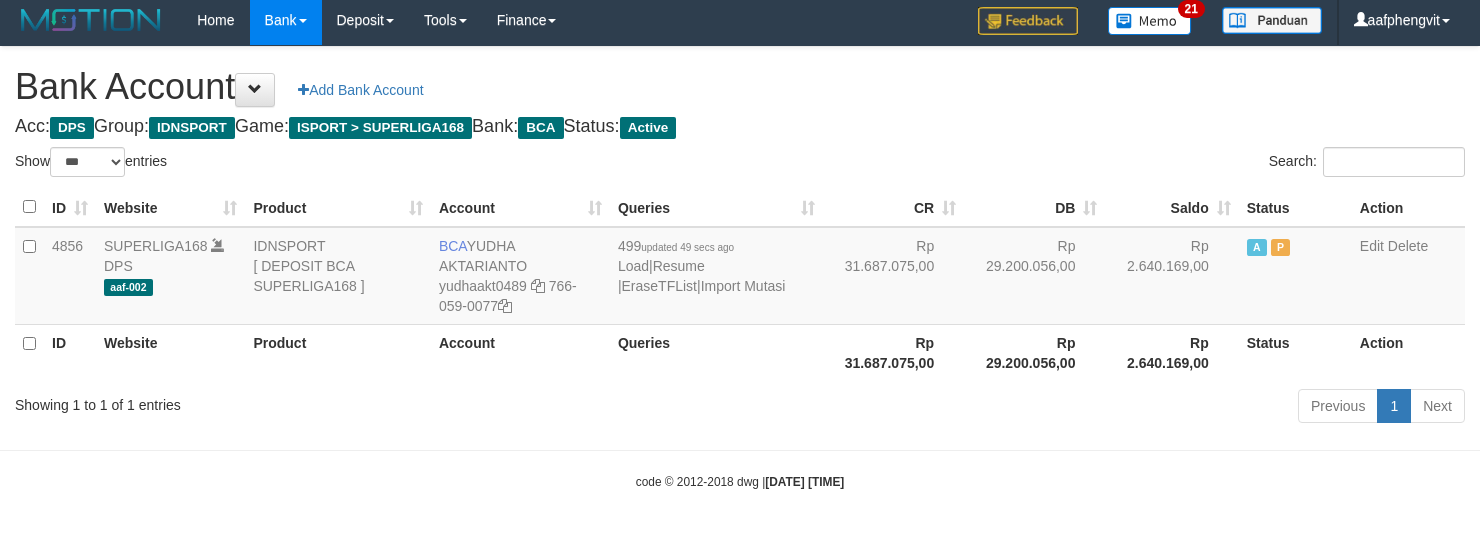 click on "Bank Account
Add Bank Account
Acc: 										 DPS
Group:   IDNSPORT    		Game:   ISPORT > SUPERLIGA168    		Bank:   BCA    		Status:  Active
Filter Account Type
*******
***
**
***
DPS
SELECT ALL  SELECT TYPE  - ALL -
DPS
WD
TMP
Filter Product
*******
******
********
********
*******
********
IDNSPORT
SELECT ALL  SELECT GROUP  - ALL -
BETHUB
IDNPOKER
IDNSPORT
IDNTOTO
LOADONLY
Filter Website
*******" at bounding box center [740, 238] 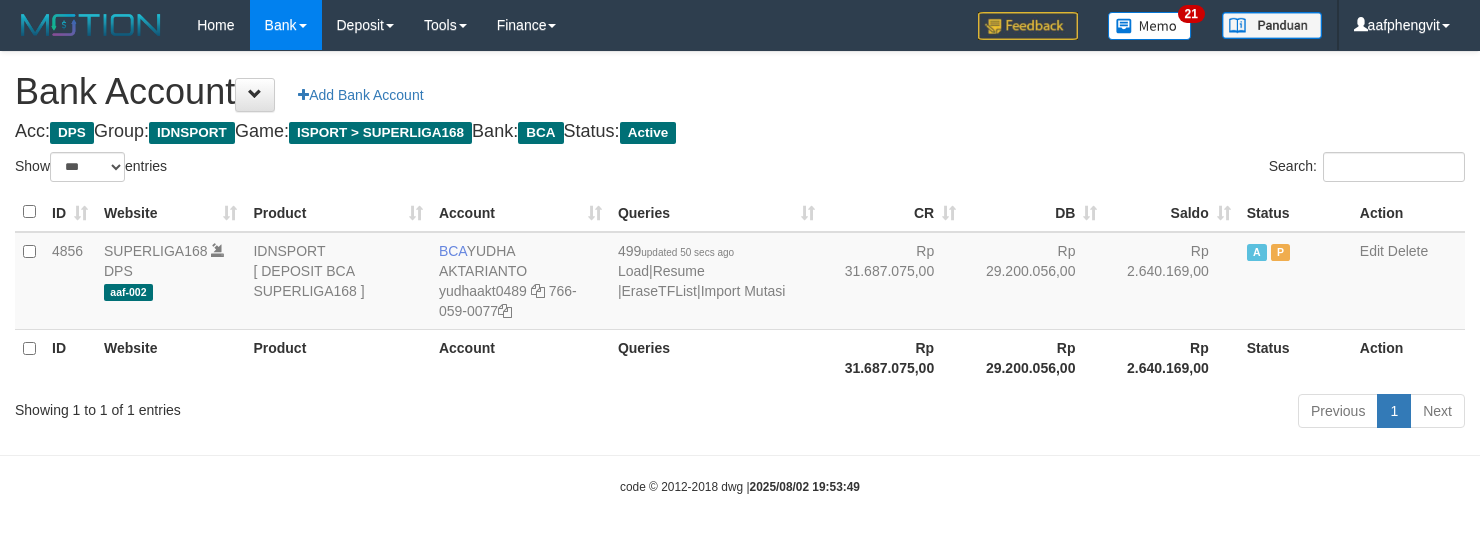 select on "***" 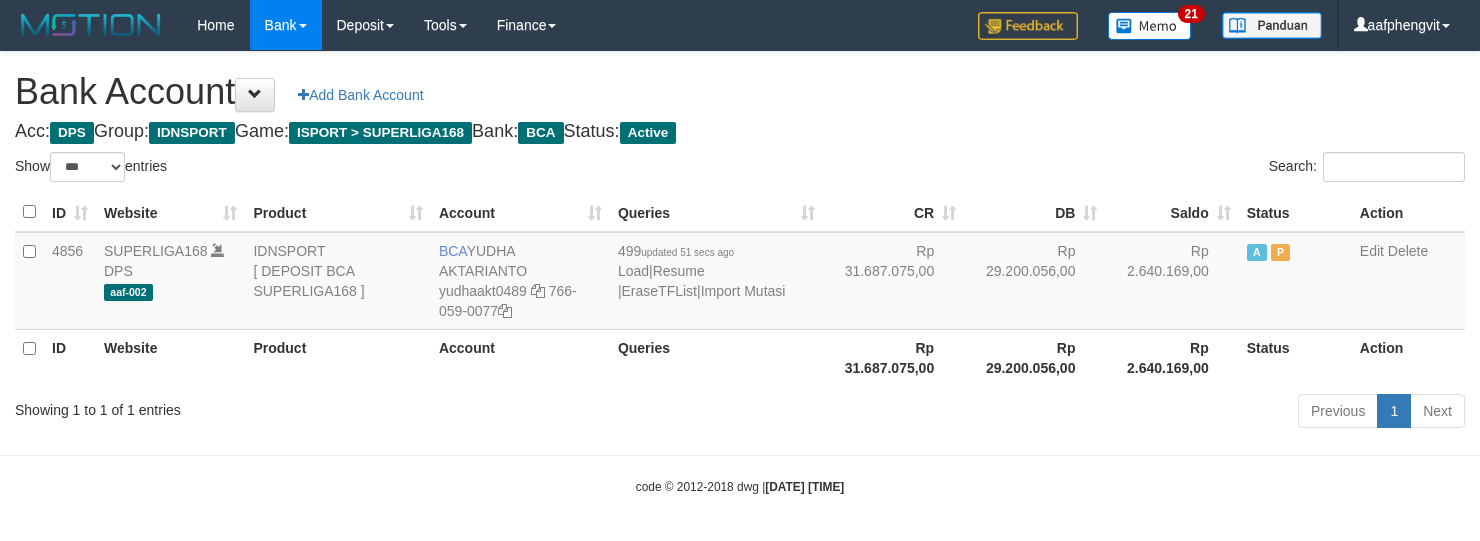 select on "***" 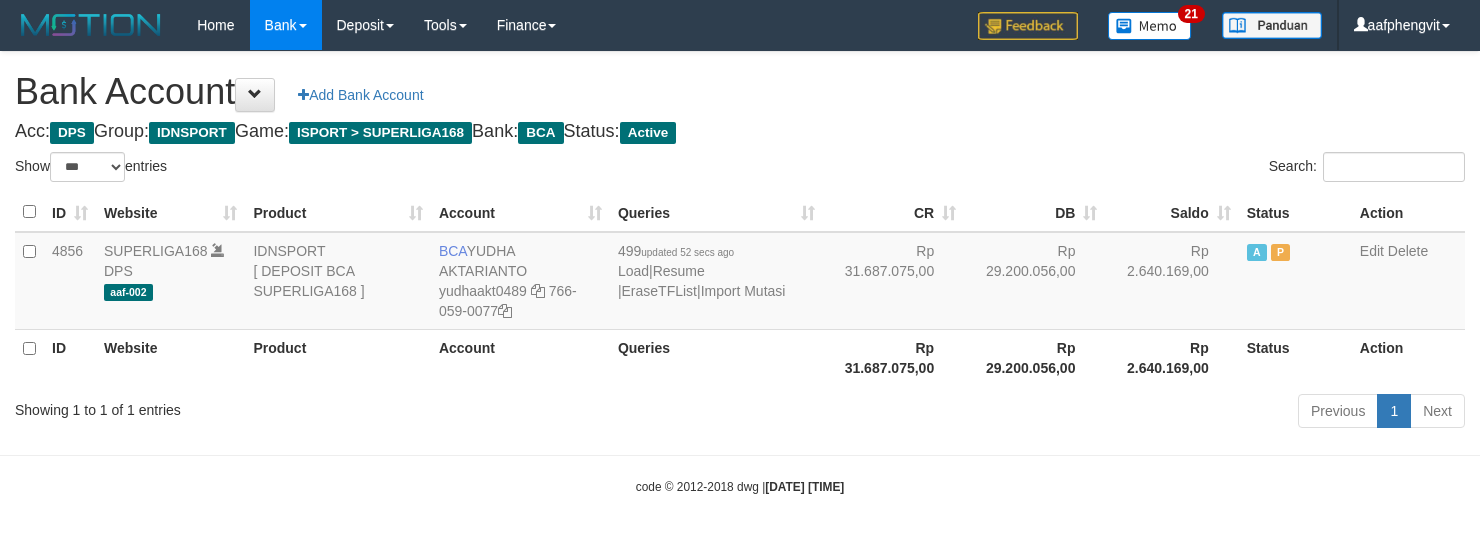 select on "***" 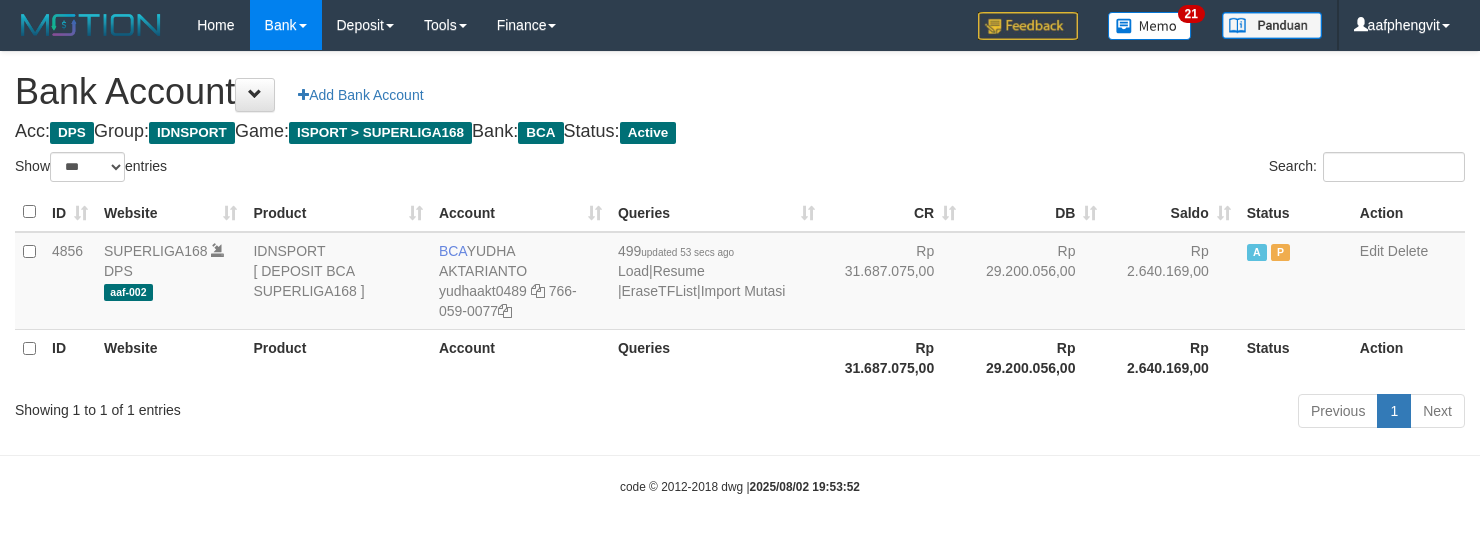 select on "***" 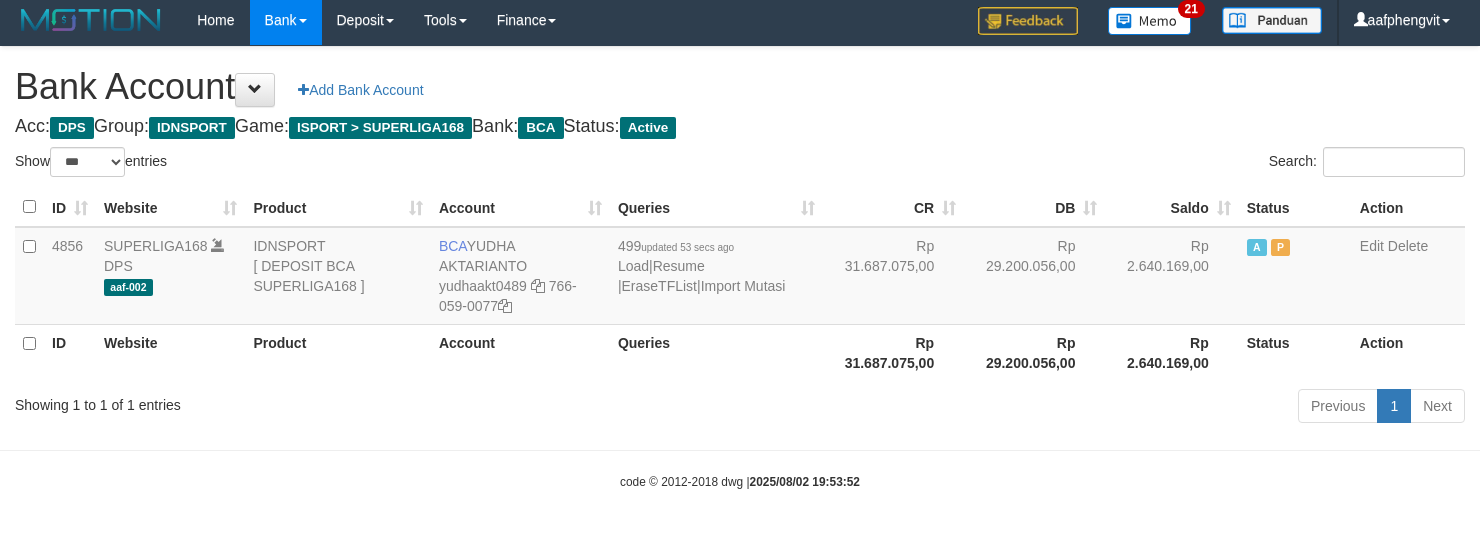 click on "Bank Account
Add Bank Account" at bounding box center (740, 87) 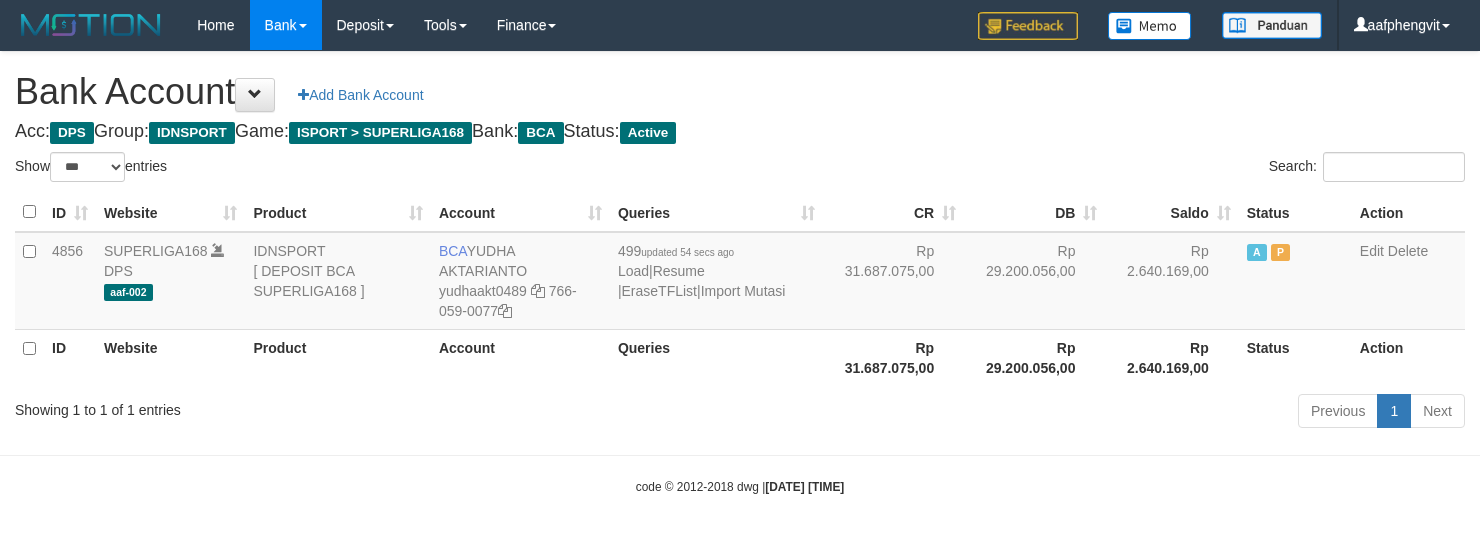 select on "***" 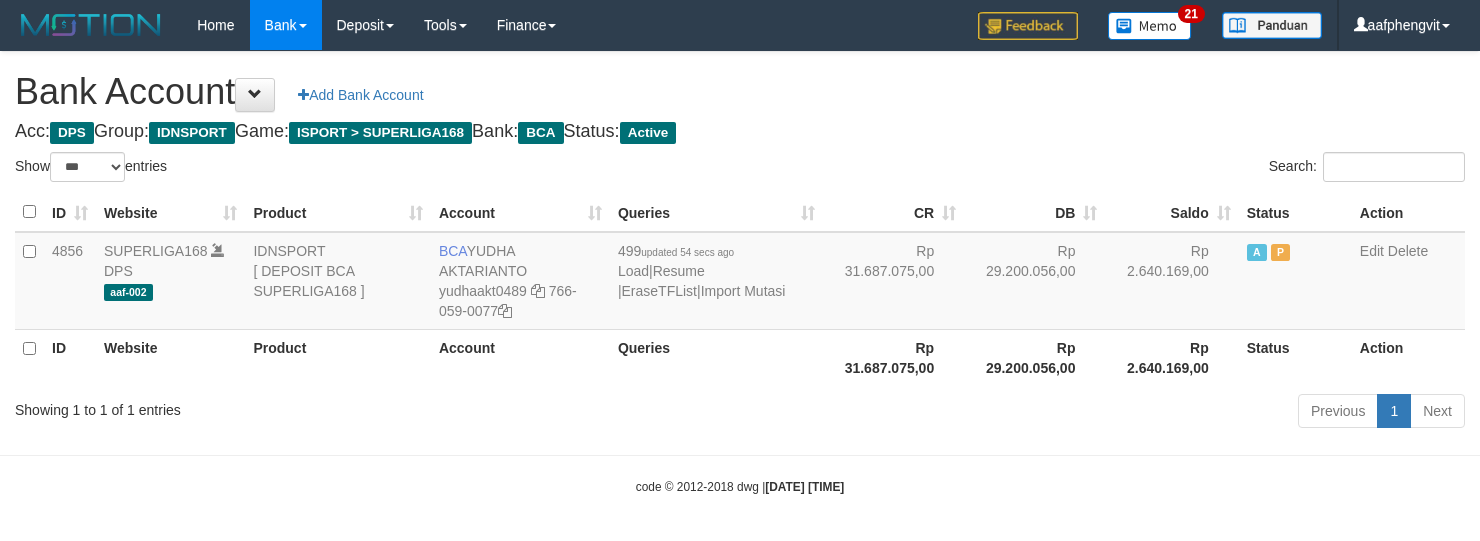 select on "***" 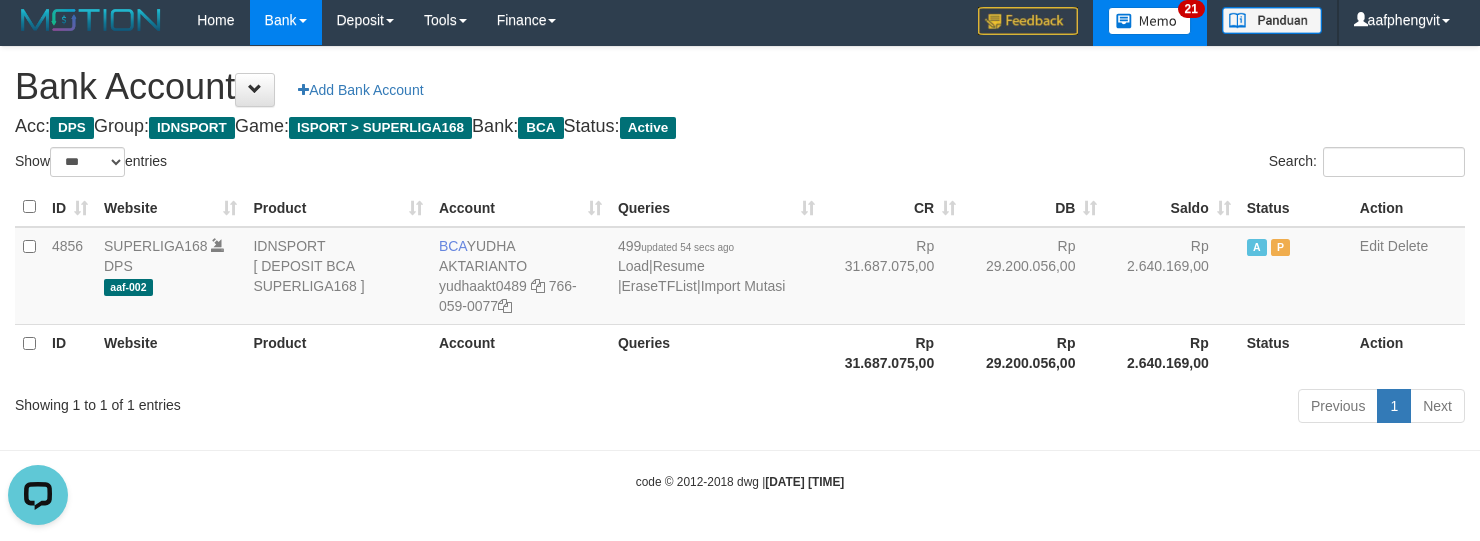 scroll, scrollTop: 0, scrollLeft: 0, axis: both 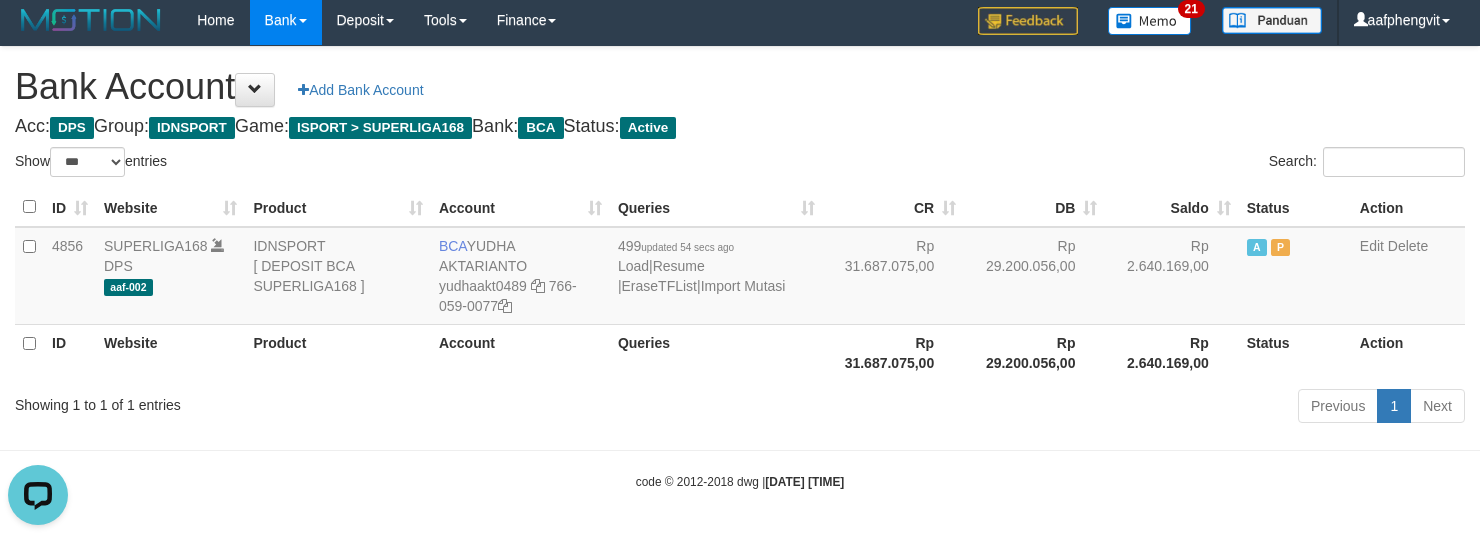 drag, startPoint x: 561, startPoint y: 425, endPoint x: 561, endPoint y: 404, distance: 21 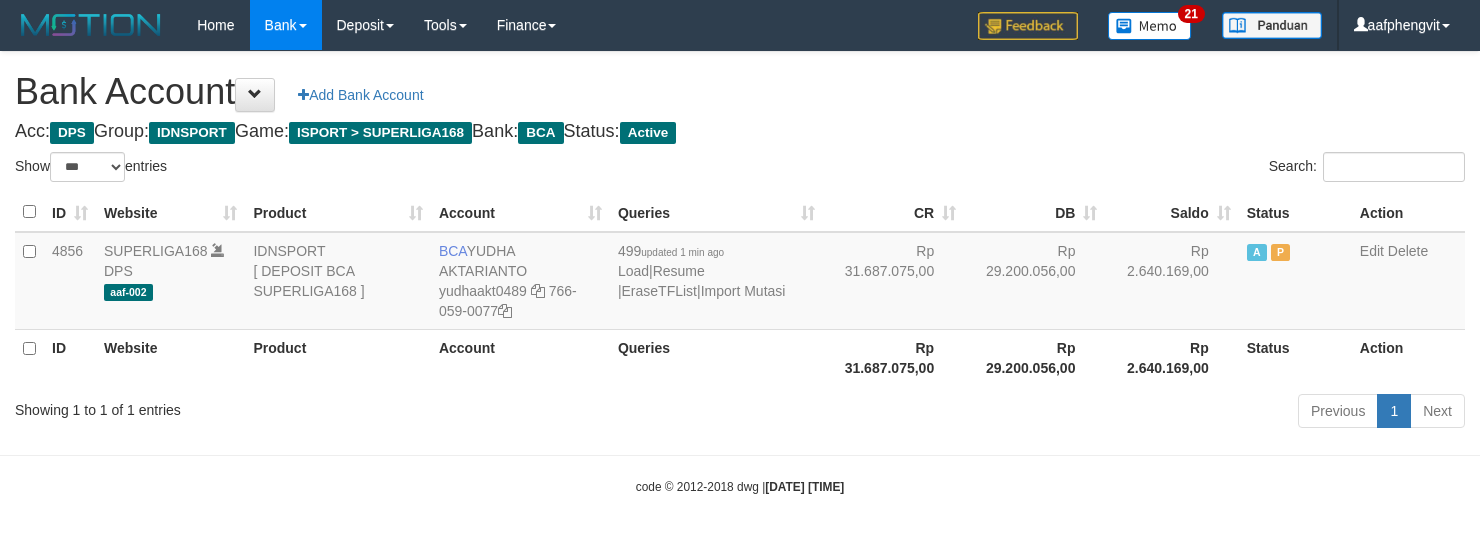 select on "***" 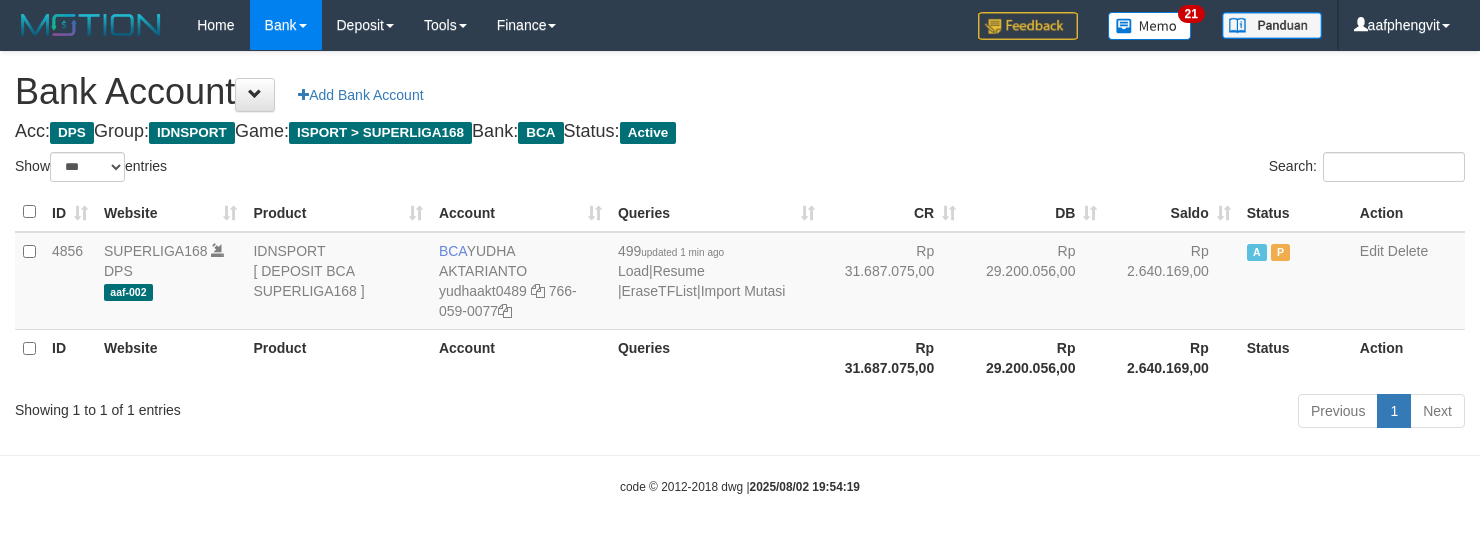 select on "***" 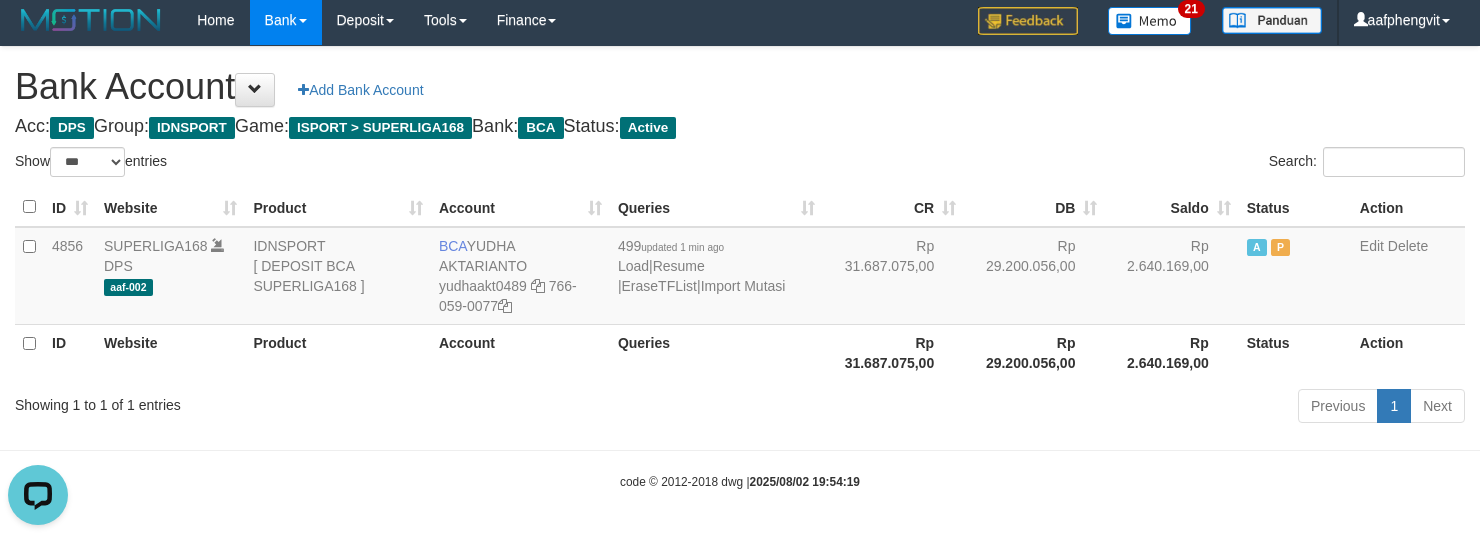 scroll, scrollTop: 0, scrollLeft: 0, axis: both 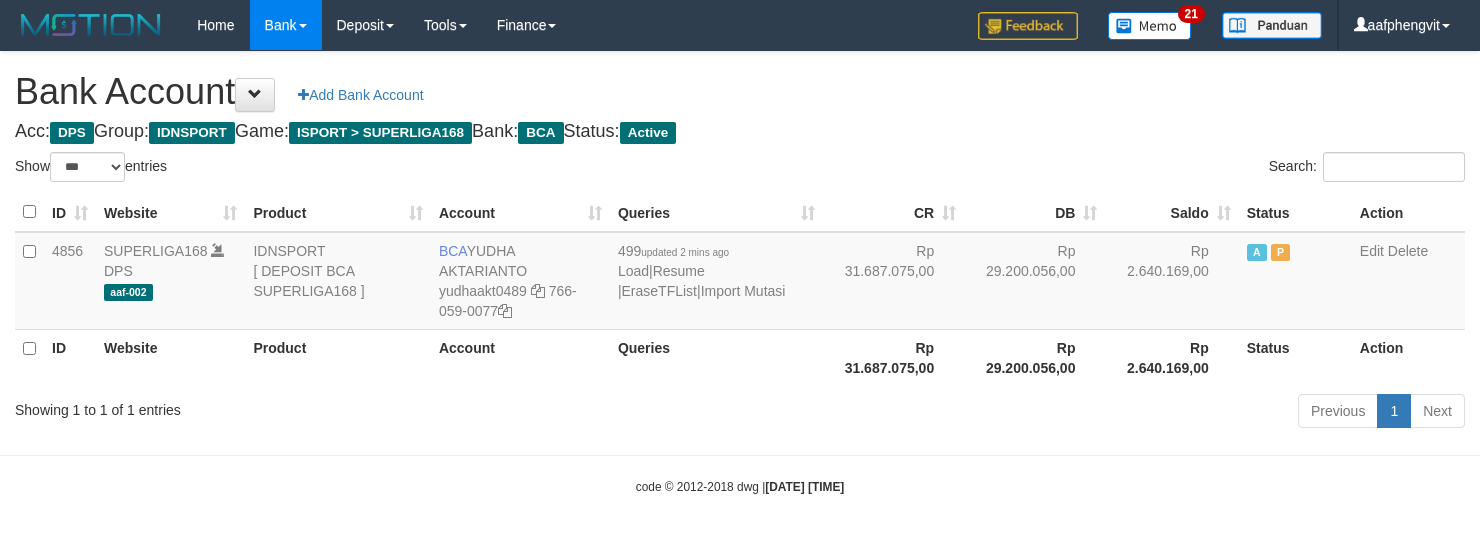 select on "***" 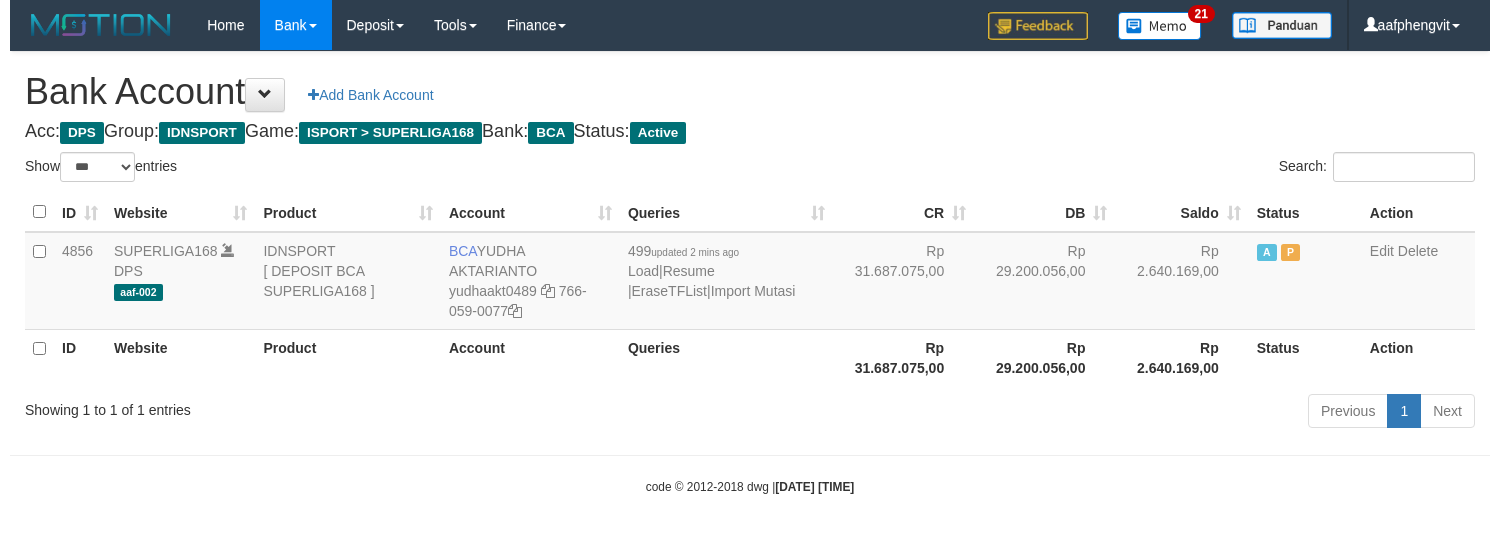 scroll, scrollTop: 6, scrollLeft: 0, axis: vertical 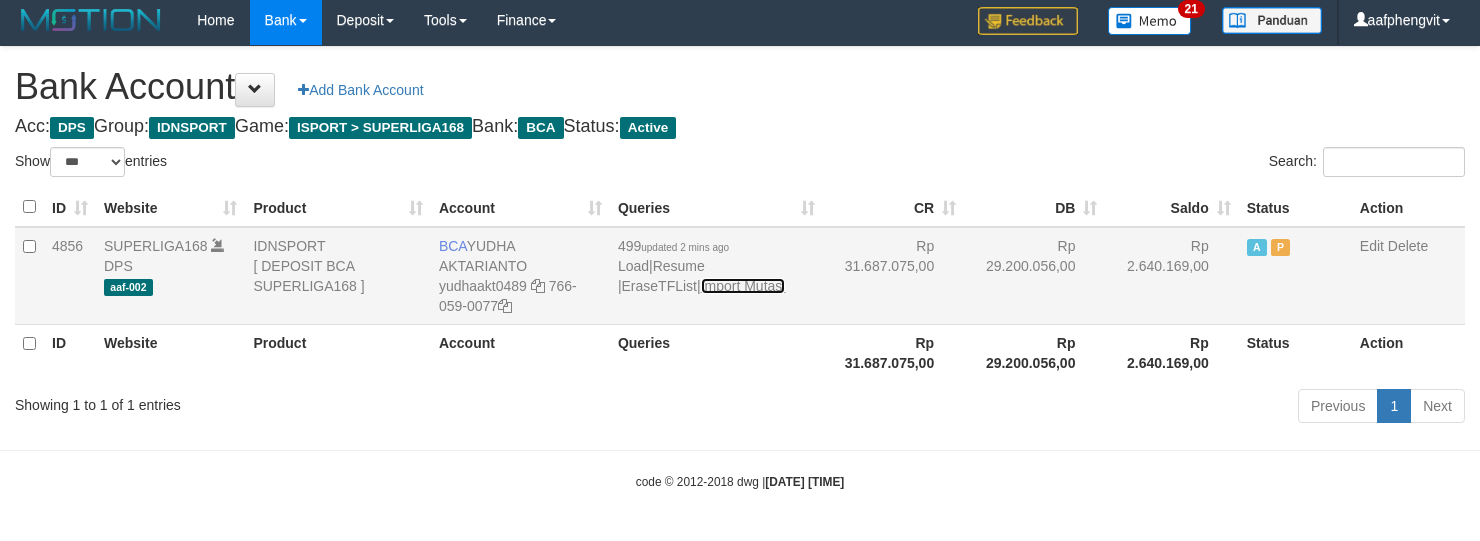 click on "Import Mutasi" at bounding box center [743, 286] 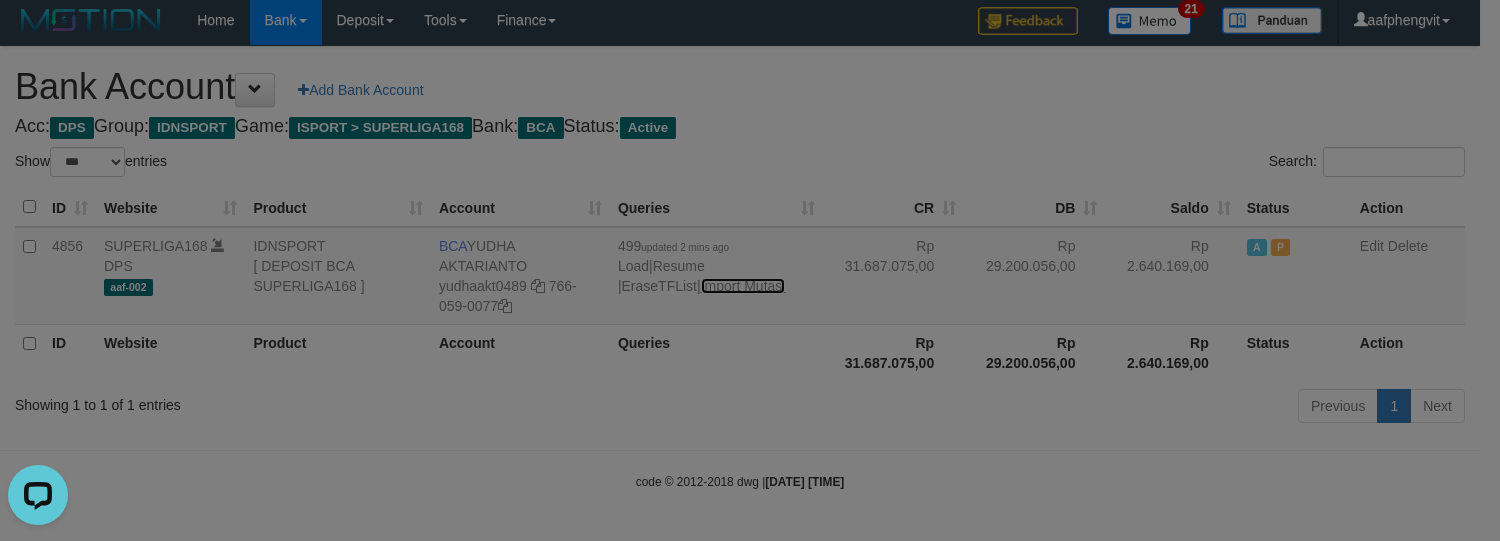 scroll, scrollTop: 0, scrollLeft: 0, axis: both 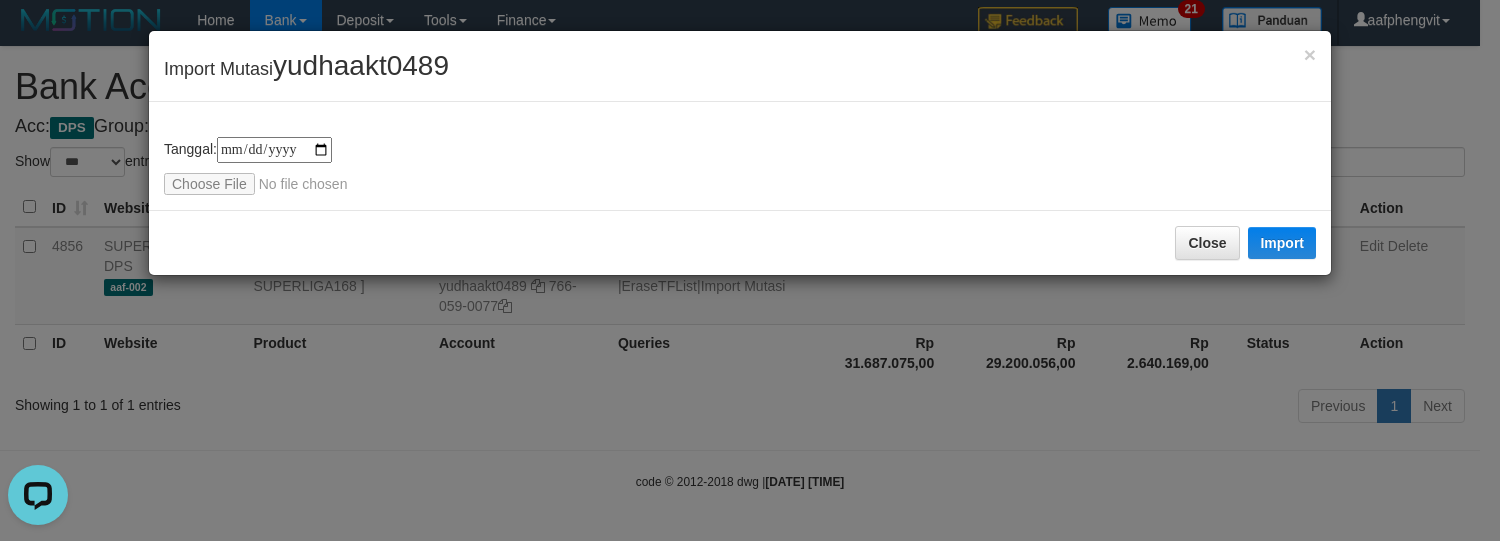 type on "**********" 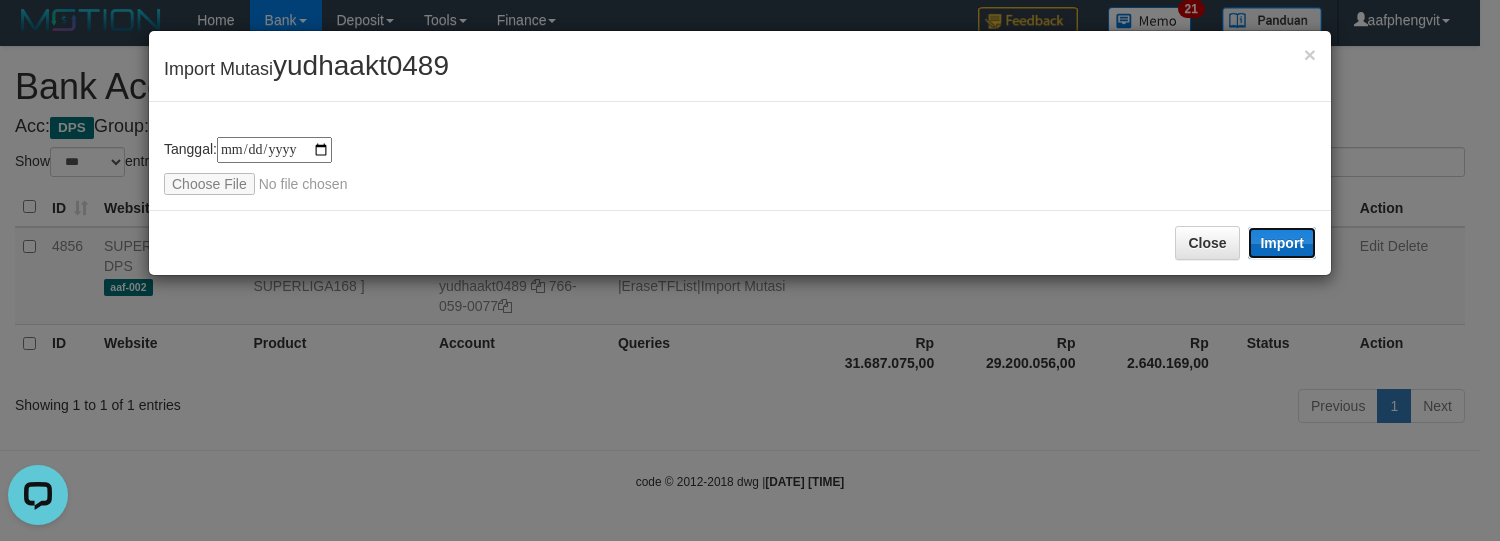 click on "Import" at bounding box center [1282, 243] 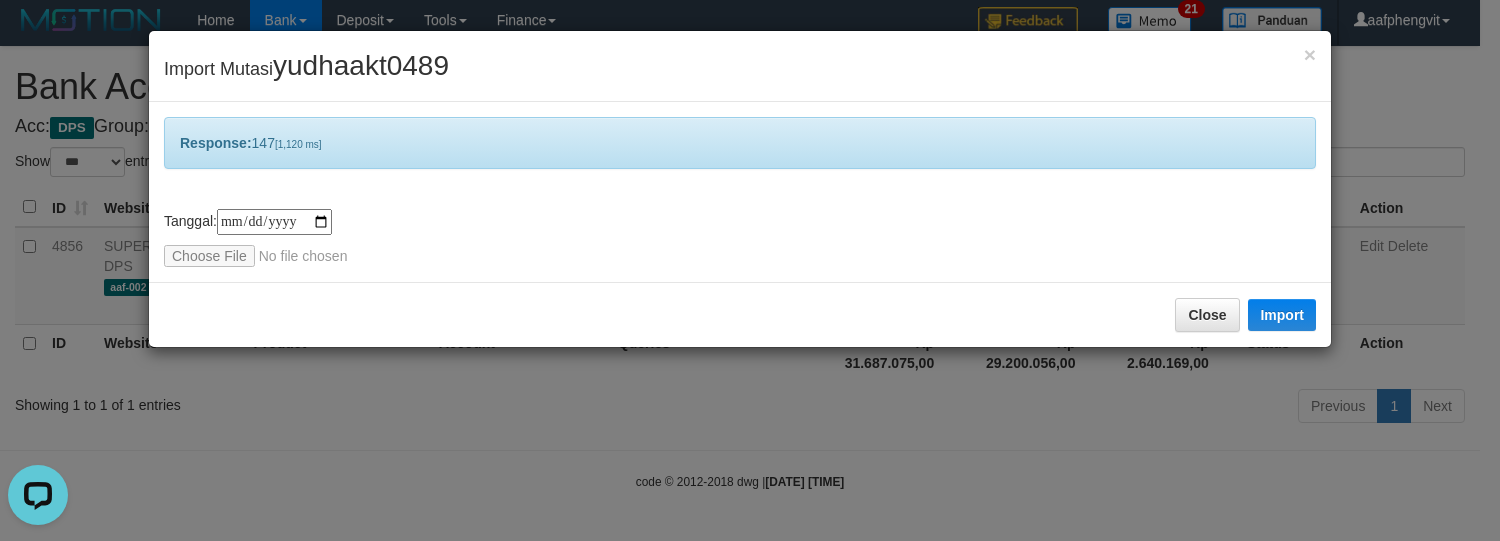 click on "Response:  147  [1,120 ms]" at bounding box center (740, 143) 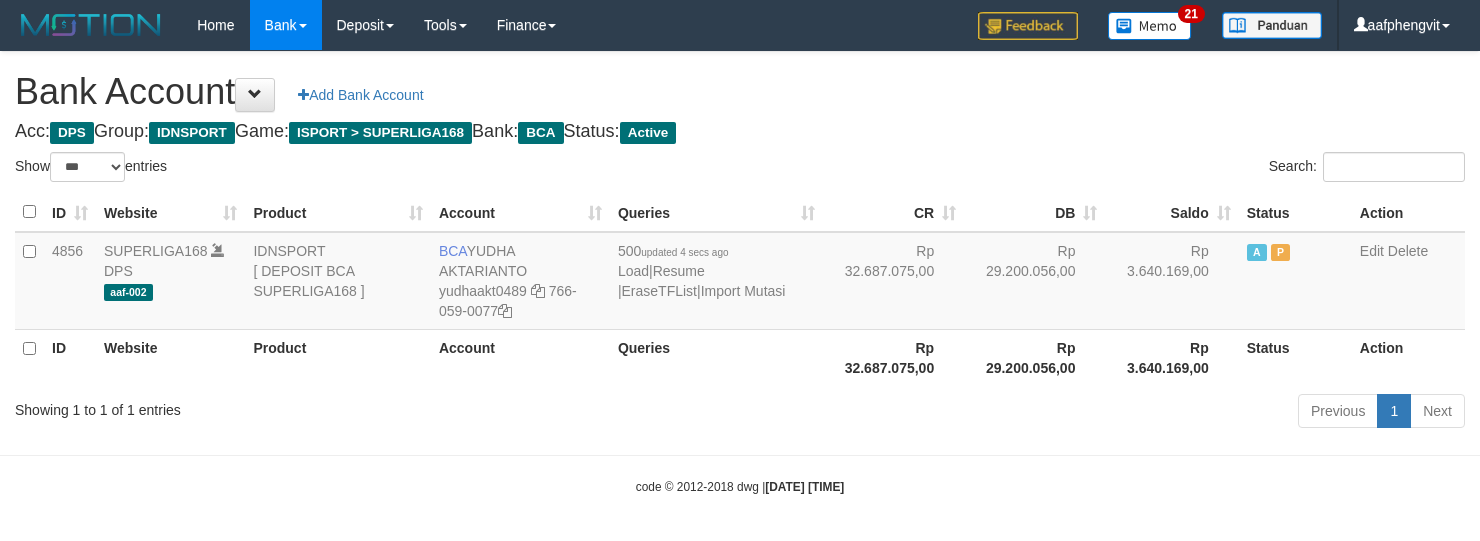 select on "***" 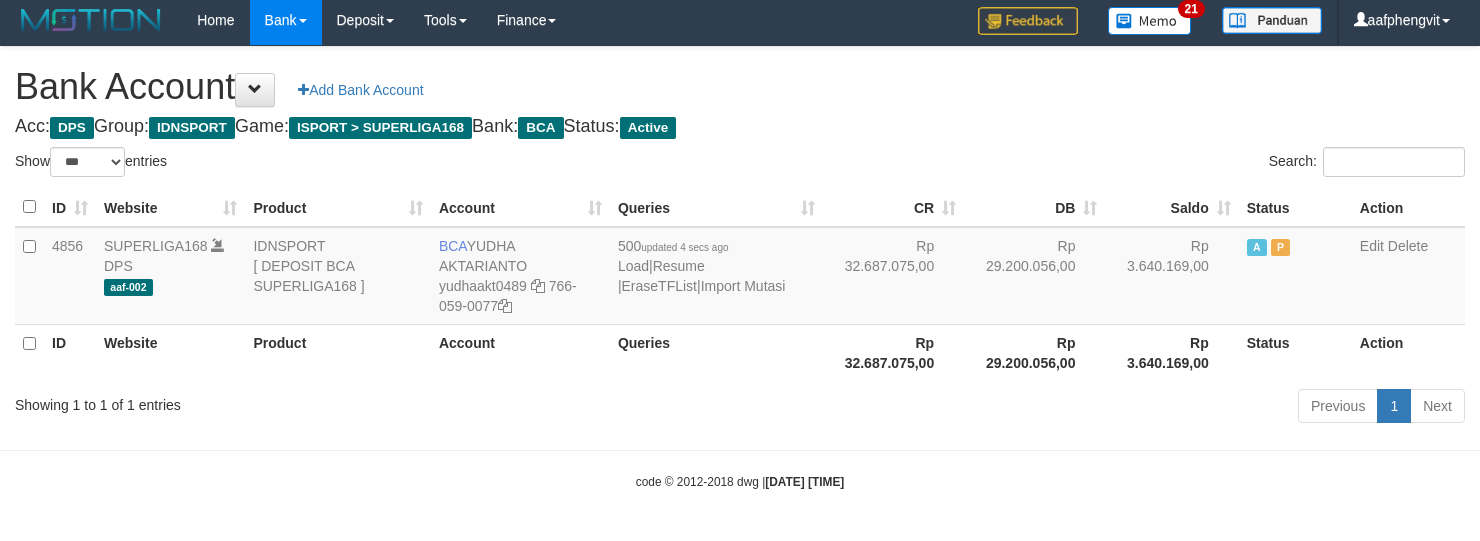 click on "Bank Account
Add Bank Account
Acc: 										 DPS
Group:   IDNSPORT    		Game:   ISPORT > SUPERLIGA168    		Bank:   BCA    		Status:  Active
Filter Account Type
*******
***
**
***
DPS
SELECT ALL  SELECT TYPE  - ALL -
DPS
WD
TMP
Filter Product
*******
******
********
********
*******
********
IDNSPORT
SELECT ALL  SELECT GROUP  - ALL -
BETHUB
IDNPOKER
IDNSPORT
IDNTOTO
LOADONLY
Filter Website
*******" at bounding box center (740, 238) 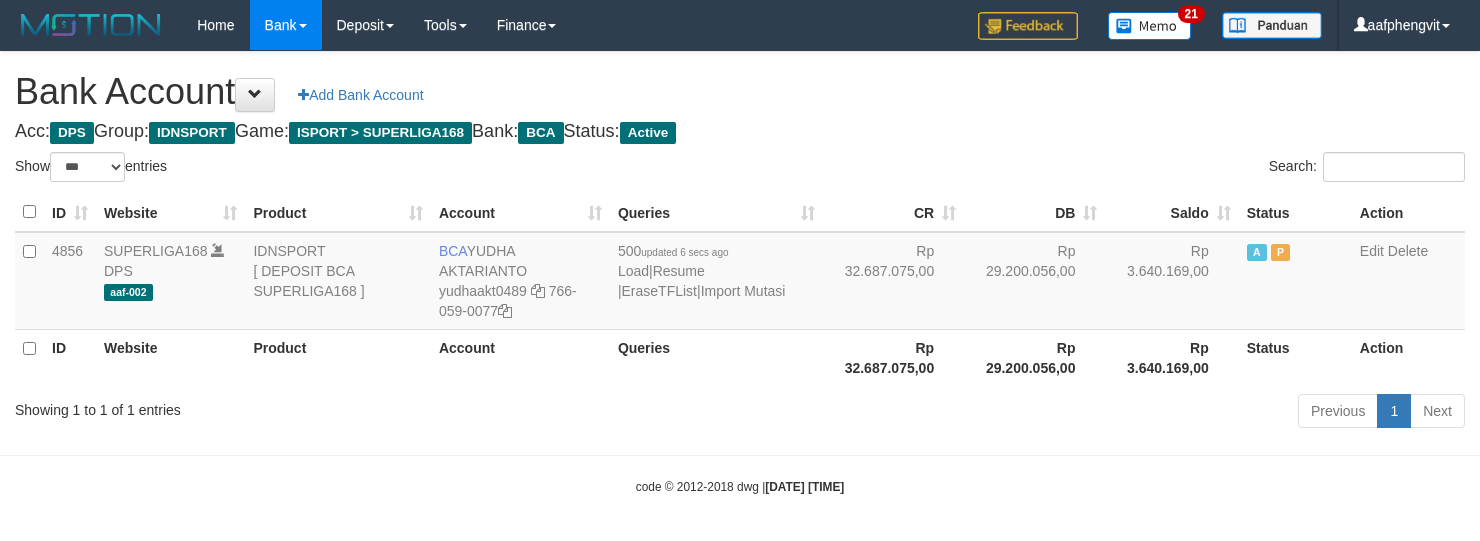 select on "***" 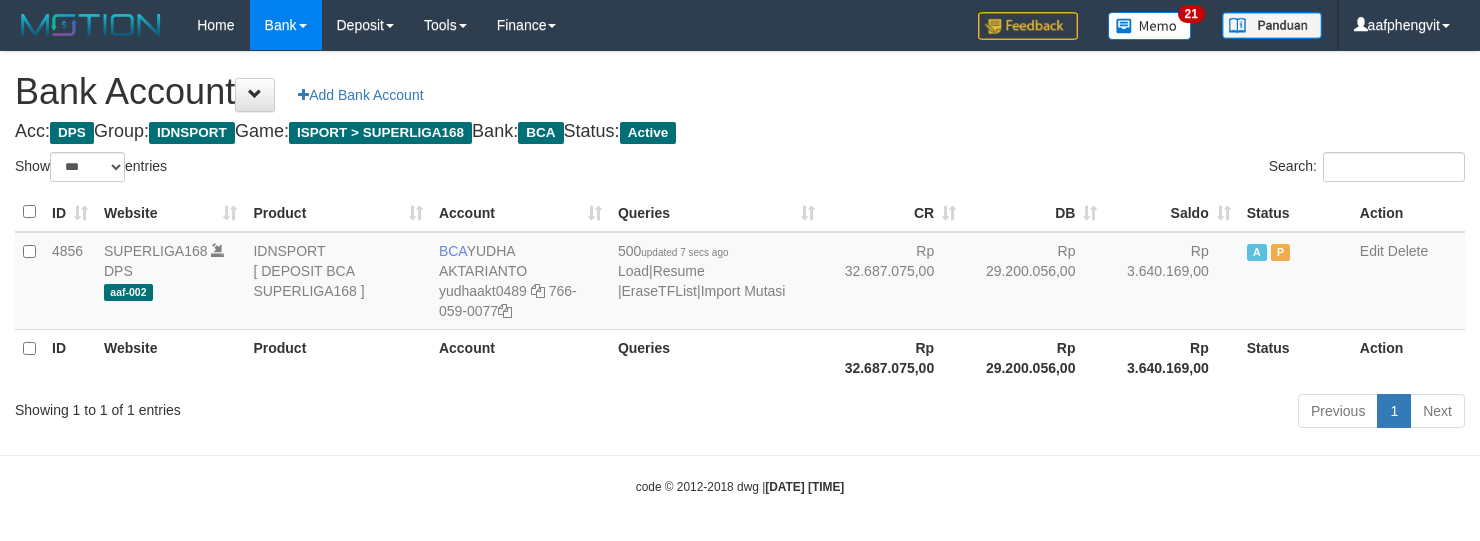 select on "***" 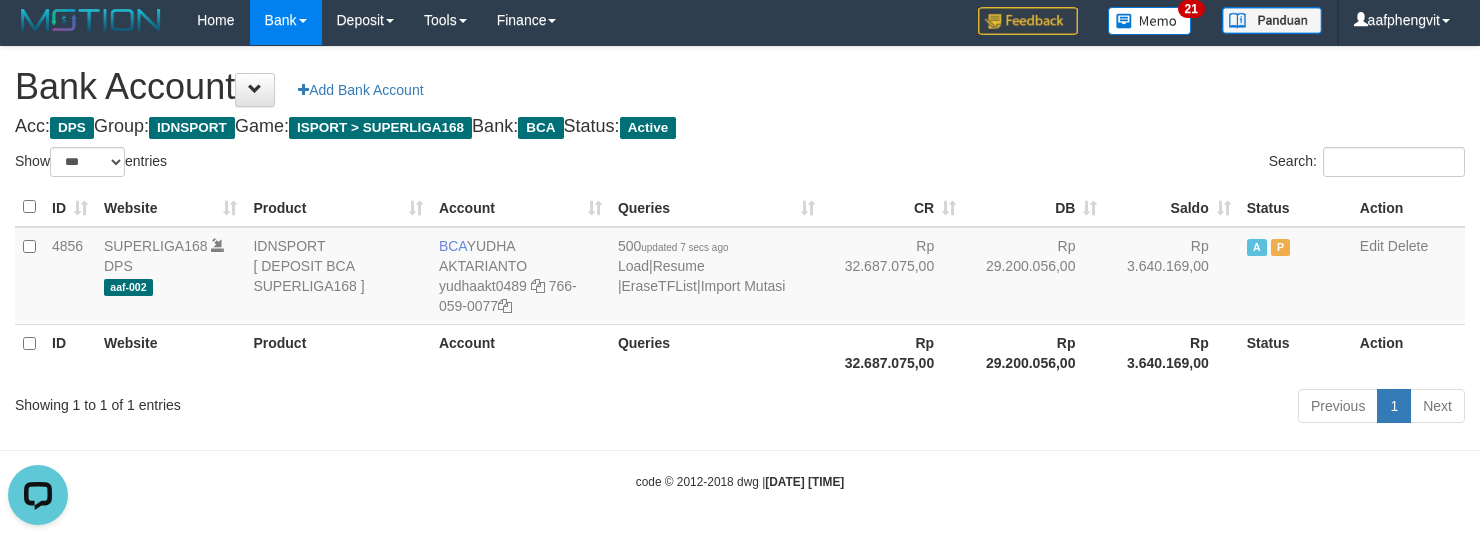 scroll, scrollTop: 0, scrollLeft: 0, axis: both 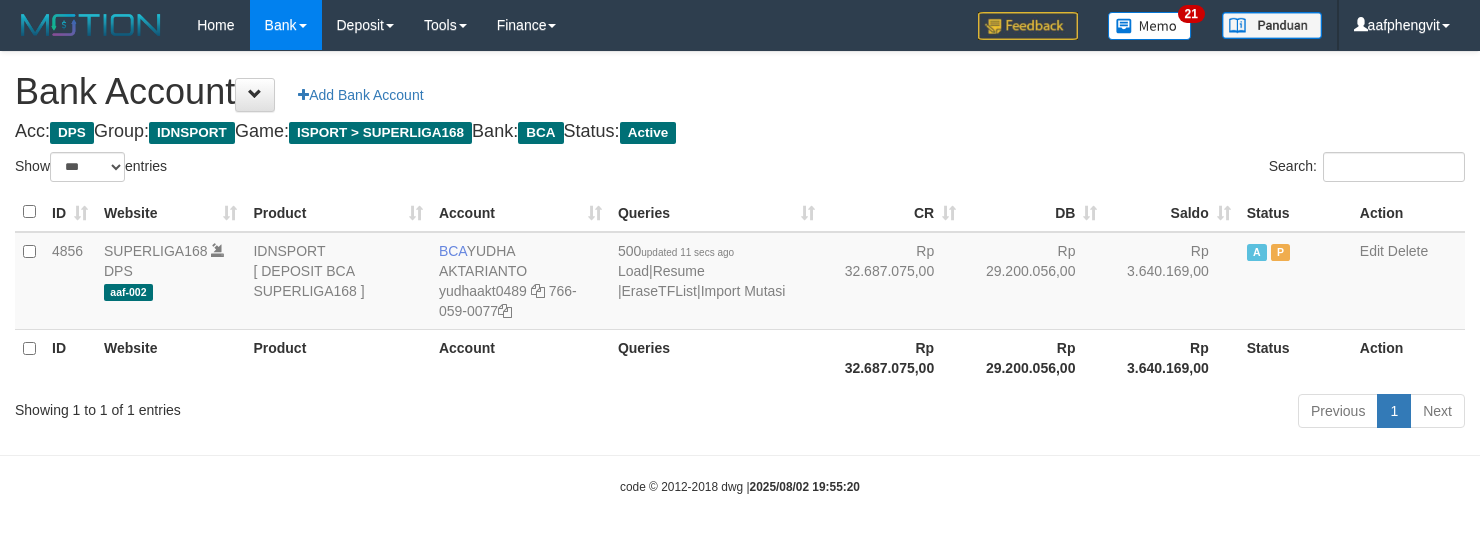 select on "***" 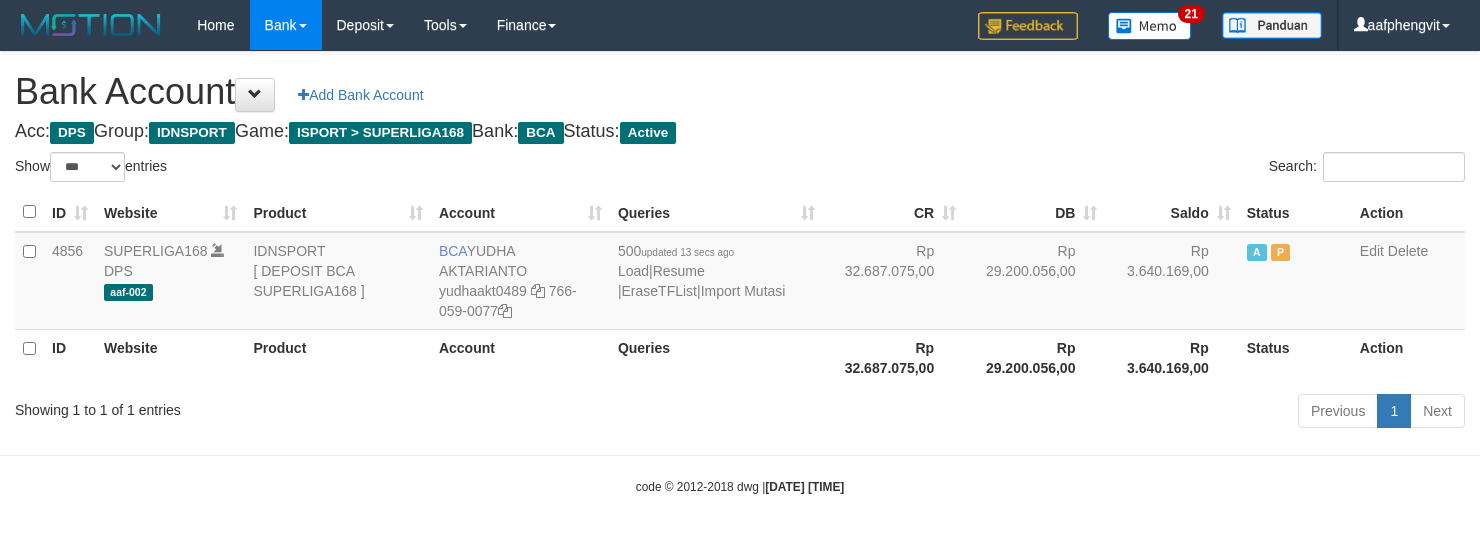 select on "***" 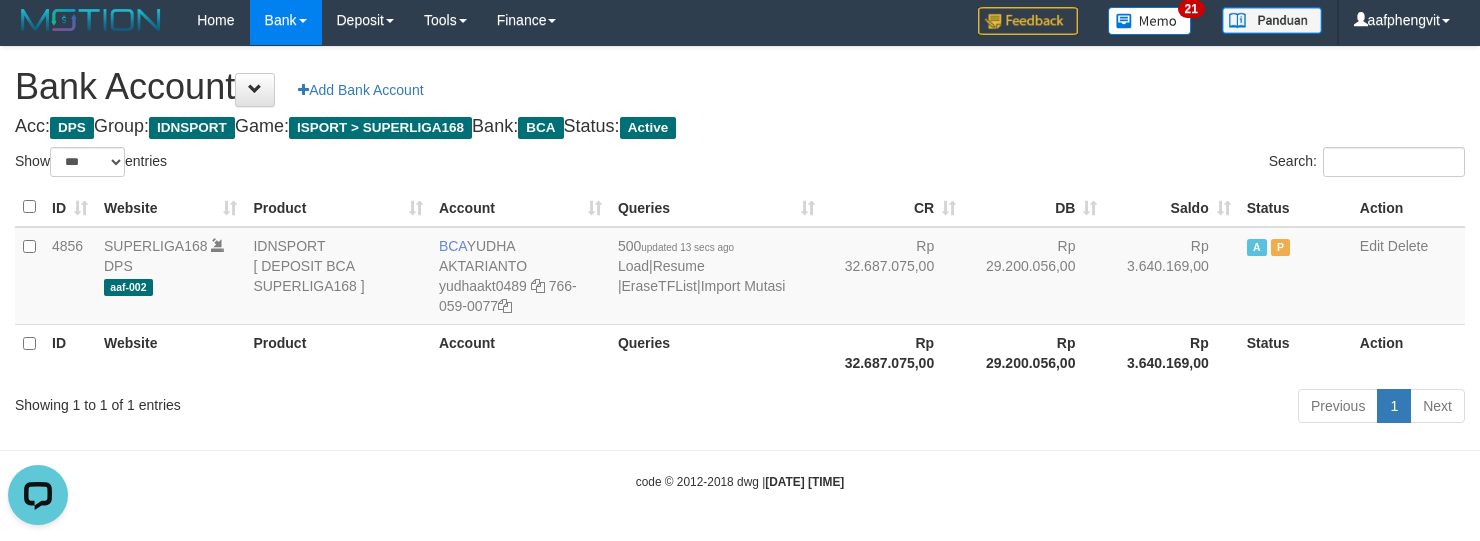 scroll, scrollTop: 0, scrollLeft: 0, axis: both 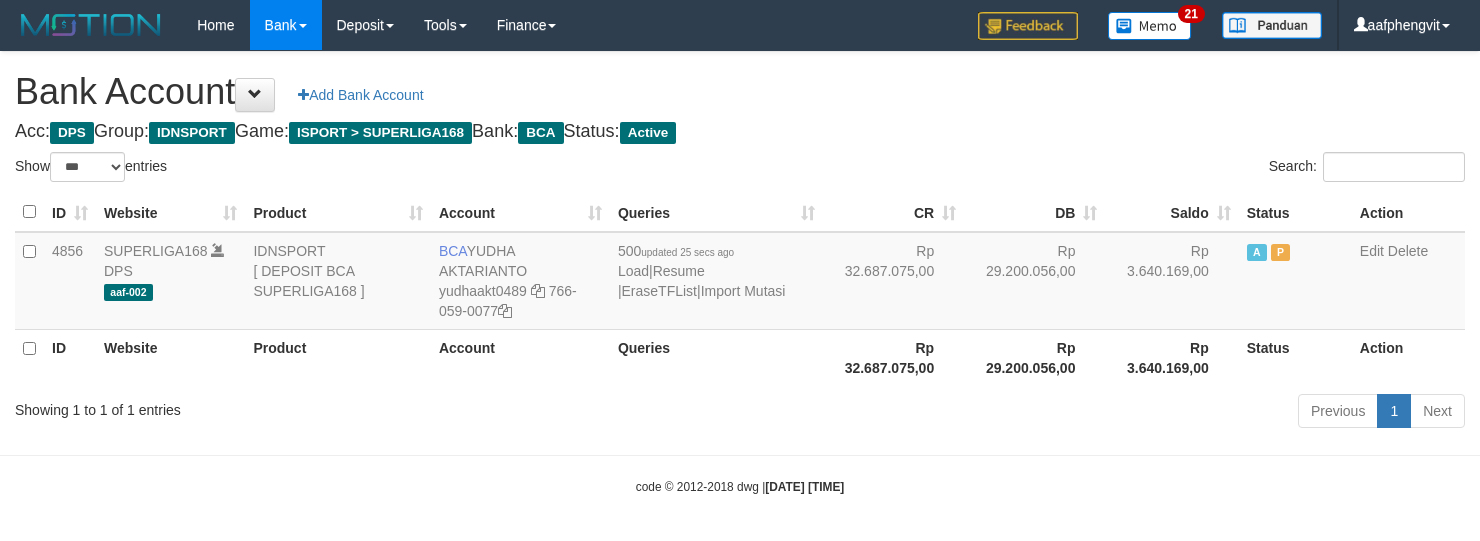 select on "***" 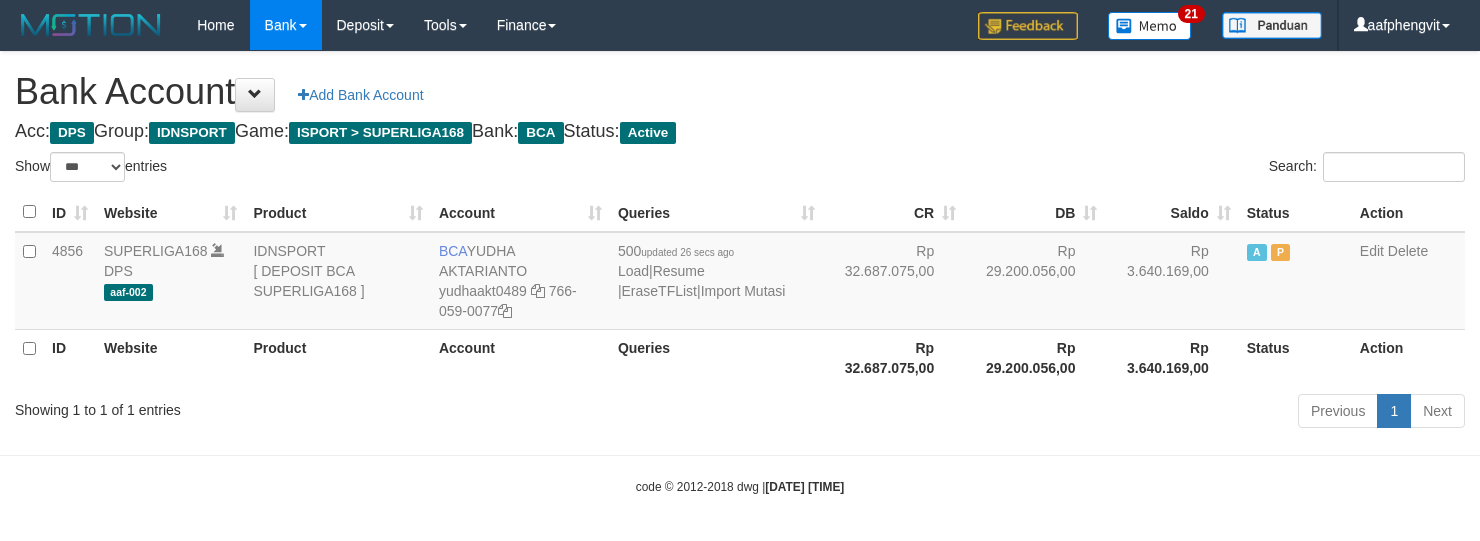 select on "***" 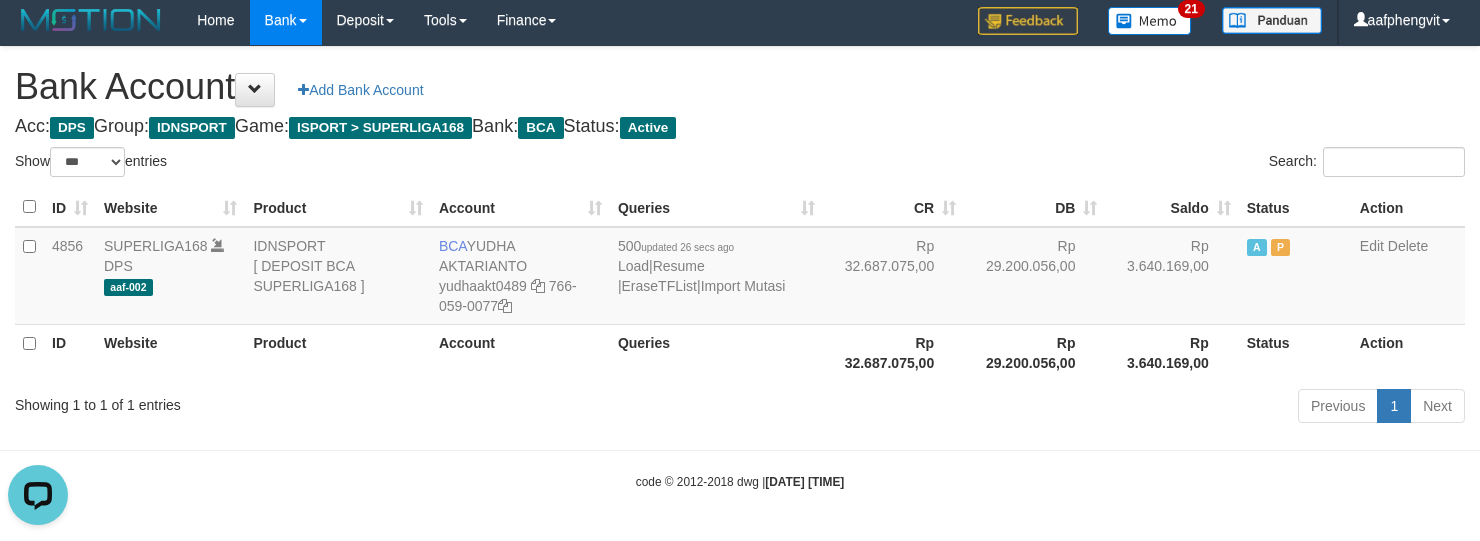 scroll, scrollTop: 0, scrollLeft: 0, axis: both 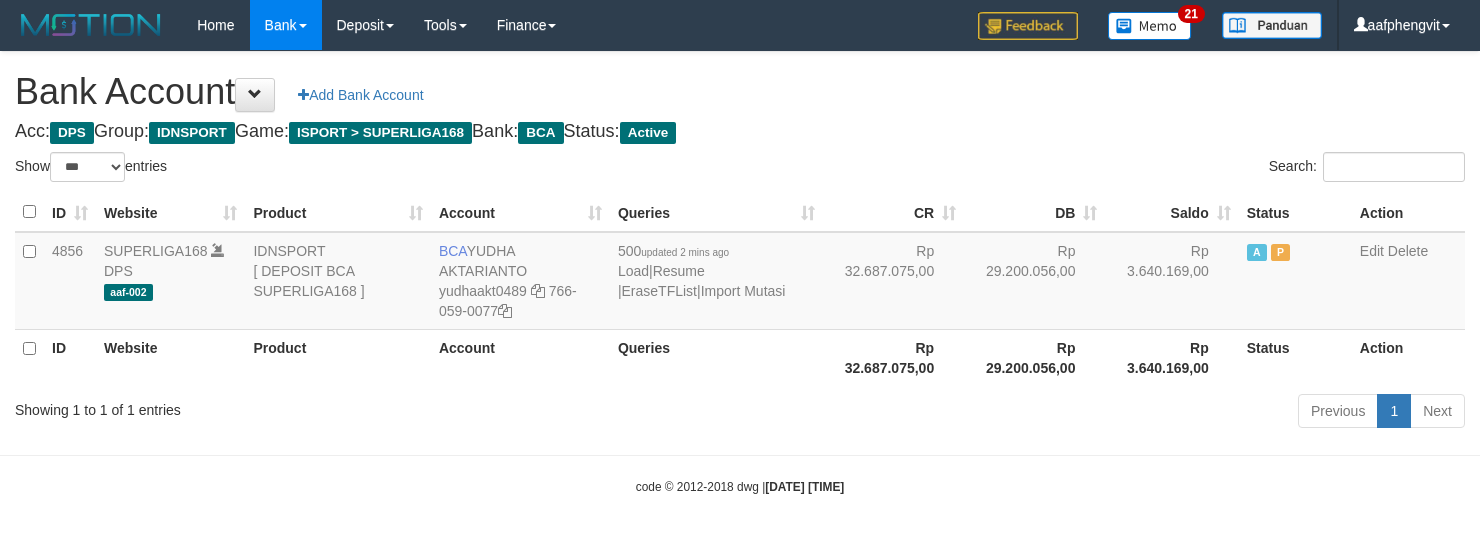 select on "***" 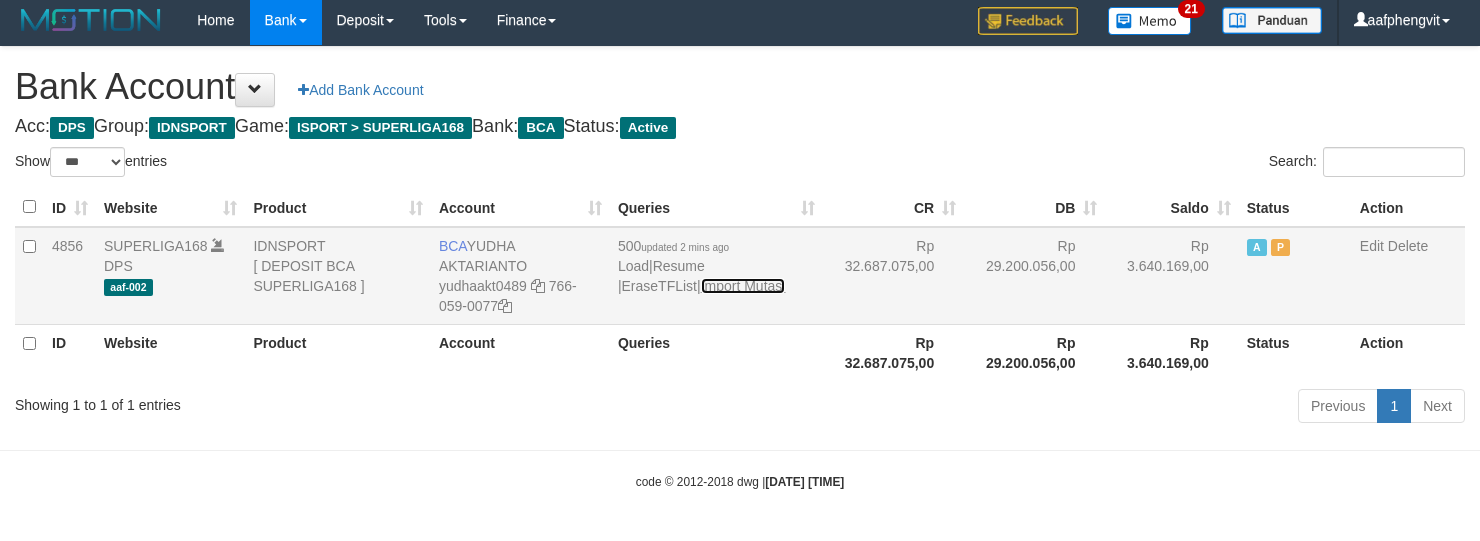 click on "Import Mutasi" at bounding box center [743, 286] 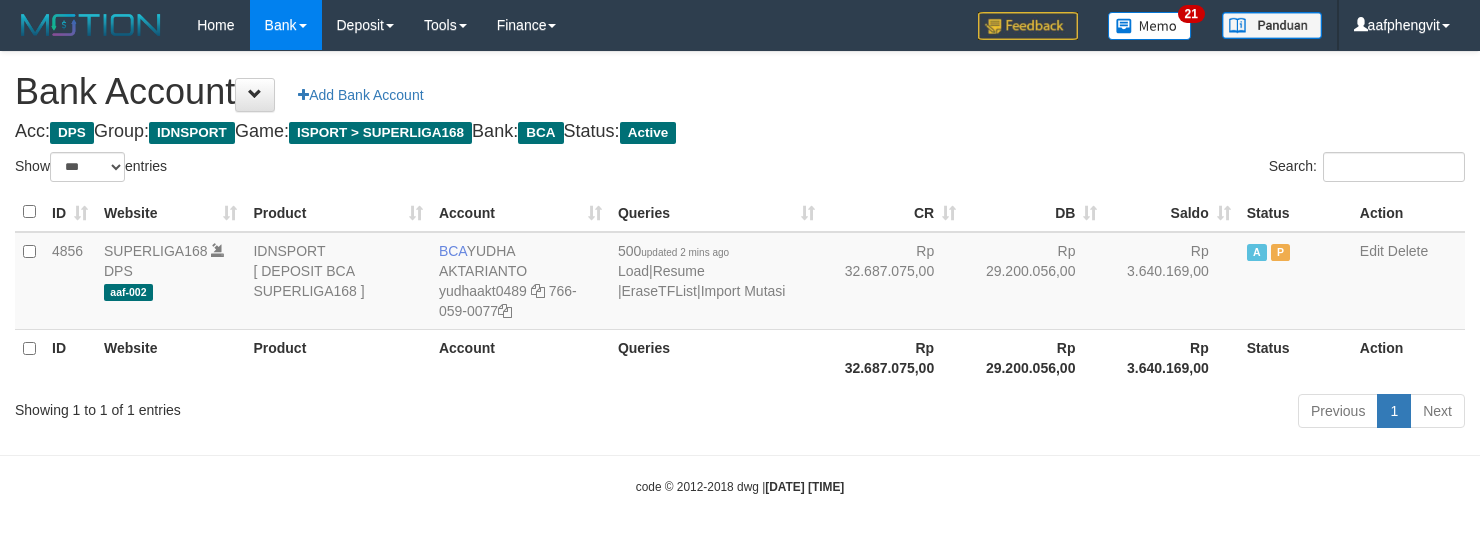 select on "***" 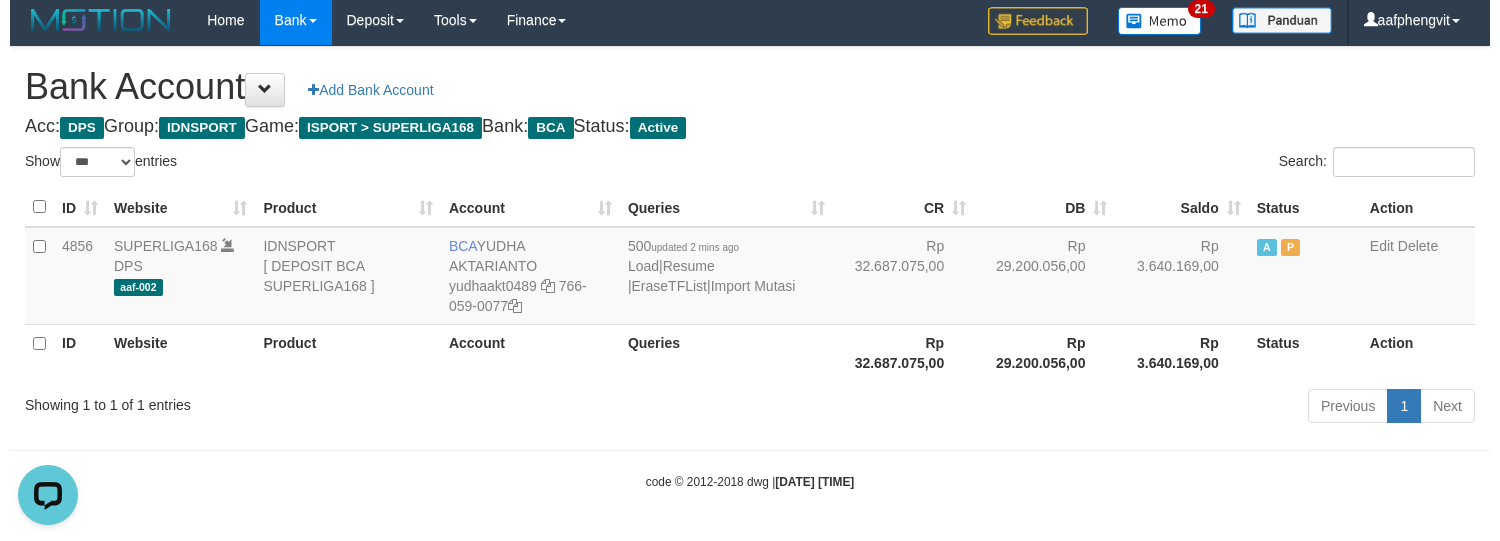 scroll, scrollTop: 0, scrollLeft: 0, axis: both 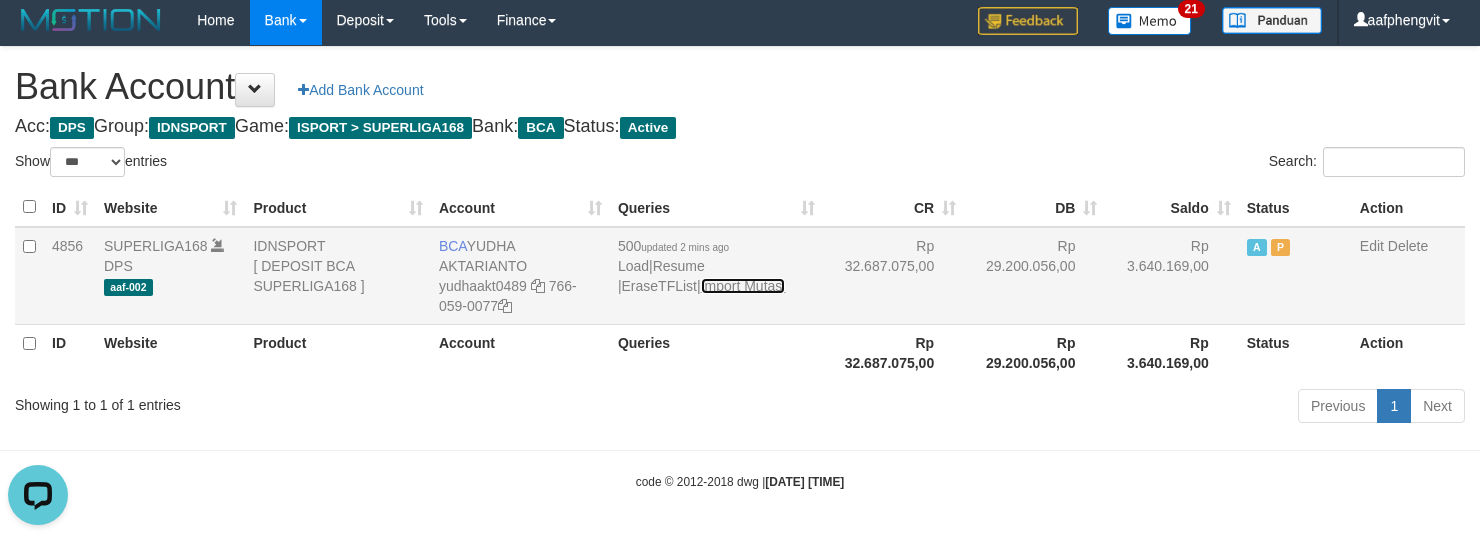 click on "Import Mutasi" at bounding box center [743, 286] 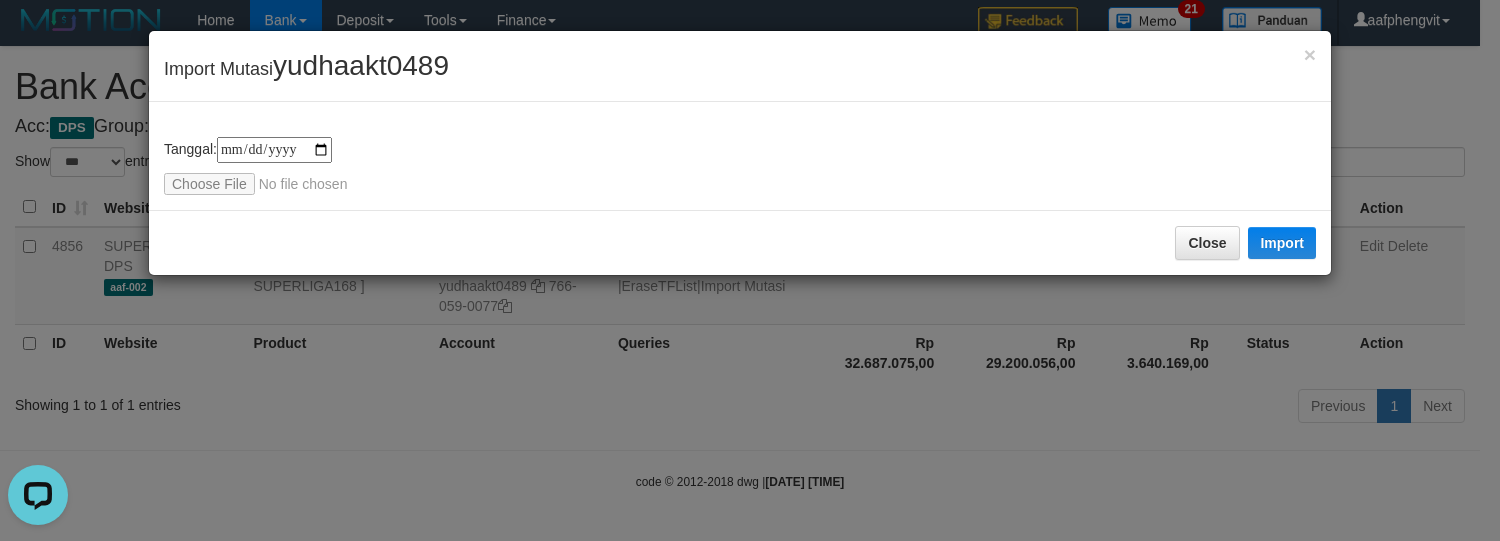 type on "**********" 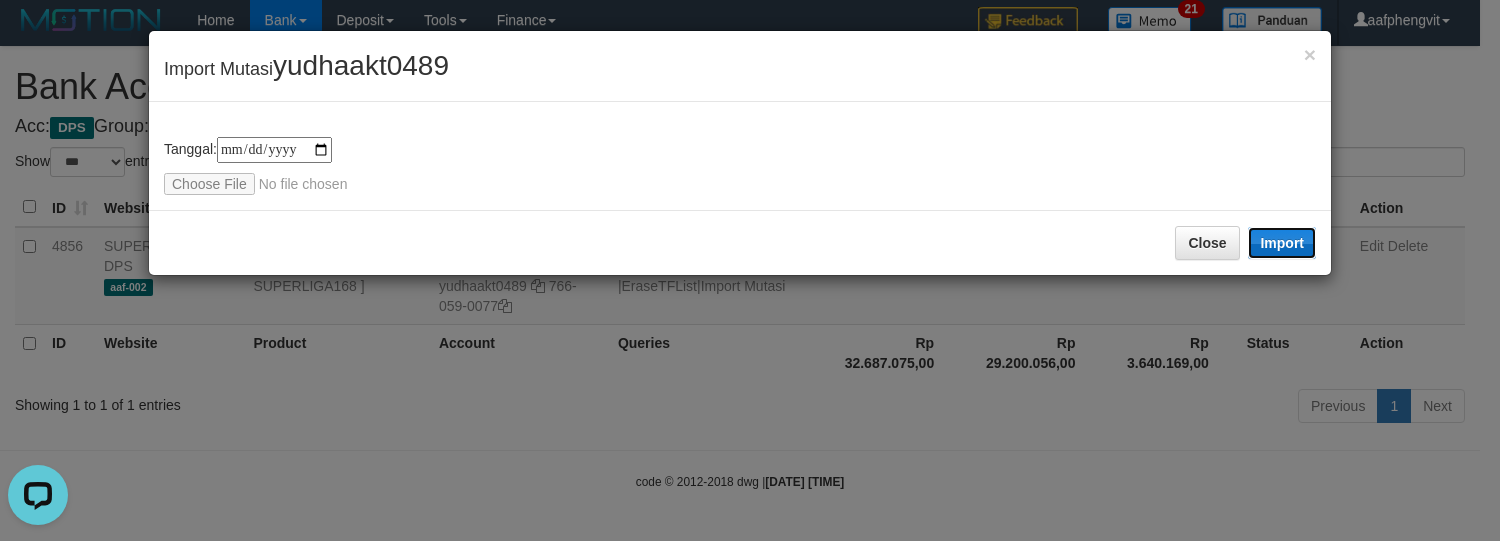 click on "Import" at bounding box center (1282, 243) 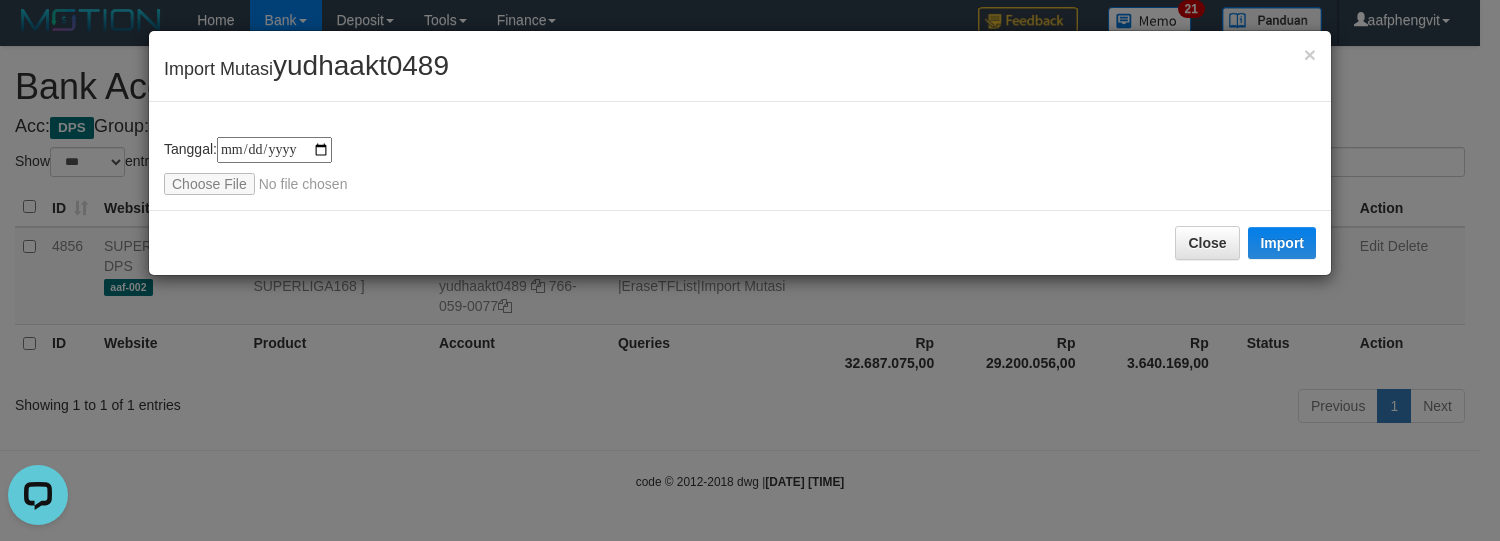 click on "**********" at bounding box center [740, 156] 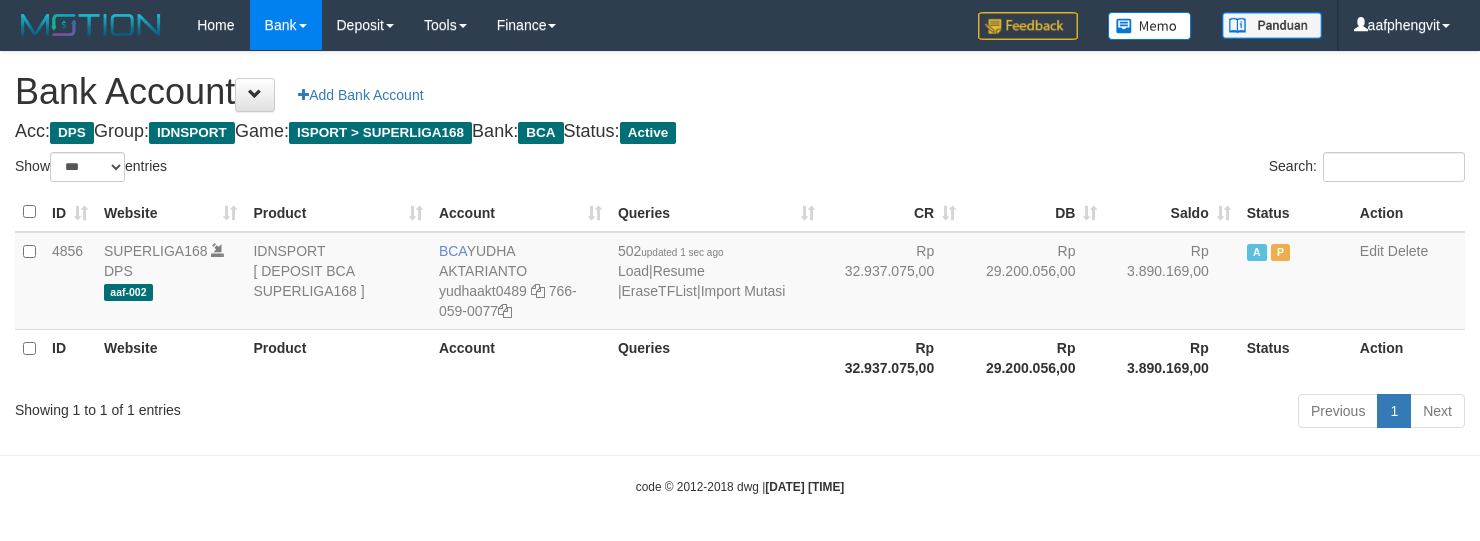 select on "***" 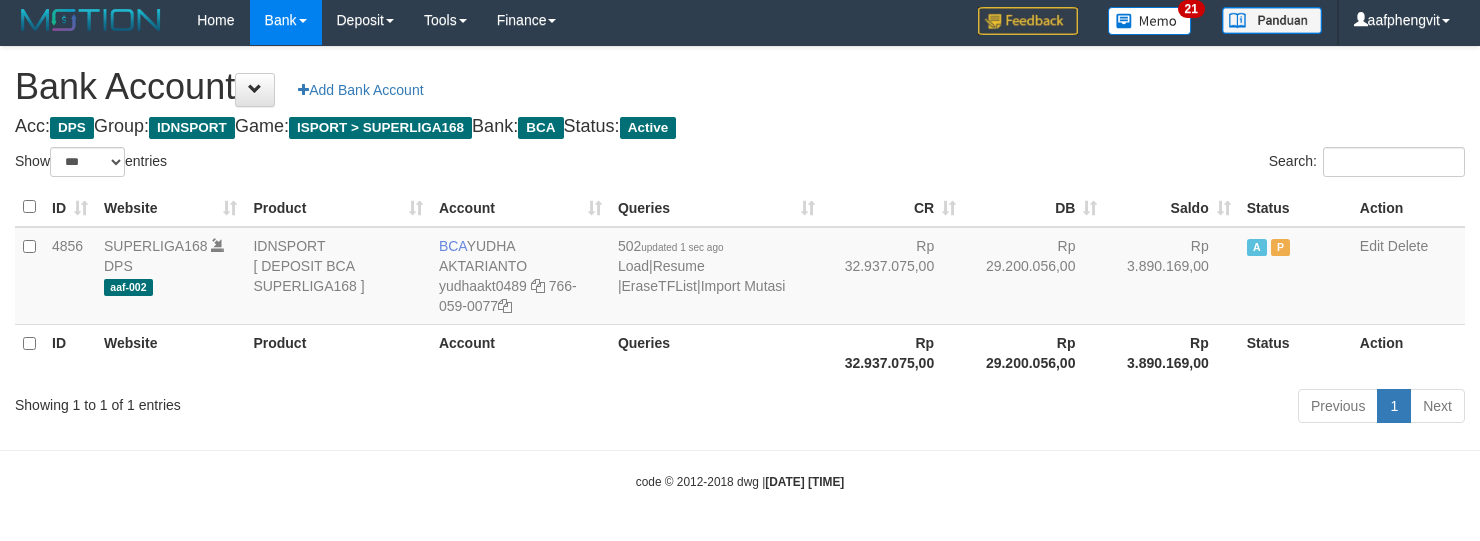click on "Bank Account
Add Bank Account" at bounding box center [740, 87] 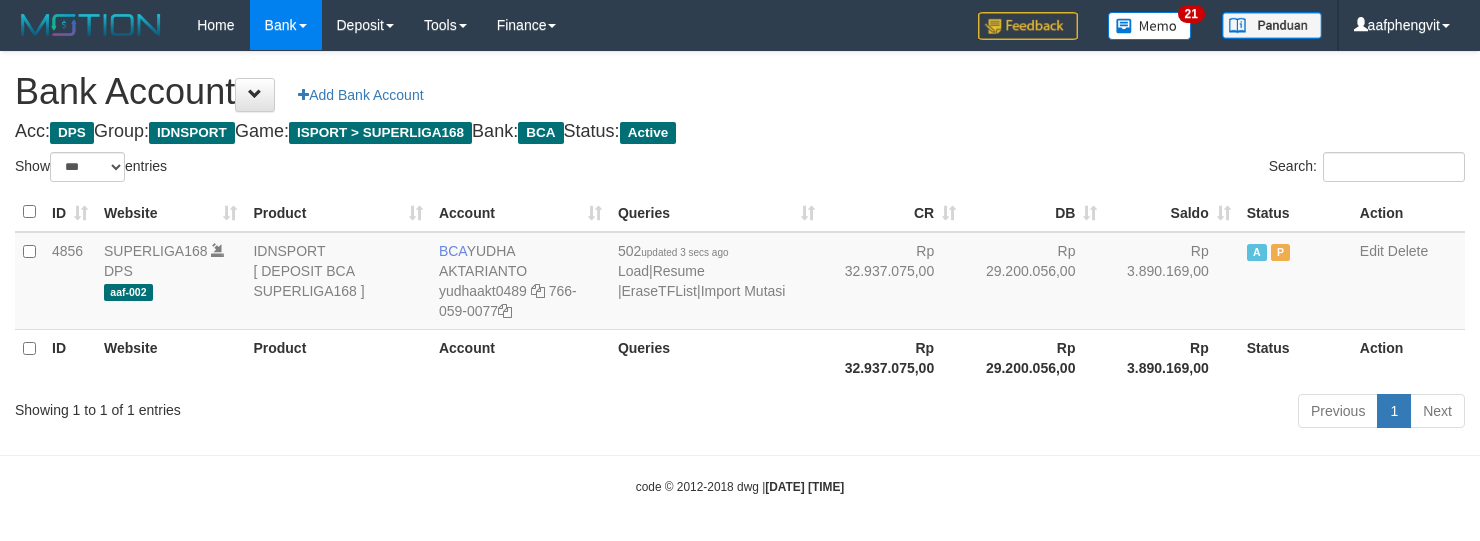 select on "***" 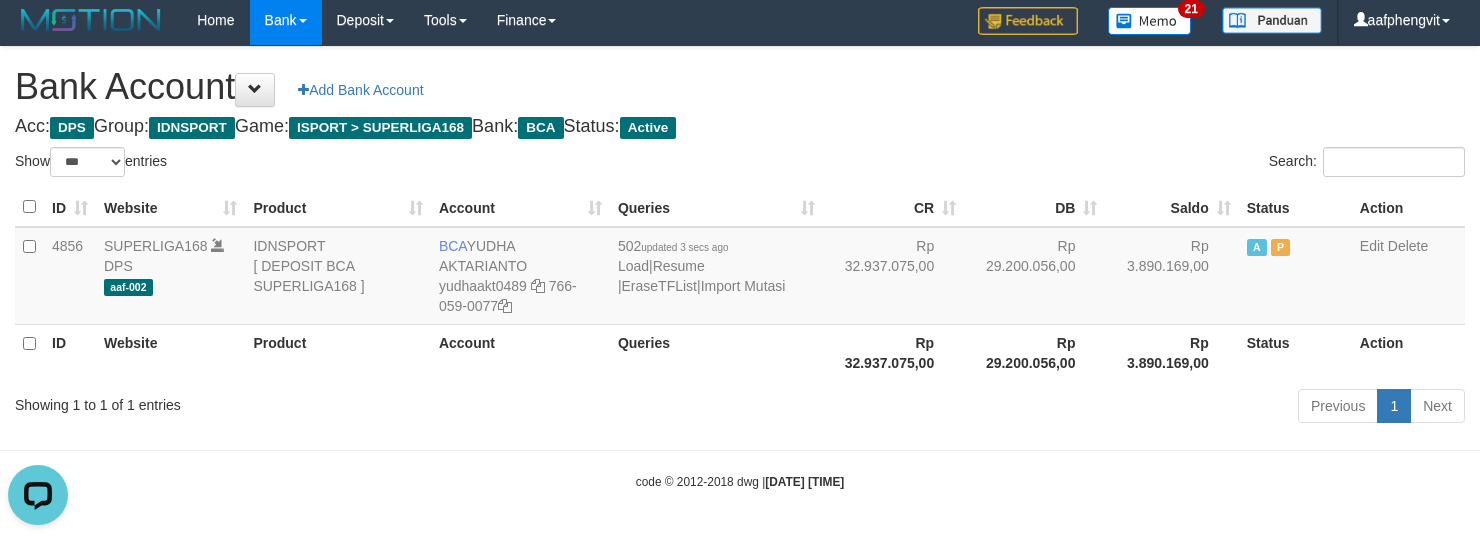 scroll, scrollTop: 0, scrollLeft: 0, axis: both 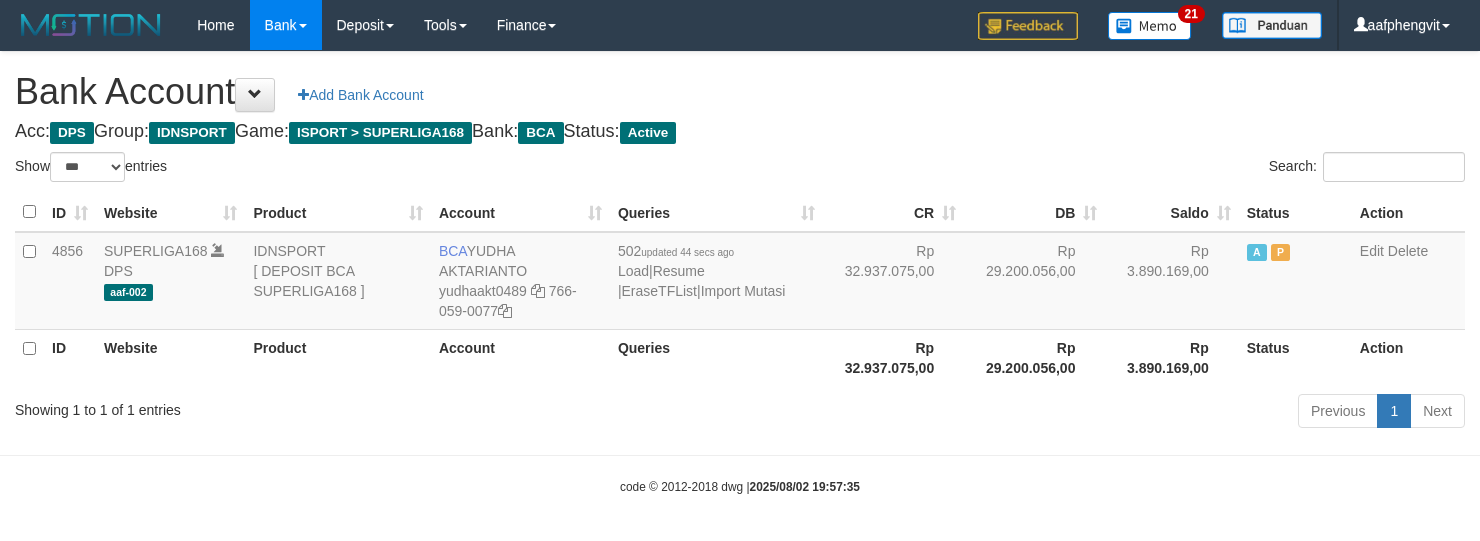 select on "***" 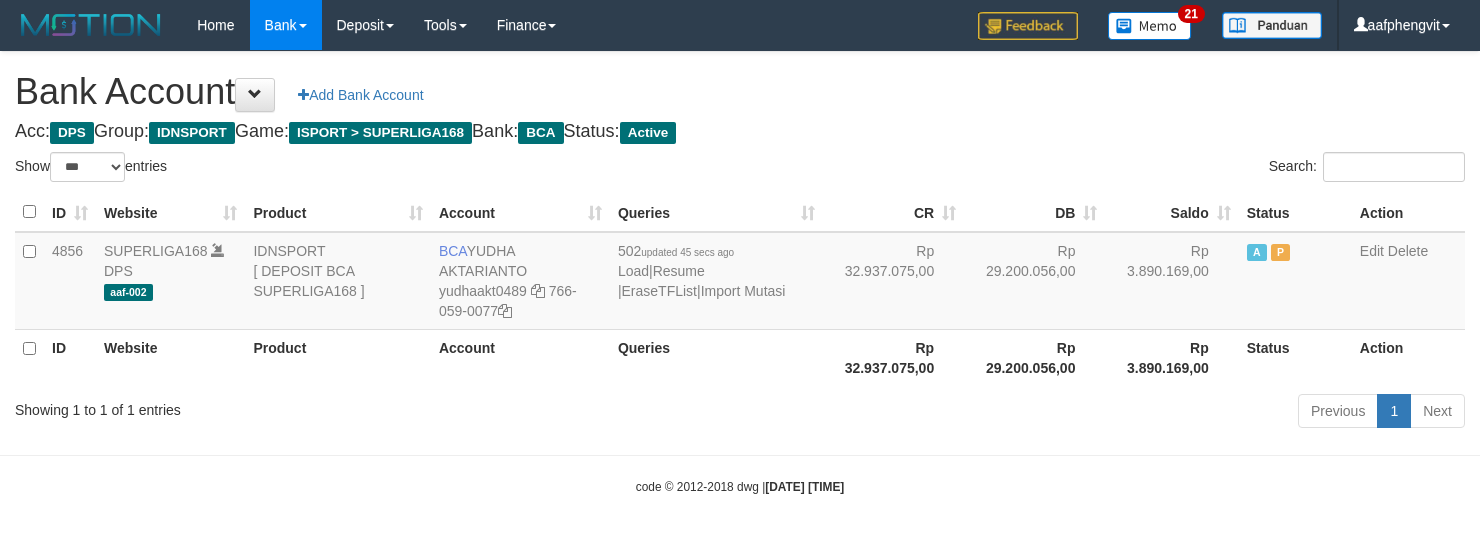 select on "***" 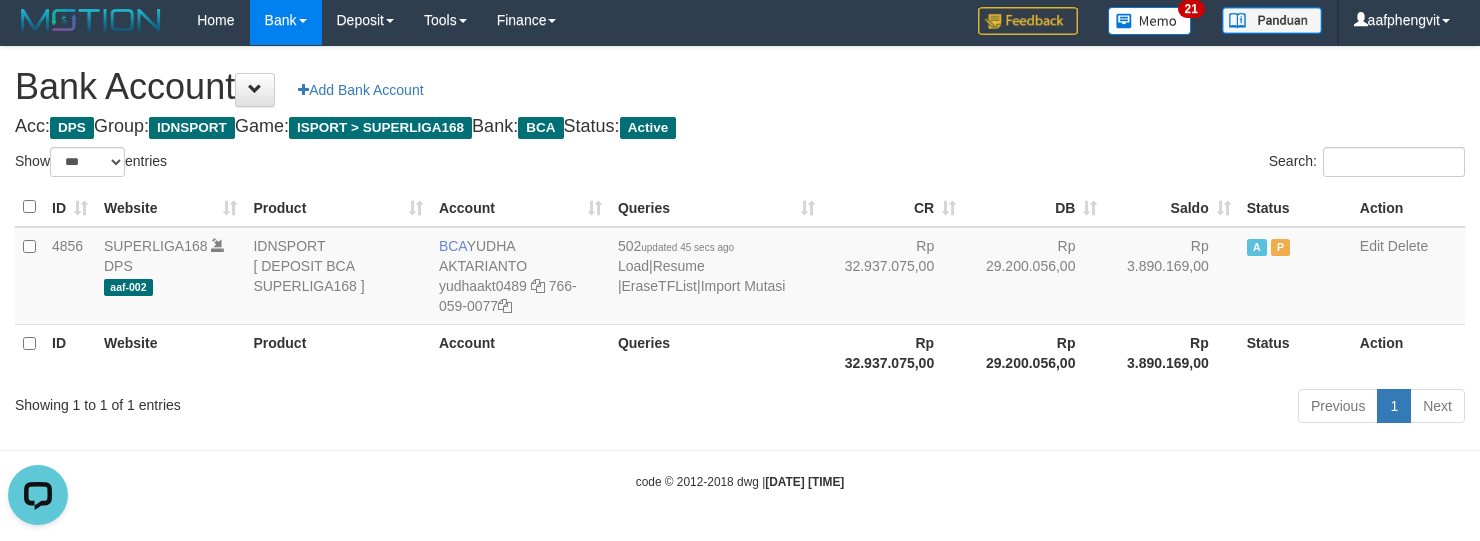 scroll, scrollTop: 0, scrollLeft: 0, axis: both 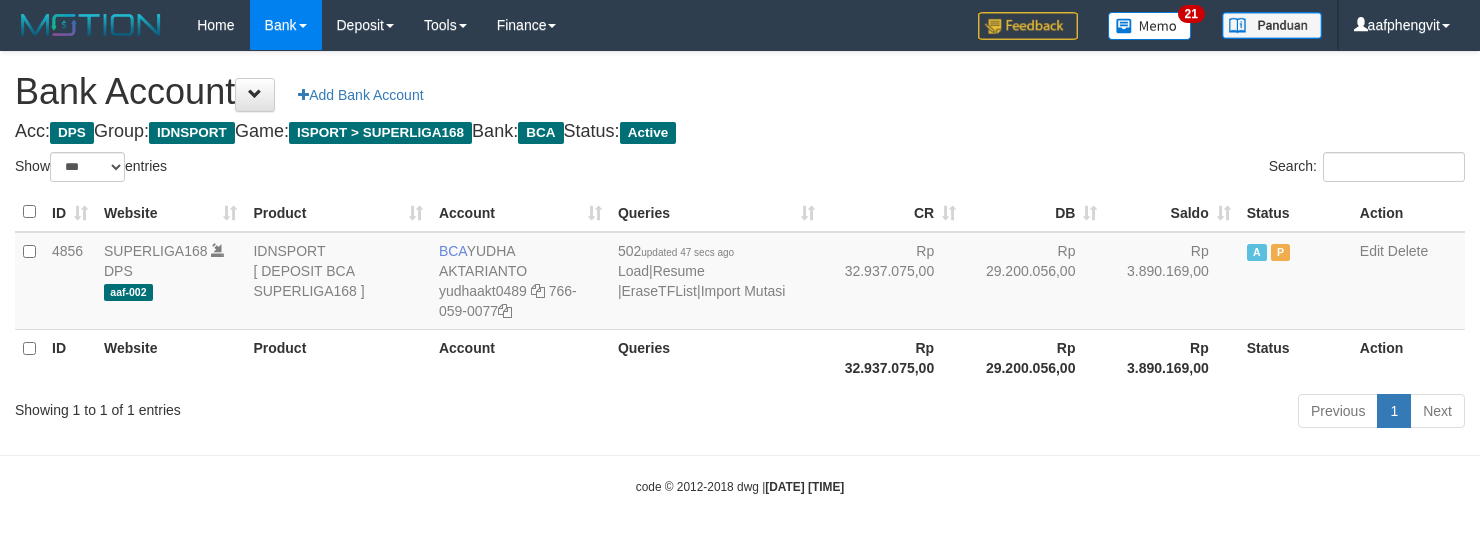 select on "***" 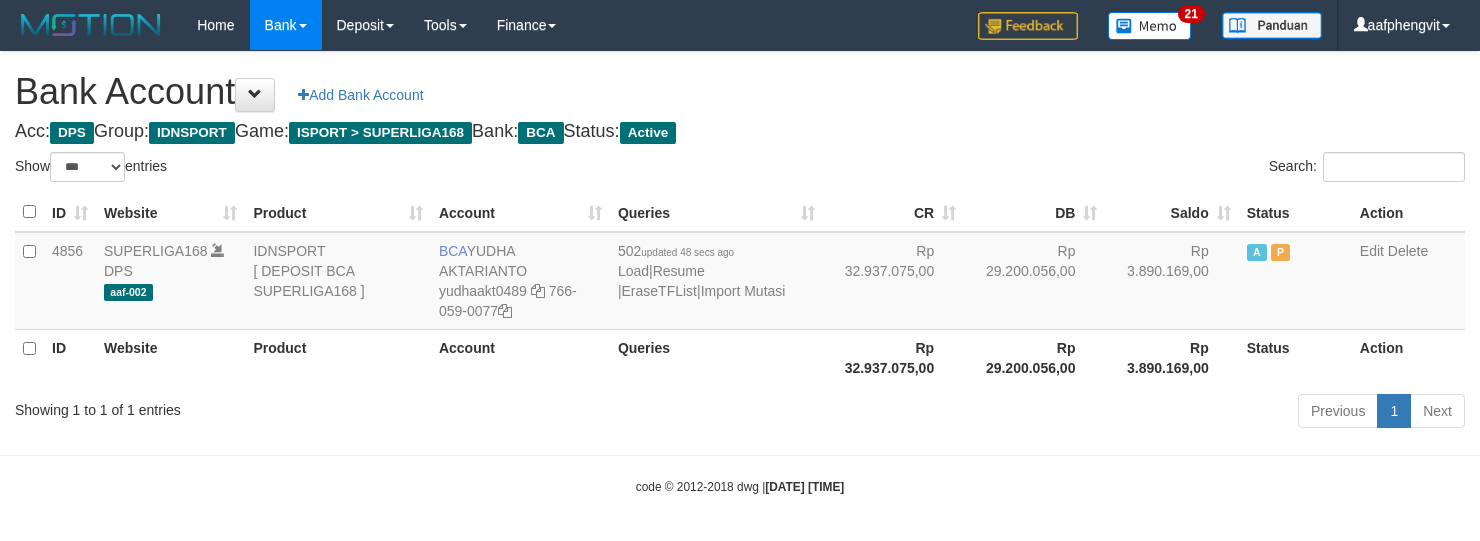 select on "***" 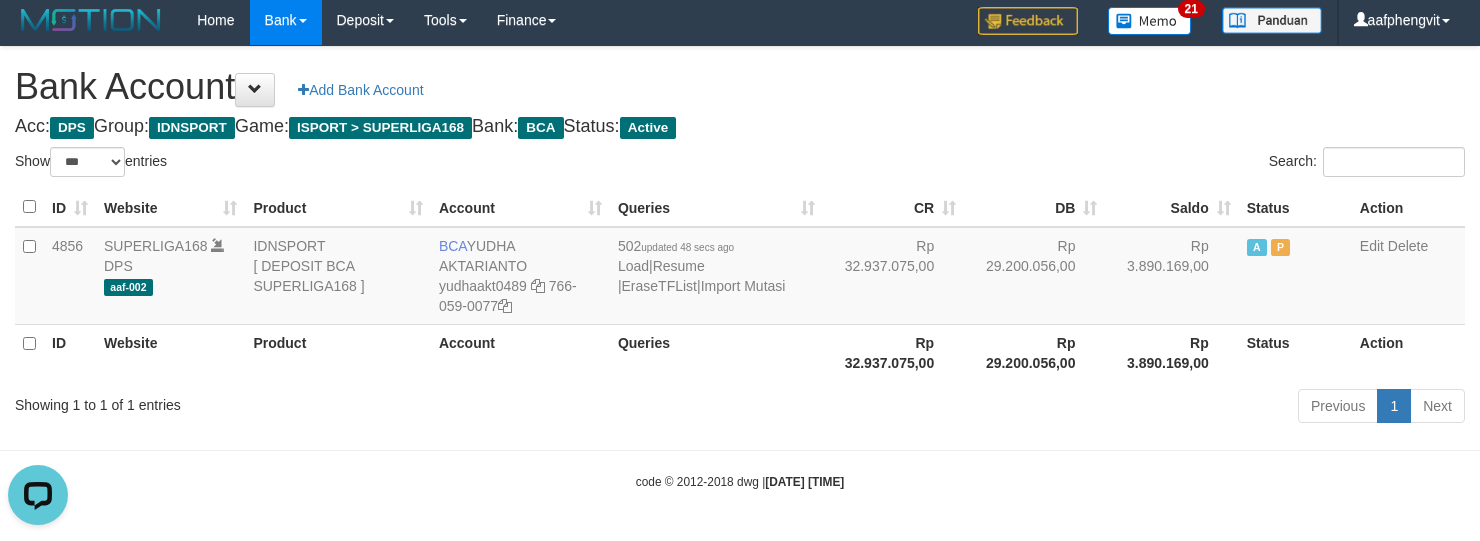 scroll, scrollTop: 0, scrollLeft: 0, axis: both 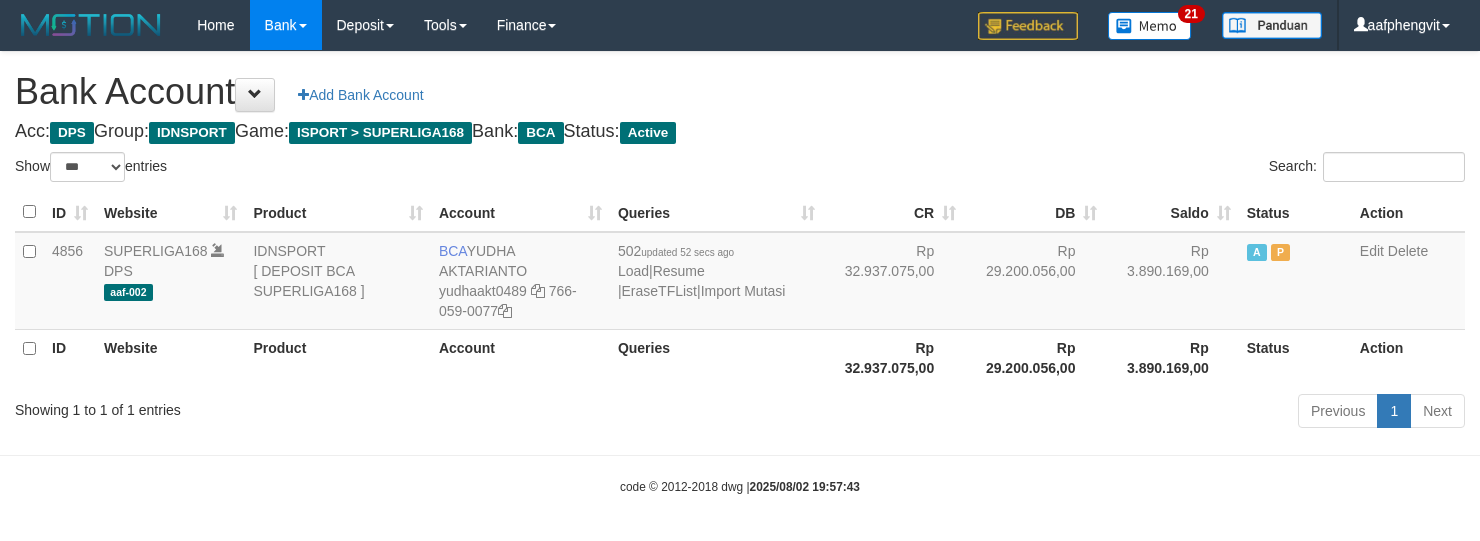 select on "***" 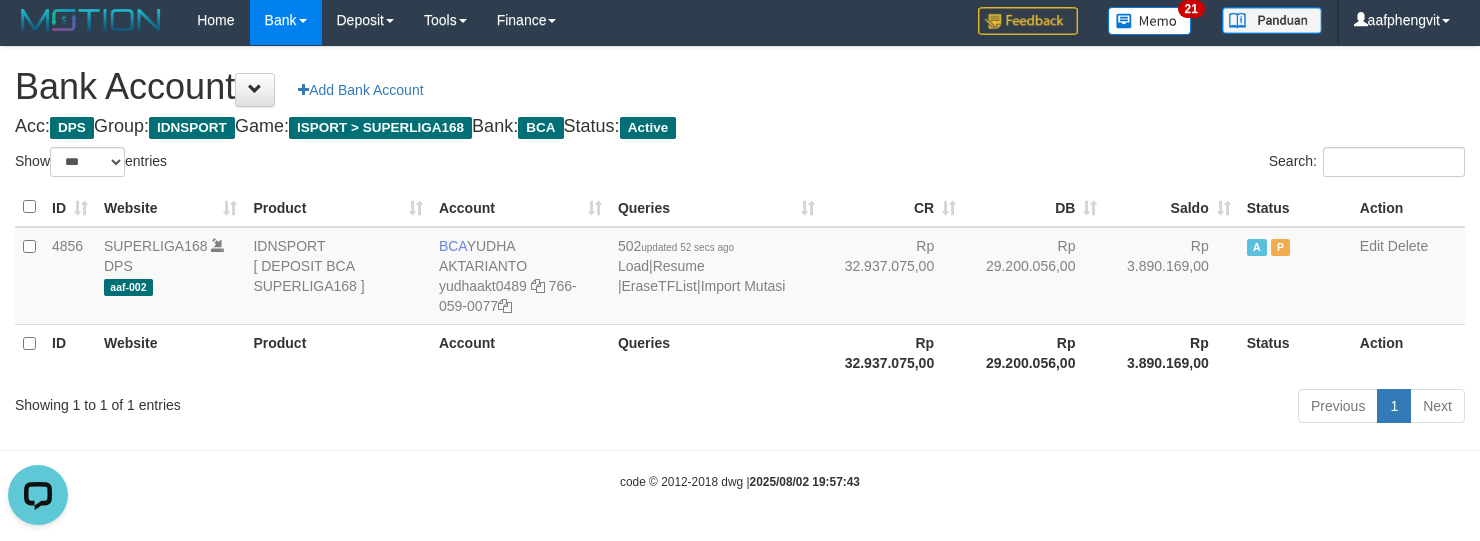 scroll, scrollTop: 0, scrollLeft: 0, axis: both 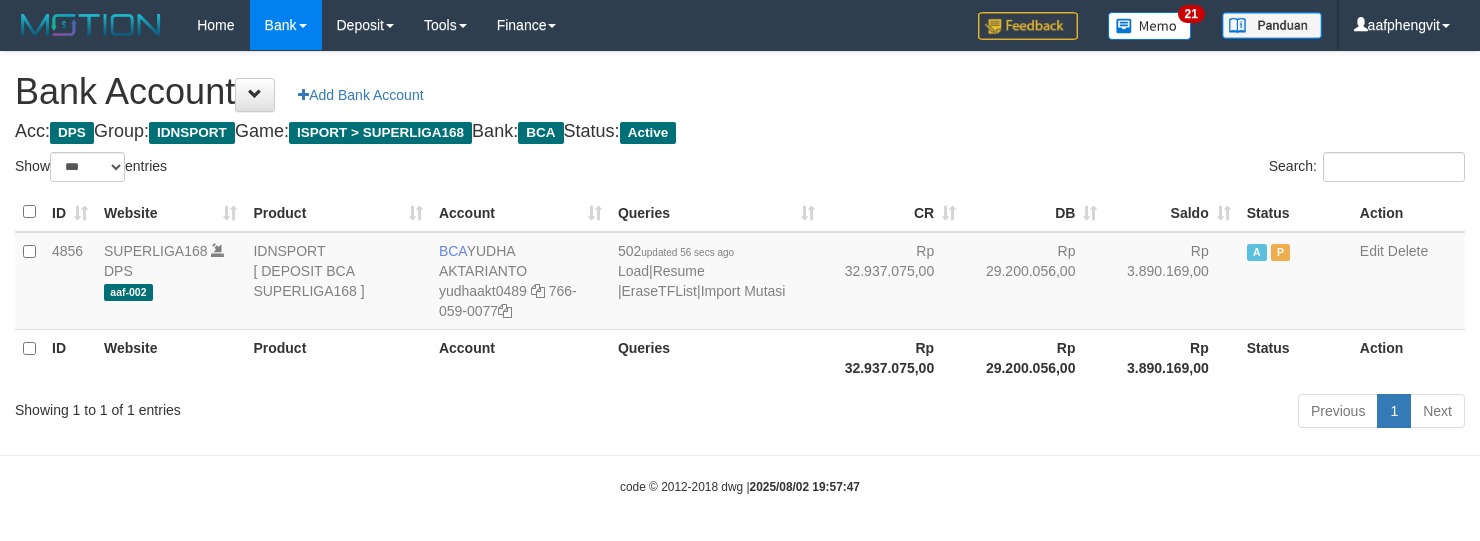 select on "***" 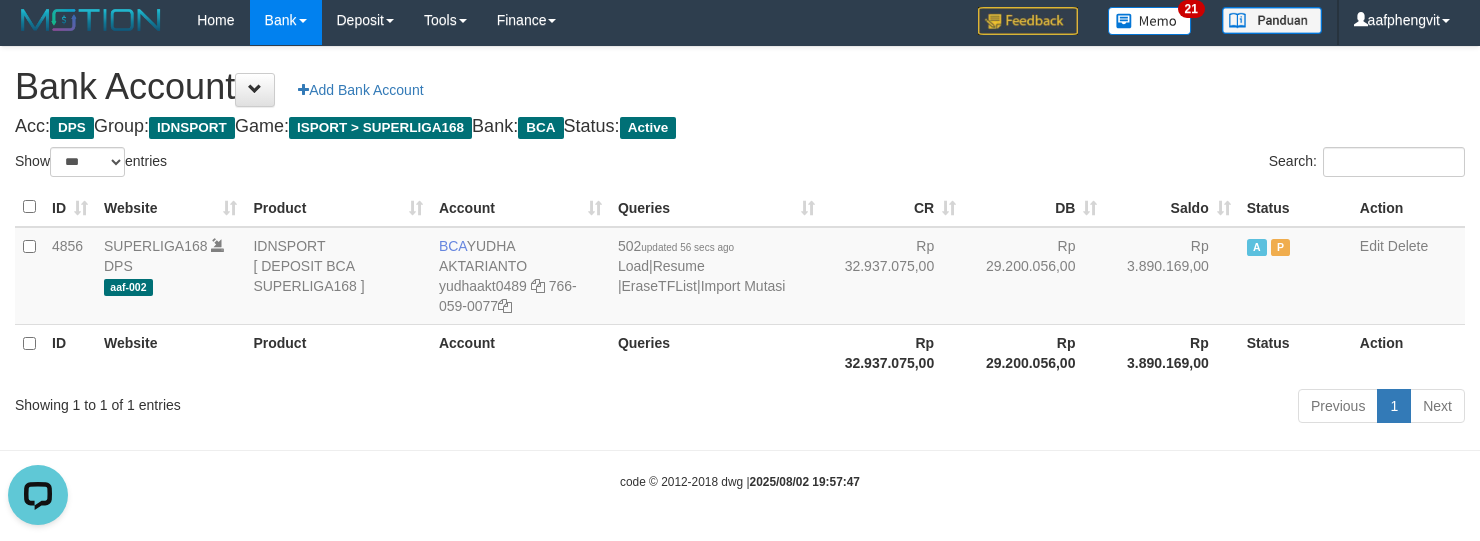 scroll, scrollTop: 0, scrollLeft: 0, axis: both 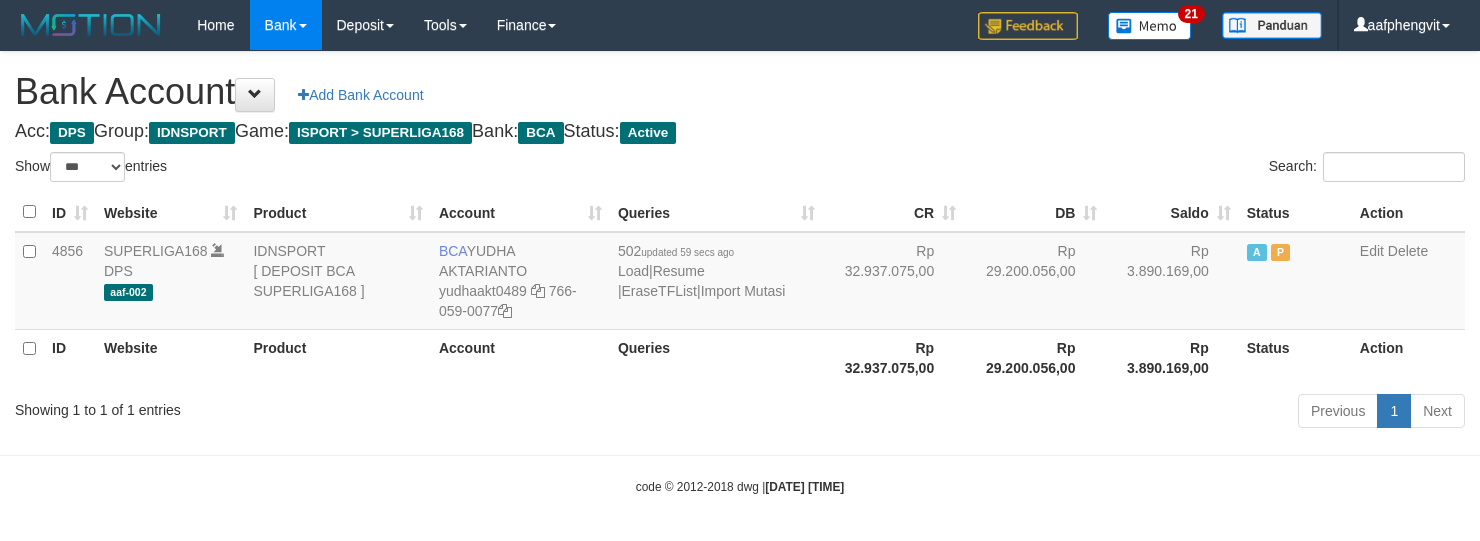 select on "***" 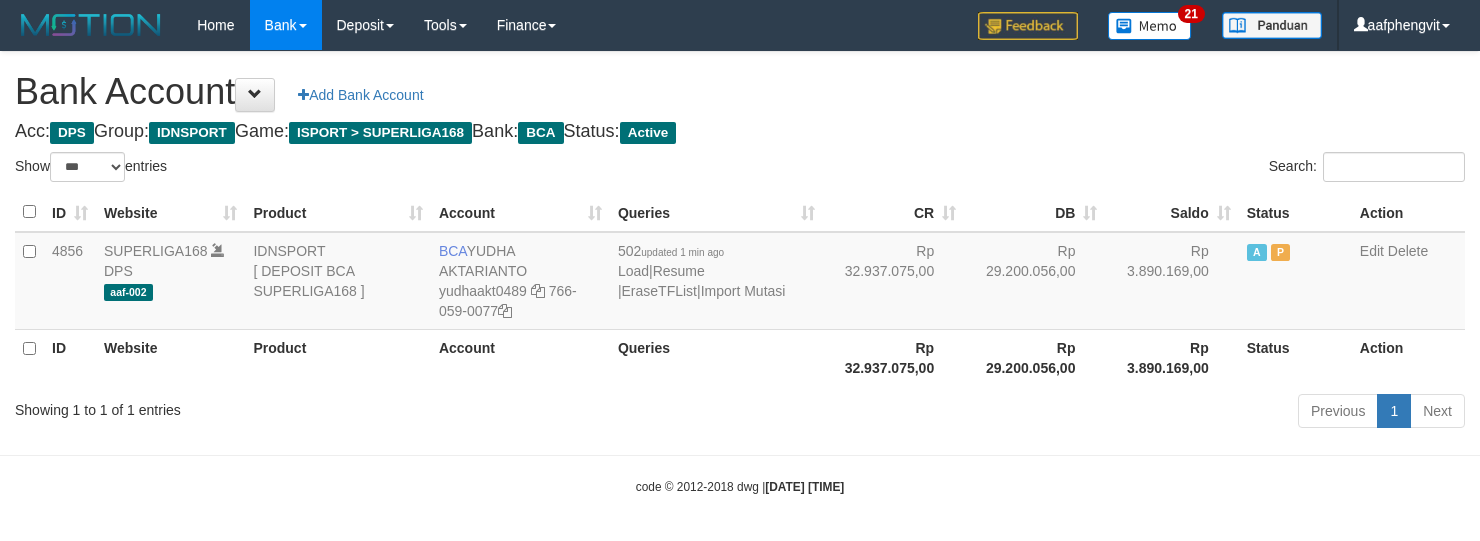 select on "***" 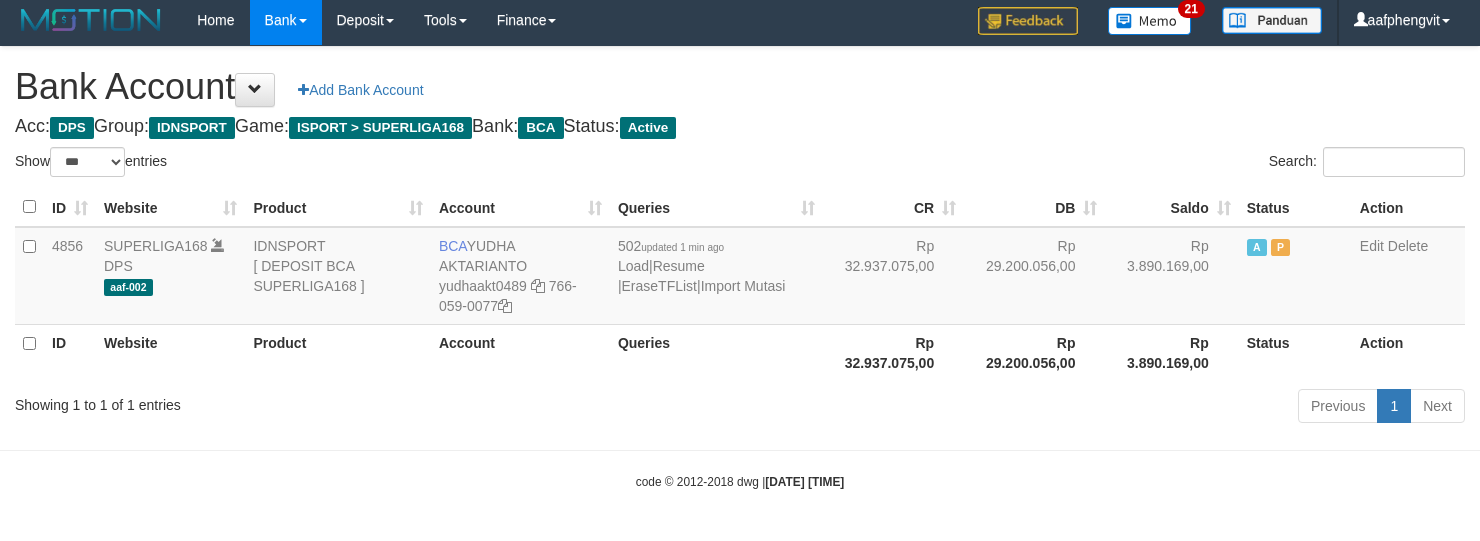 drag, startPoint x: 936, startPoint y: 152, endPoint x: 932, endPoint y: 141, distance: 11.7046995 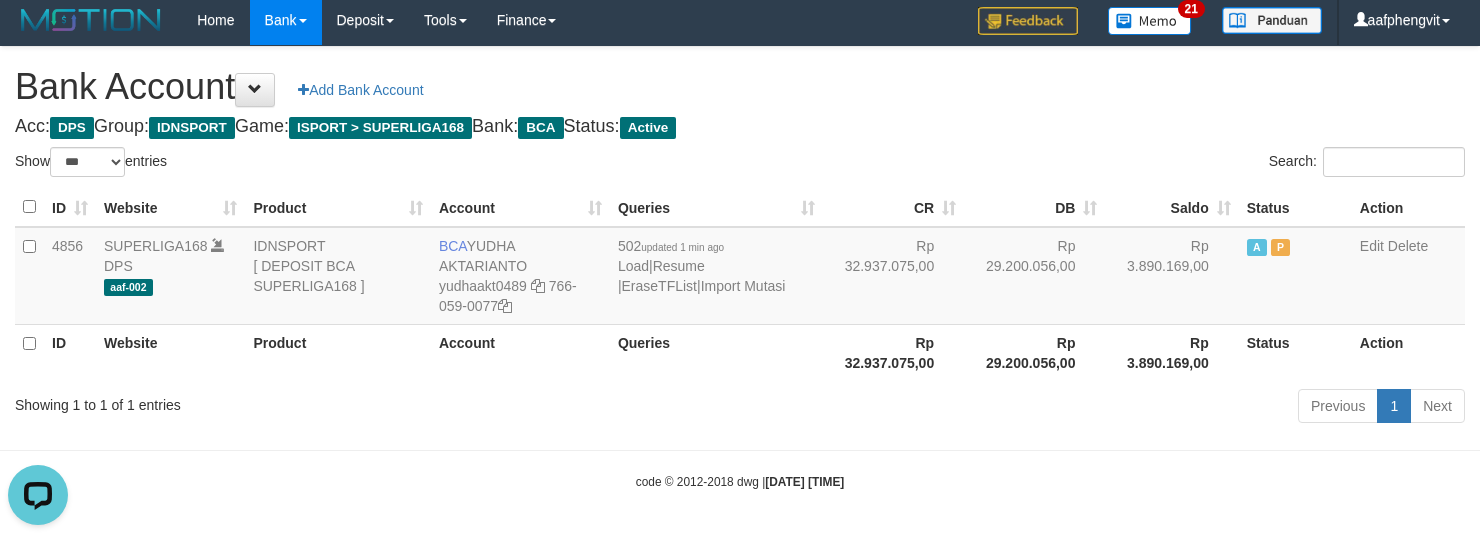 scroll, scrollTop: 0, scrollLeft: 0, axis: both 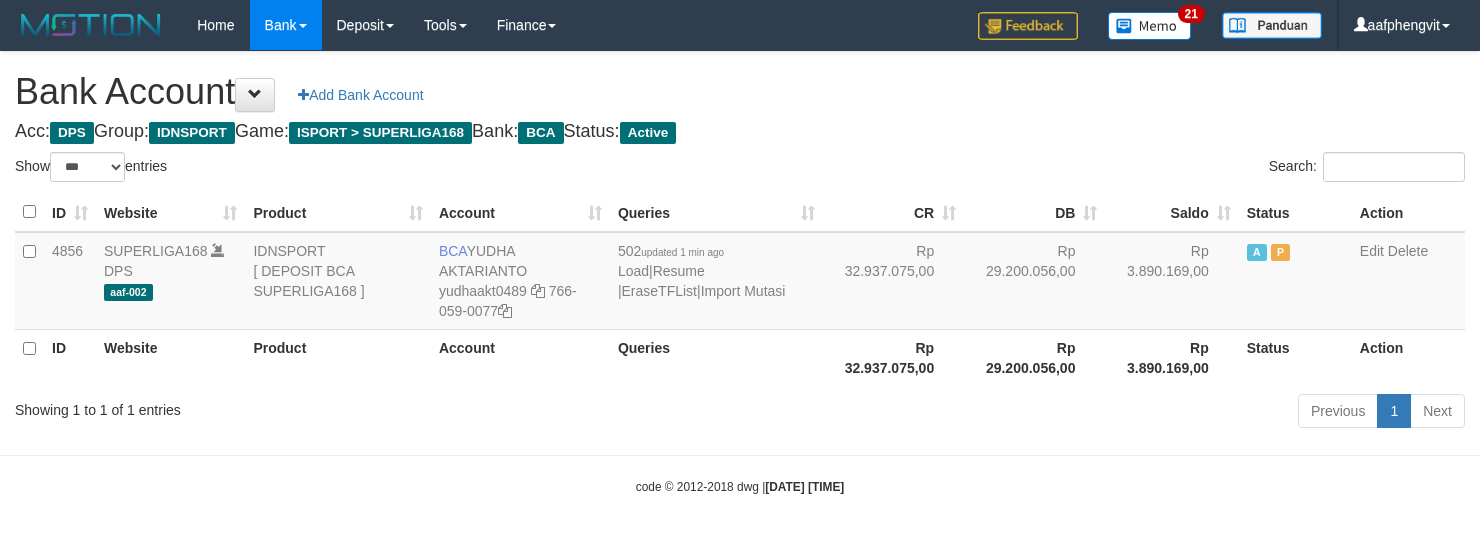 select on "***" 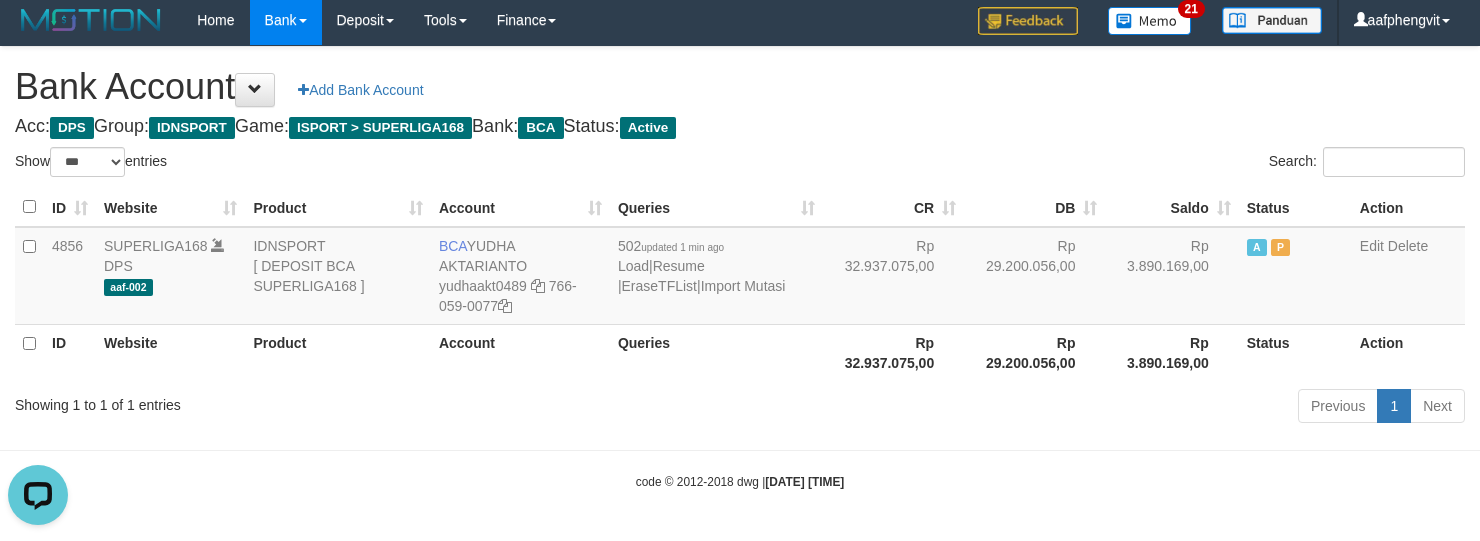 scroll, scrollTop: 0, scrollLeft: 0, axis: both 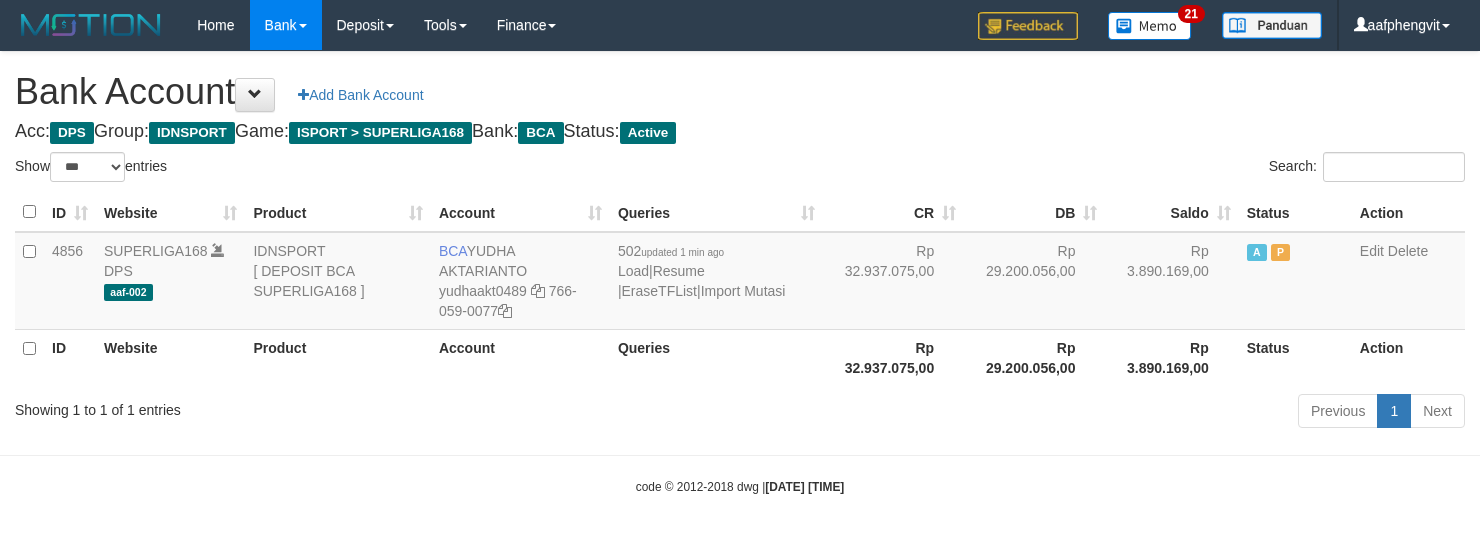 select on "***" 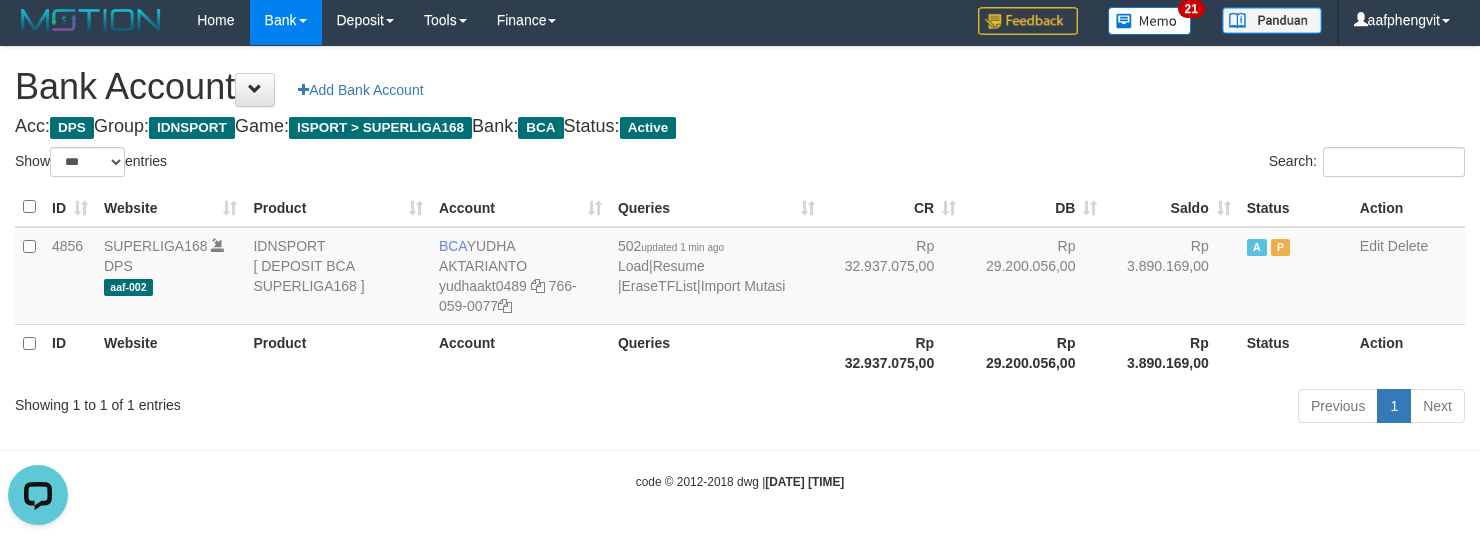 scroll, scrollTop: 0, scrollLeft: 0, axis: both 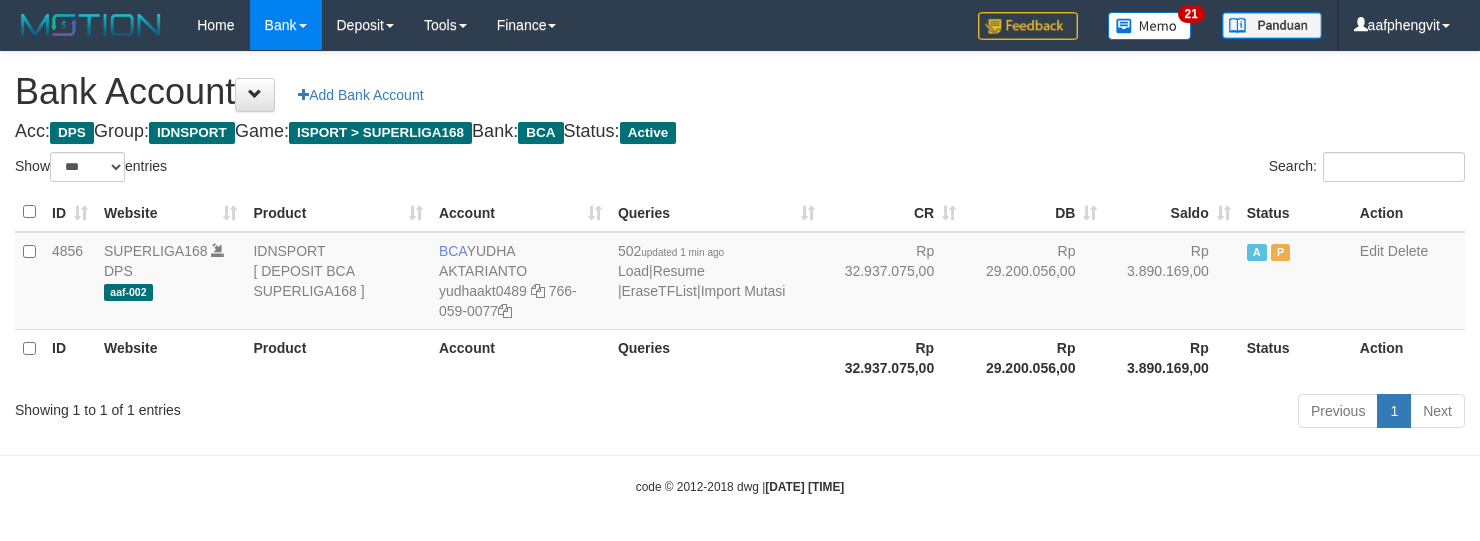 select on "***" 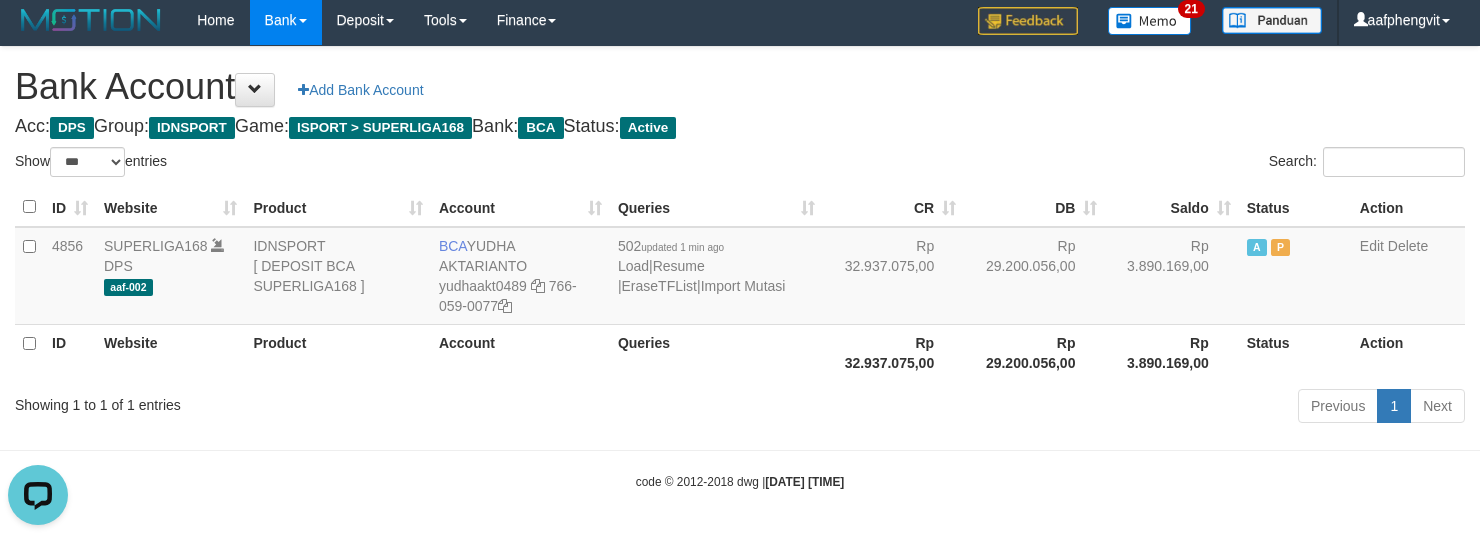 scroll, scrollTop: 0, scrollLeft: 0, axis: both 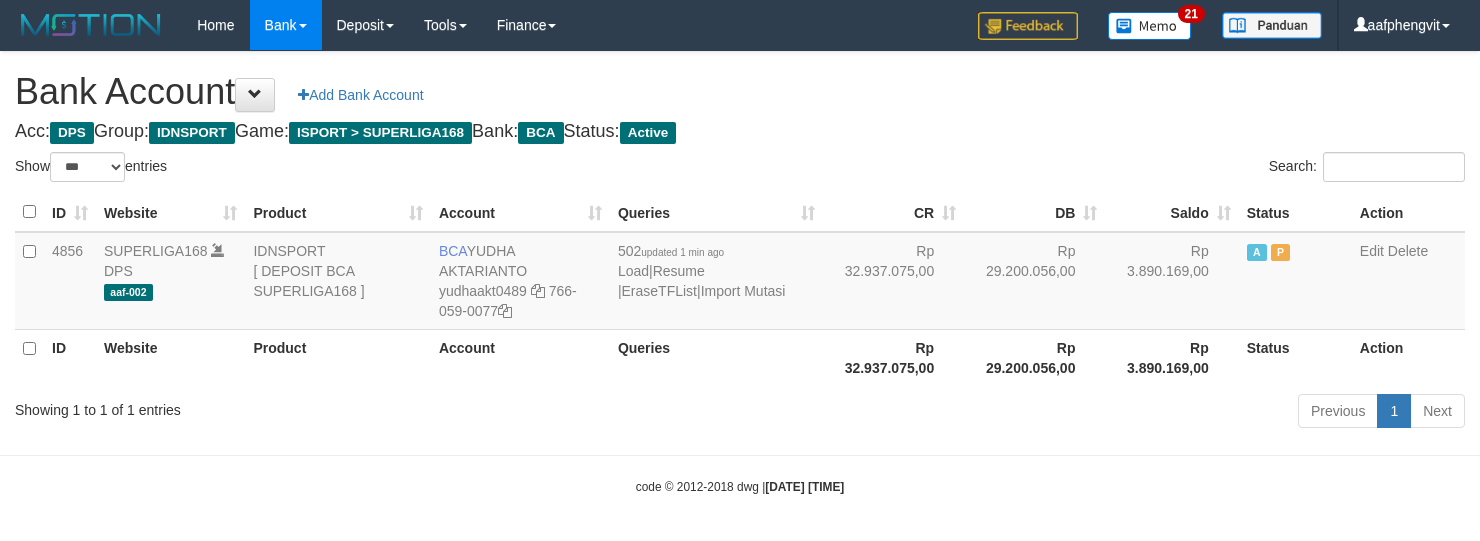select on "***" 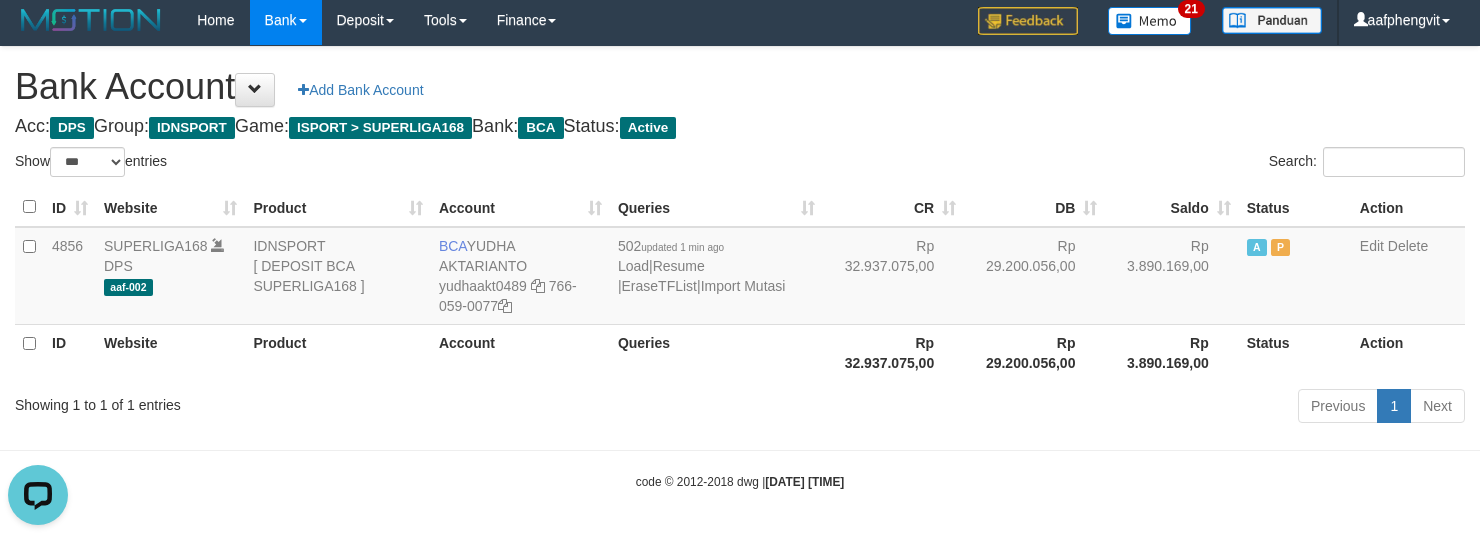 scroll, scrollTop: 0, scrollLeft: 0, axis: both 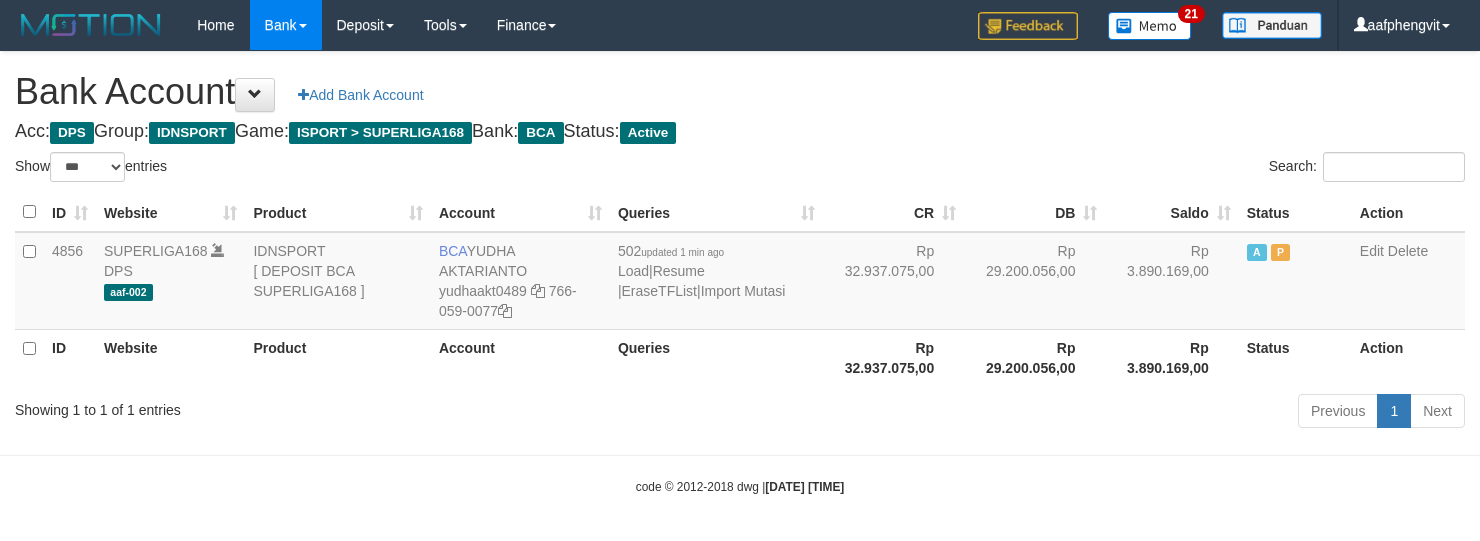select on "***" 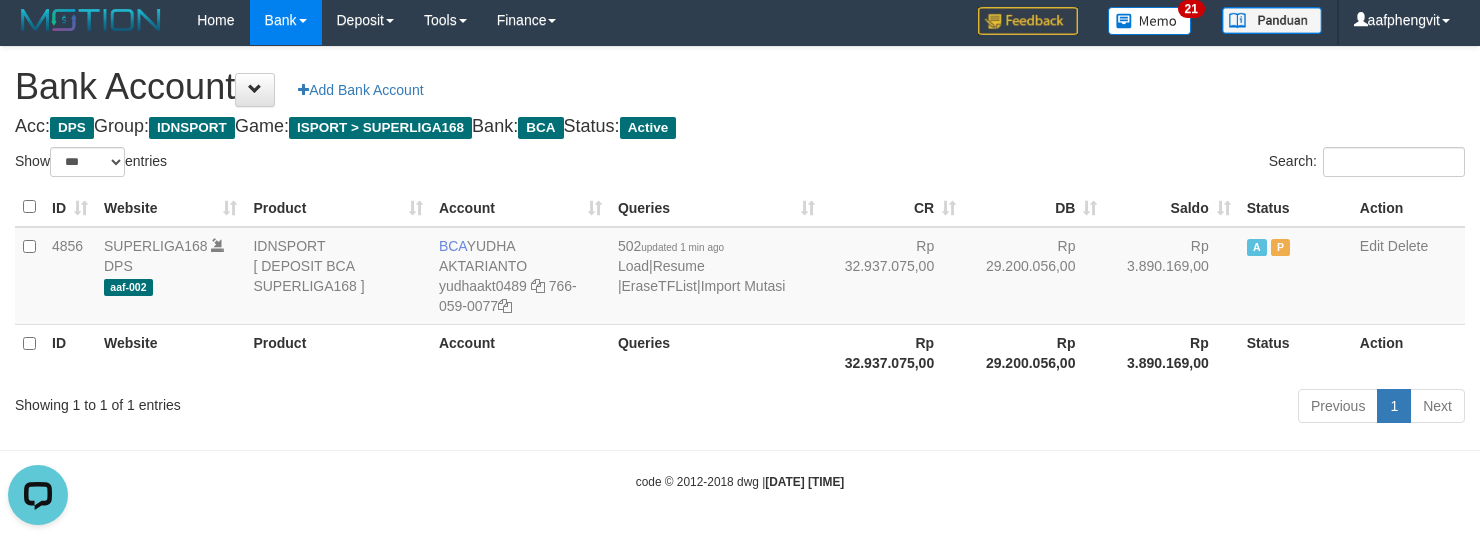 scroll, scrollTop: 0, scrollLeft: 0, axis: both 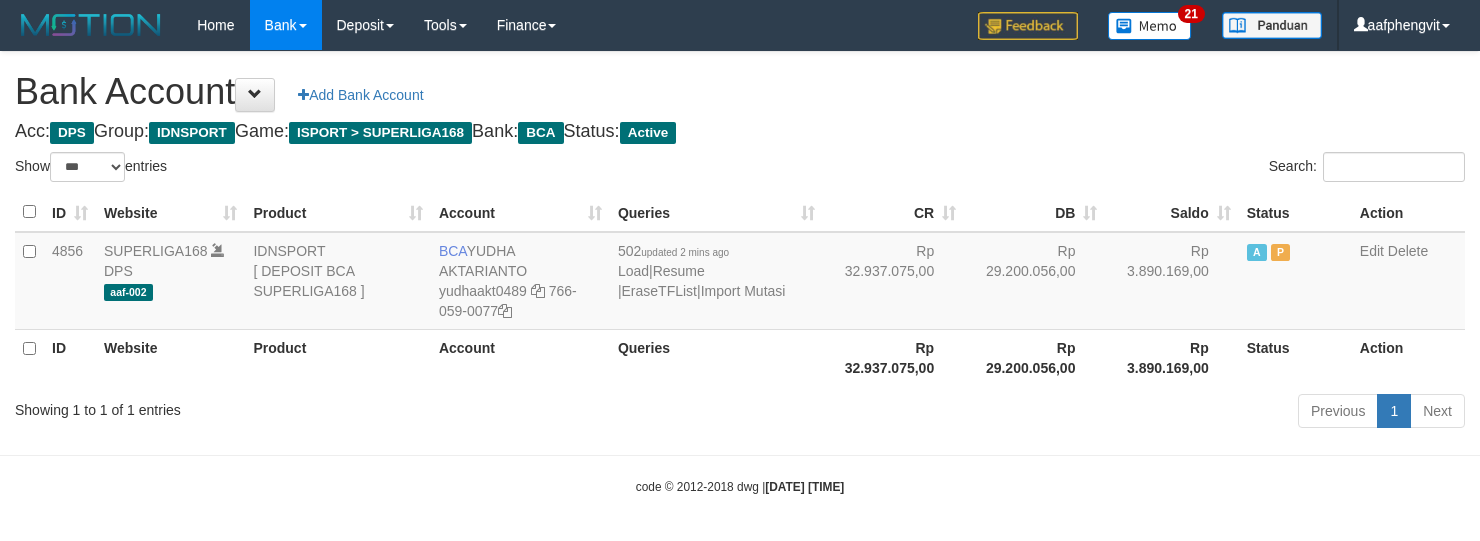 select on "***" 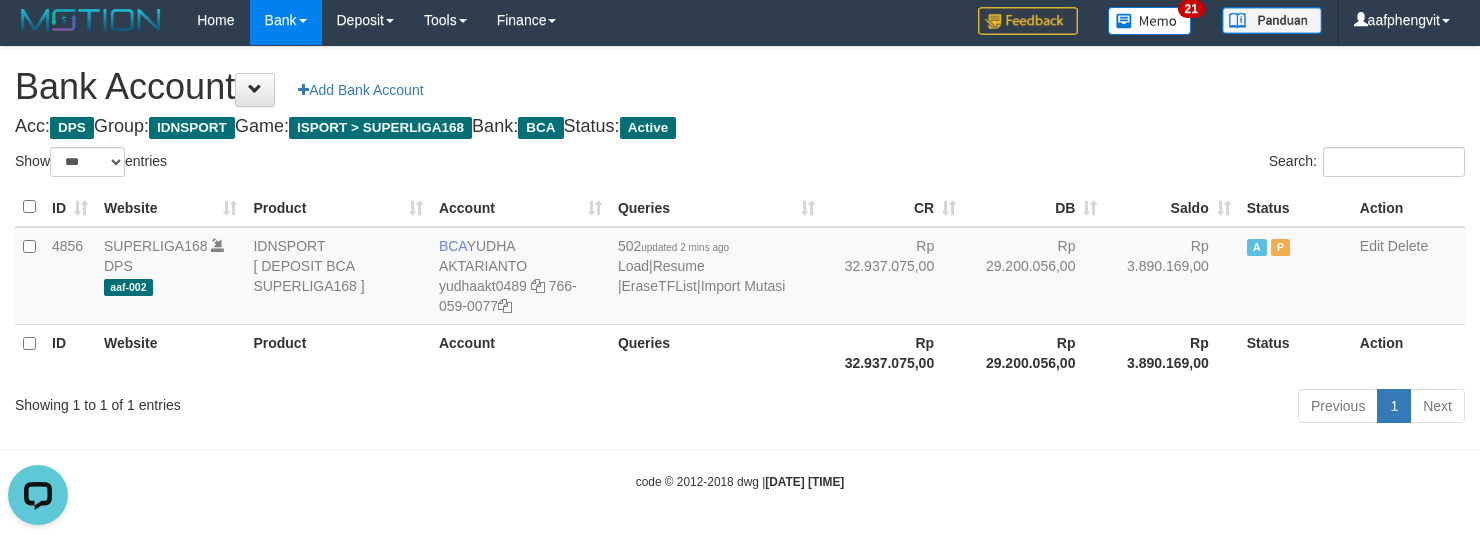 scroll, scrollTop: 0, scrollLeft: 0, axis: both 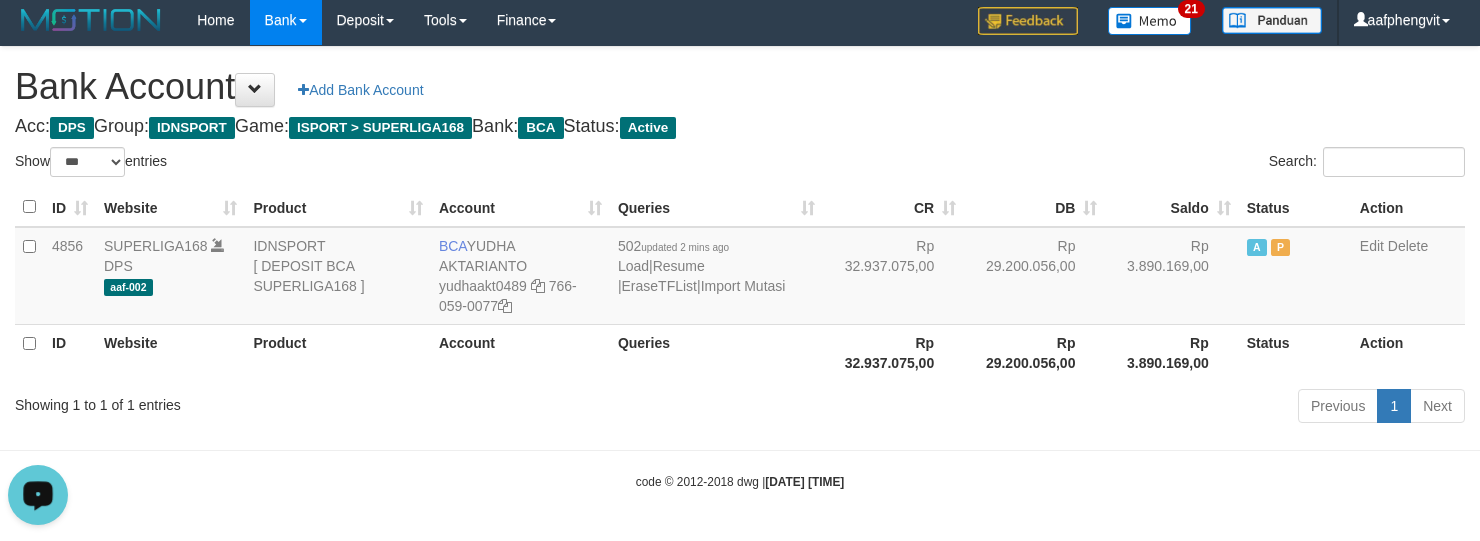 click on "Queries" at bounding box center (716, 352) 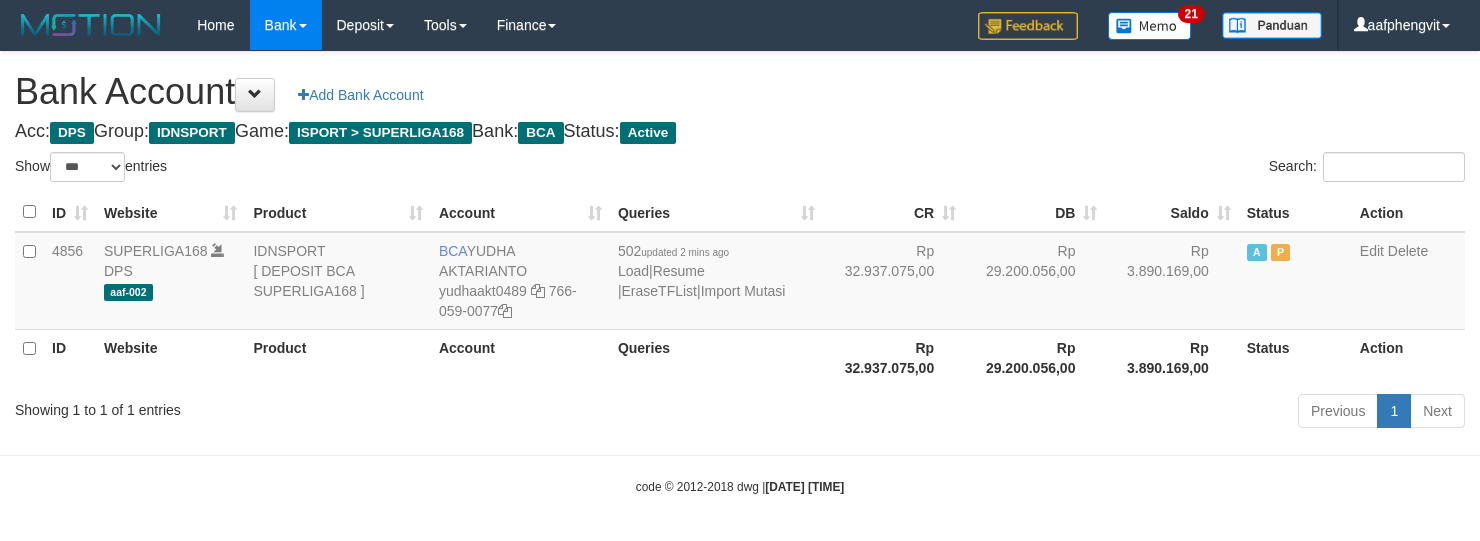 select on "***" 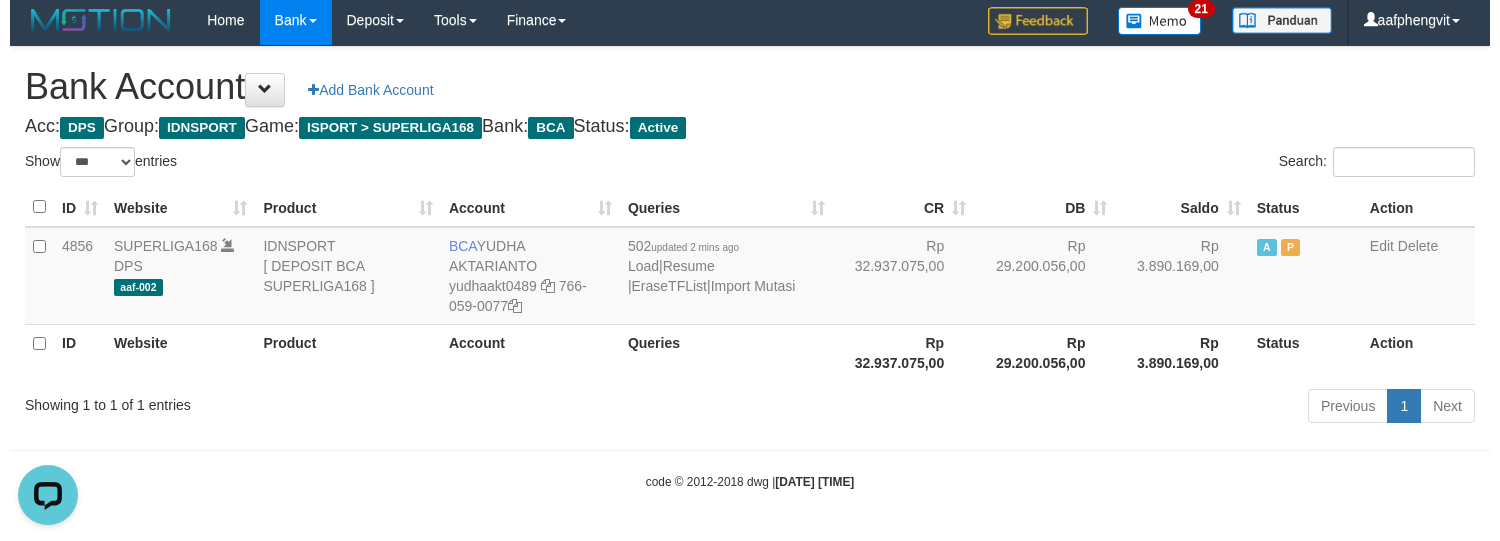 scroll, scrollTop: 0, scrollLeft: 0, axis: both 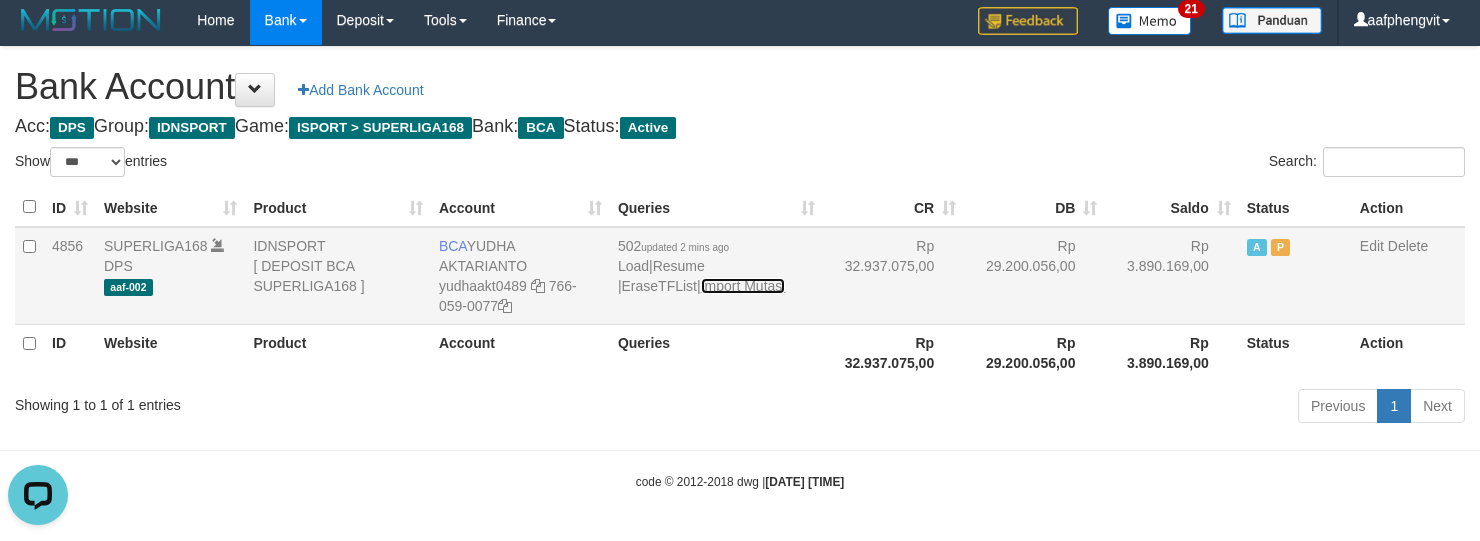 click on "Import Mutasi" at bounding box center (743, 286) 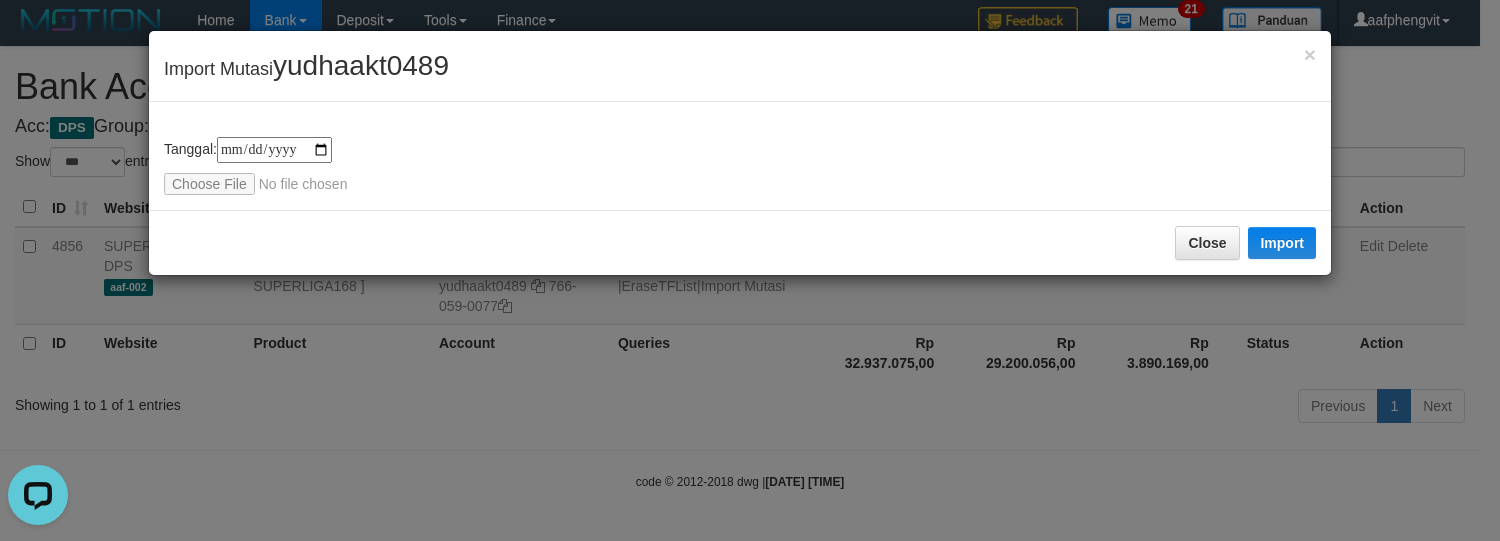 type on "**********" 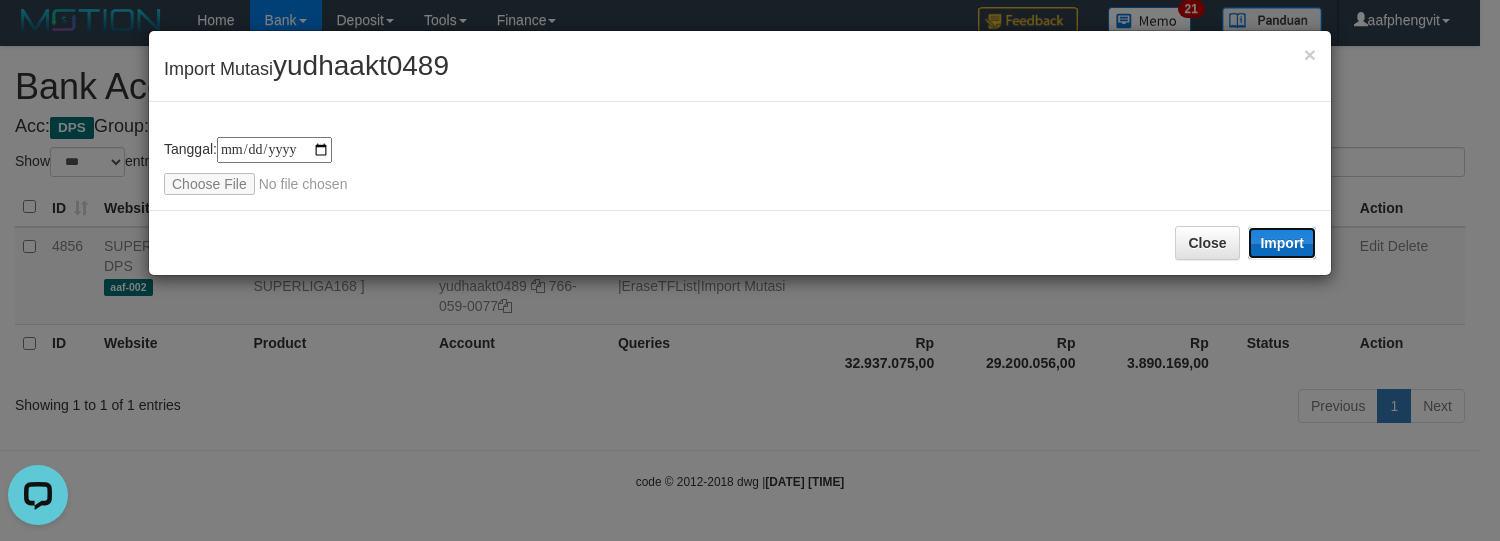 click on "Import" at bounding box center [1282, 243] 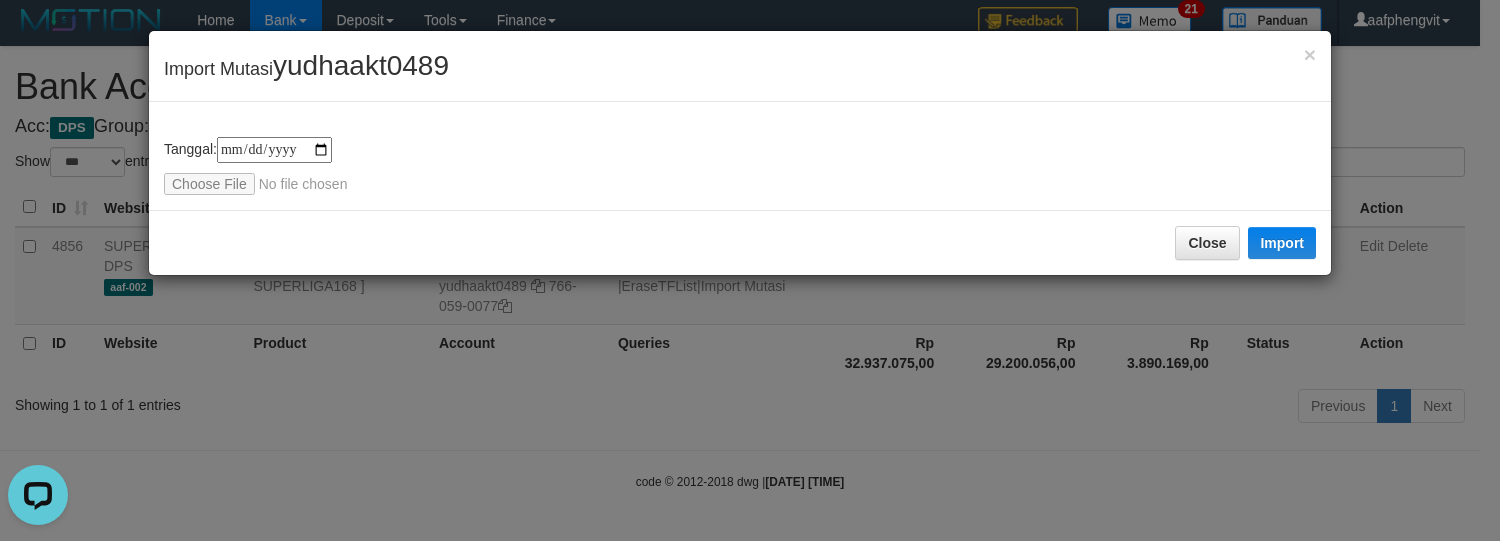 click on "**********" at bounding box center [740, 156] 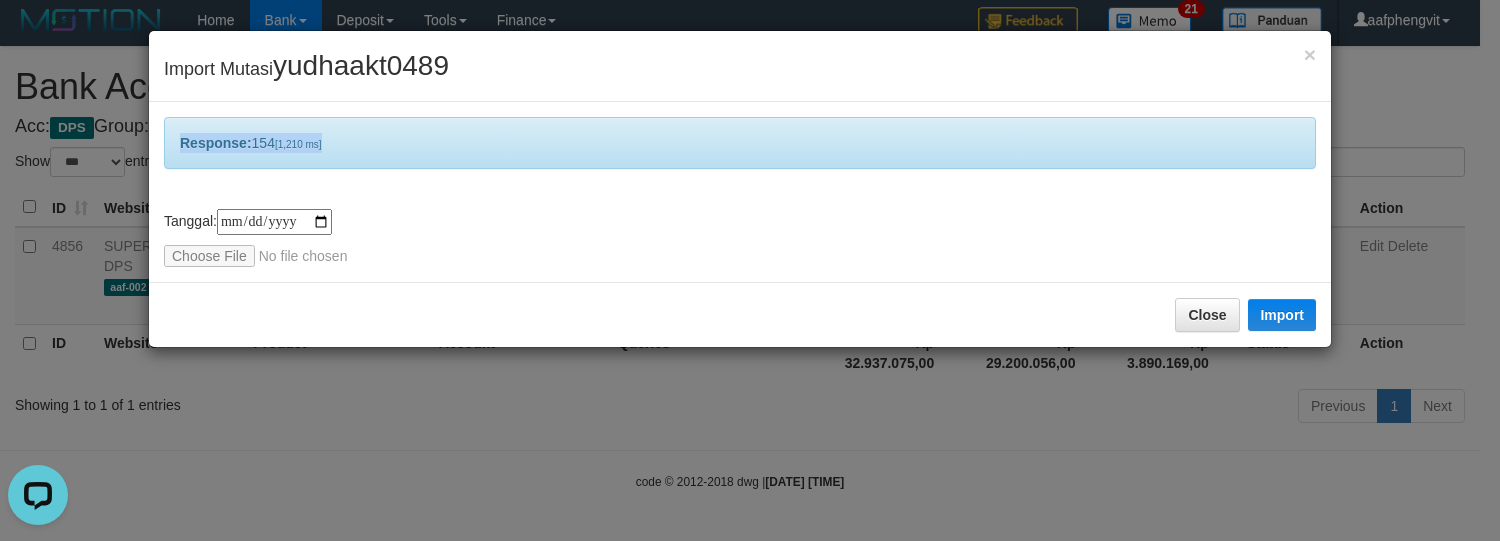 click on "Response:  154  [1,210 ms]" at bounding box center (740, 143) 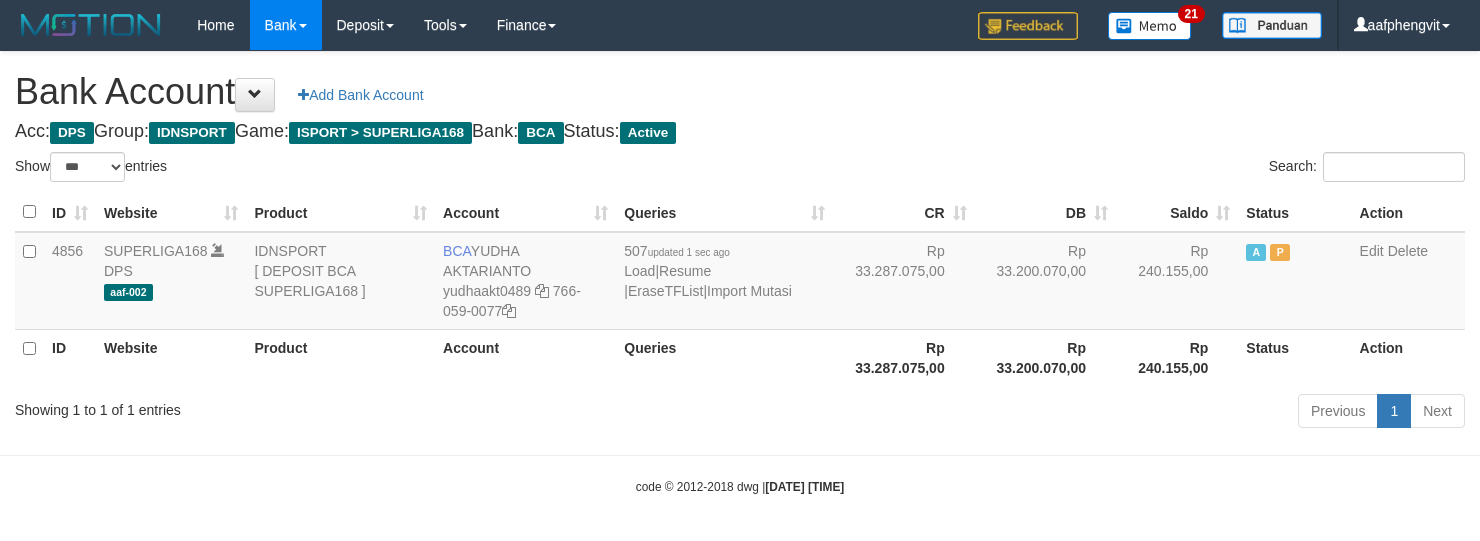 select on "***" 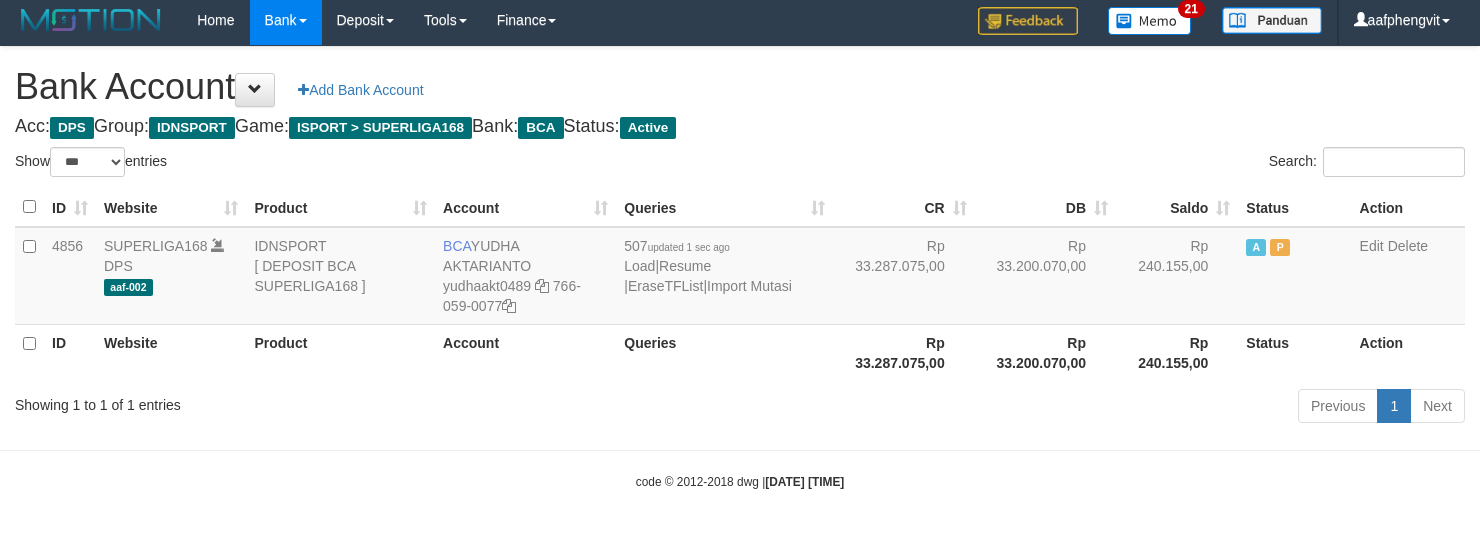 click on "Acc: 										 DPS
Group:   IDNSPORT    		Game:   ISPORT > SUPERLIGA168    		Bank:   BCA    		Status:  Active" at bounding box center (740, 127) 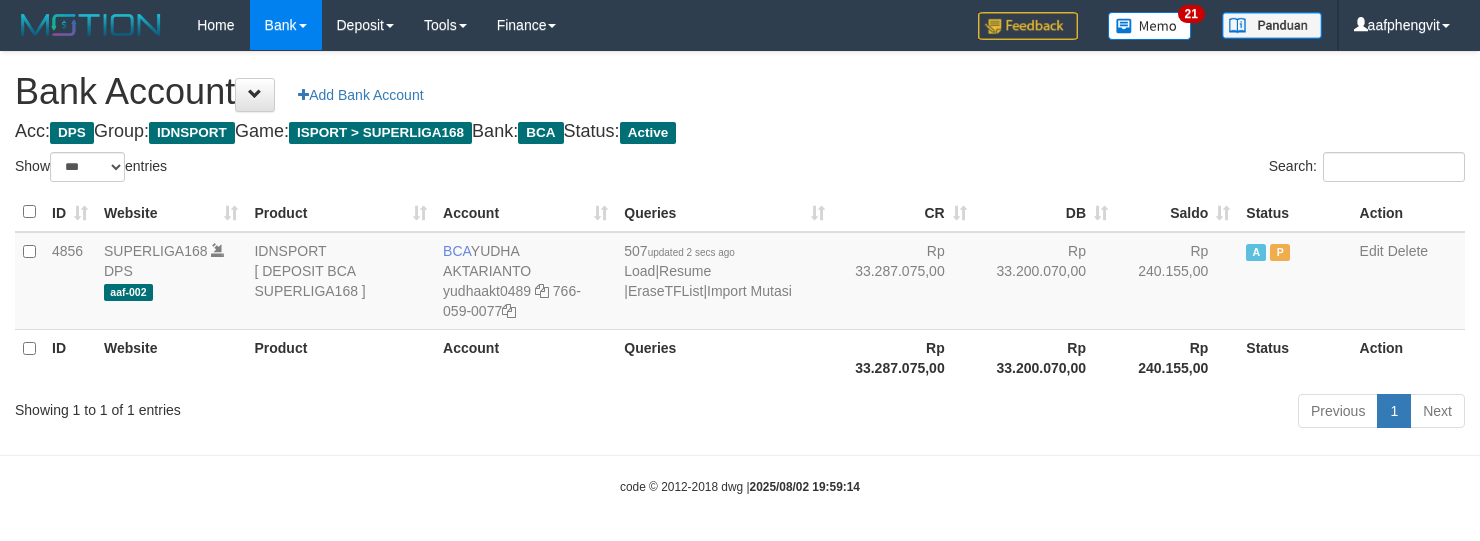 select on "***" 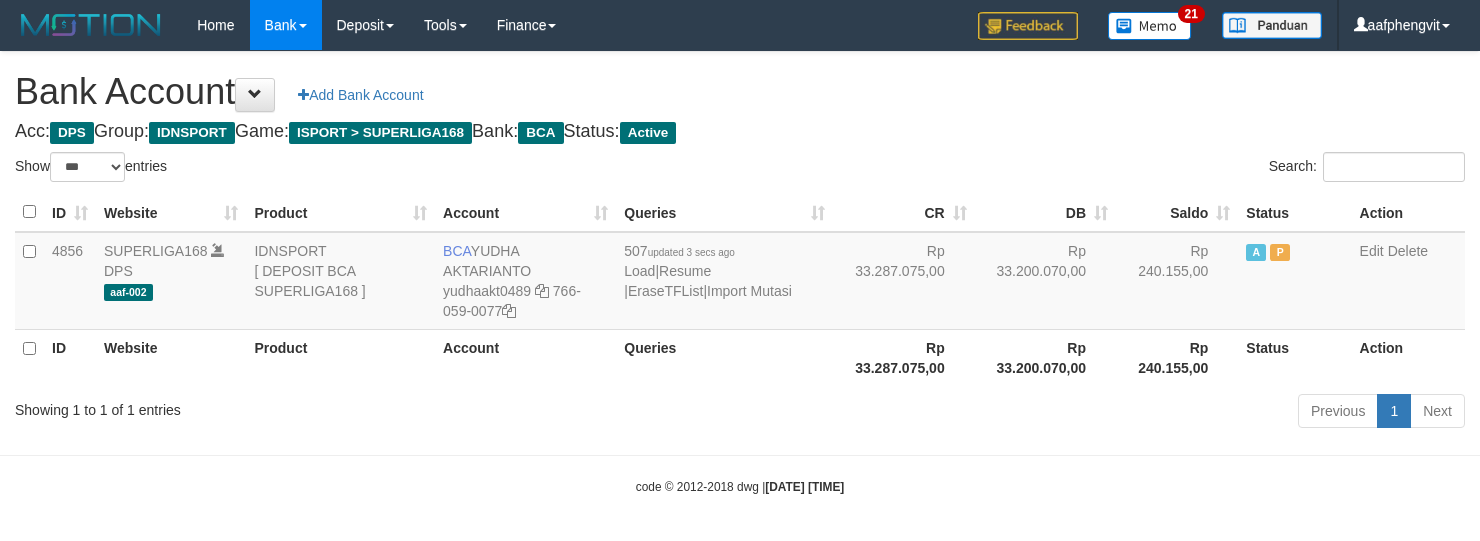 select on "***" 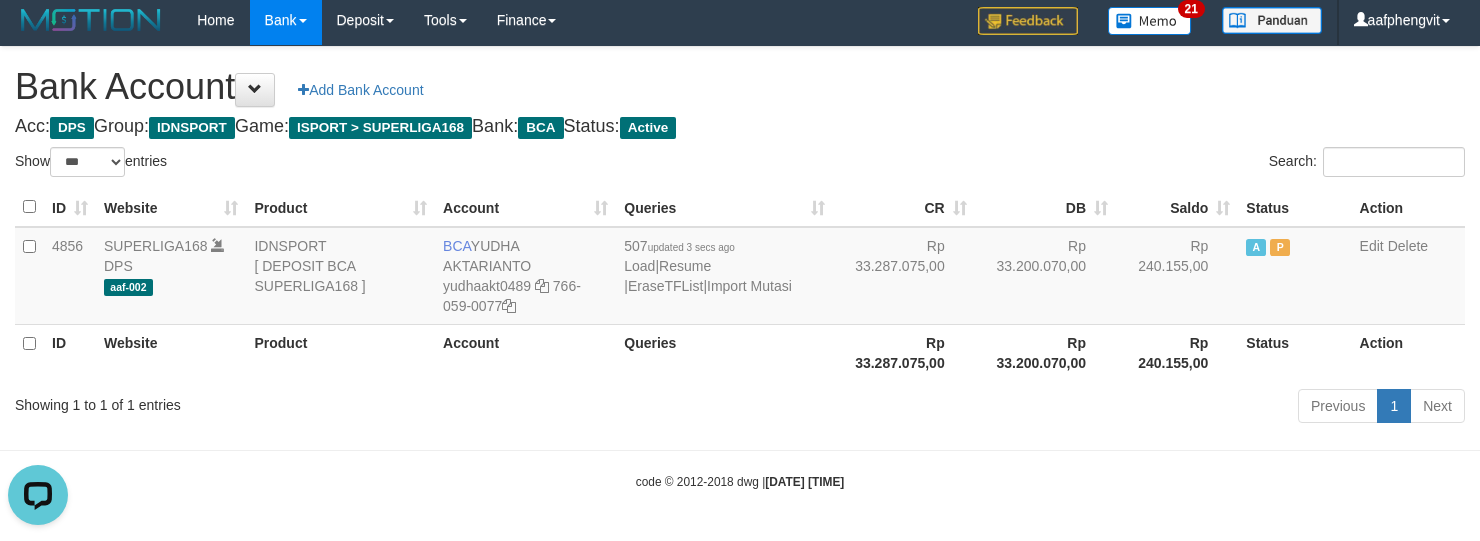 scroll, scrollTop: 0, scrollLeft: 0, axis: both 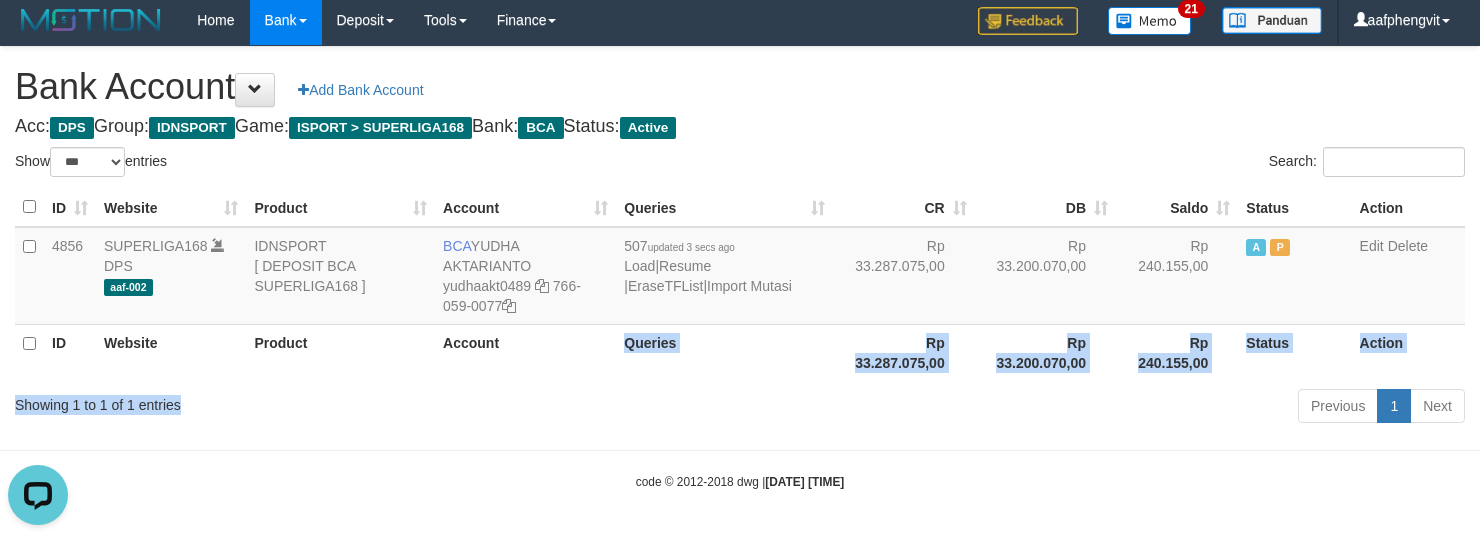 click on "Show  ** ** ** *** ***  entries Search:
ID Website Product Account Queries CR DB Saldo Status Action
4856
SUPERLIGA168
DPS
aaf-002
IDNSPORT
[ DEPOSIT BCA SUPERLIGA168 ]
BCA
YUDHA AKTARIANTO
yudhaakt0489
766-059-0077
507  updated 3 secs ago
Load
|
Resume
|
EraseTFList
|
Import Mutasi
Rp 33.287.075,00
Rp 33.200.070,00
Rp 240.155,00
A
P
Edit
Delete
ID Website Product Account 1" at bounding box center [740, 288] 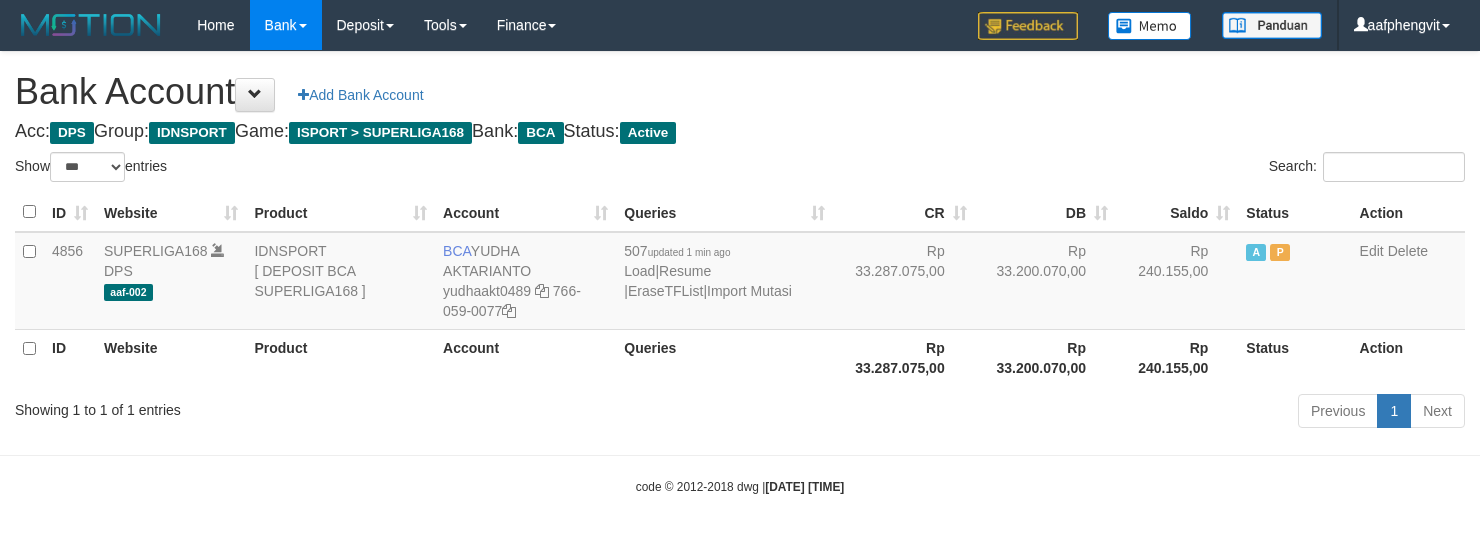 select on "***" 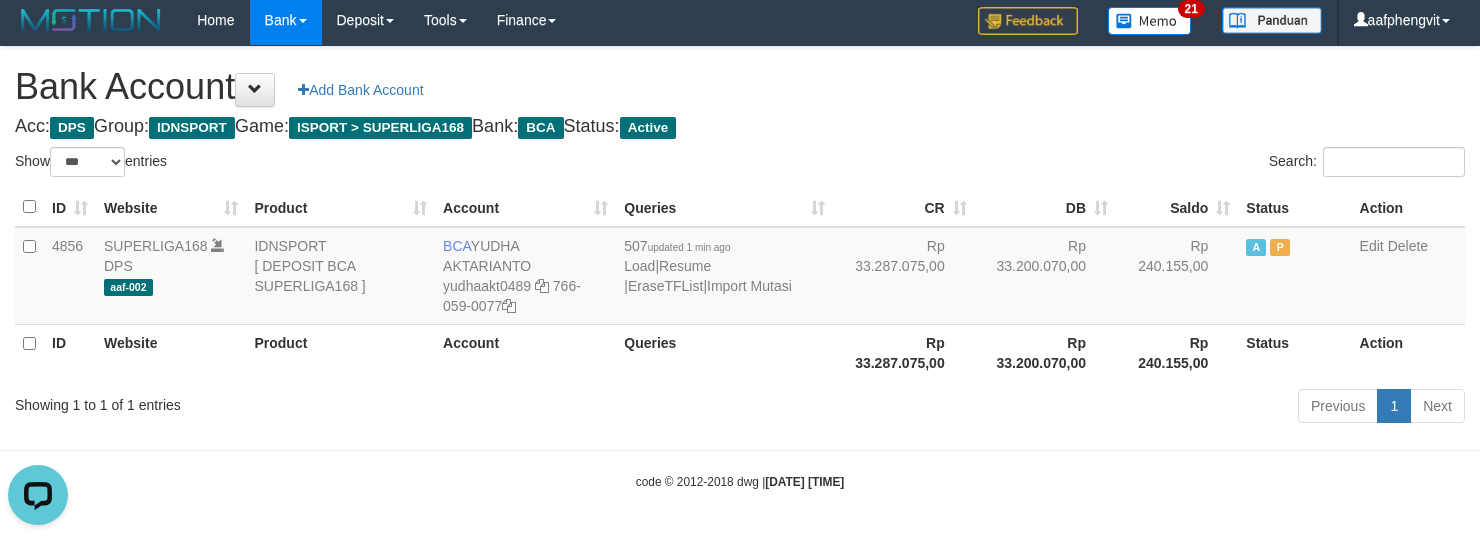 scroll, scrollTop: 0, scrollLeft: 0, axis: both 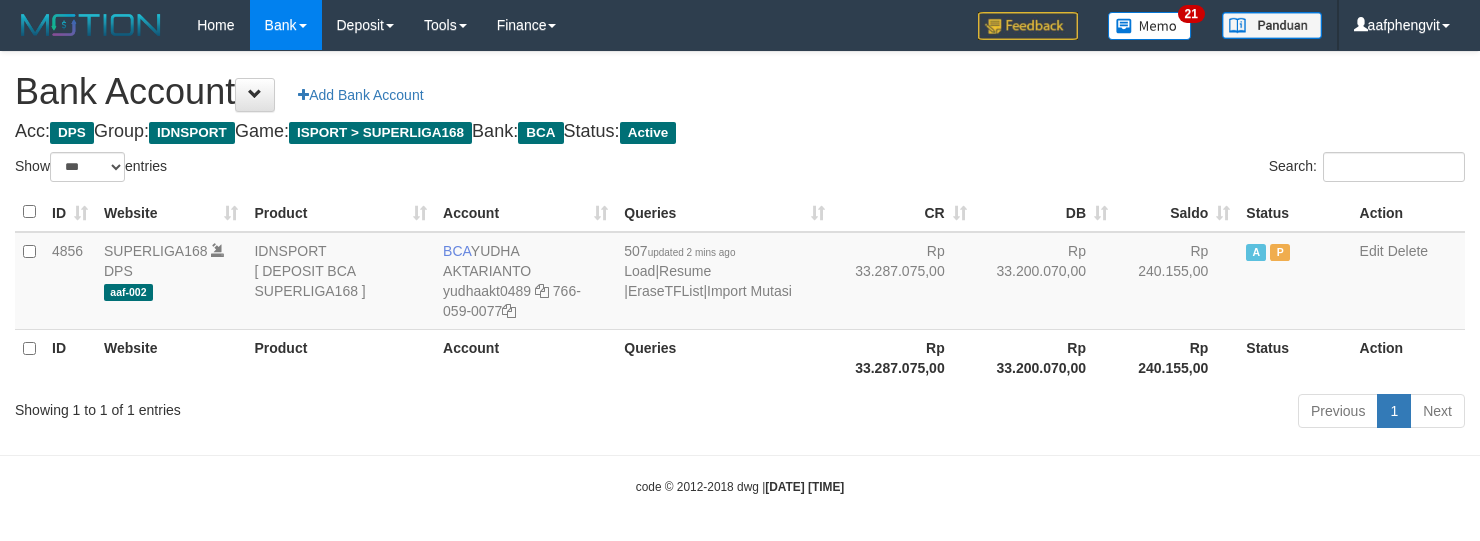 select on "***" 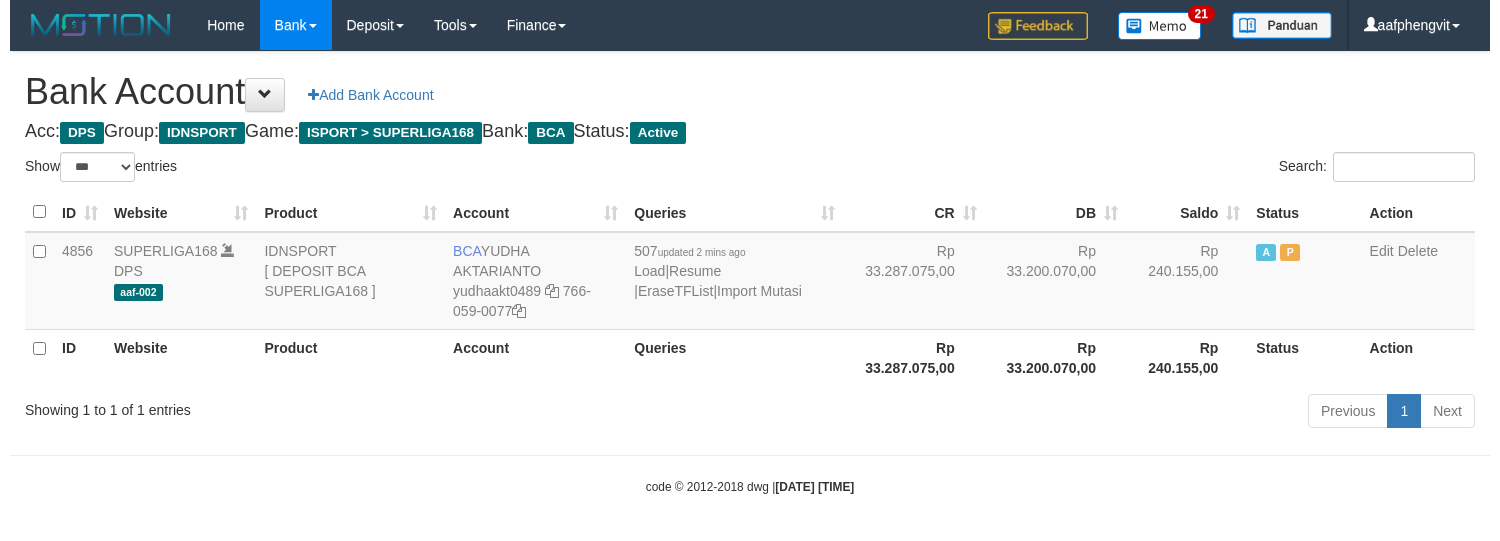 scroll, scrollTop: 6, scrollLeft: 0, axis: vertical 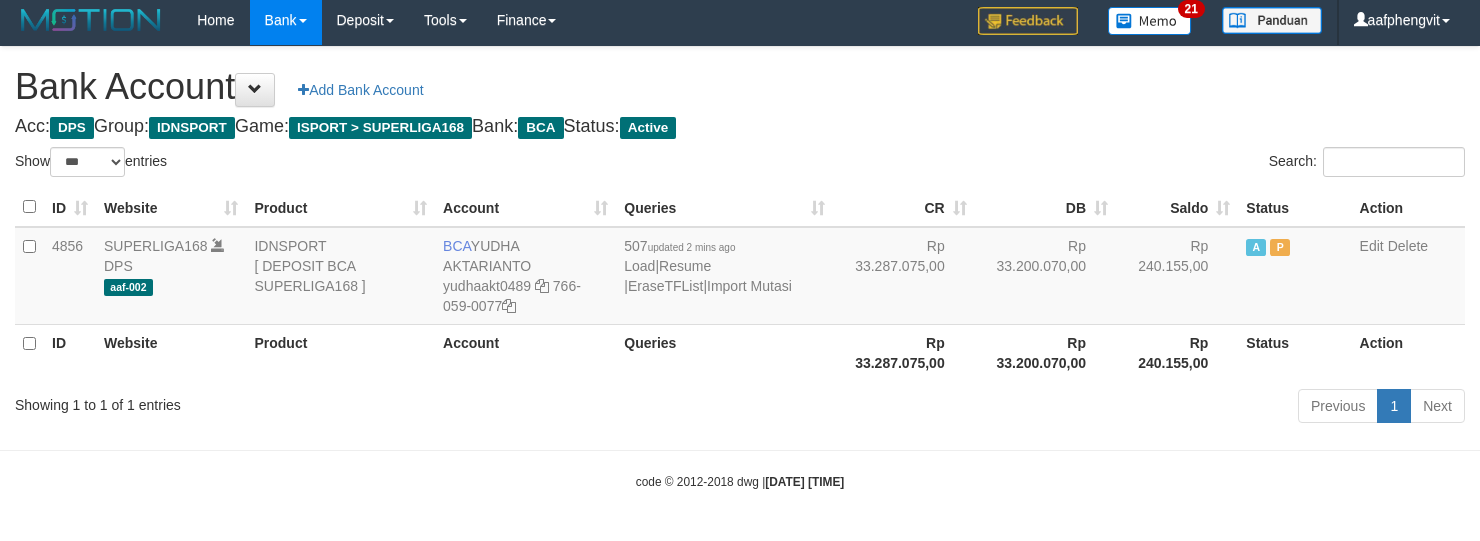 click on "Showing 1 to 1 of 1 entries" at bounding box center [308, 401] 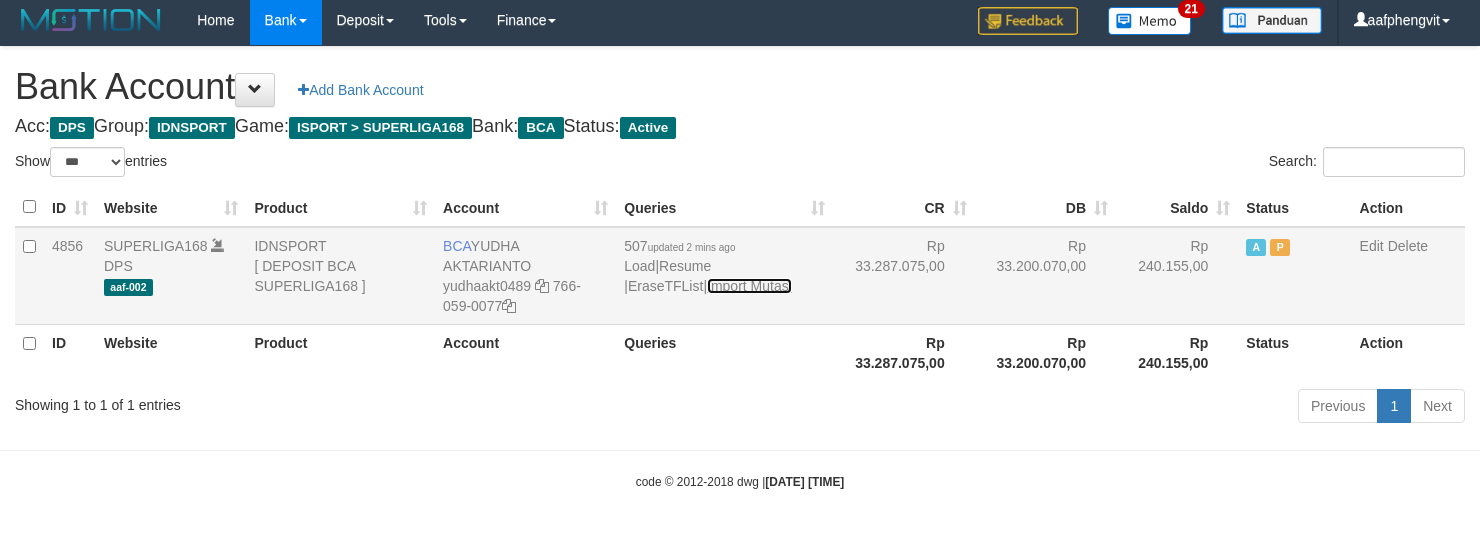 click on "Import Mutasi" at bounding box center [749, 286] 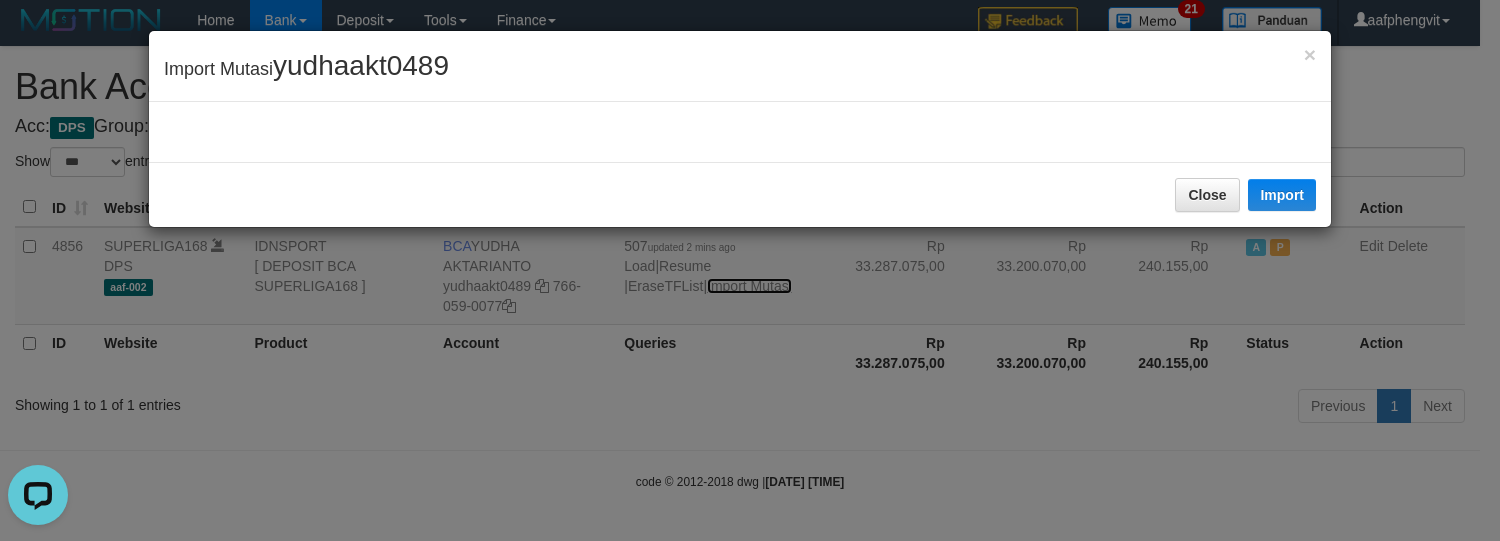 scroll, scrollTop: 0, scrollLeft: 0, axis: both 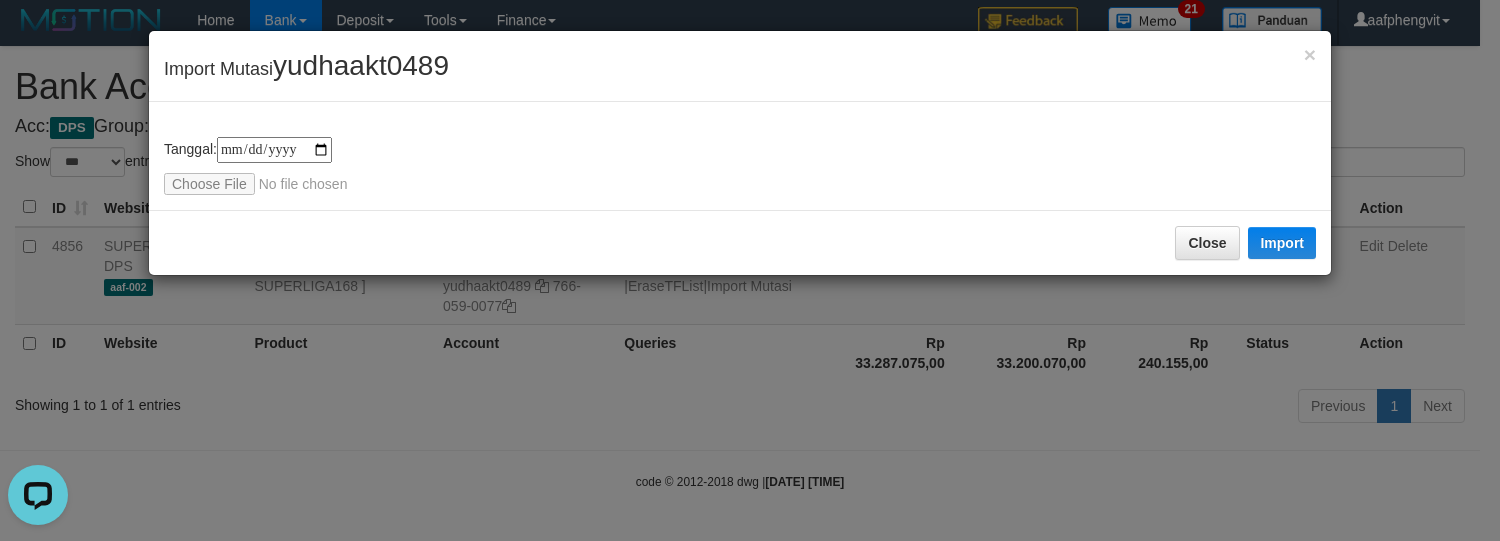 type on "**********" 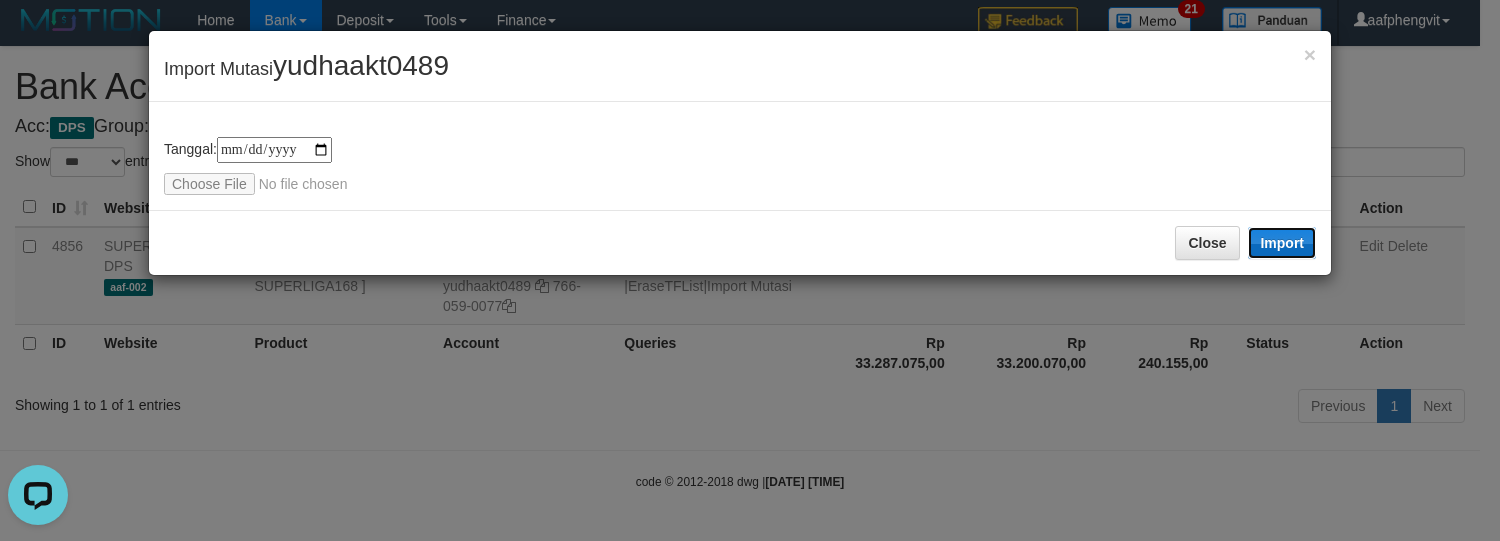 click on "Import" at bounding box center [1282, 243] 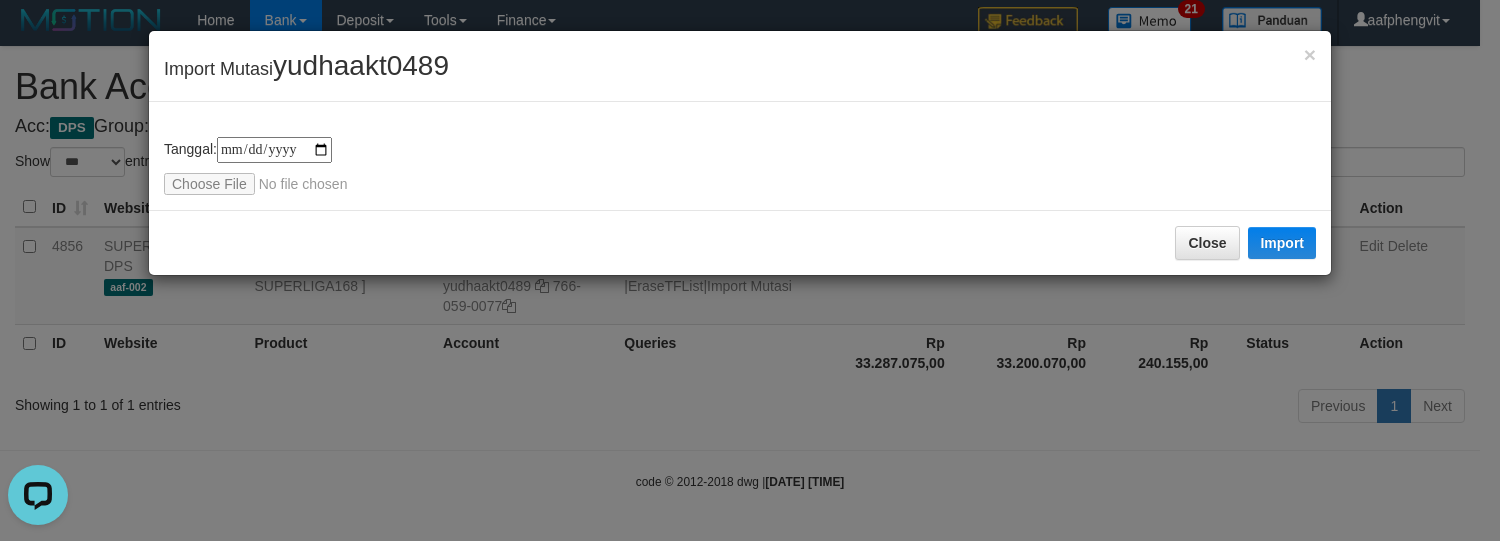 click on "**********" at bounding box center (750, 270) 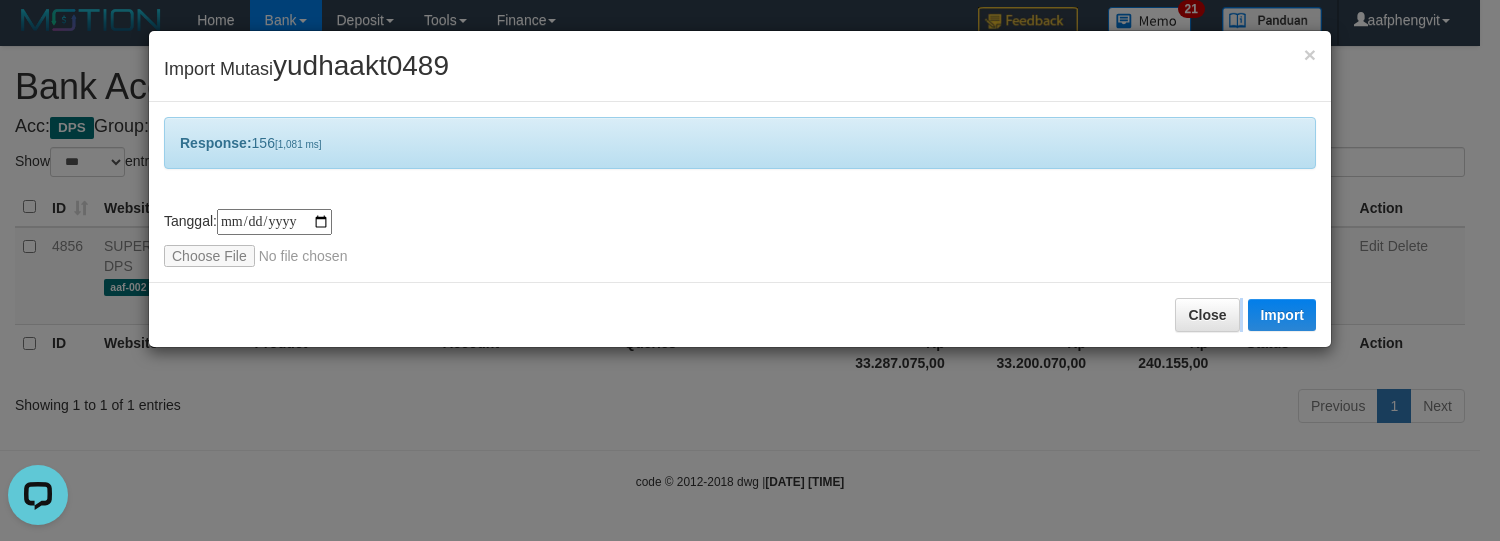 click on "**********" at bounding box center [750, 270] 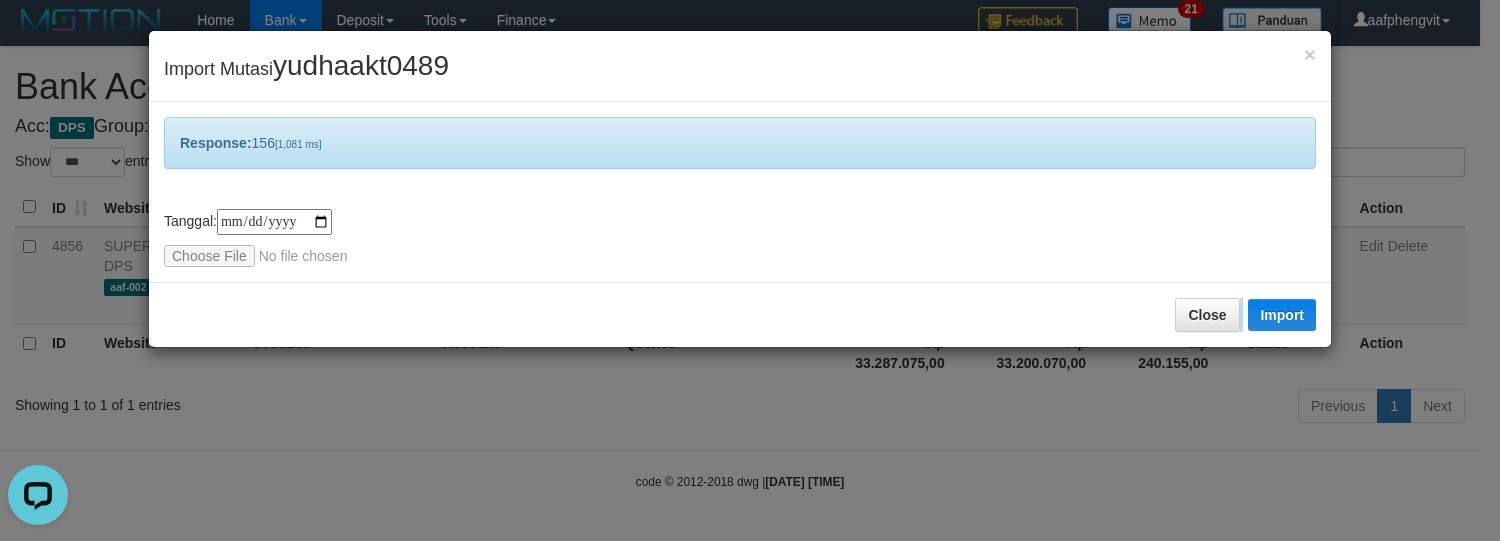 click on "**********" at bounding box center (750, 270) 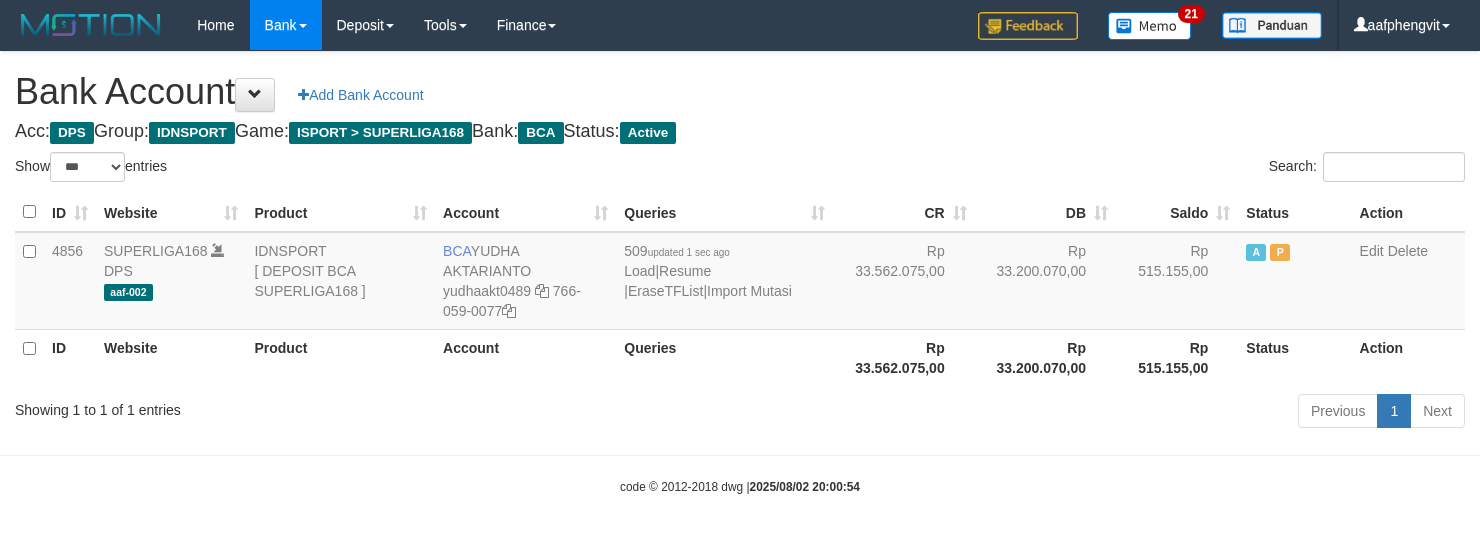 select on "***" 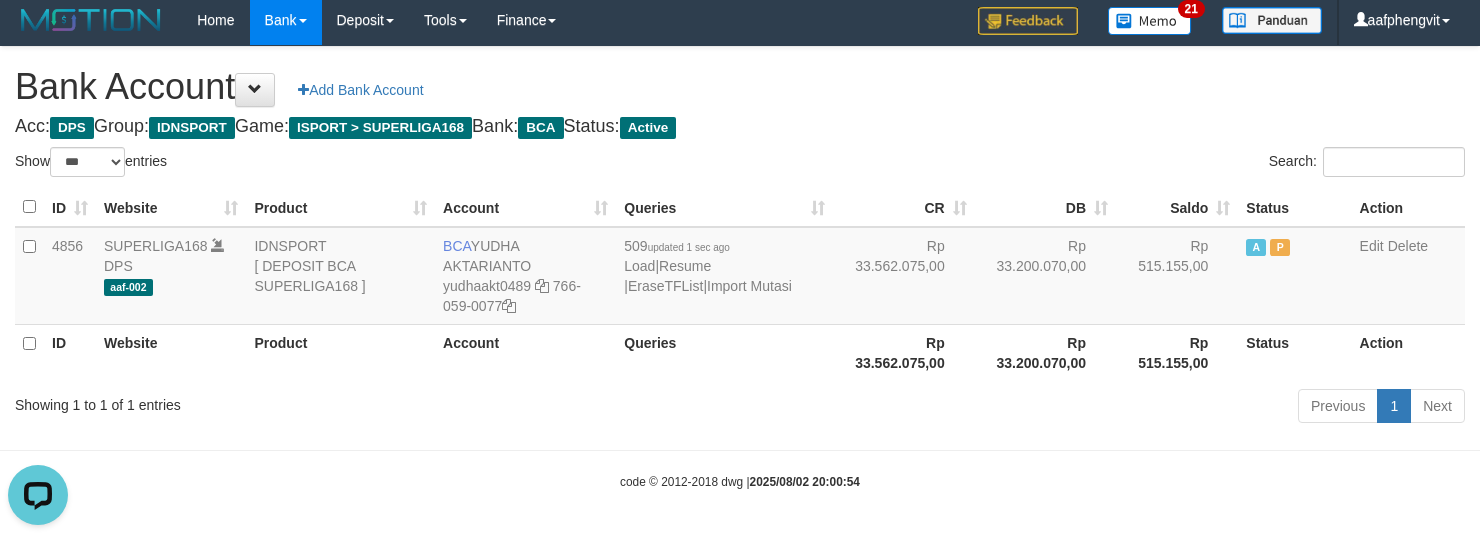 scroll, scrollTop: 0, scrollLeft: 0, axis: both 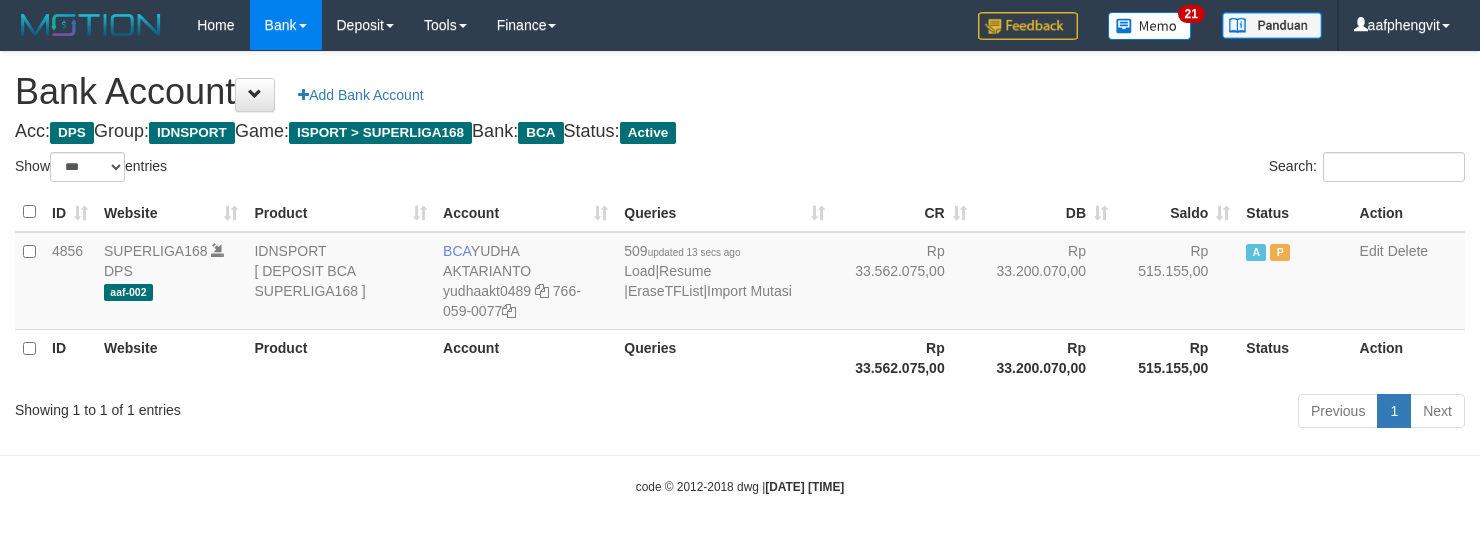select on "***" 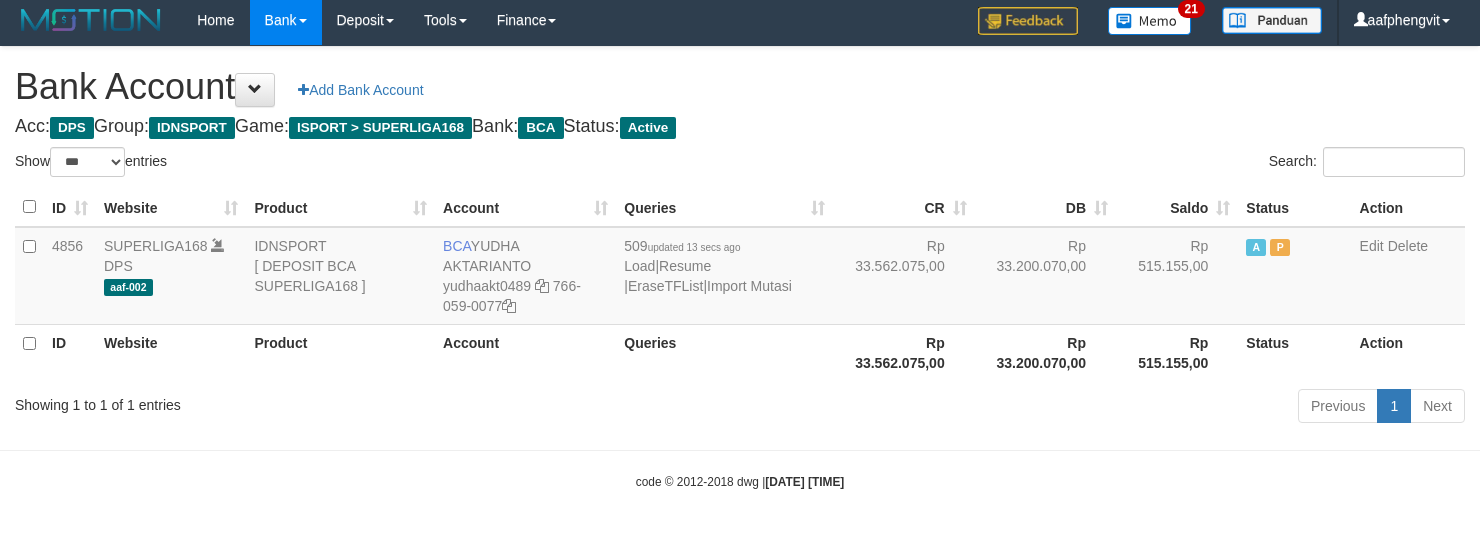 click on "Queries" at bounding box center [724, 352] 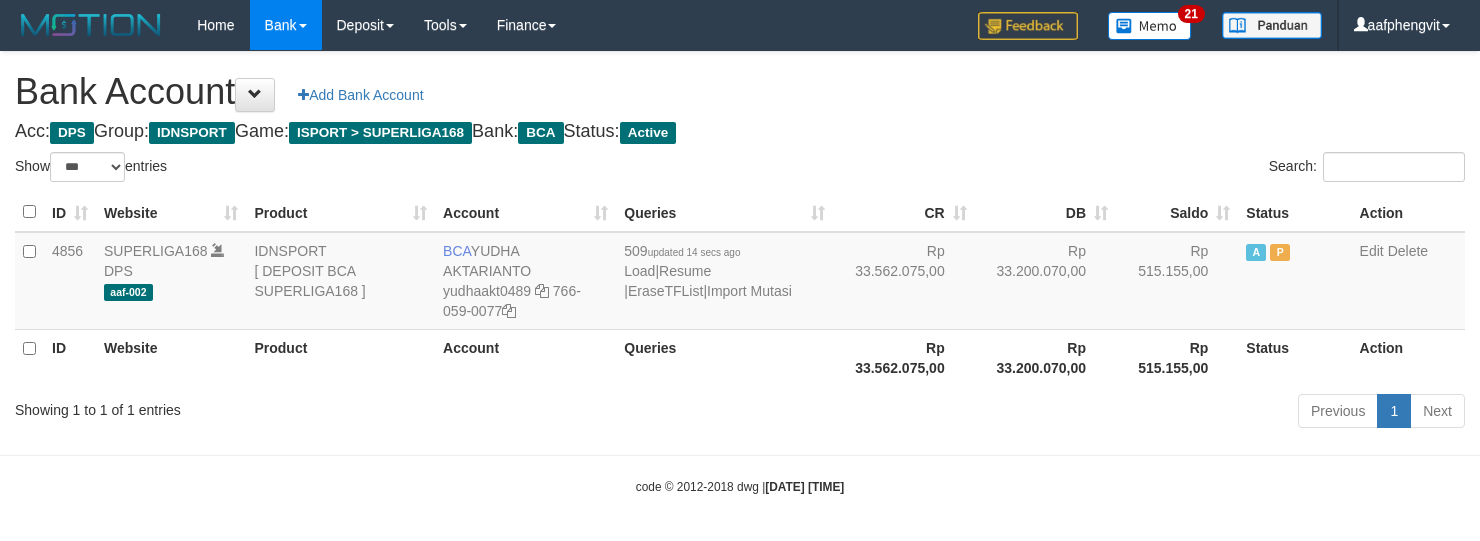 select on "***" 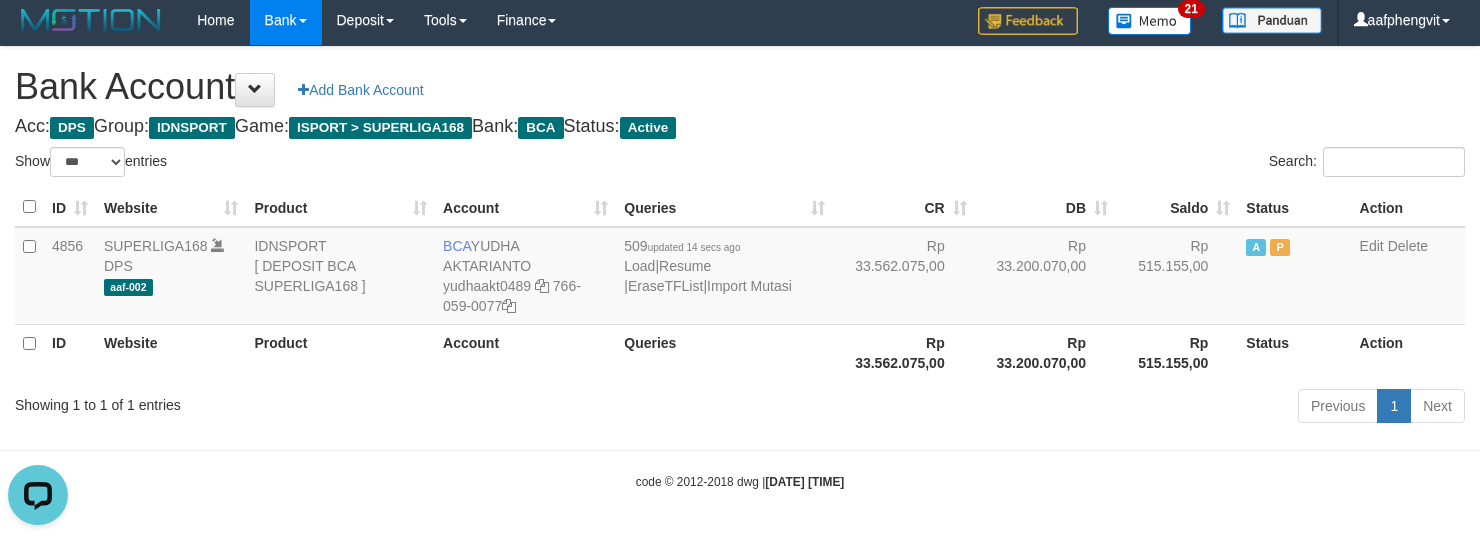 scroll, scrollTop: 0, scrollLeft: 0, axis: both 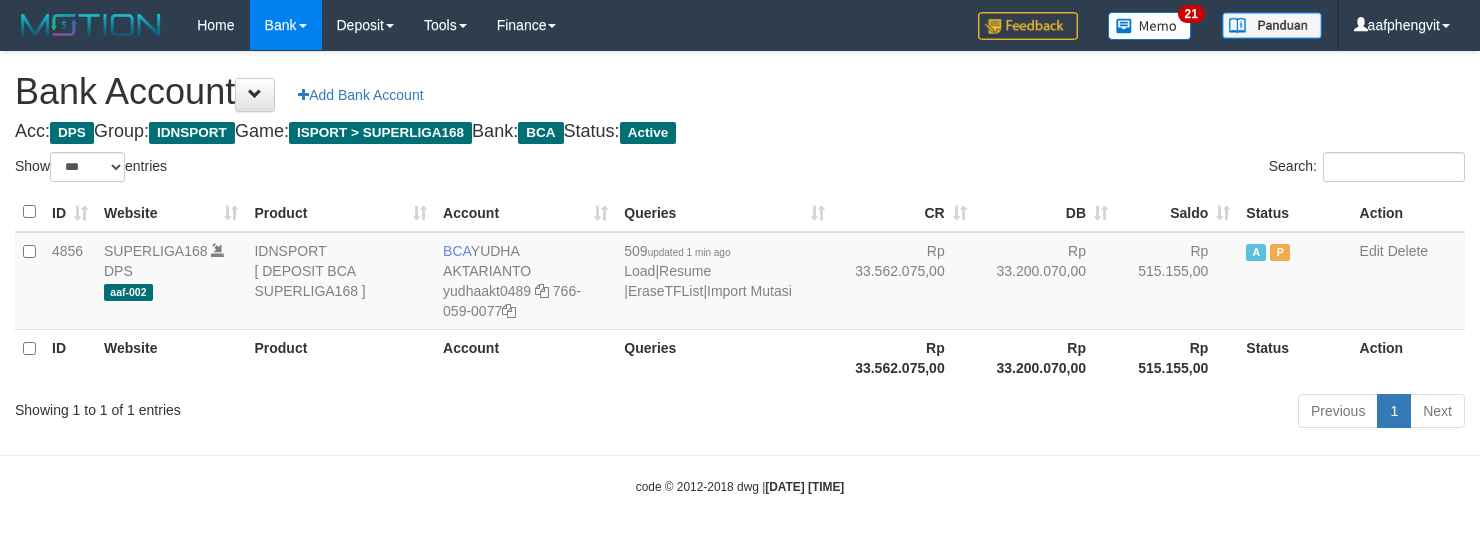 select on "***" 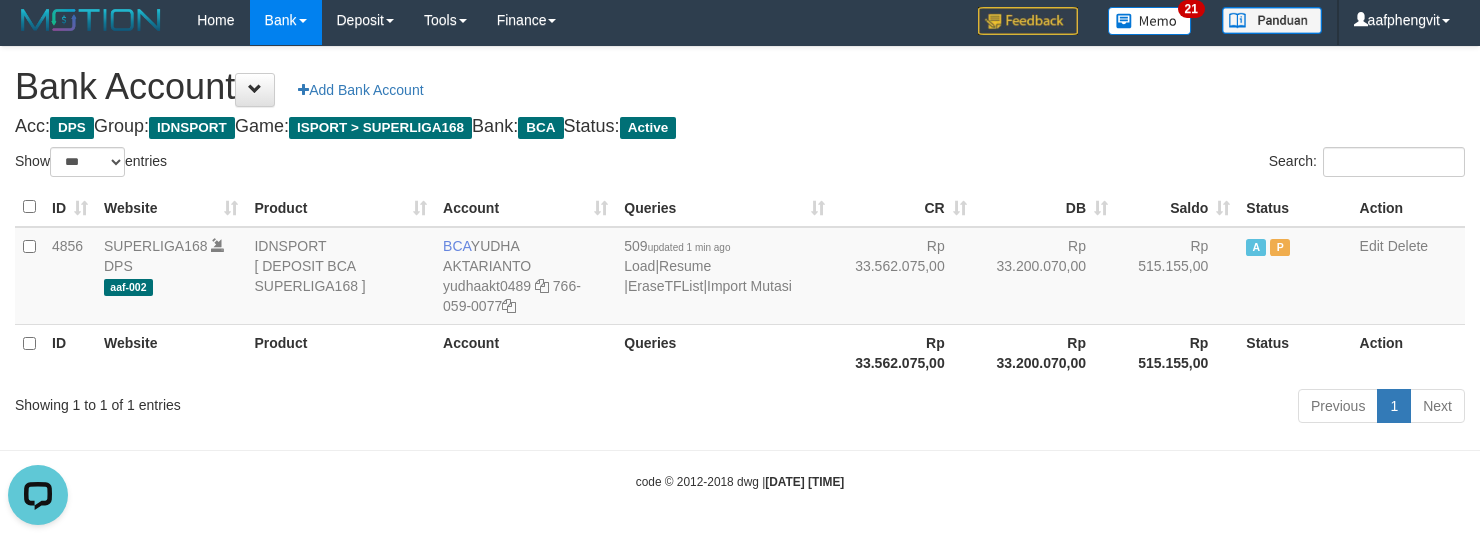 scroll, scrollTop: 0, scrollLeft: 0, axis: both 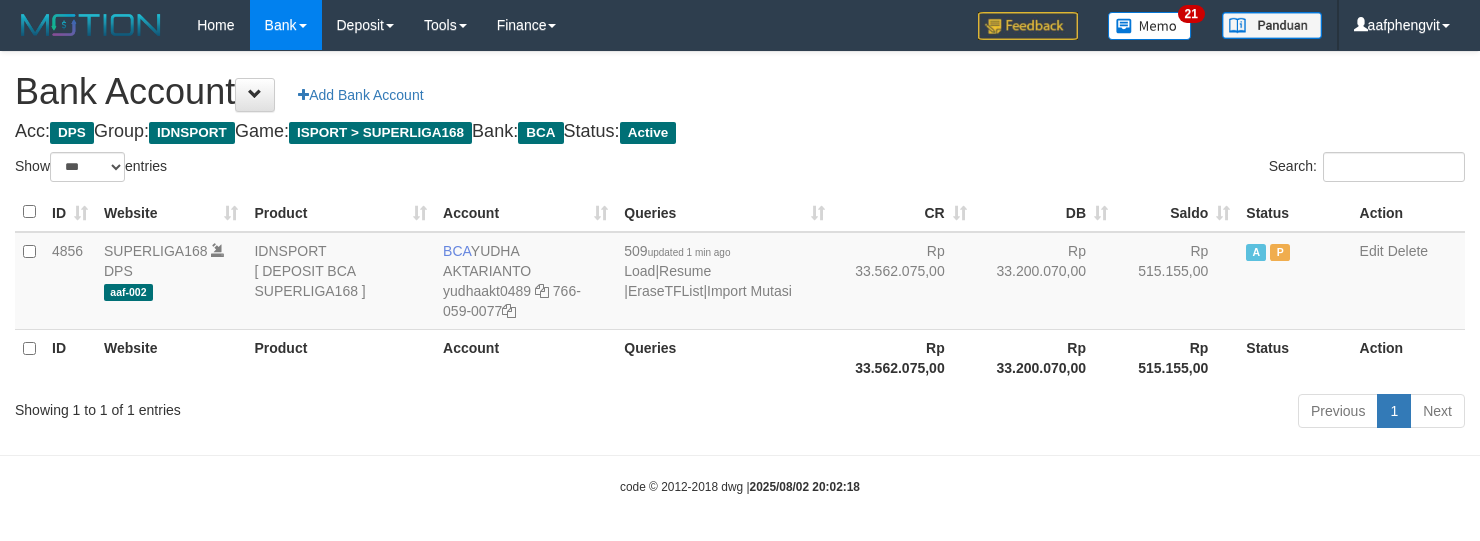select on "***" 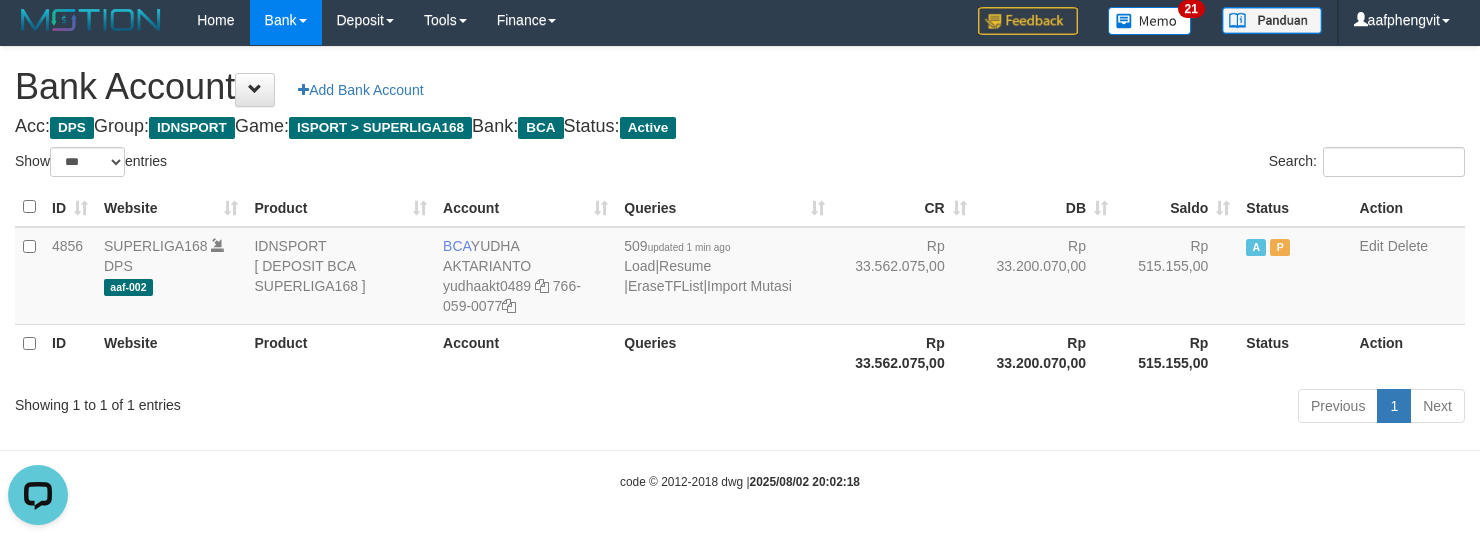 scroll, scrollTop: 0, scrollLeft: 0, axis: both 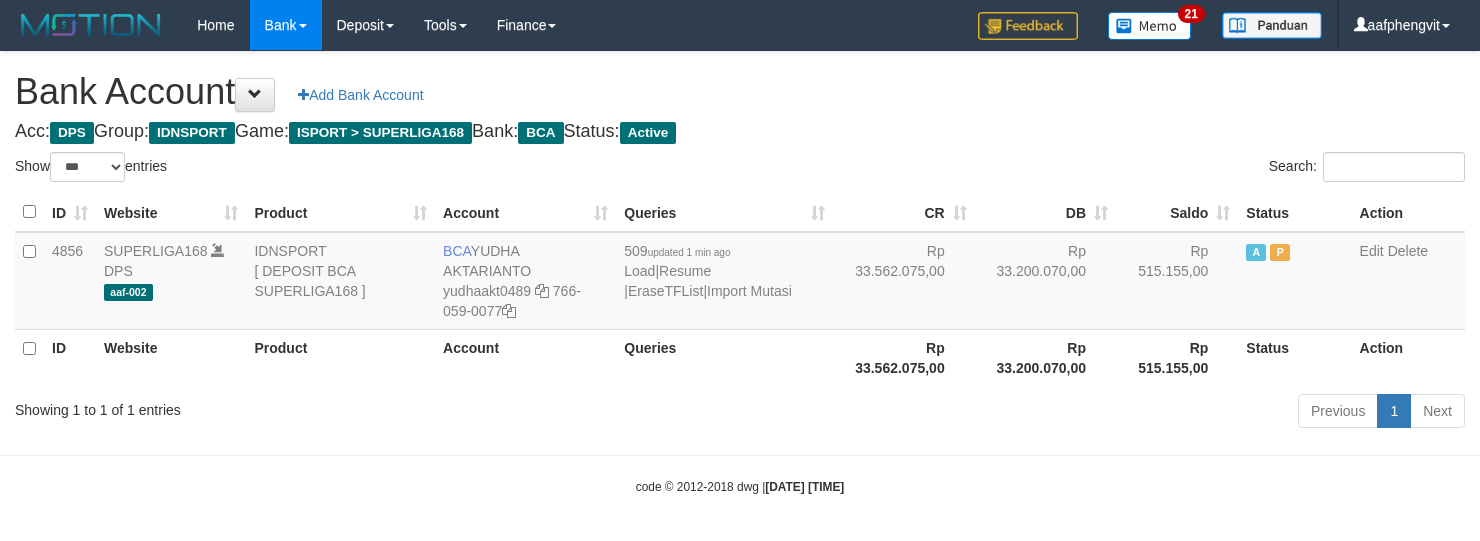 select on "***" 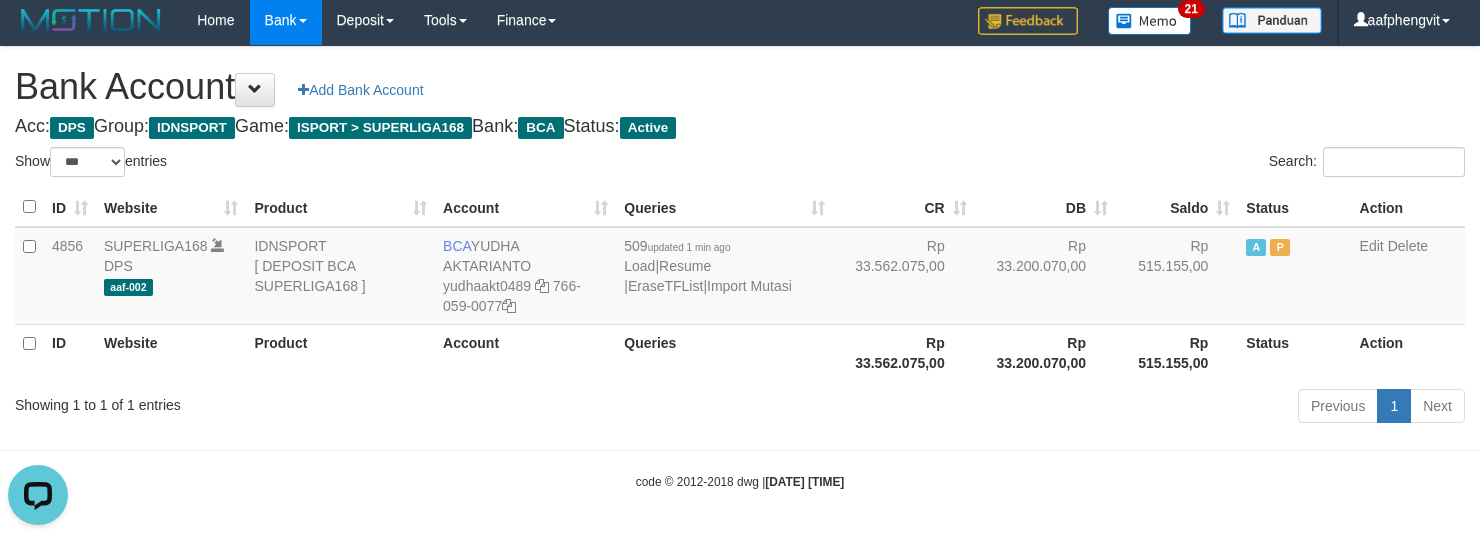 scroll, scrollTop: 0, scrollLeft: 0, axis: both 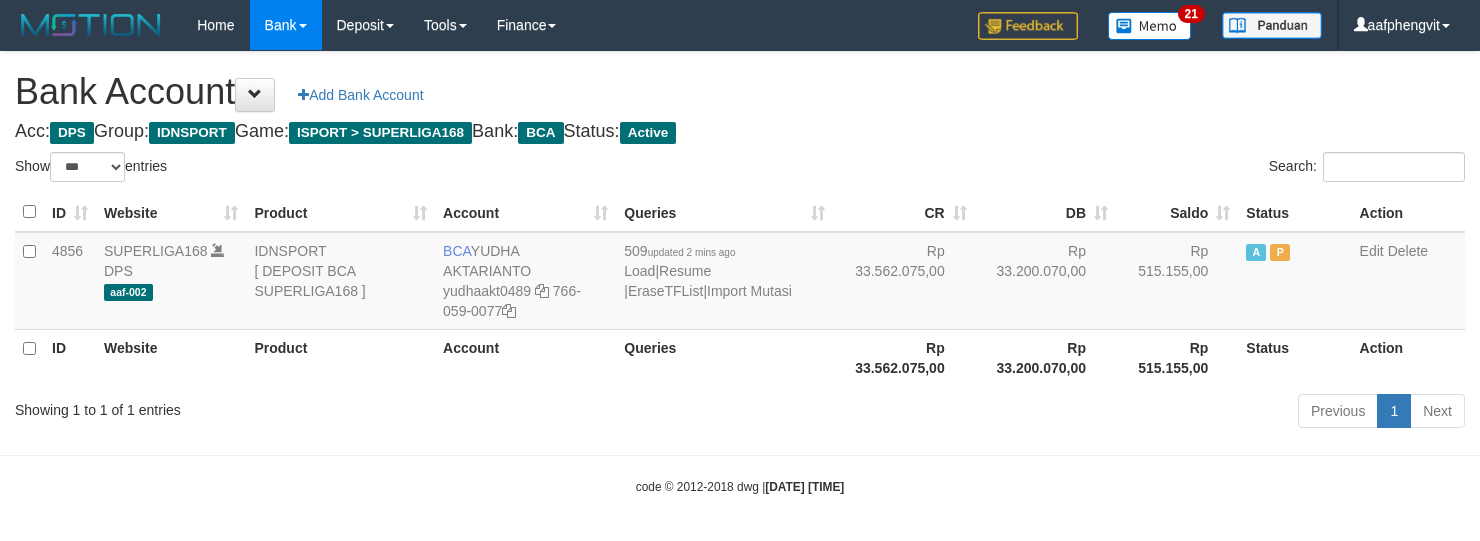 select on "***" 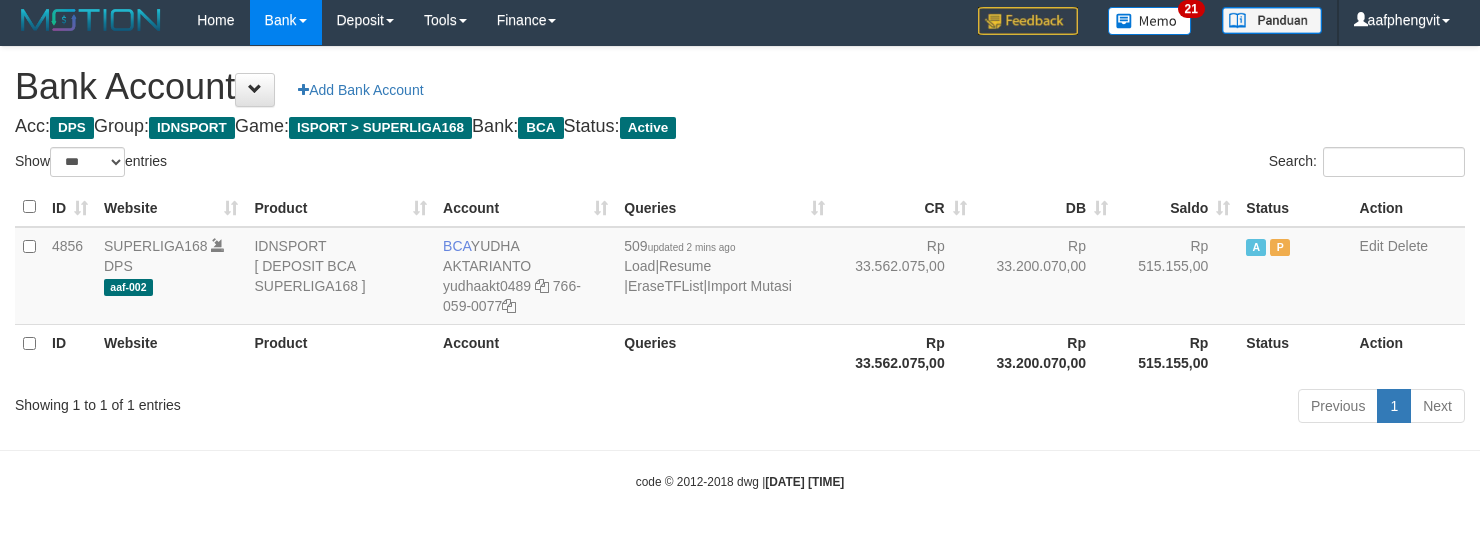 click on "Queries" at bounding box center (724, 352) 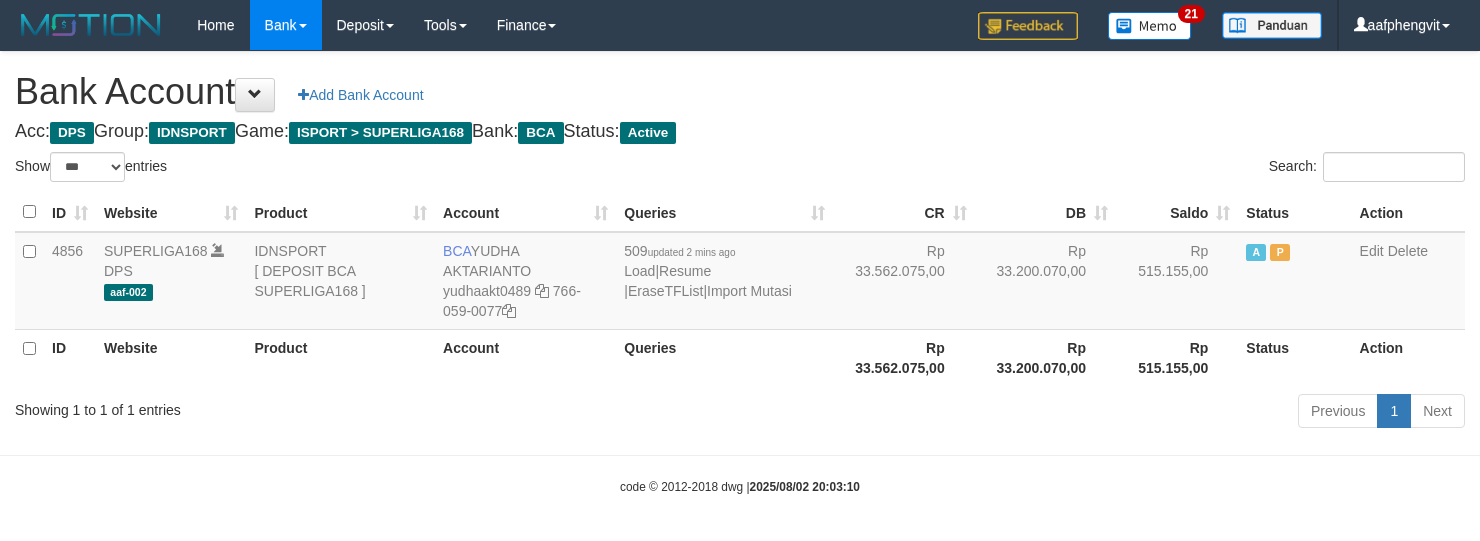 select on "***" 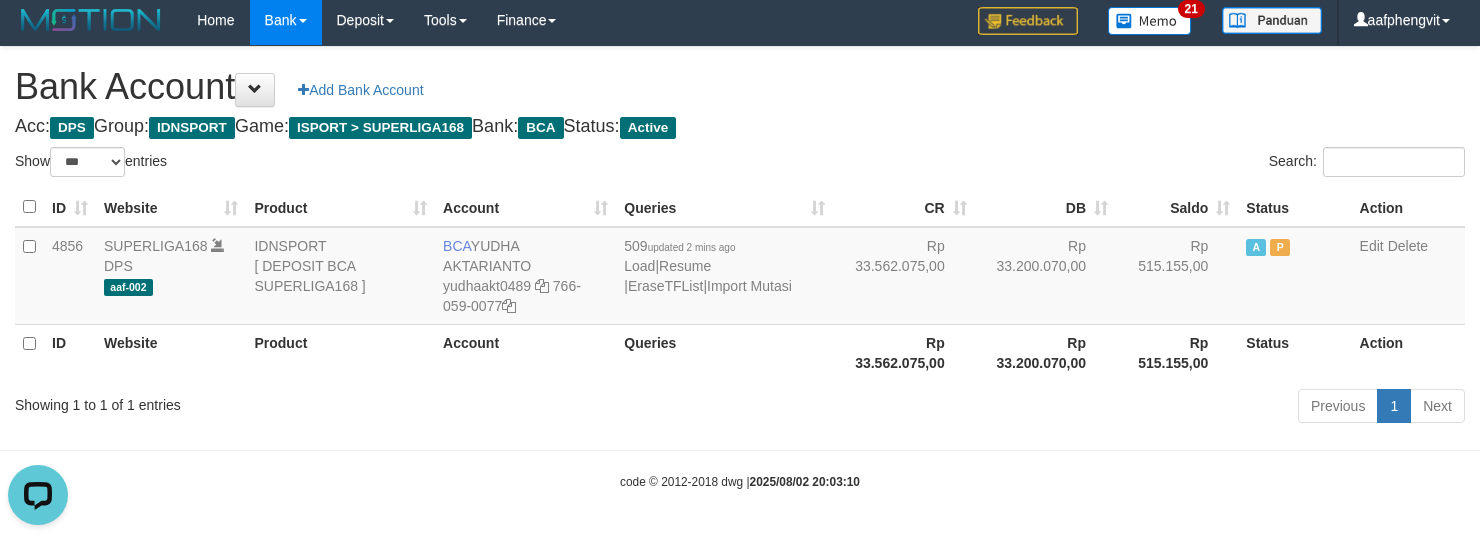 scroll, scrollTop: 0, scrollLeft: 0, axis: both 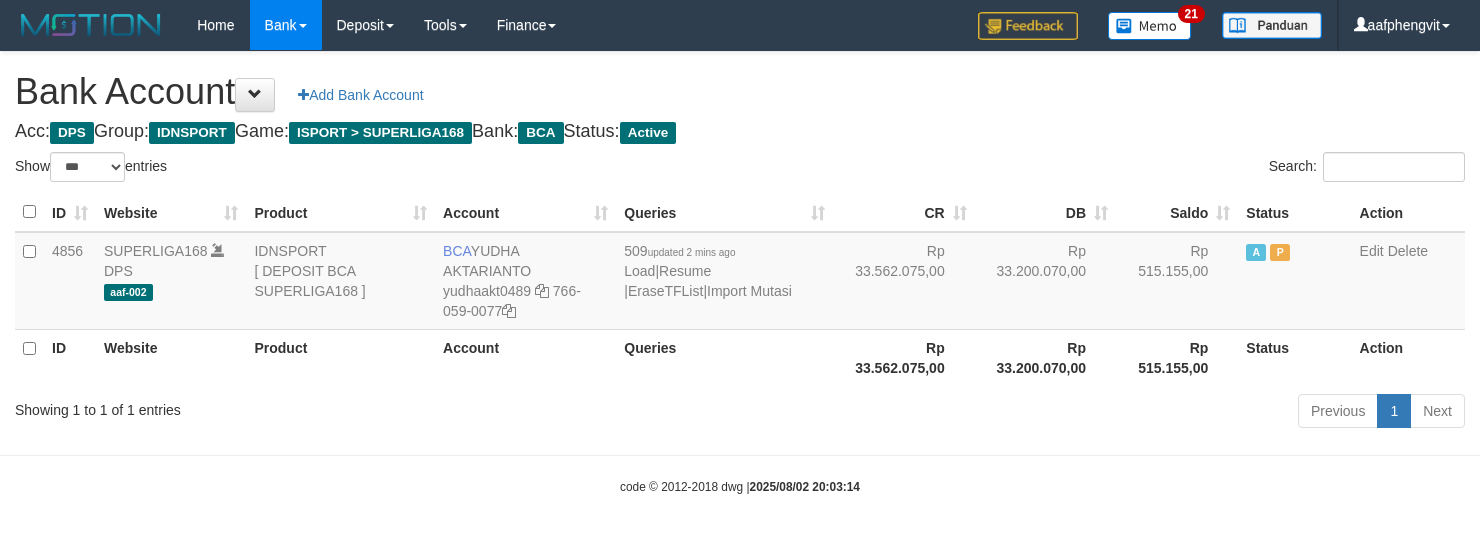 select on "***" 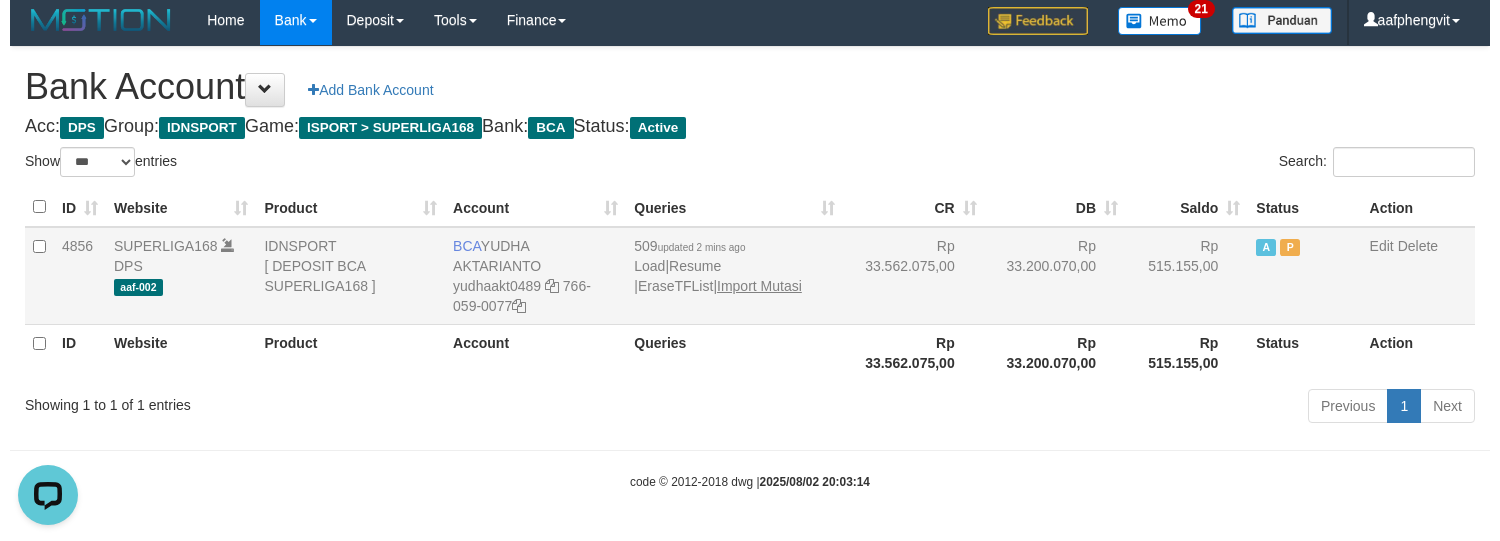 scroll, scrollTop: 0, scrollLeft: 0, axis: both 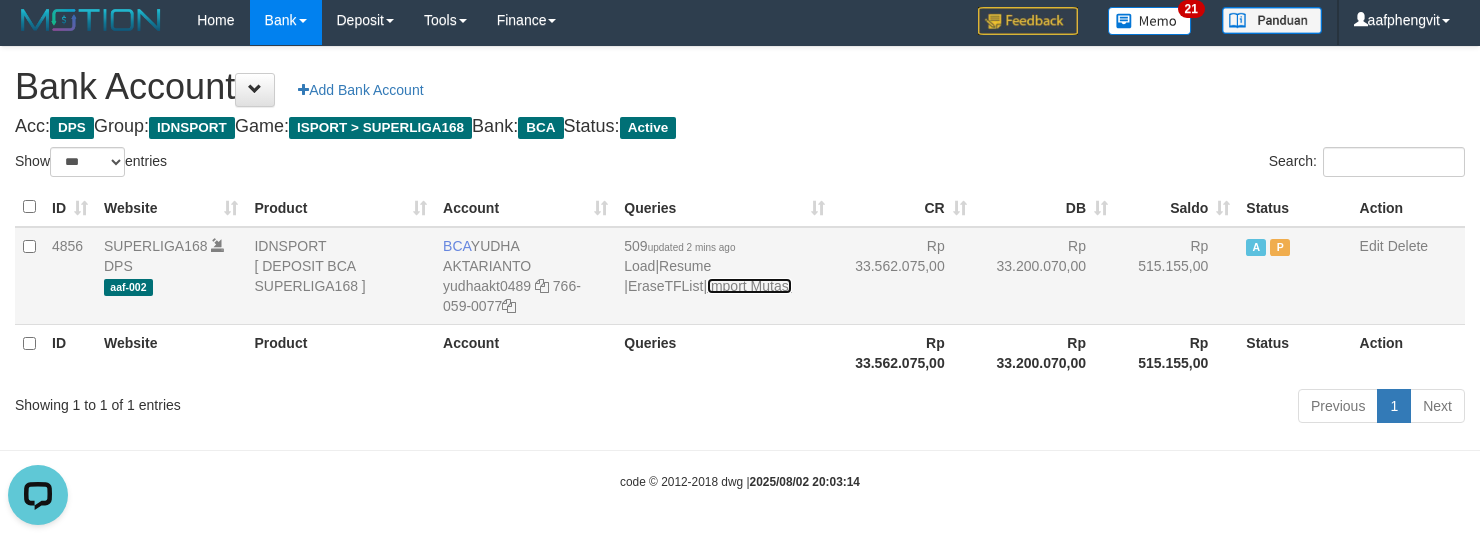 click on "Import Mutasi" at bounding box center (749, 286) 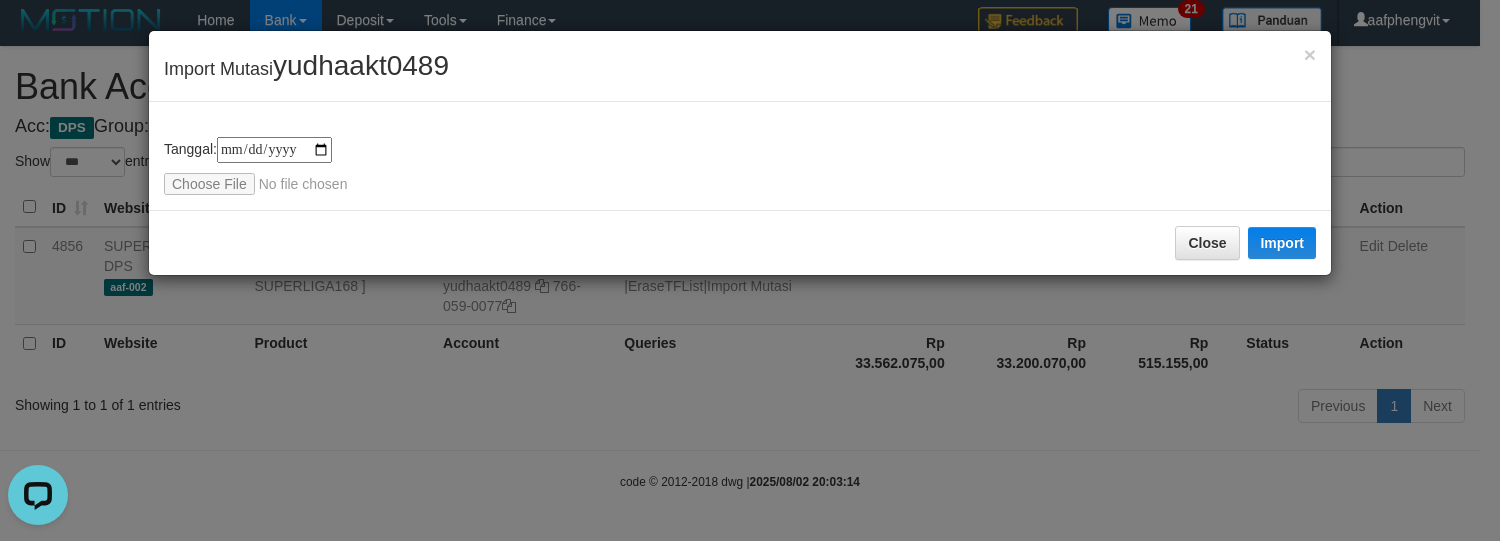 type on "**********" 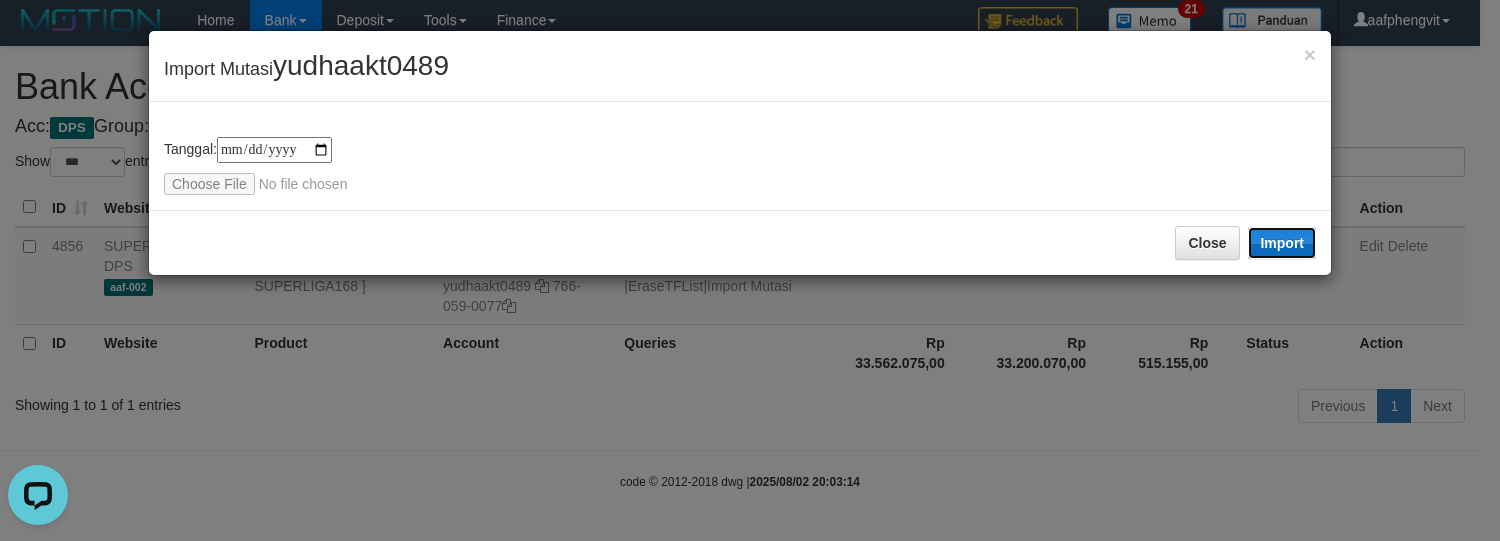 click on "Import" at bounding box center (1282, 243) 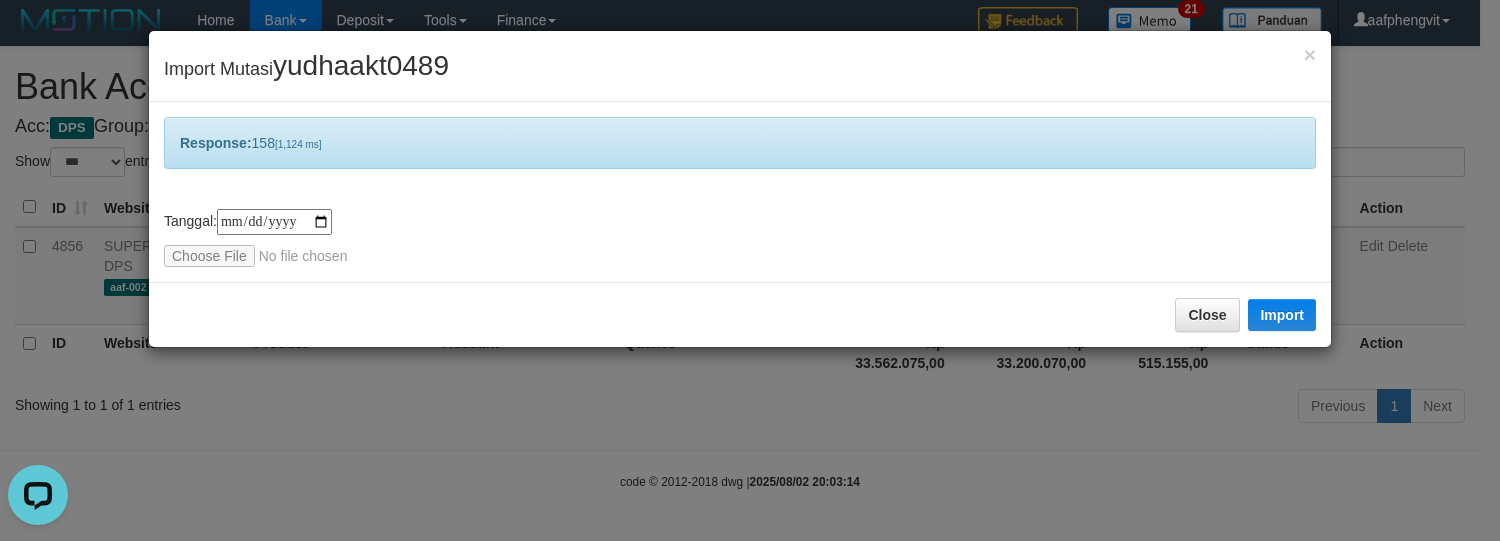 click on "**********" at bounding box center [750, 270] 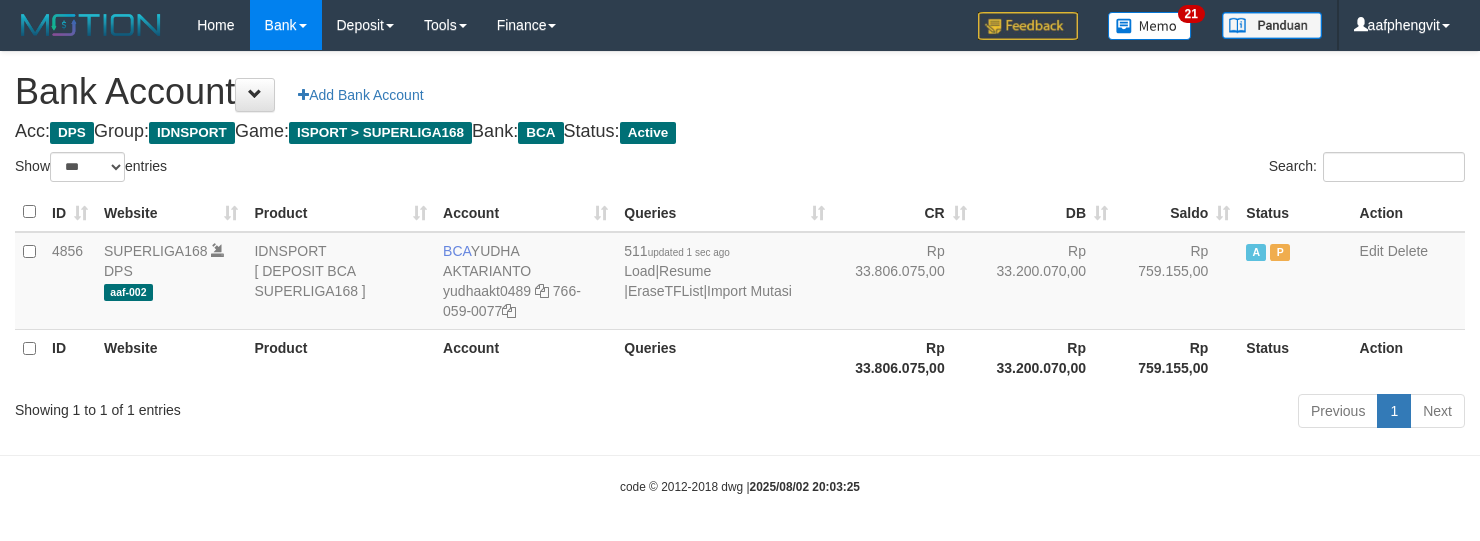 select on "***" 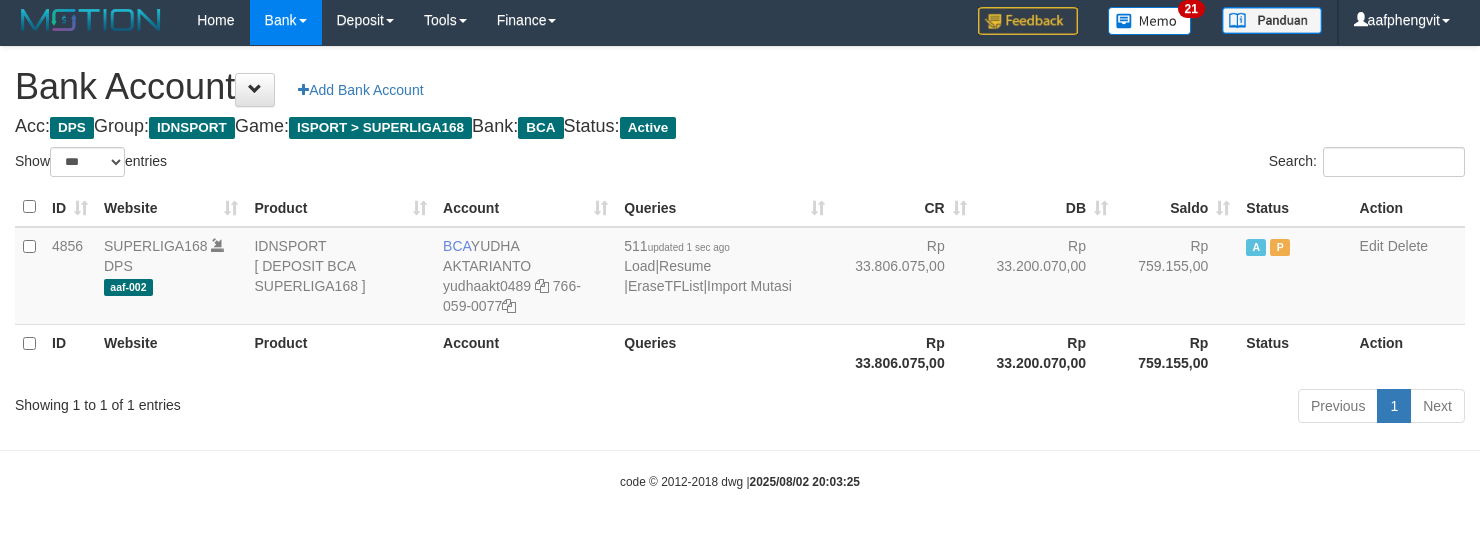 click on "Showing 1 to 1 of 1 entries" at bounding box center (308, 401) 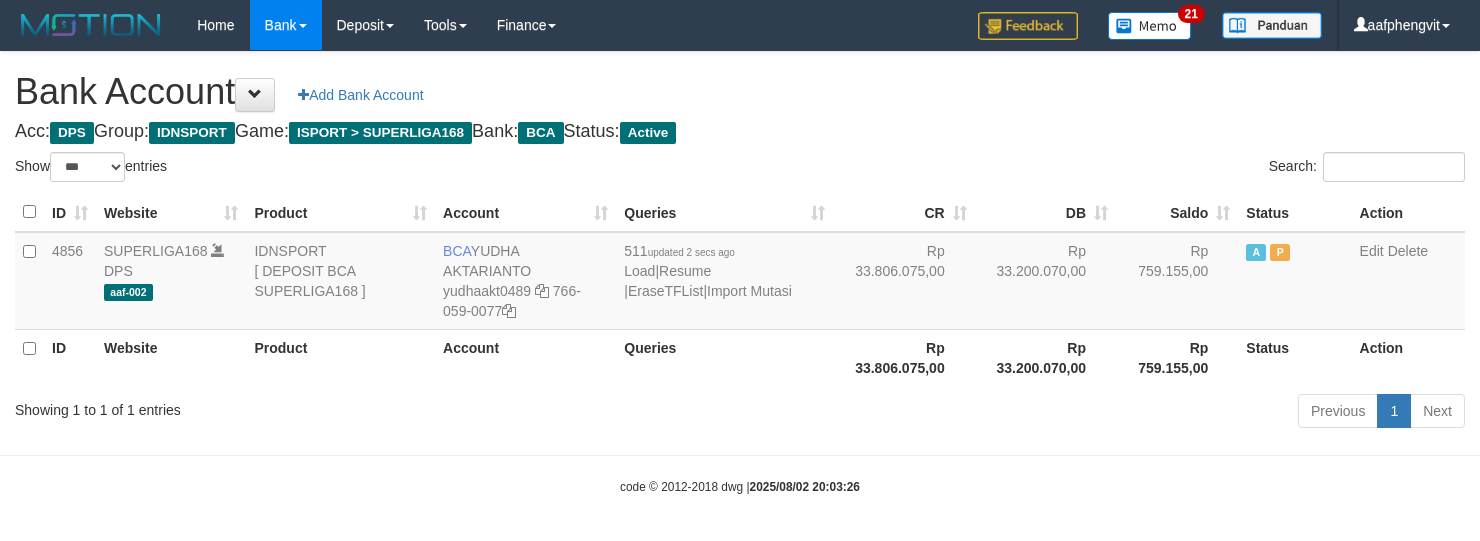 select on "***" 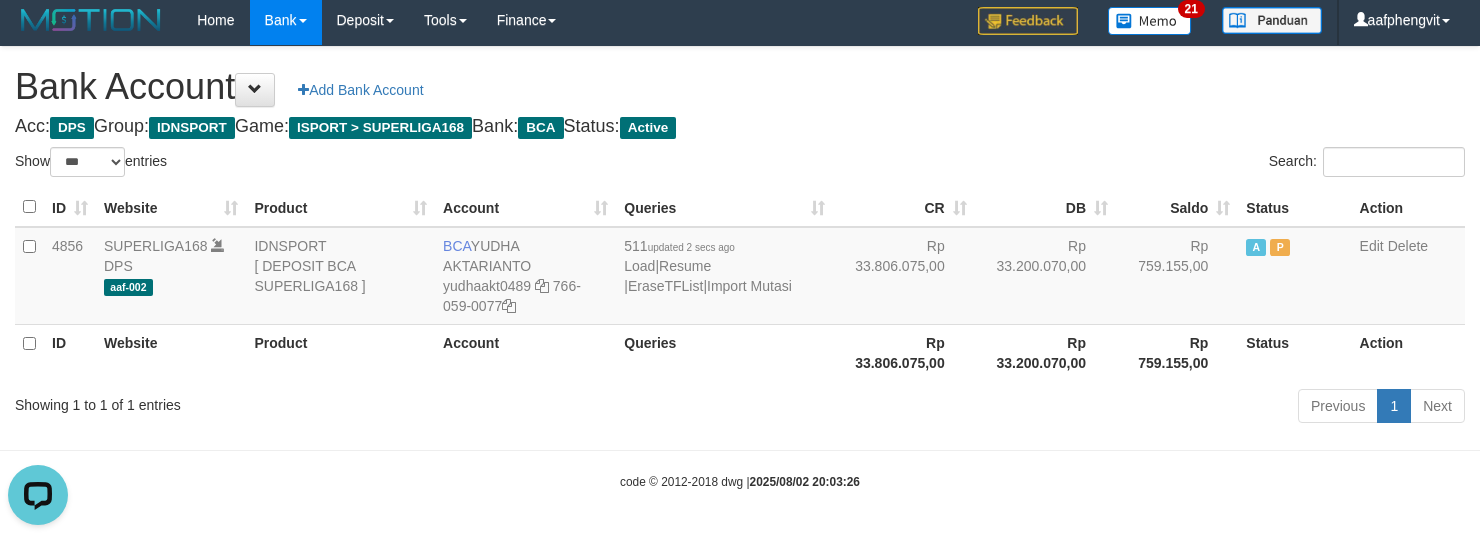 scroll, scrollTop: 0, scrollLeft: 0, axis: both 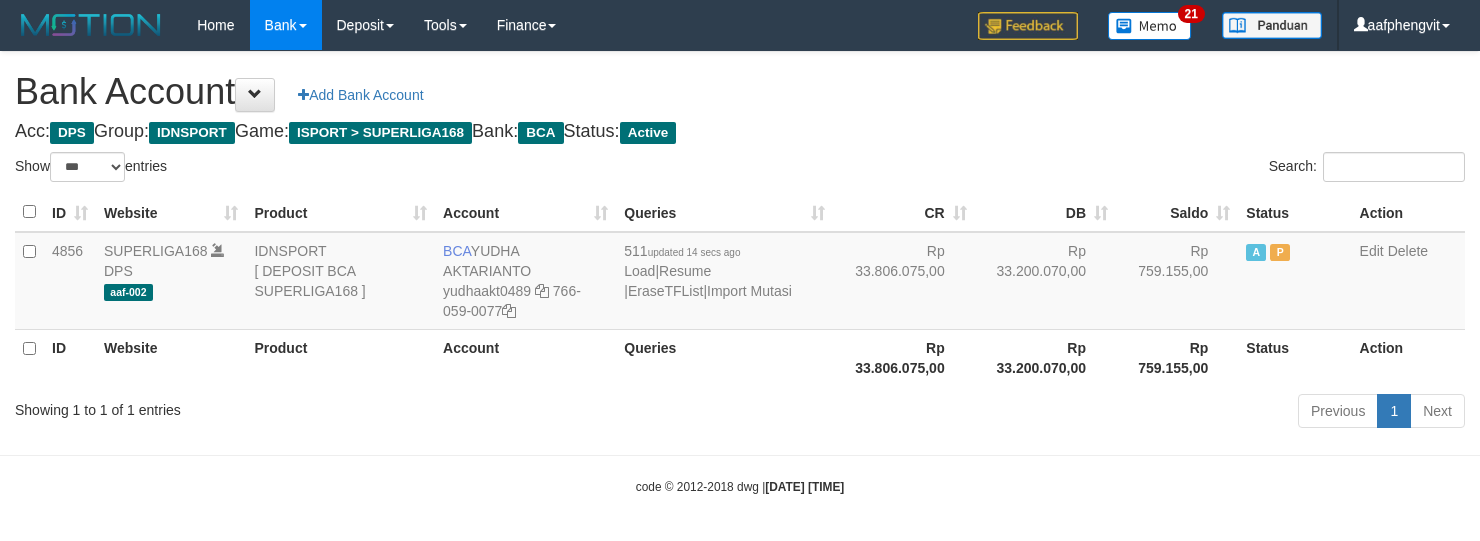 select on "***" 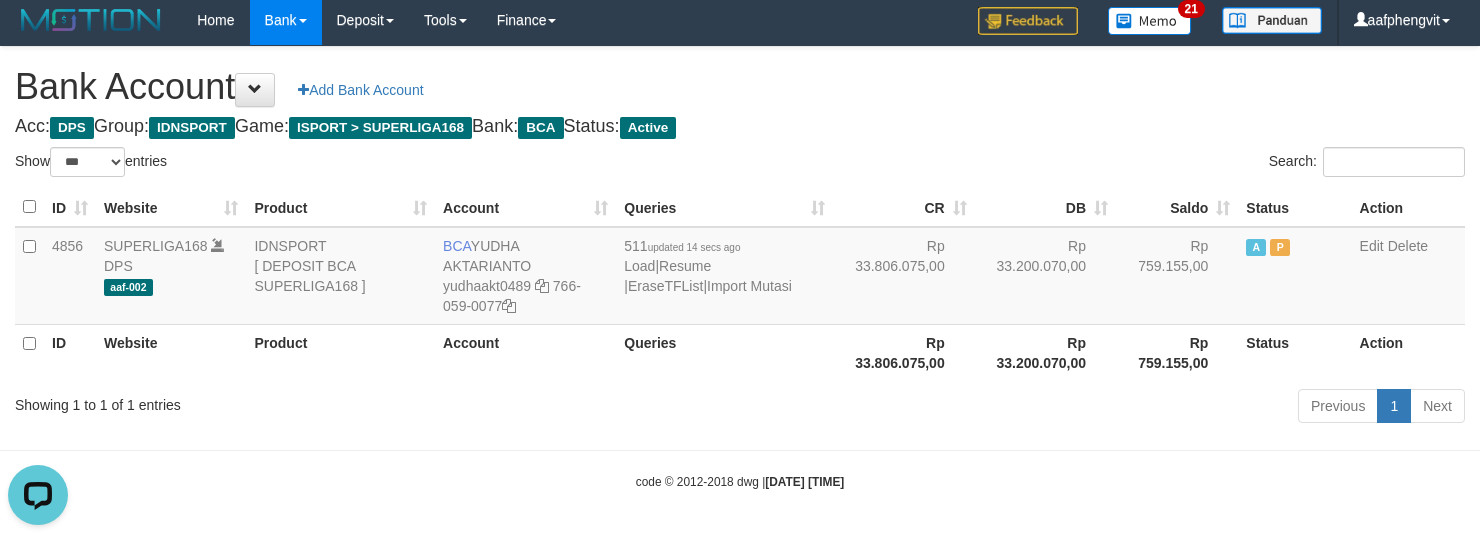 scroll, scrollTop: 0, scrollLeft: 0, axis: both 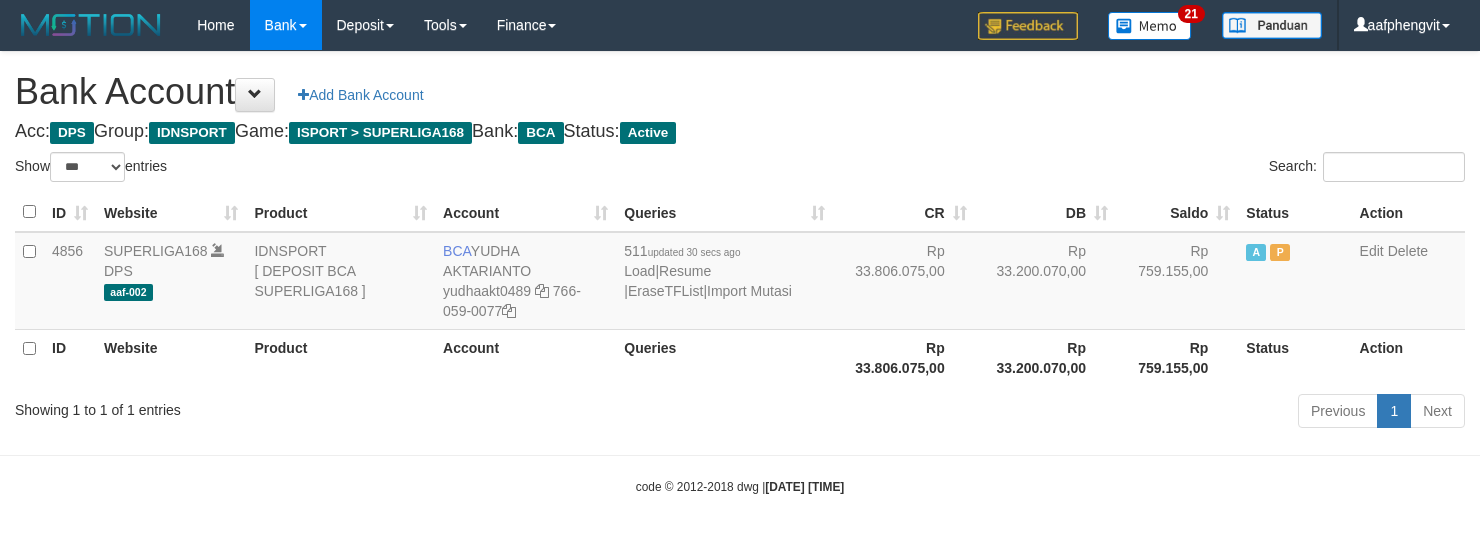 select on "***" 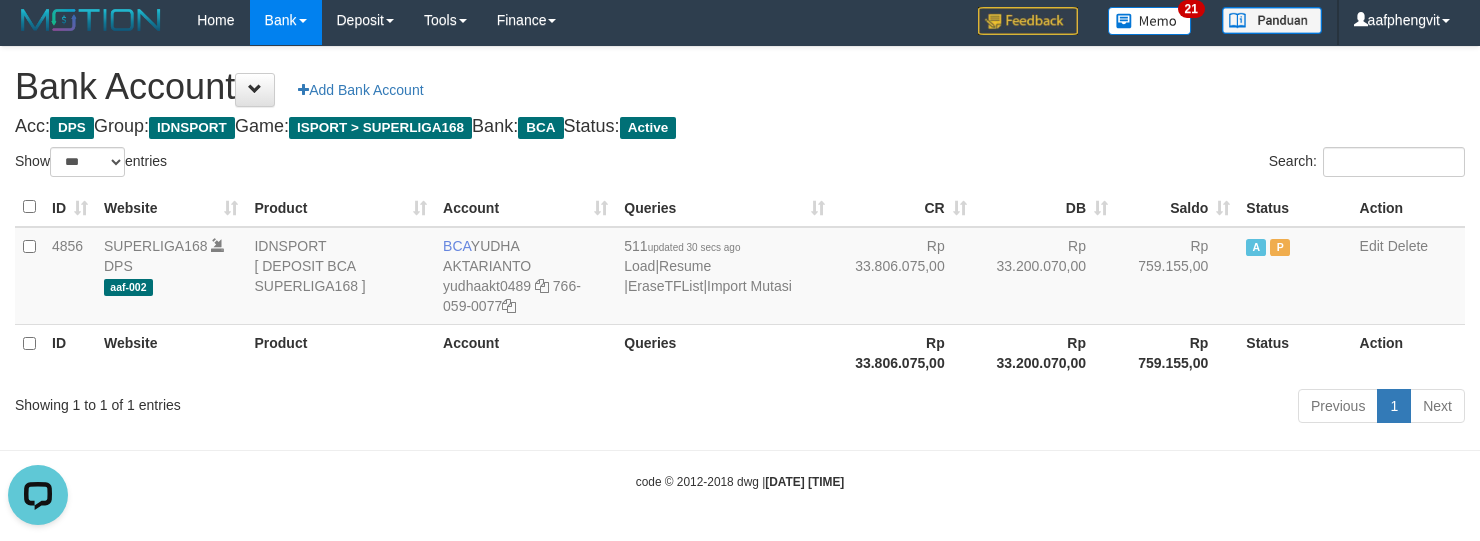 scroll, scrollTop: 0, scrollLeft: 0, axis: both 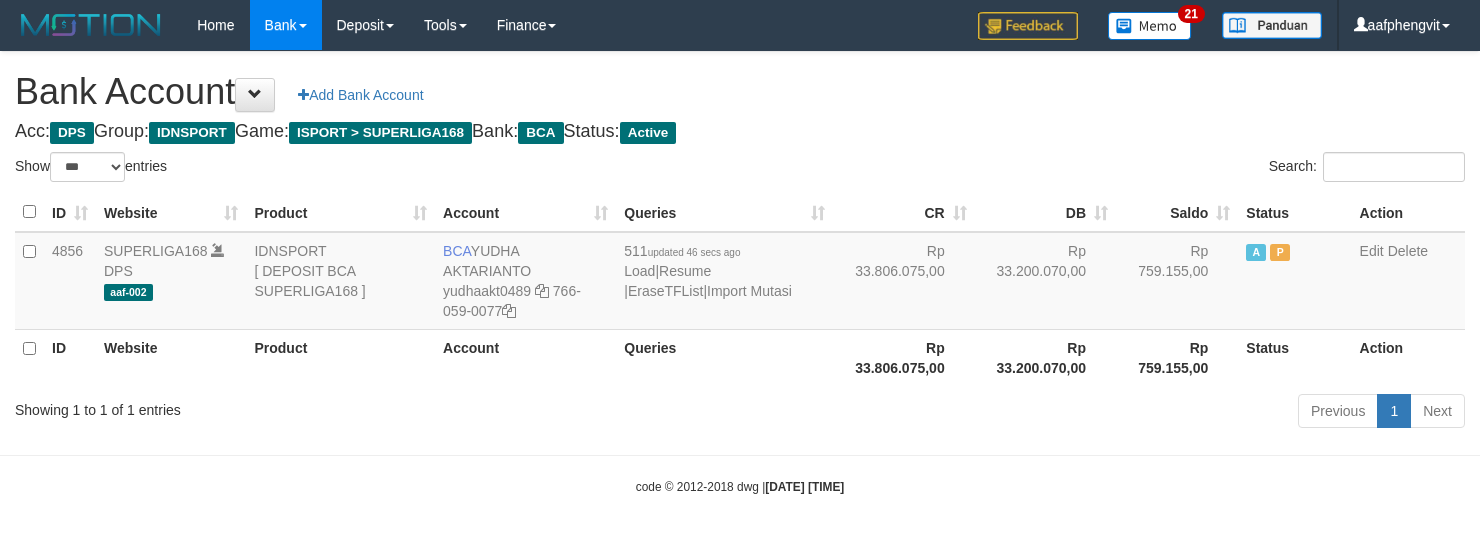 select on "***" 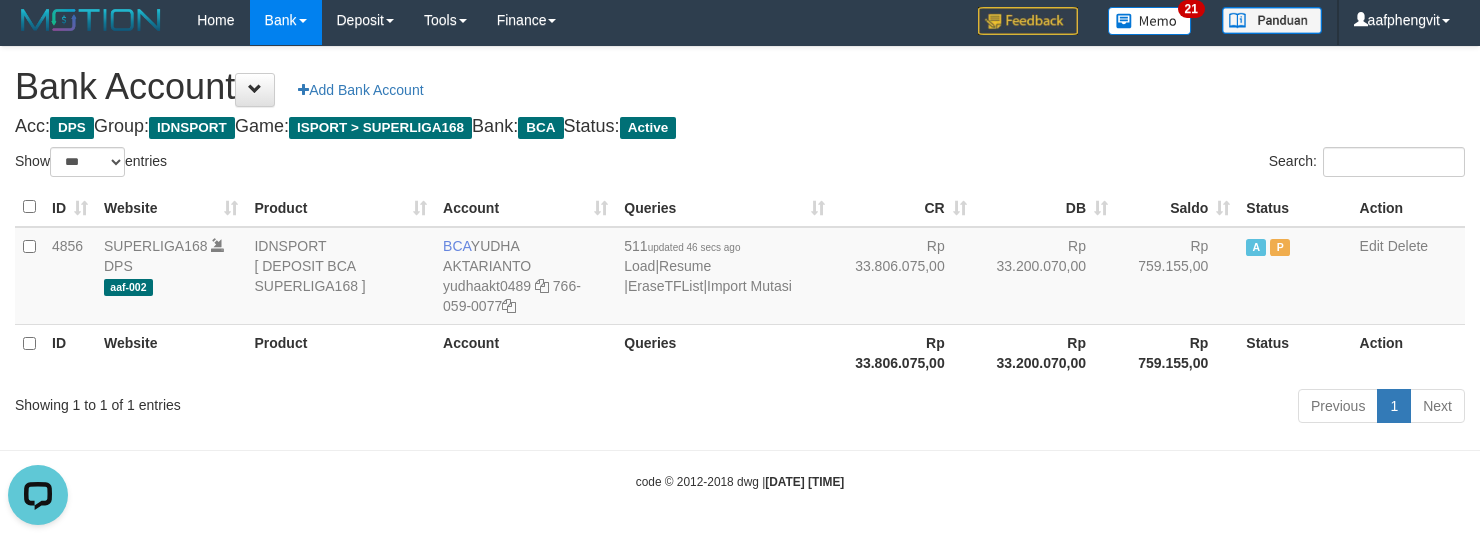 scroll, scrollTop: 0, scrollLeft: 0, axis: both 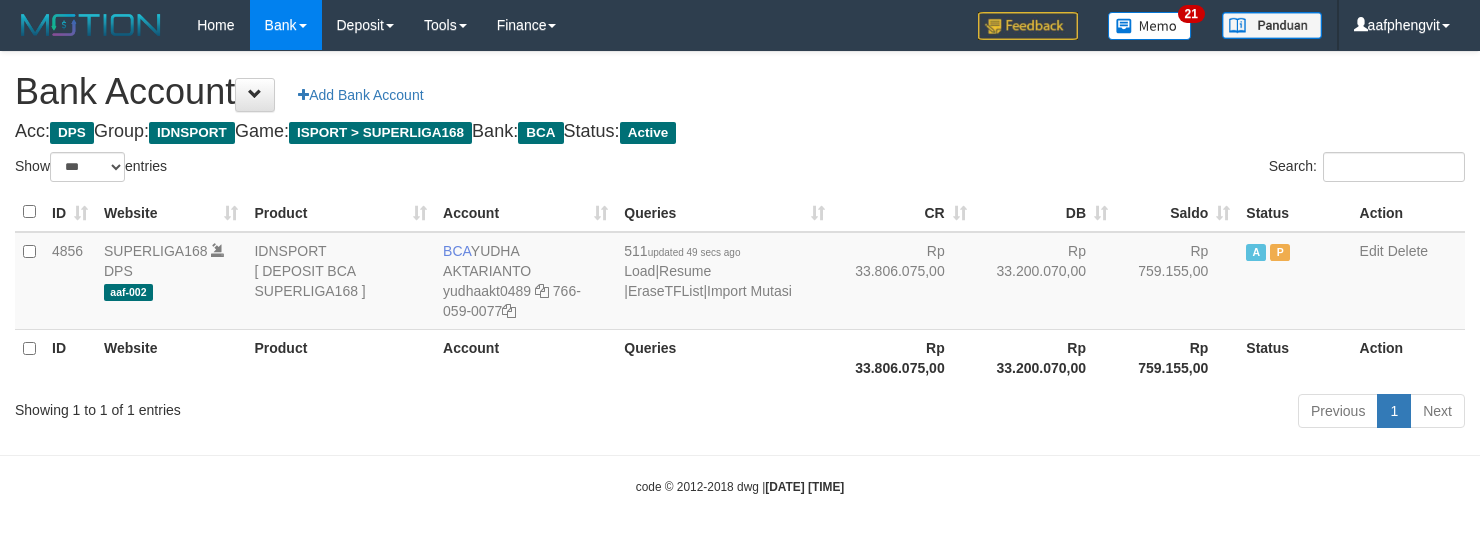 select on "***" 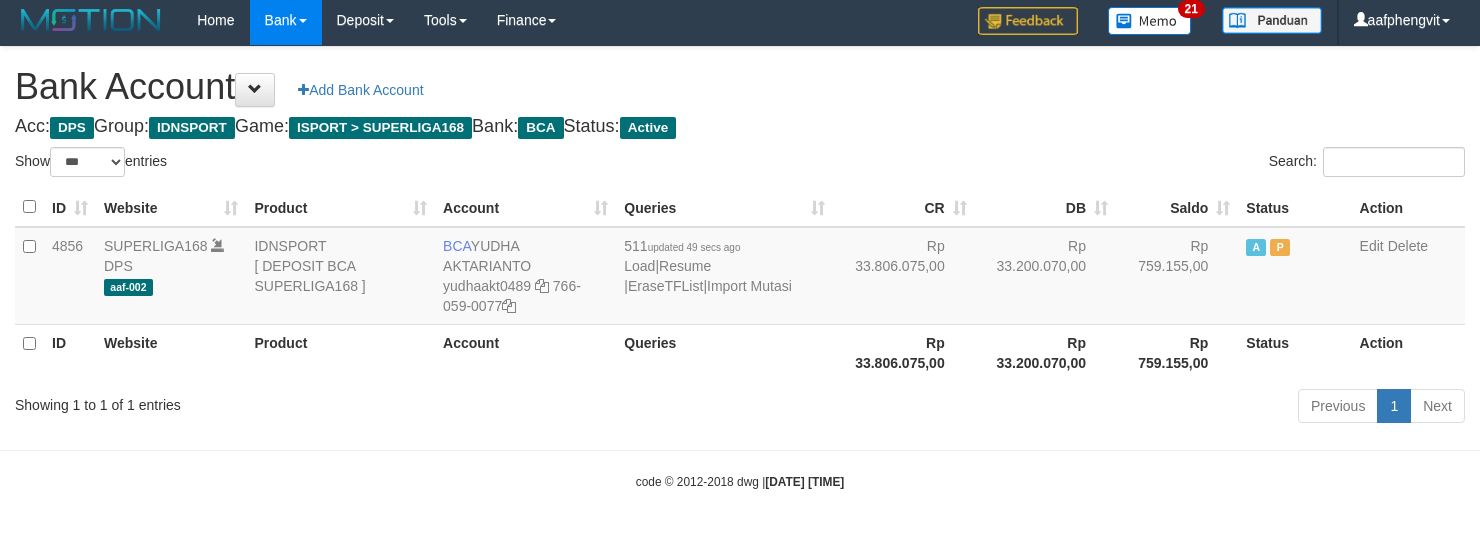 click on "Showing 1 to 1 of 1 entries" at bounding box center [308, 401] 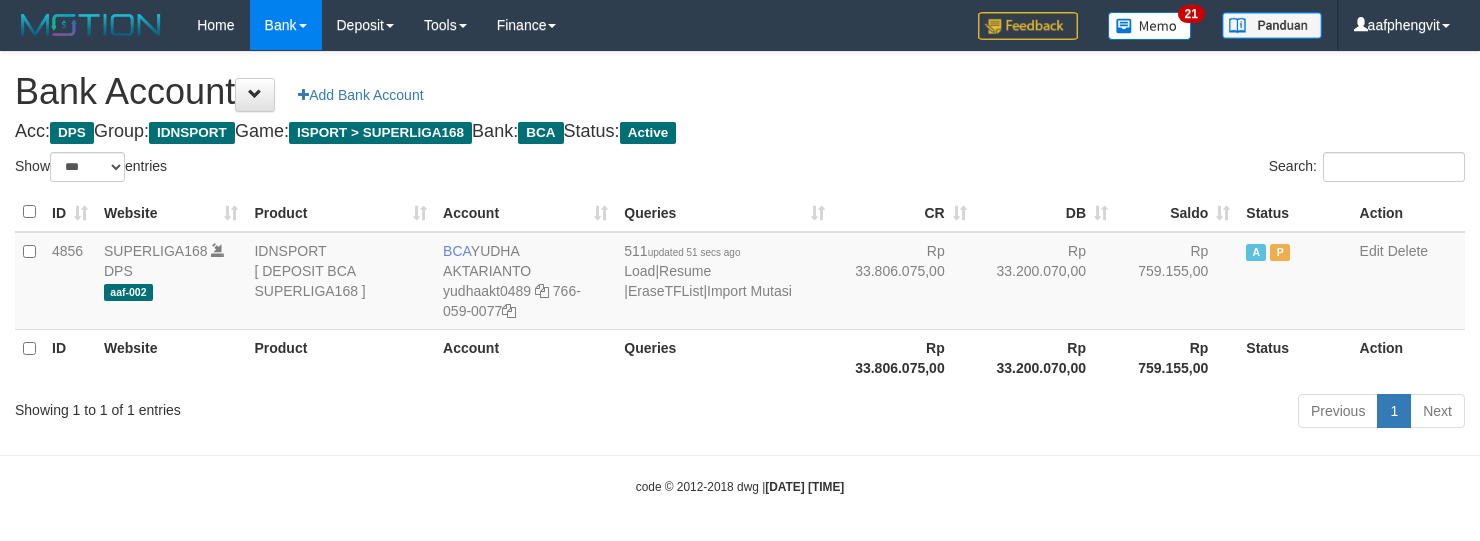 select on "***" 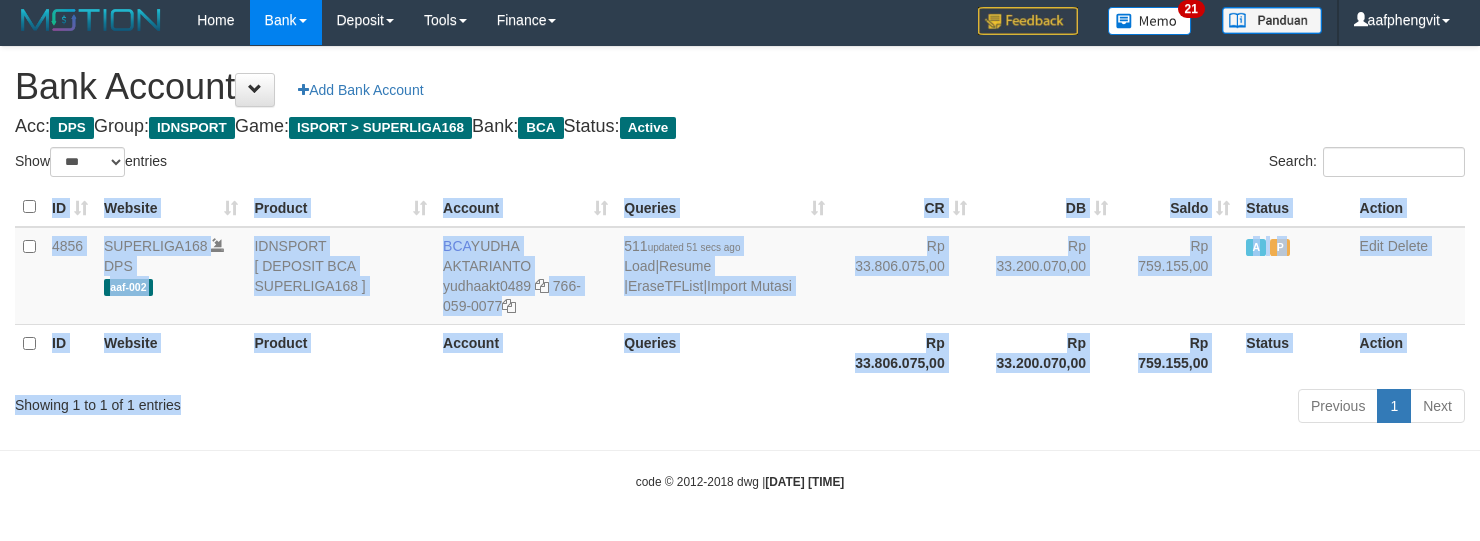 drag, startPoint x: 0, startPoint y: 0, endPoint x: 529, endPoint y: 382, distance: 652.5067 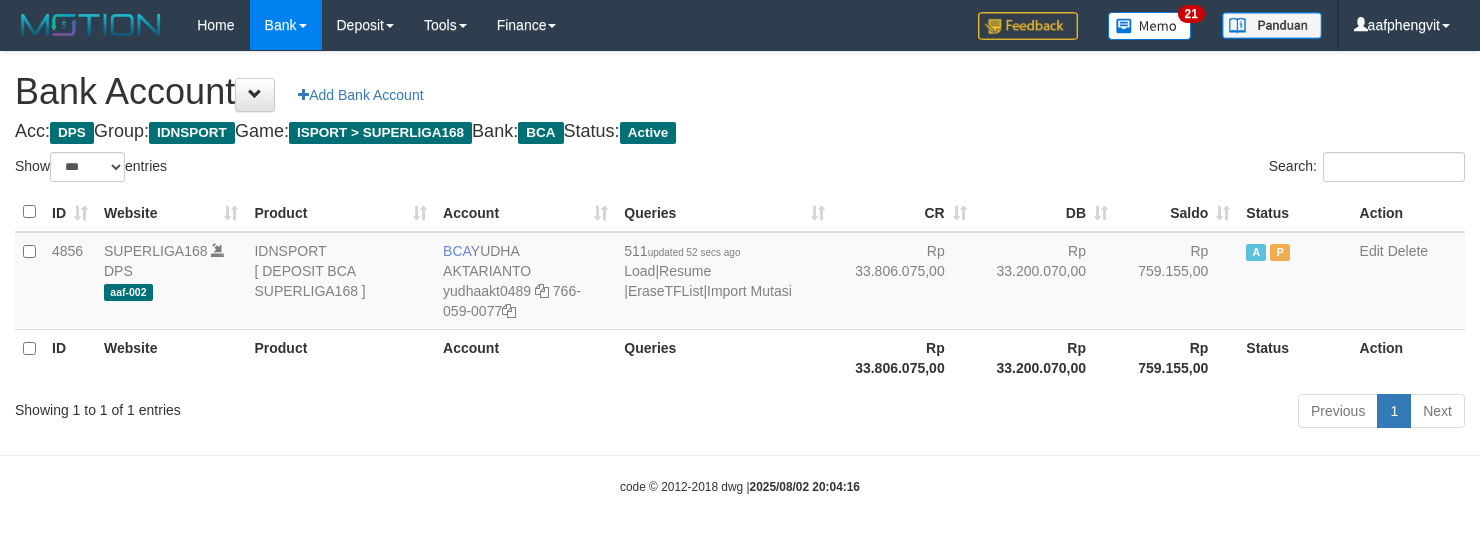 select on "***" 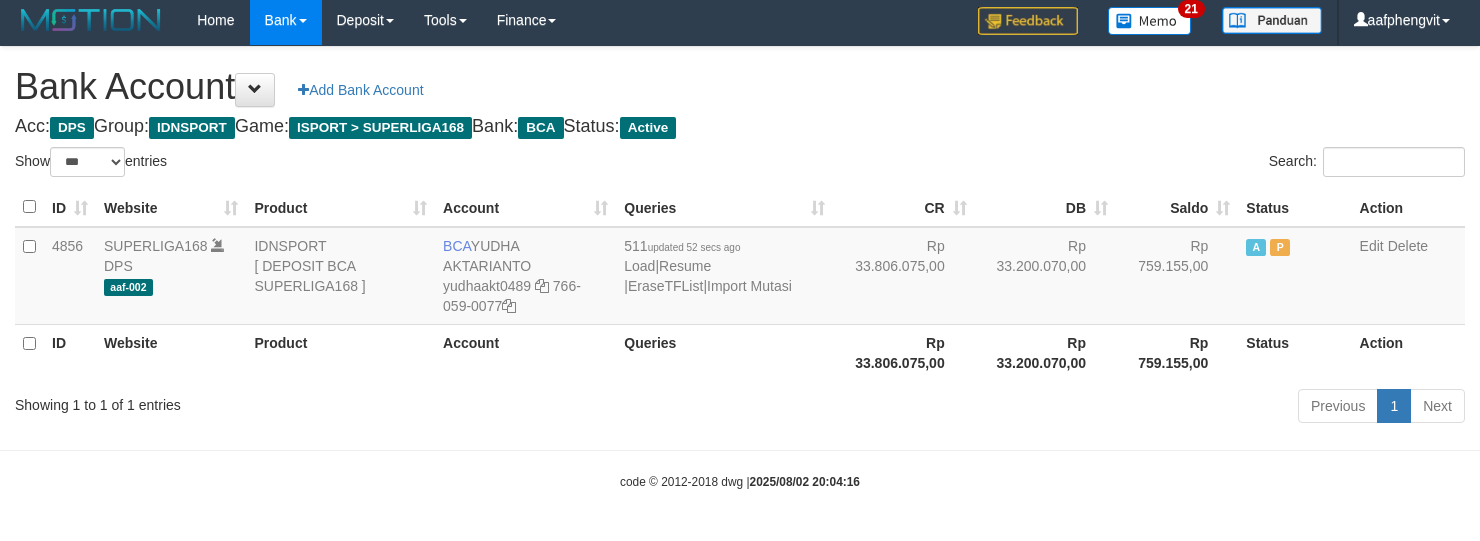click on "Previous 1 Next" at bounding box center (1048, 408) 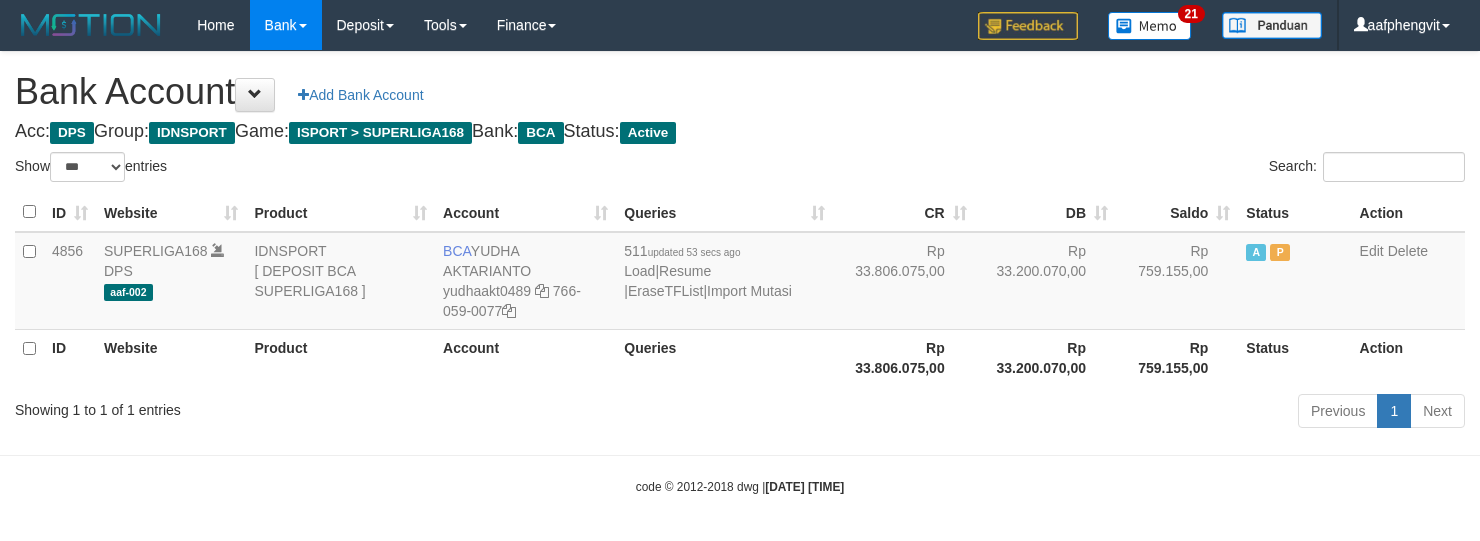 select on "***" 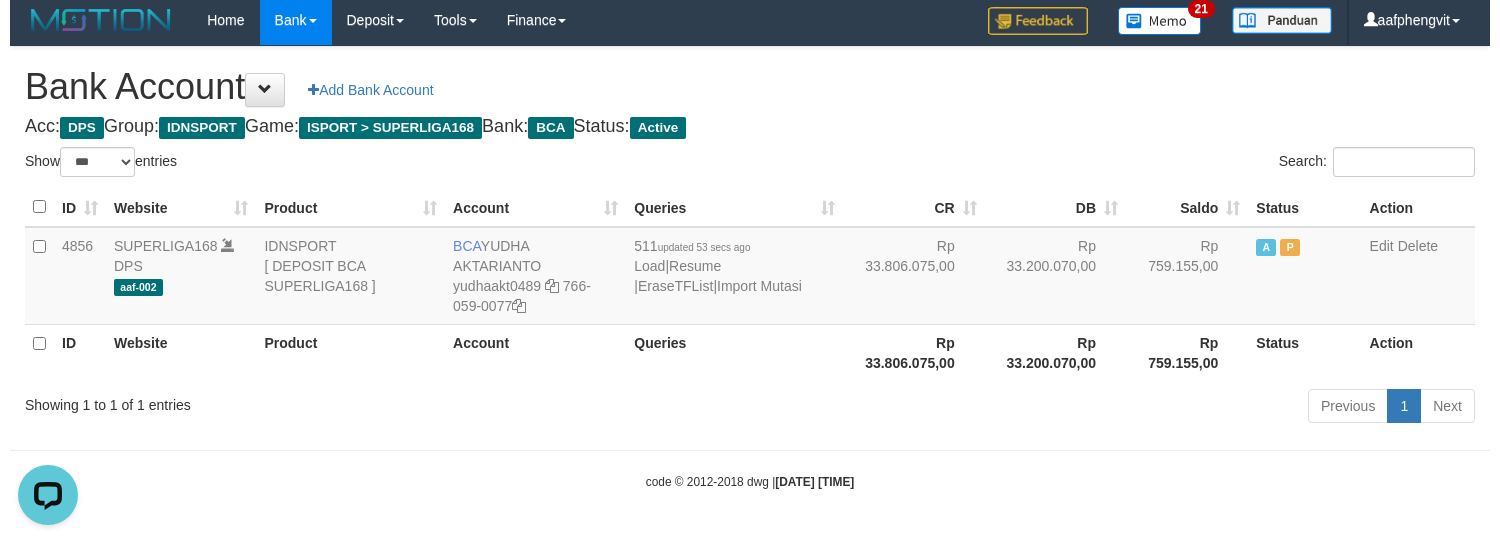scroll, scrollTop: 0, scrollLeft: 0, axis: both 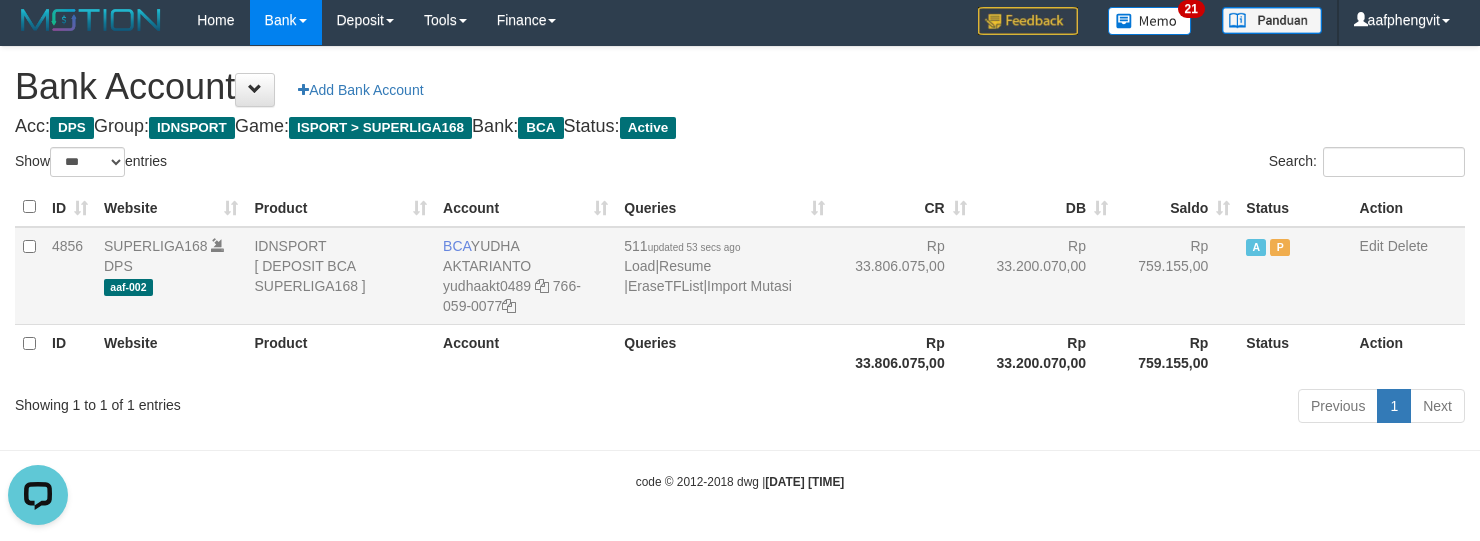 click on "511 updated 53 secs ago | Resume | EraseTFList | Import Mutasi" at bounding box center (724, 276) 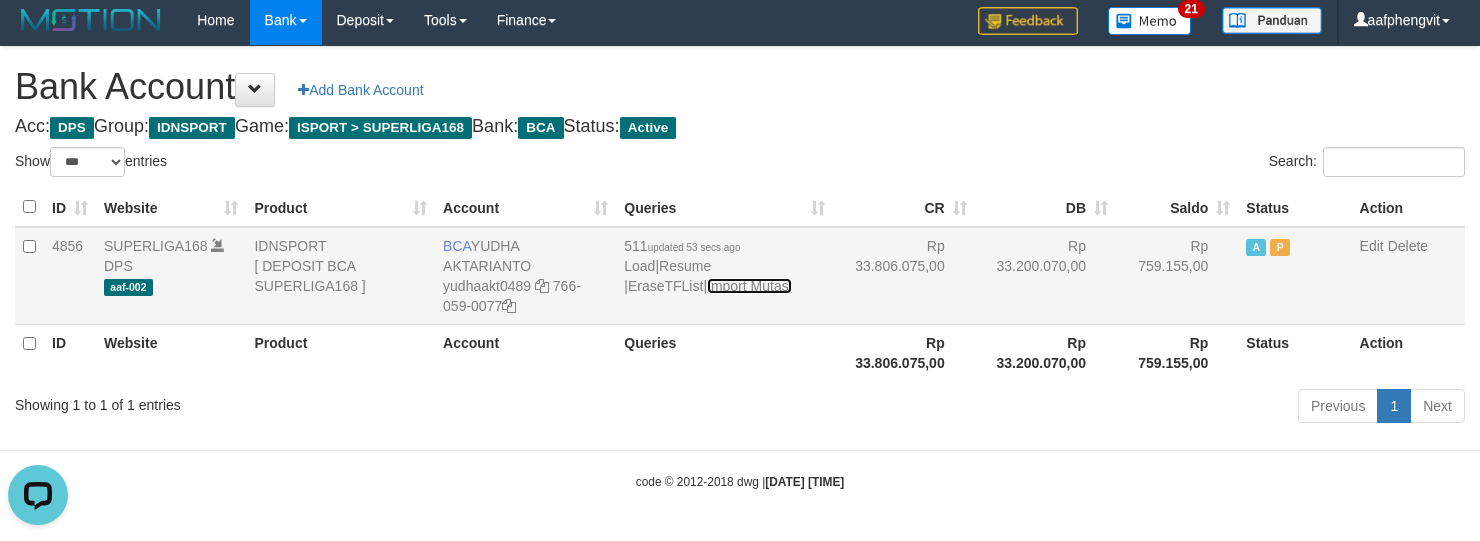 click on "Import Mutasi" at bounding box center (749, 286) 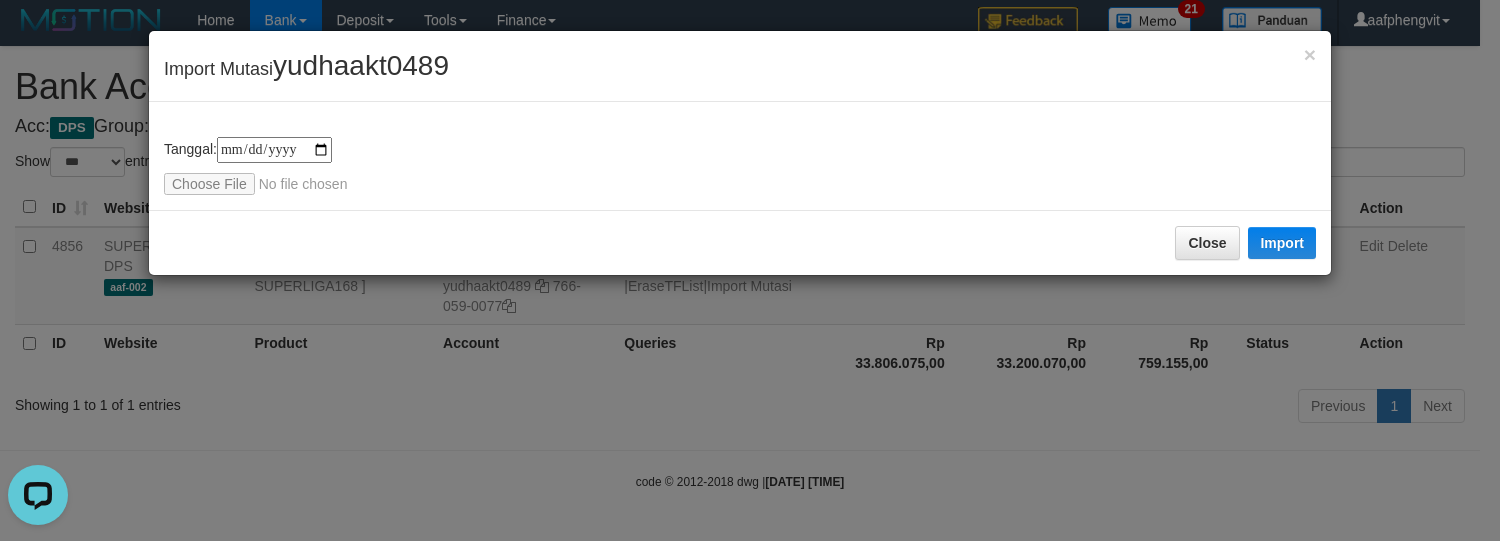 type on "**********" 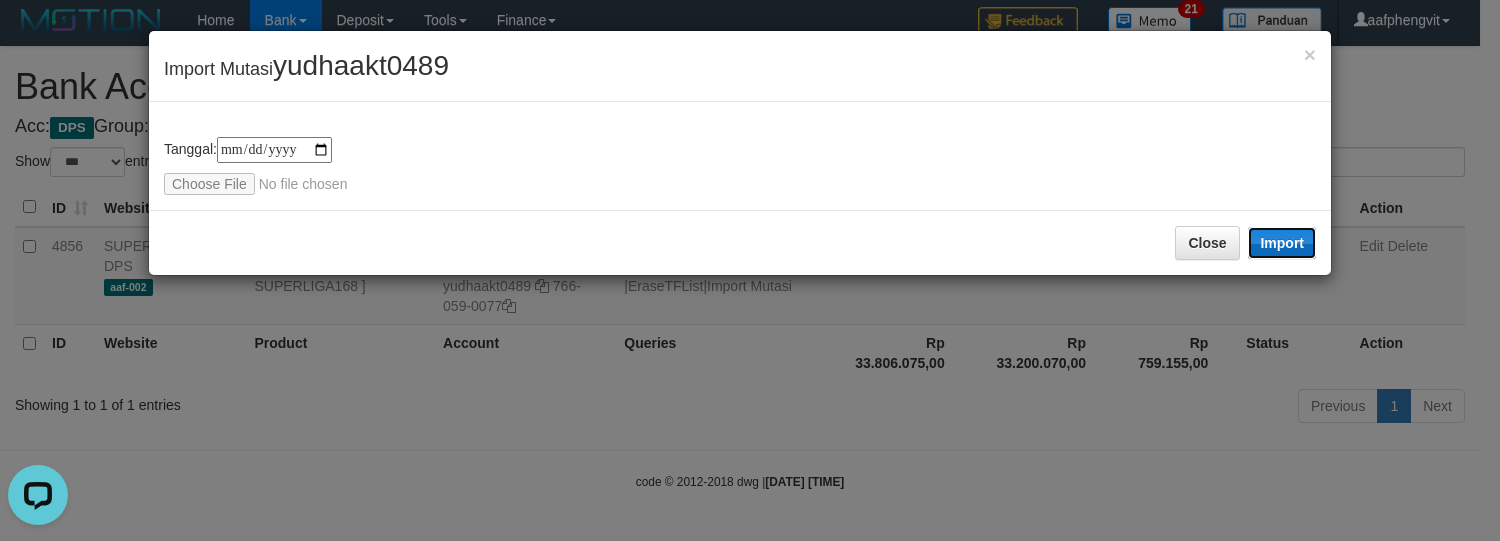 click on "Import" at bounding box center [1282, 243] 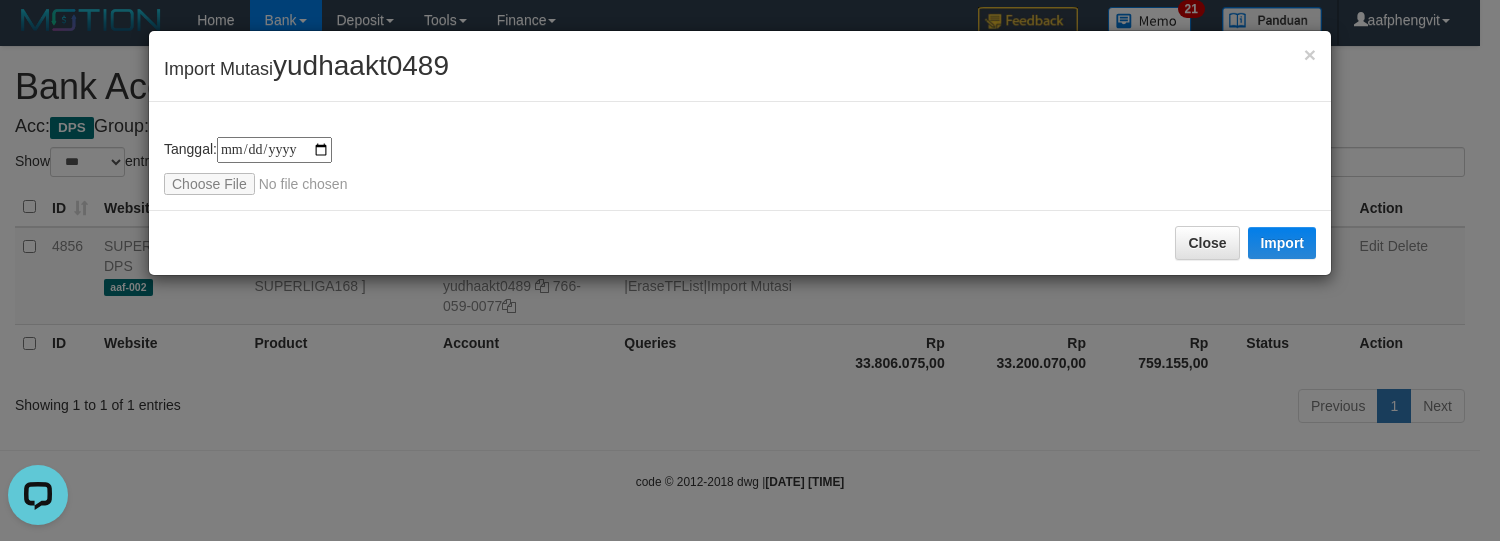 click on "**********" at bounding box center [750, 270] 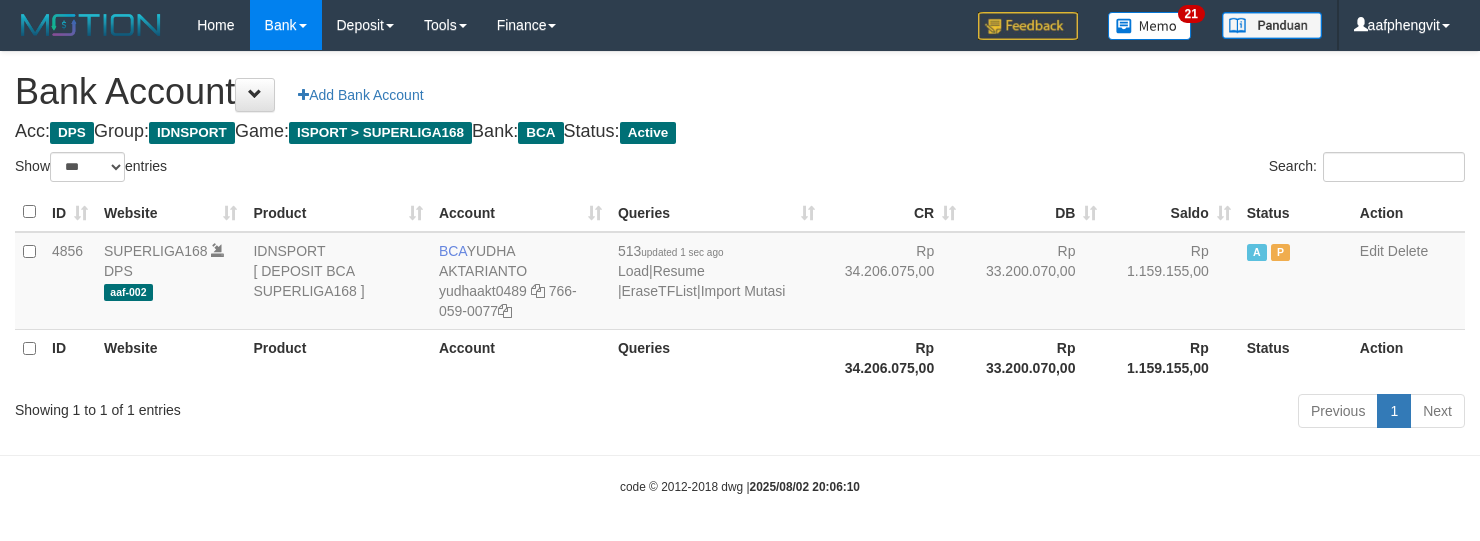 select on "***" 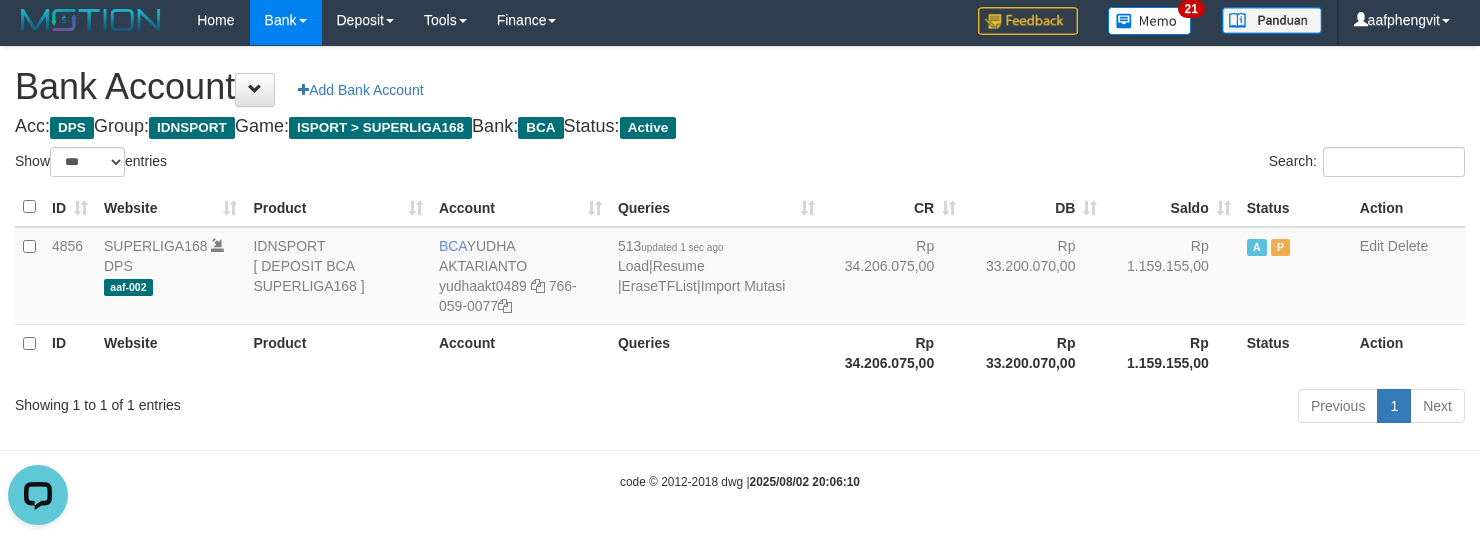 scroll, scrollTop: 0, scrollLeft: 0, axis: both 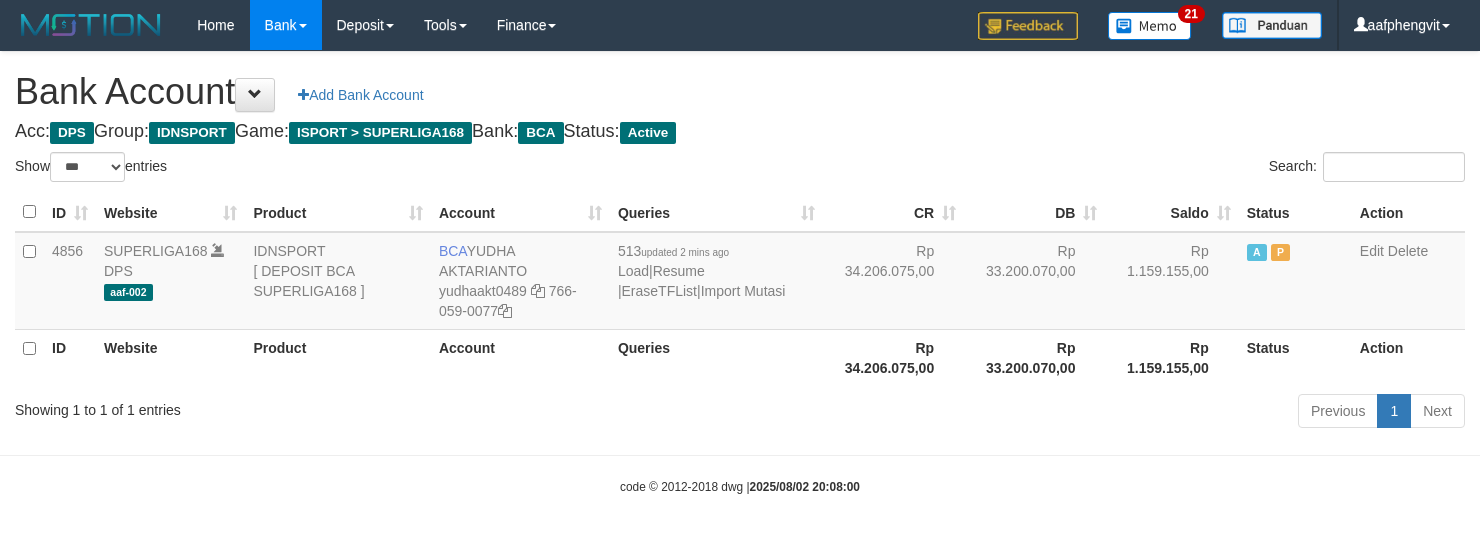 select on "***" 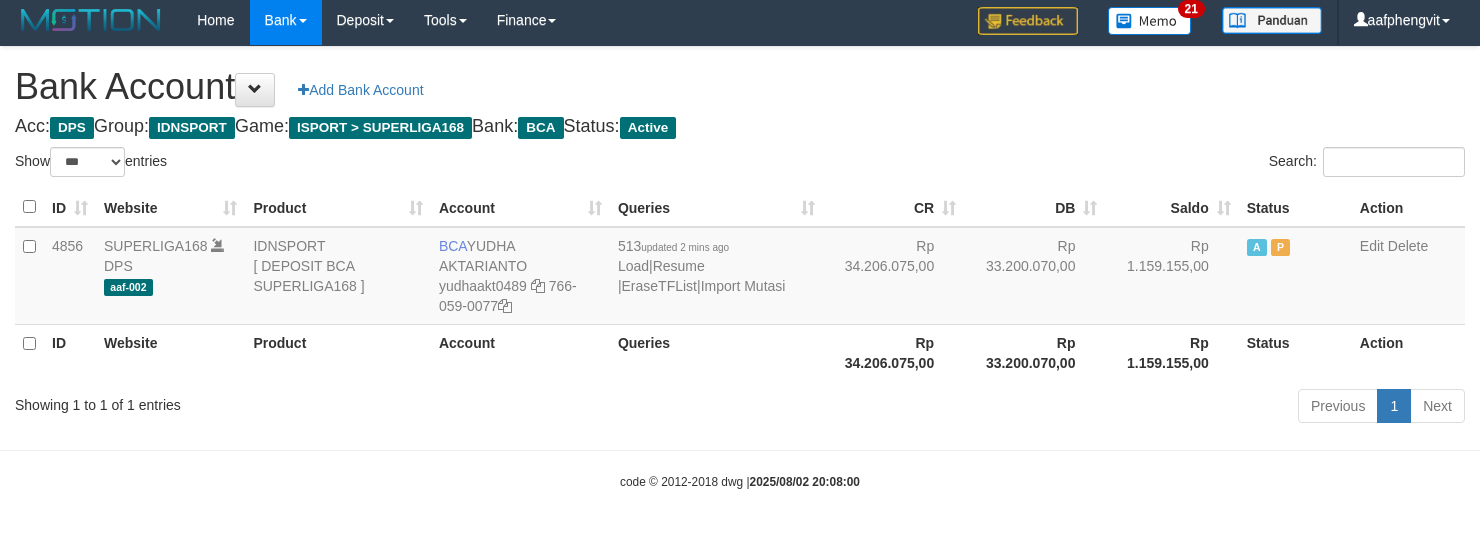 click on "Queries" at bounding box center [716, 352] 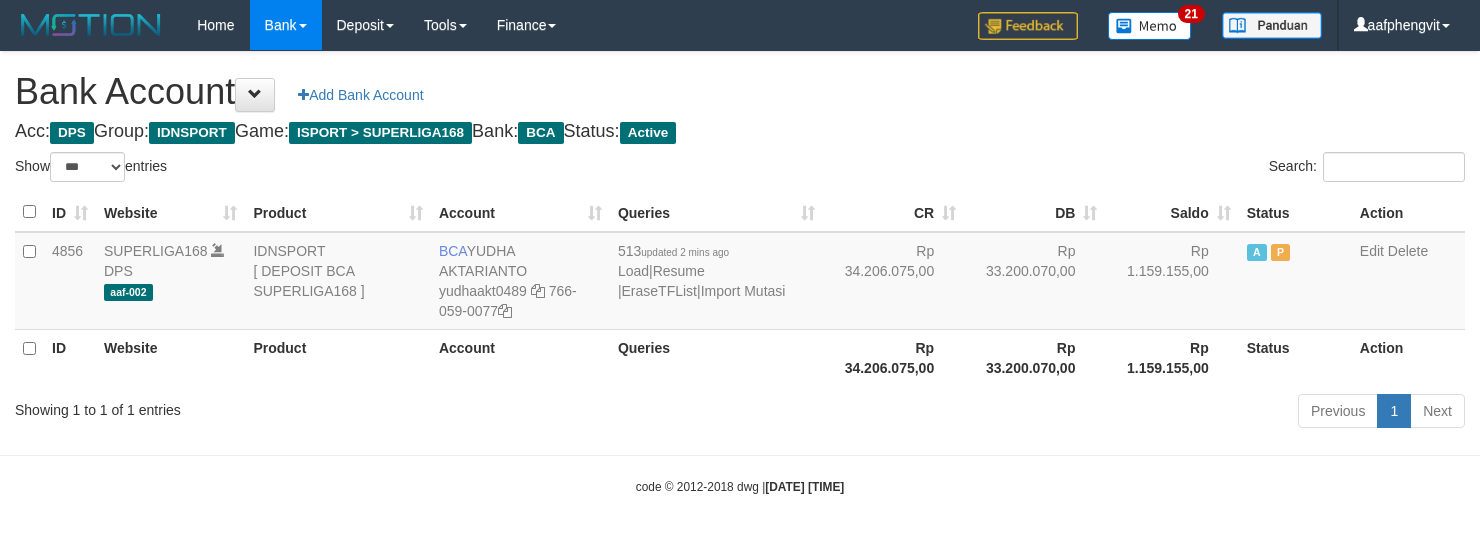 select on "***" 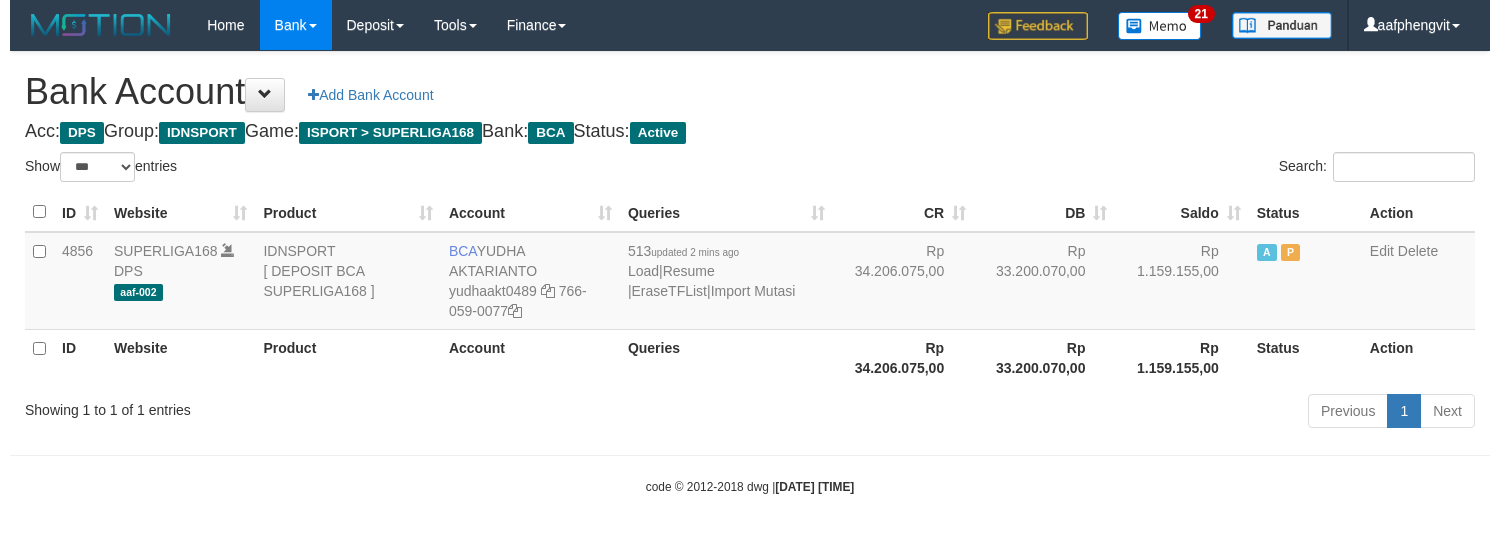 scroll, scrollTop: 6, scrollLeft: 0, axis: vertical 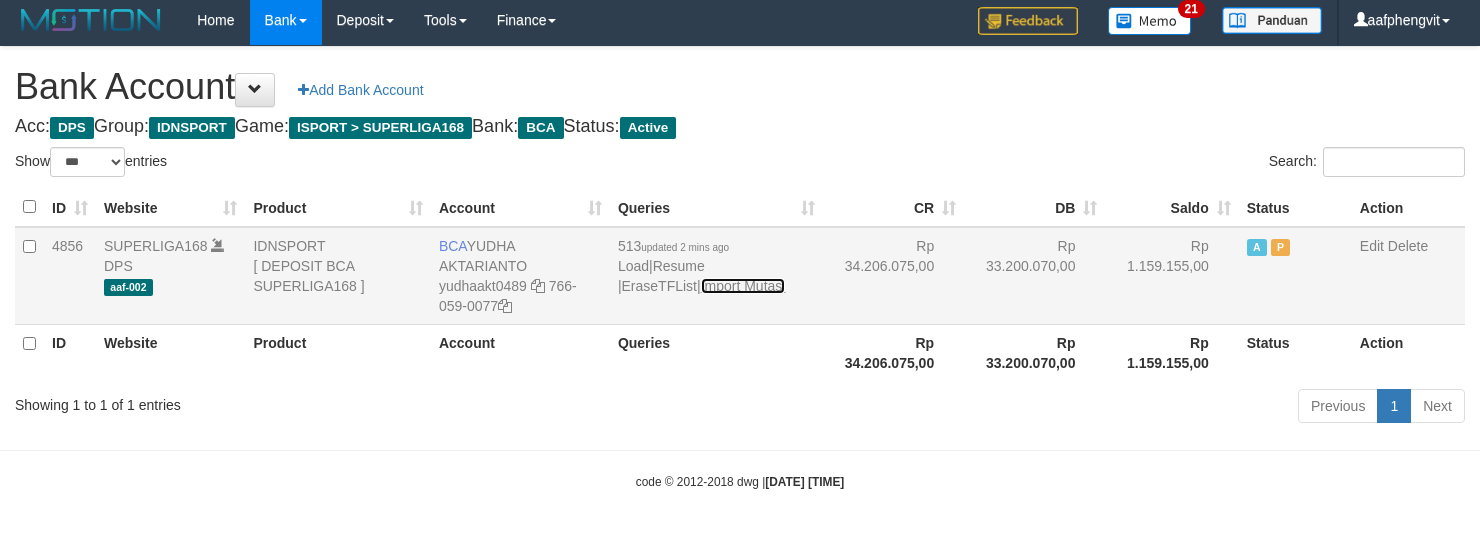 click on "Import Mutasi" at bounding box center (743, 286) 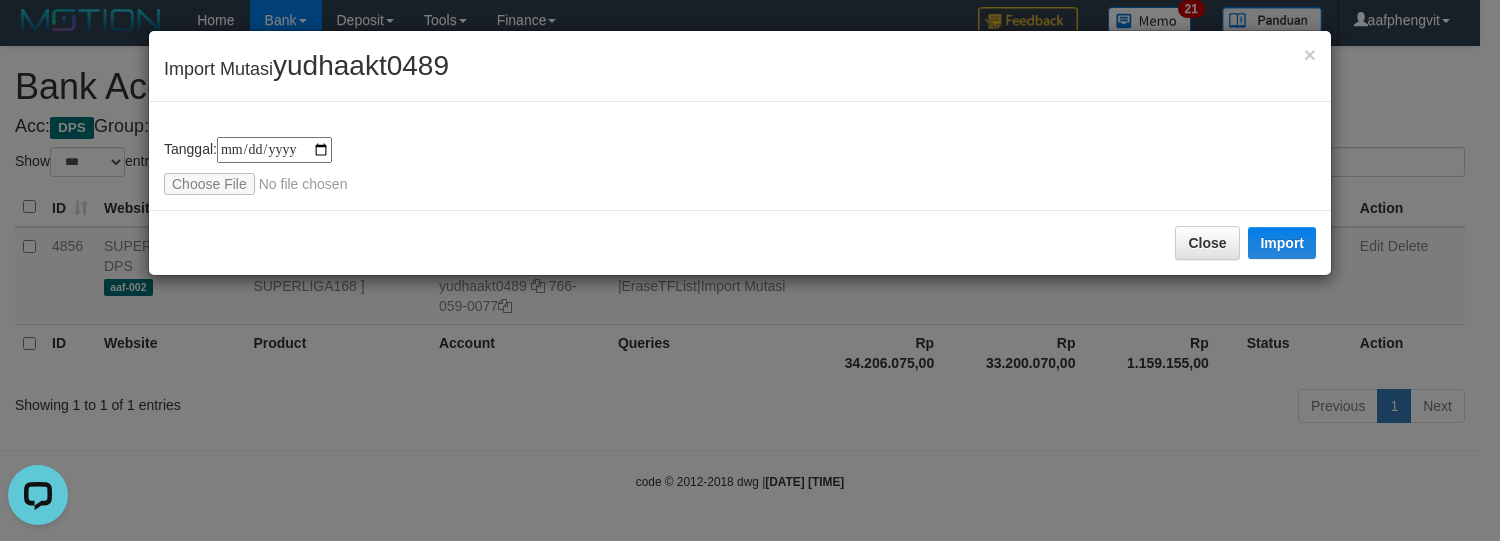 scroll, scrollTop: 0, scrollLeft: 0, axis: both 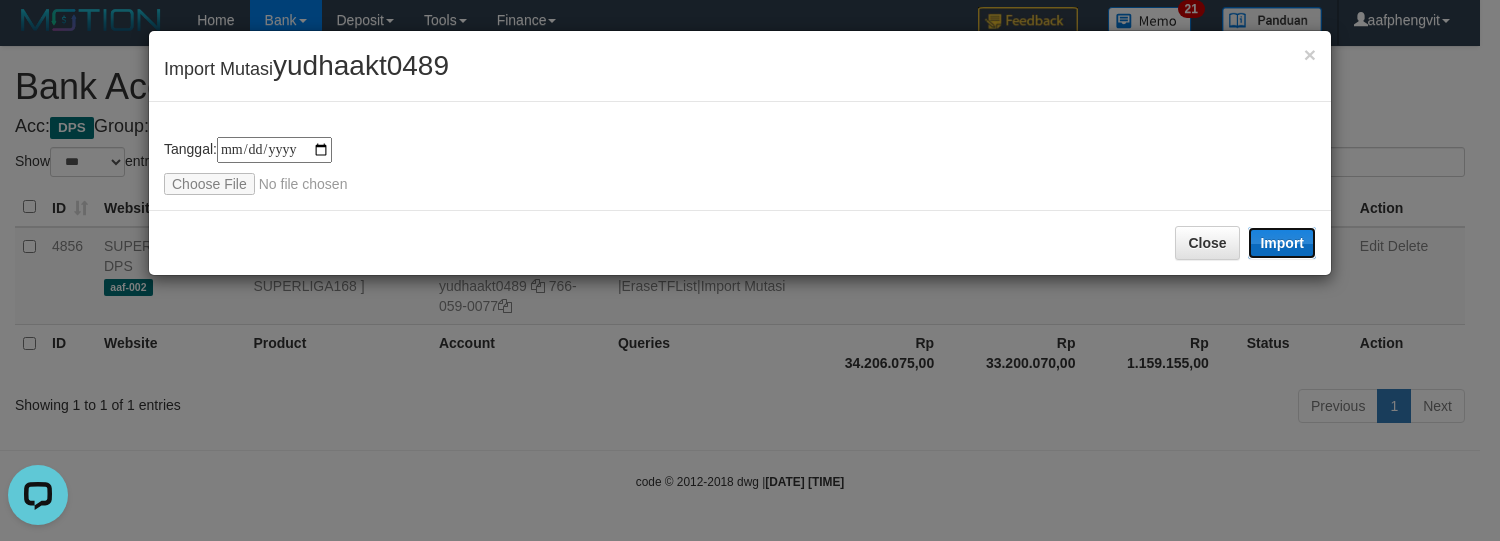 click on "Import" at bounding box center (1282, 243) 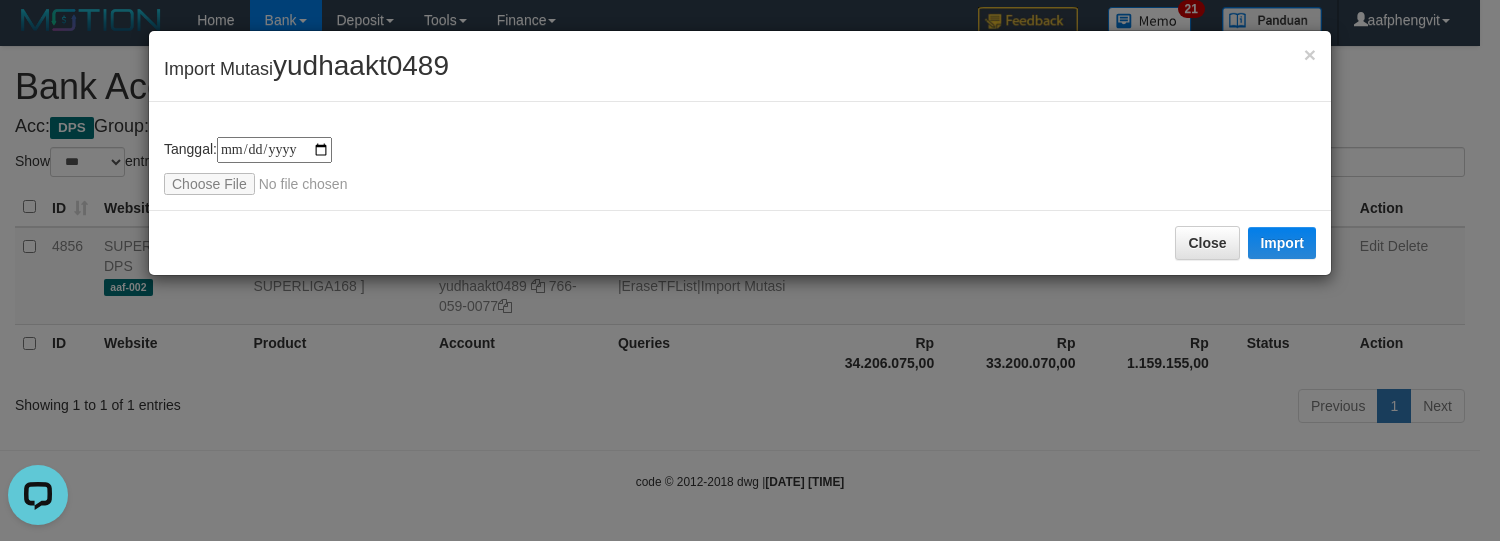 click on "**********" at bounding box center [750, 270] 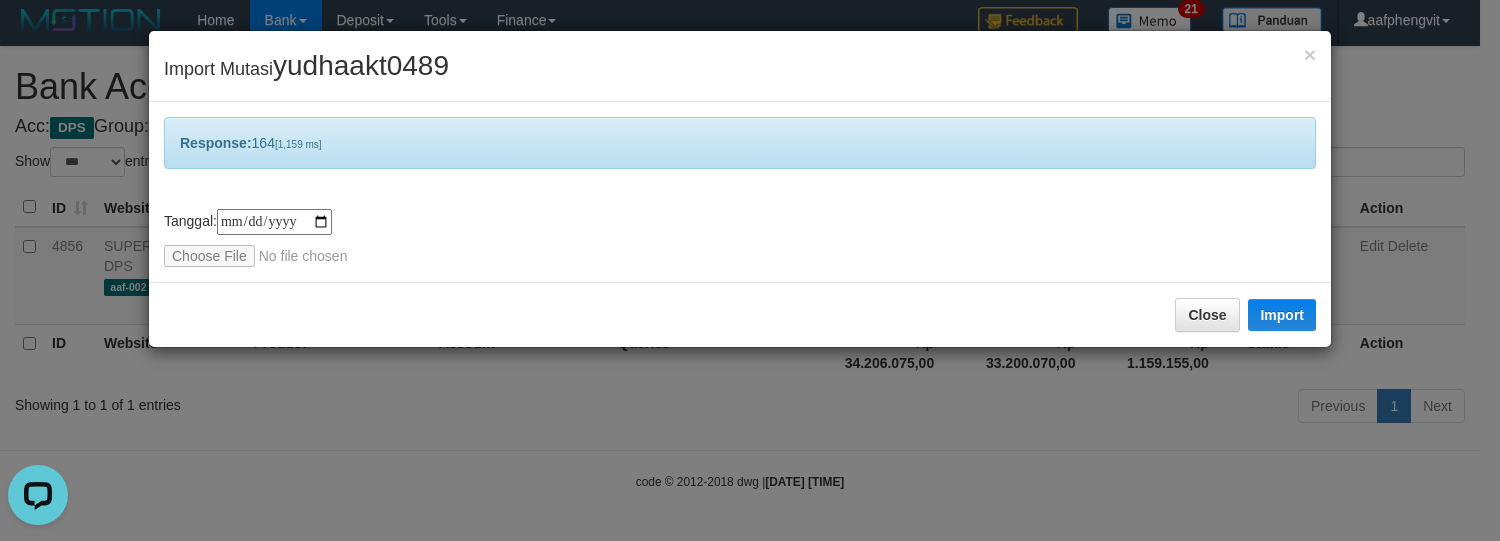 click on "**********" at bounding box center [750, 270] 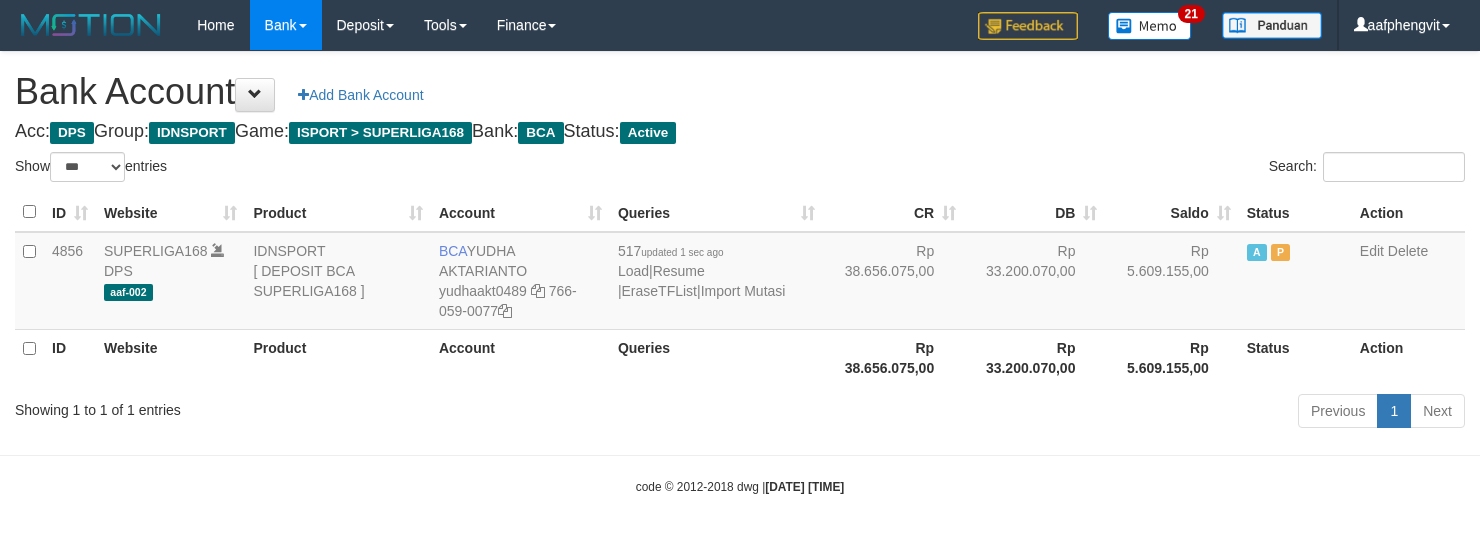 select on "***" 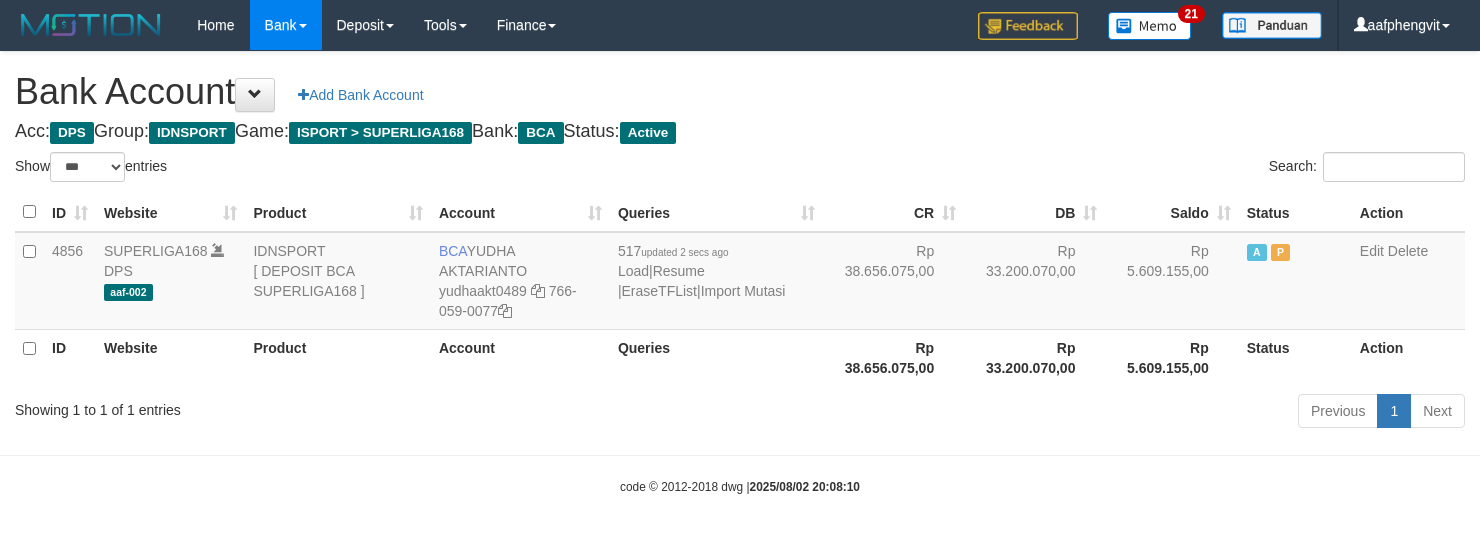 select on "***" 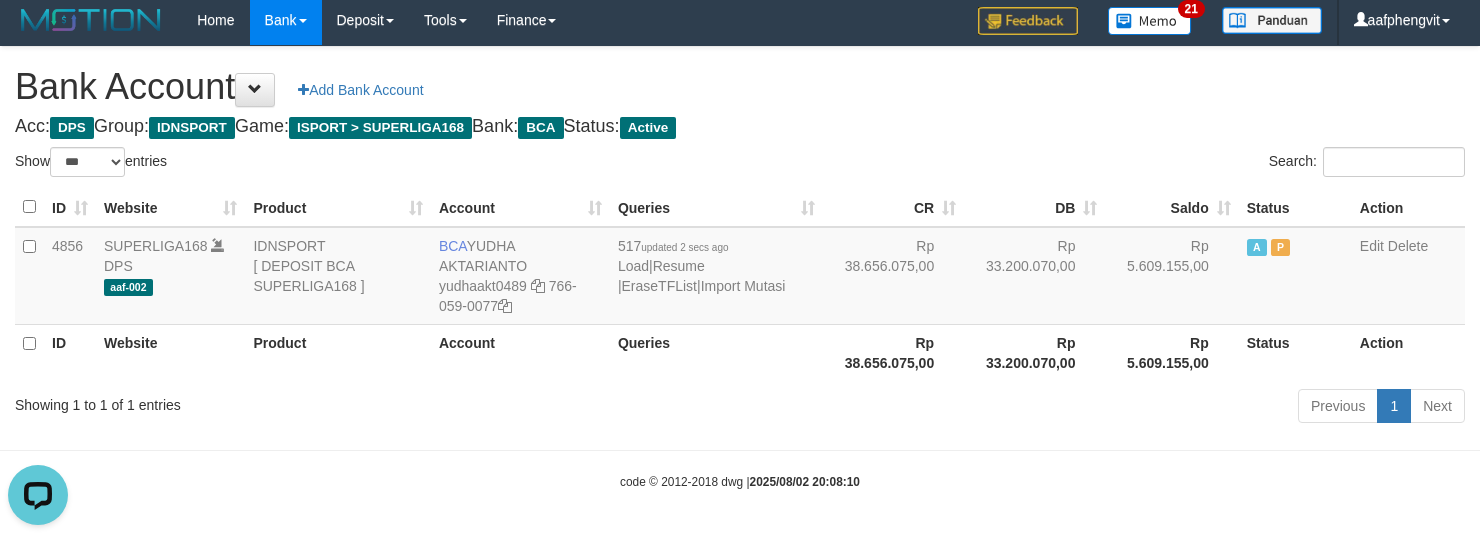 scroll, scrollTop: 0, scrollLeft: 0, axis: both 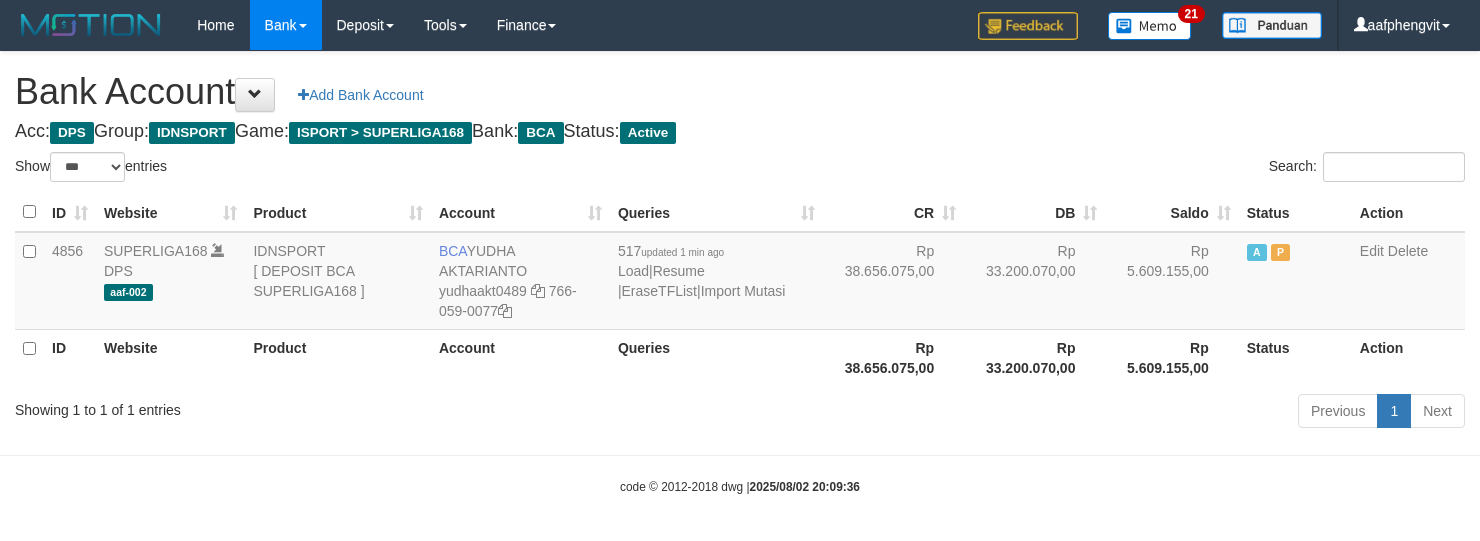 select on "***" 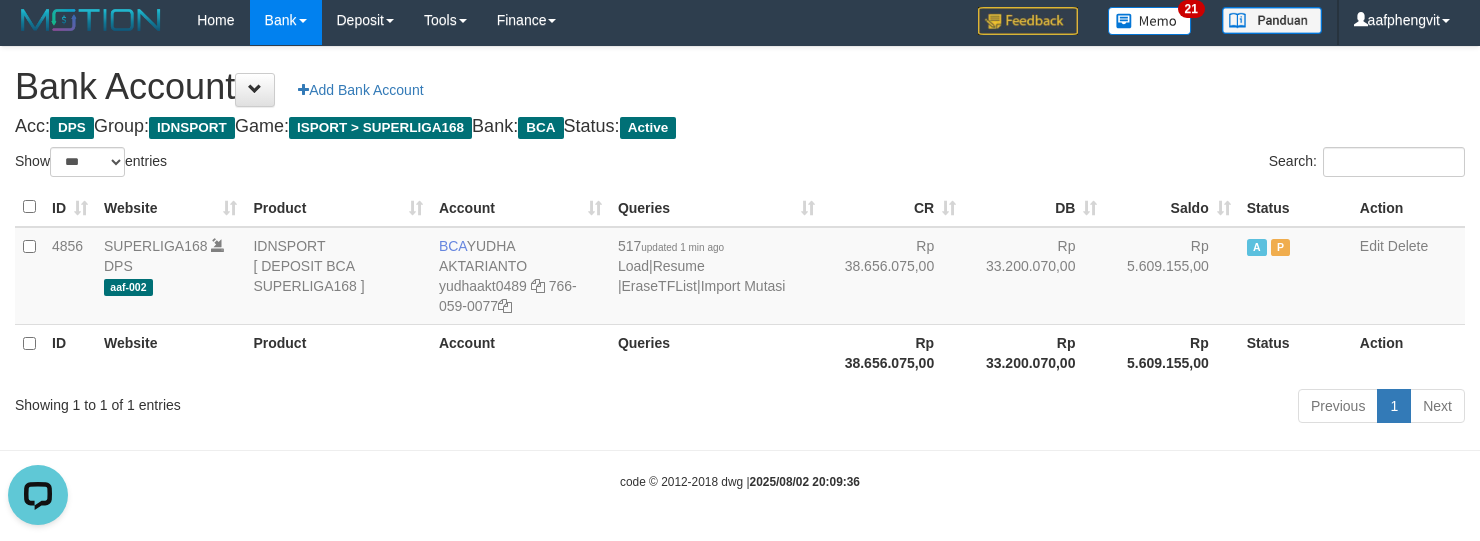 scroll, scrollTop: 0, scrollLeft: 0, axis: both 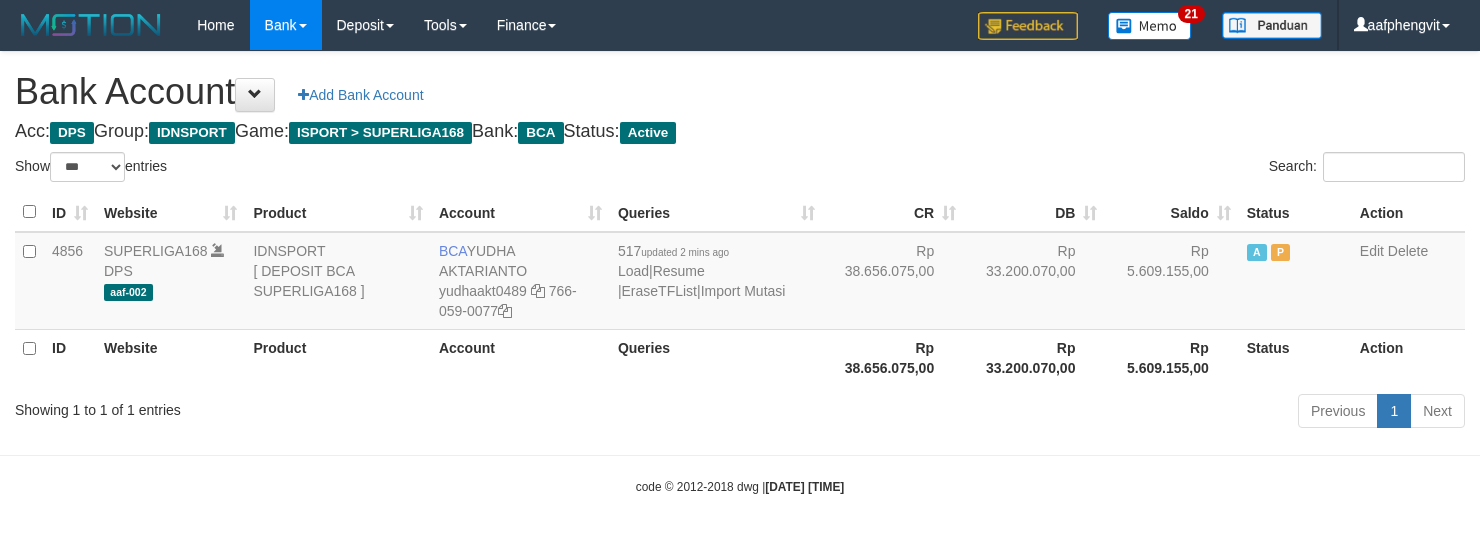select on "***" 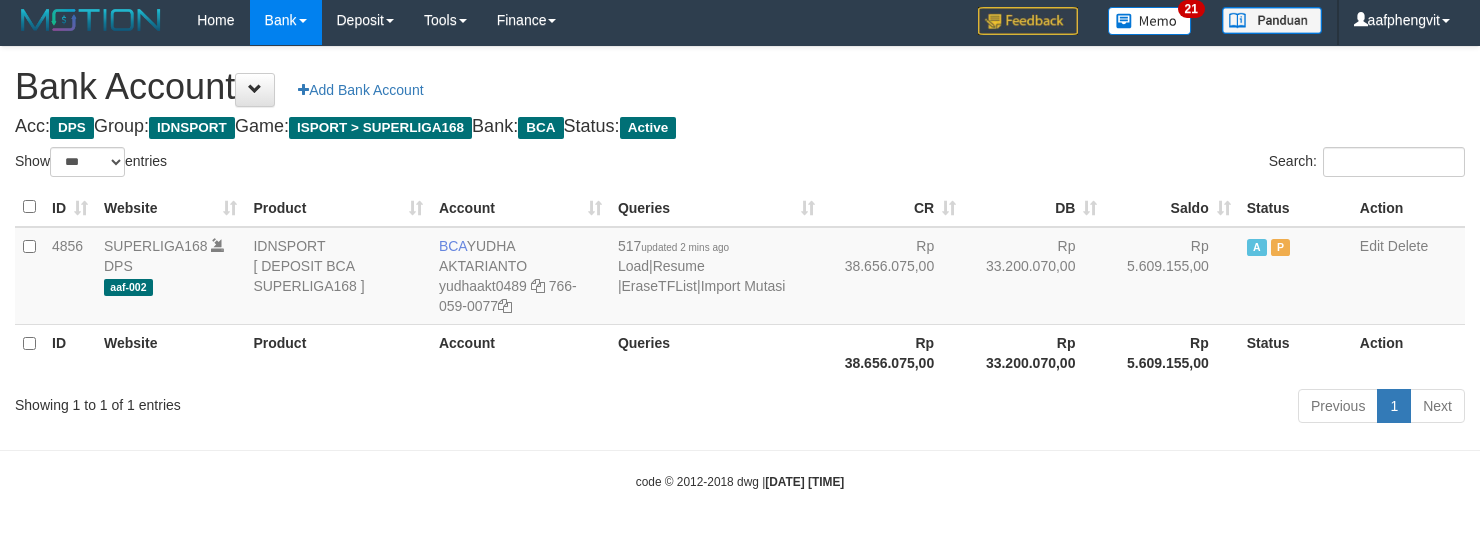 click on "Previous 1 Next" at bounding box center [1048, 408] 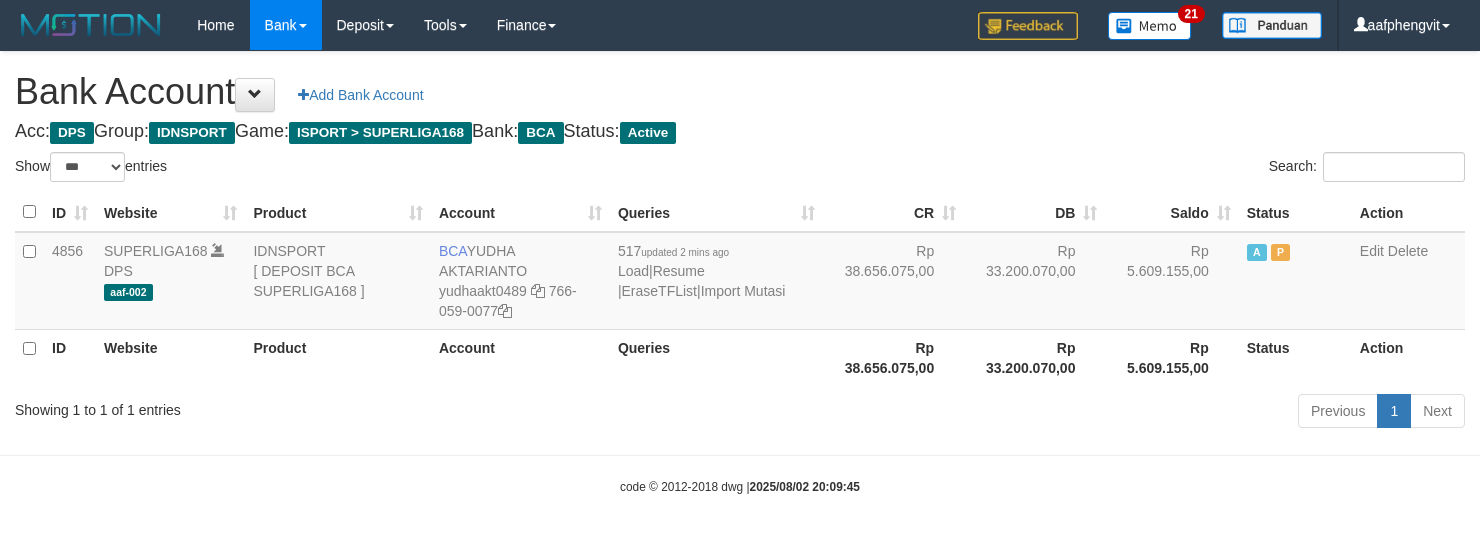 select on "***" 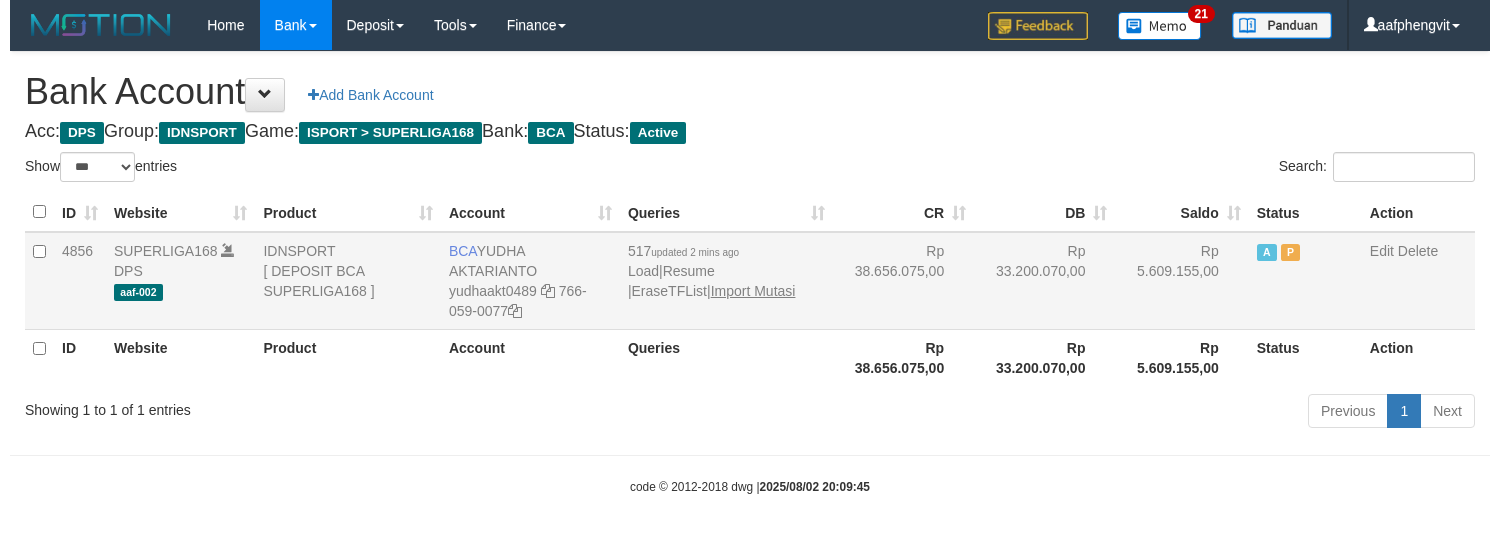 scroll, scrollTop: 6, scrollLeft: 0, axis: vertical 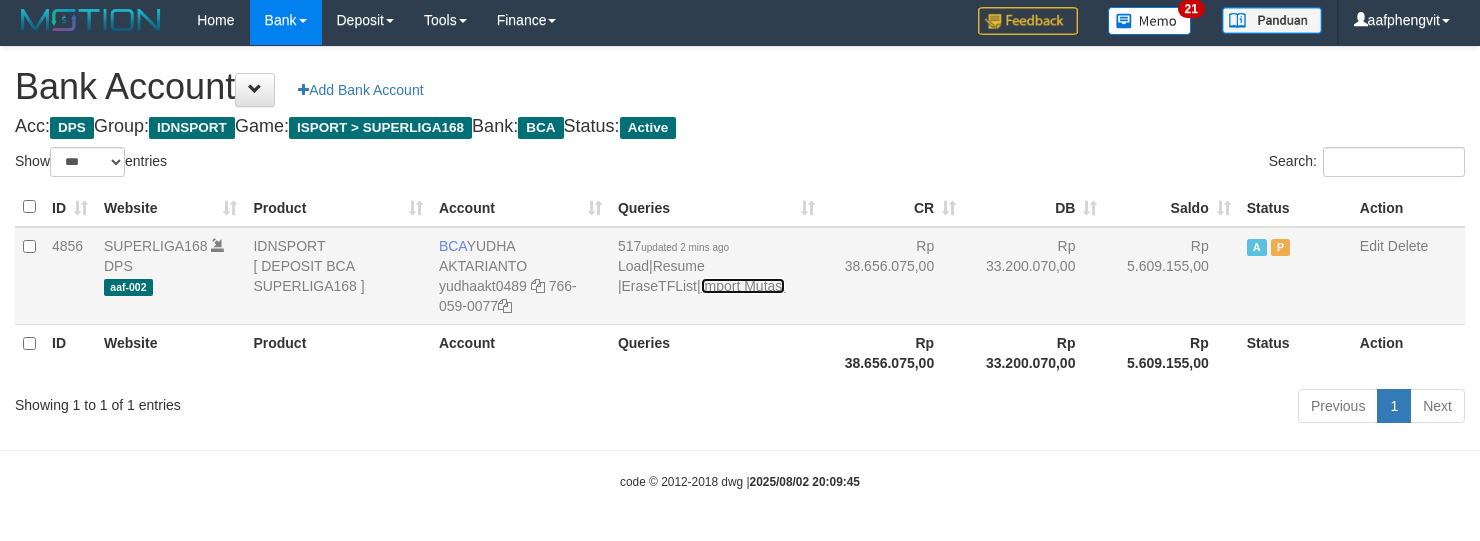 click on "Import Mutasi" at bounding box center (743, 286) 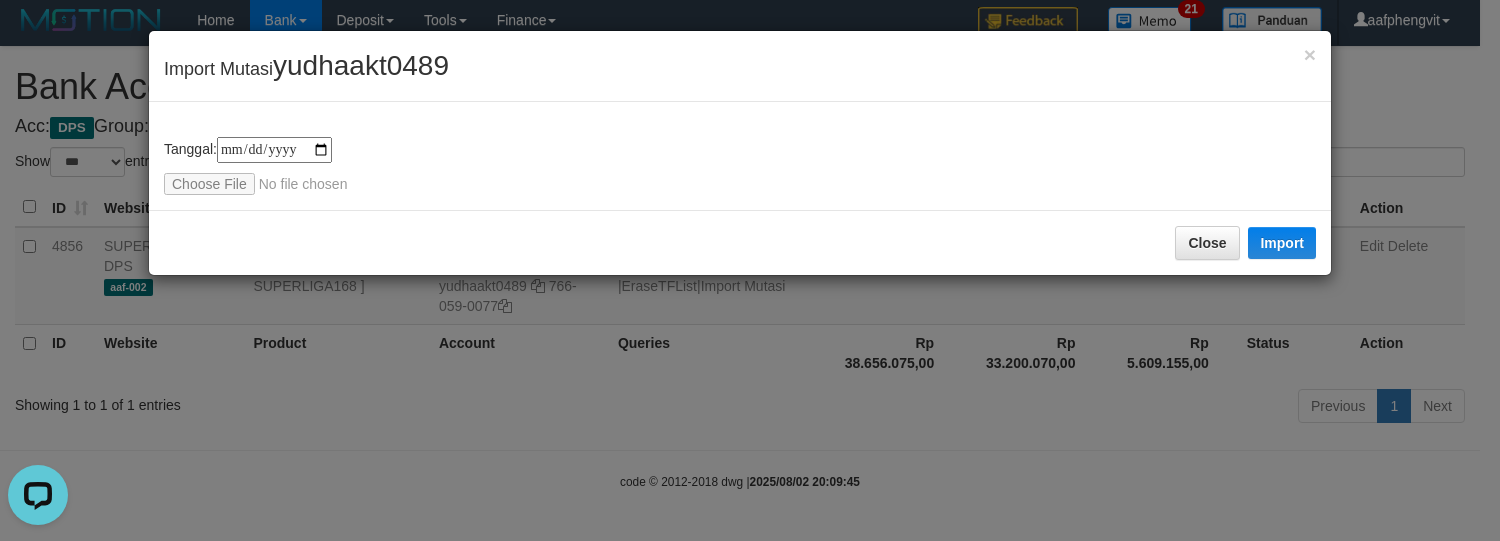 scroll, scrollTop: 0, scrollLeft: 0, axis: both 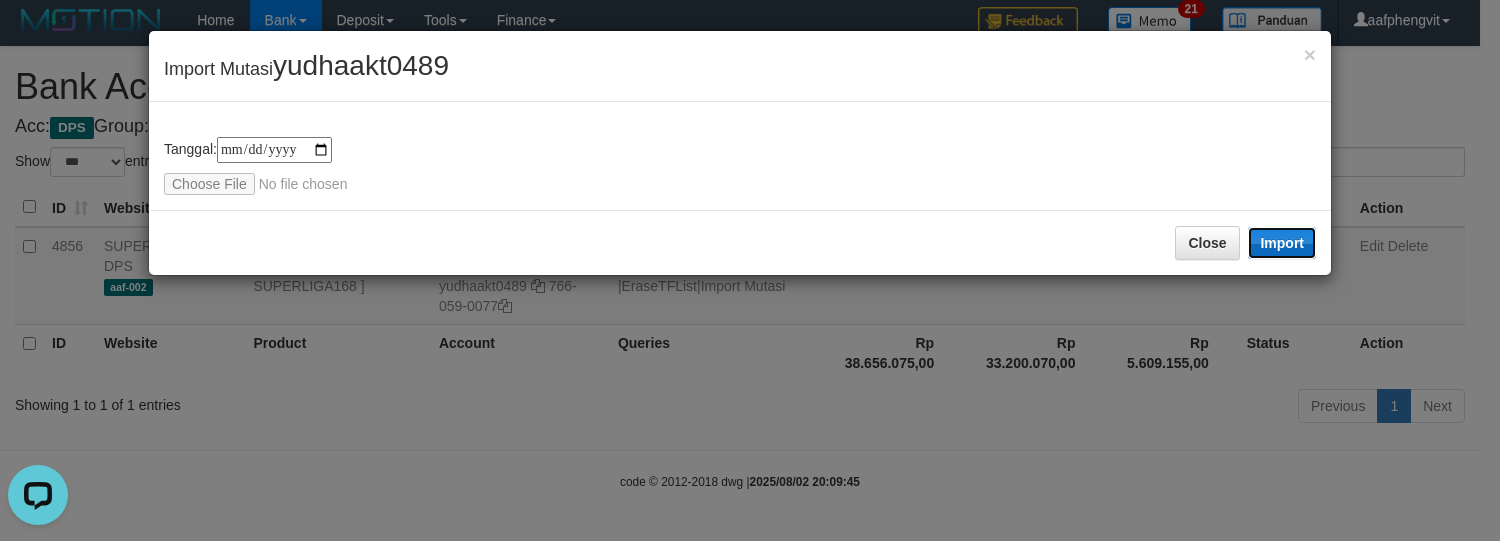 click on "Import" at bounding box center (1282, 243) 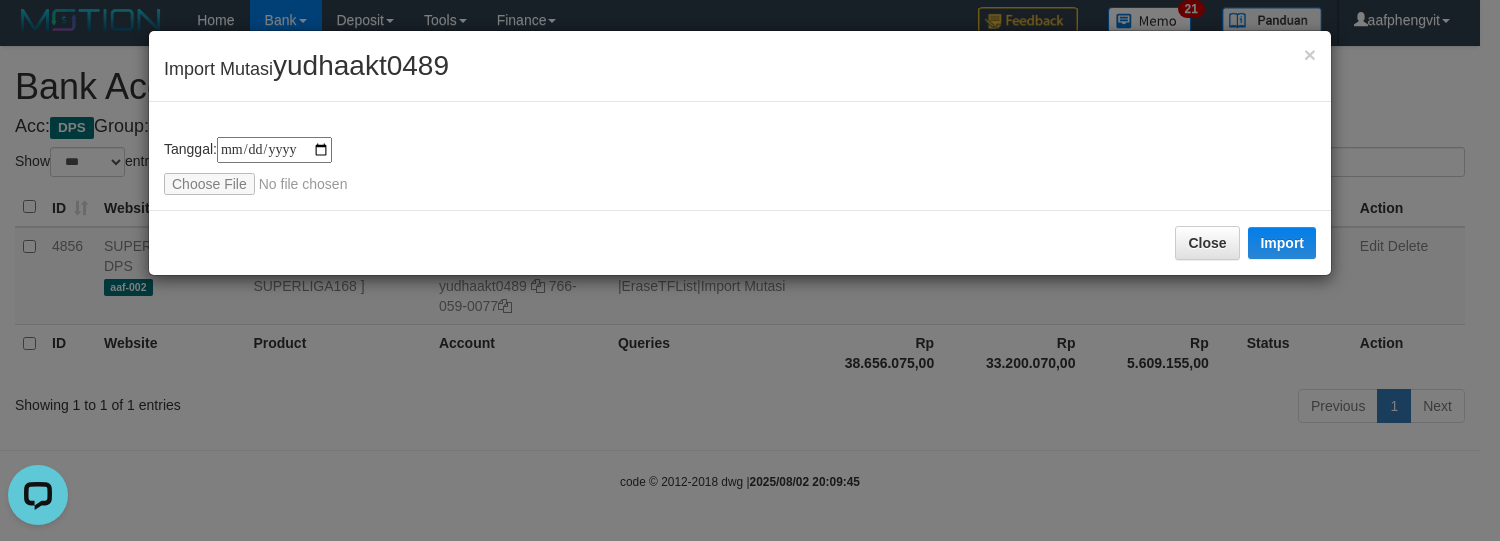 click on "**********" at bounding box center (750, 270) 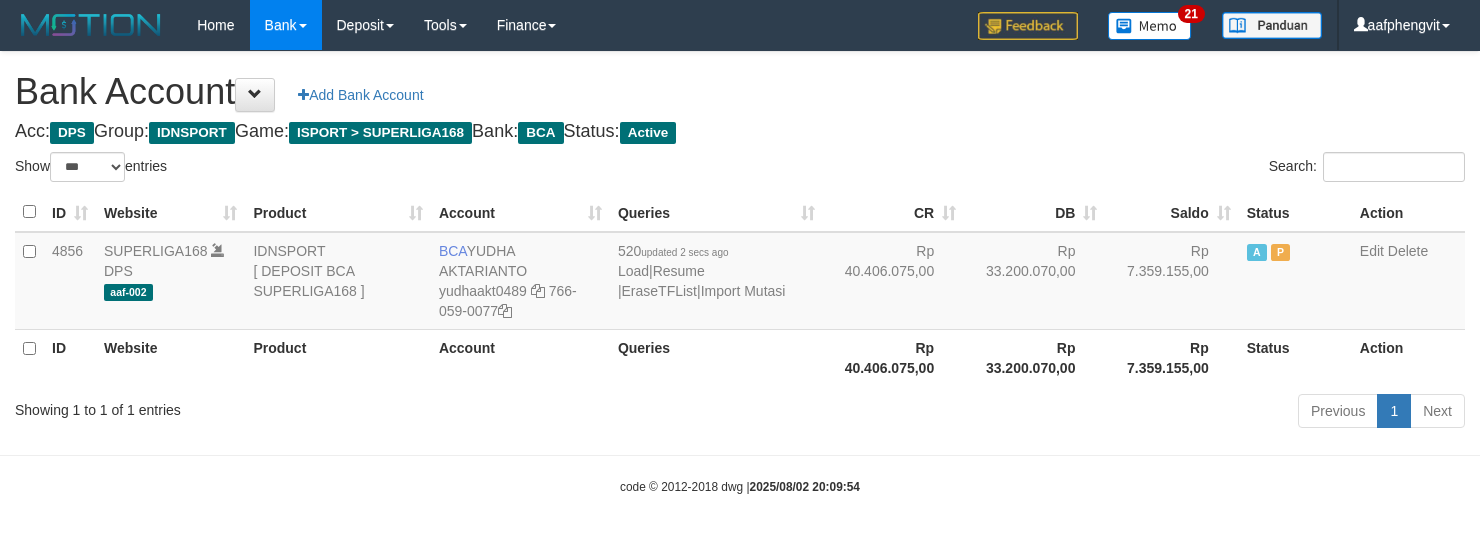 select on "***" 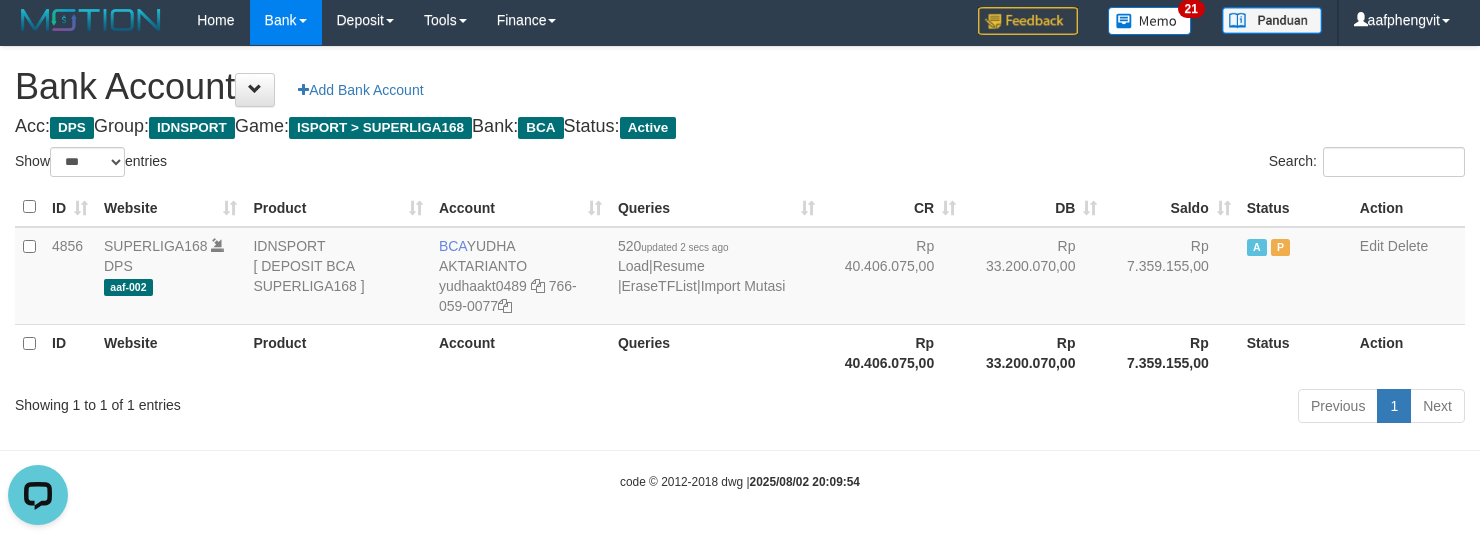 scroll, scrollTop: 0, scrollLeft: 0, axis: both 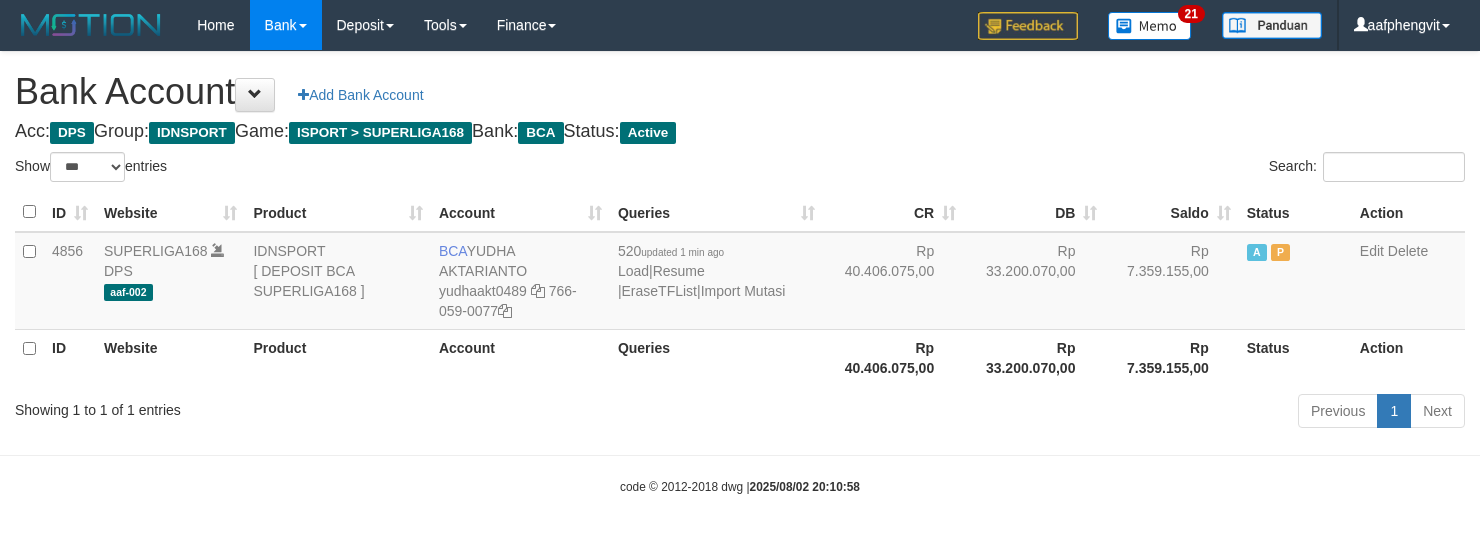 select on "***" 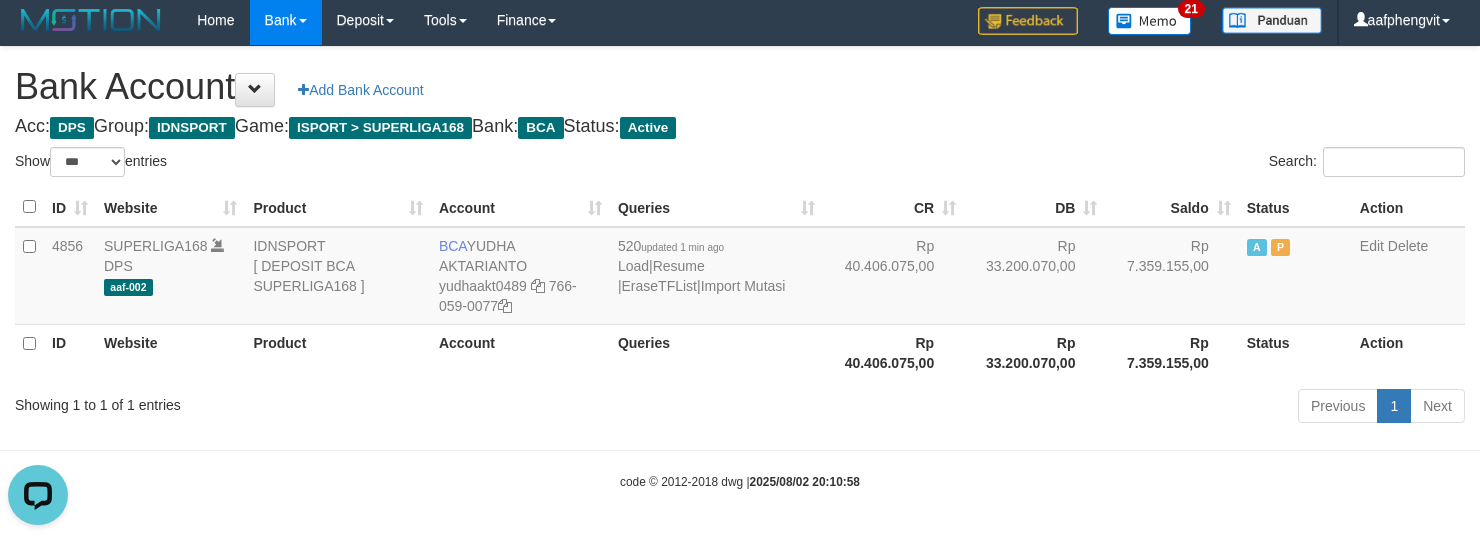 scroll, scrollTop: 0, scrollLeft: 0, axis: both 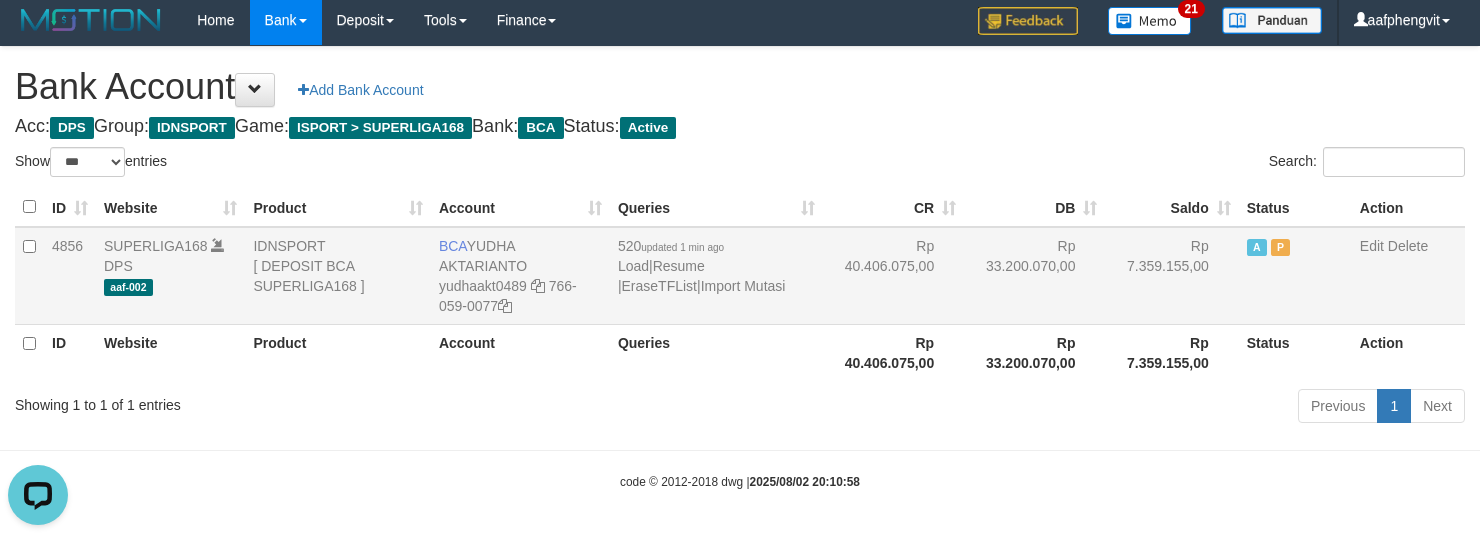 click on "520  updated 1 min ago
Load
|
Resume
|
EraseTFList
|
Import Mutasi" at bounding box center (716, 276) 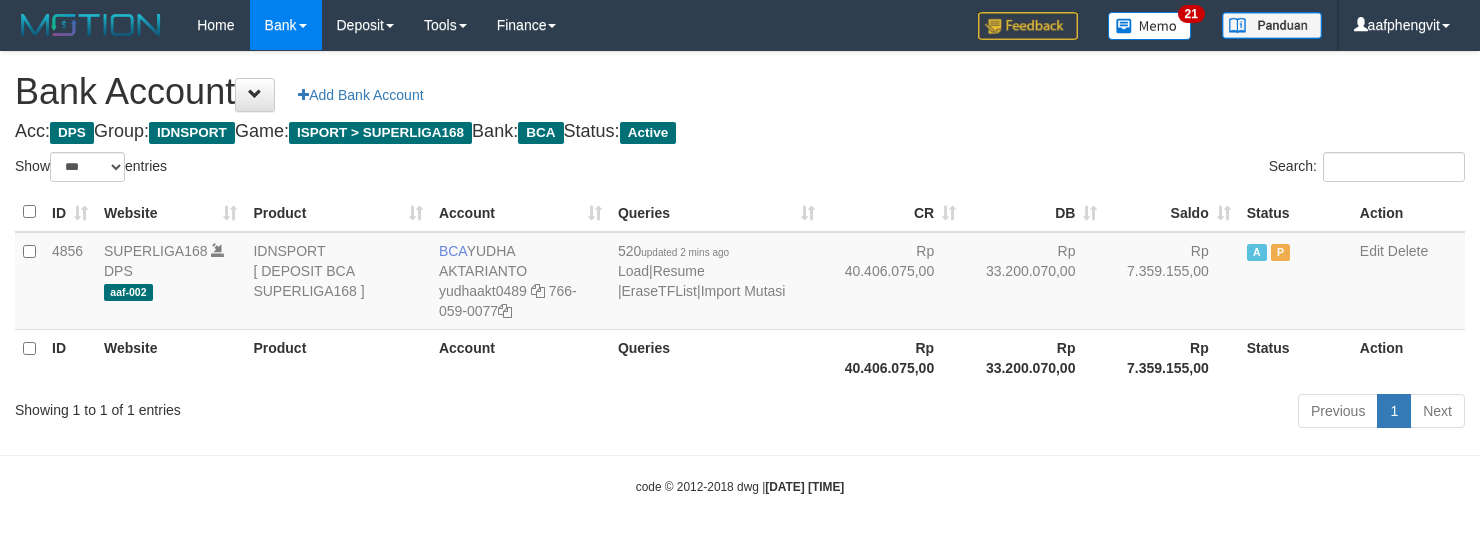 select on "***" 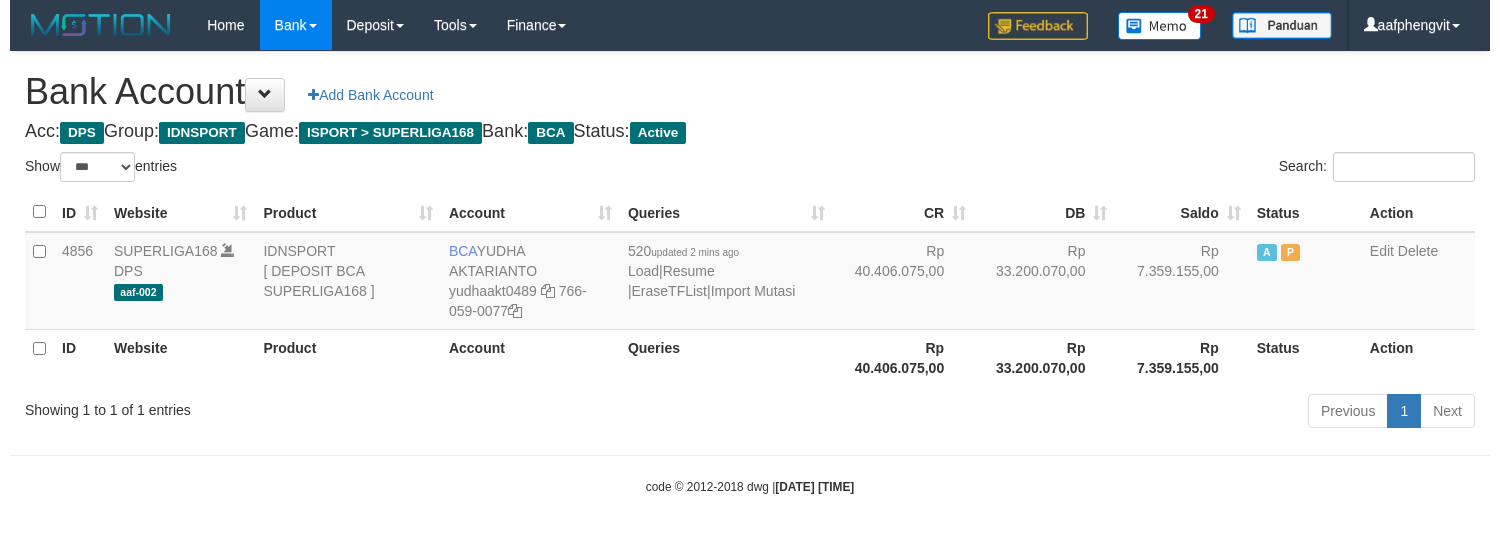 scroll, scrollTop: 6, scrollLeft: 0, axis: vertical 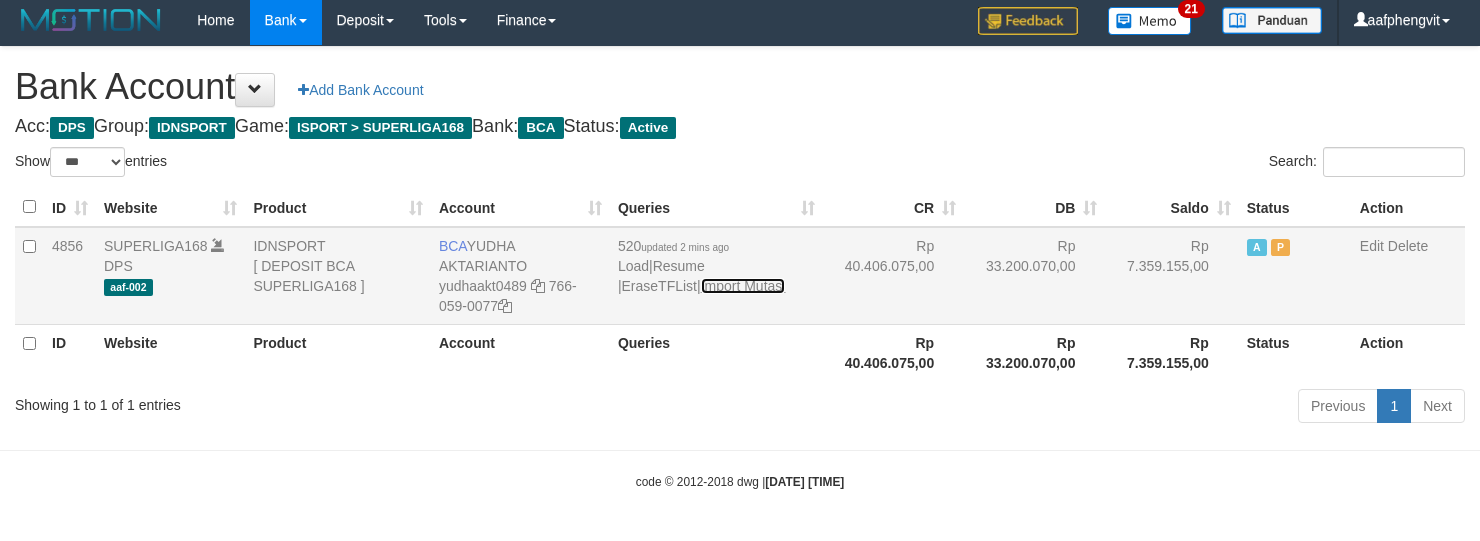 click on "Import Mutasi" at bounding box center [743, 286] 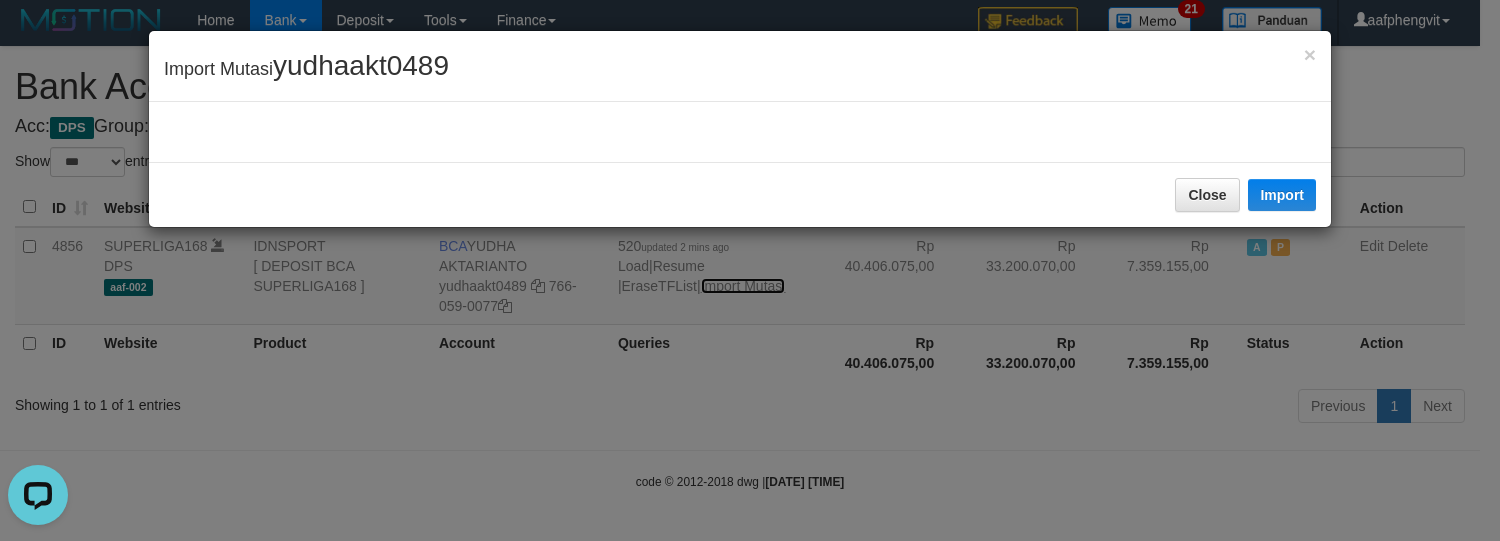 scroll, scrollTop: 0, scrollLeft: 0, axis: both 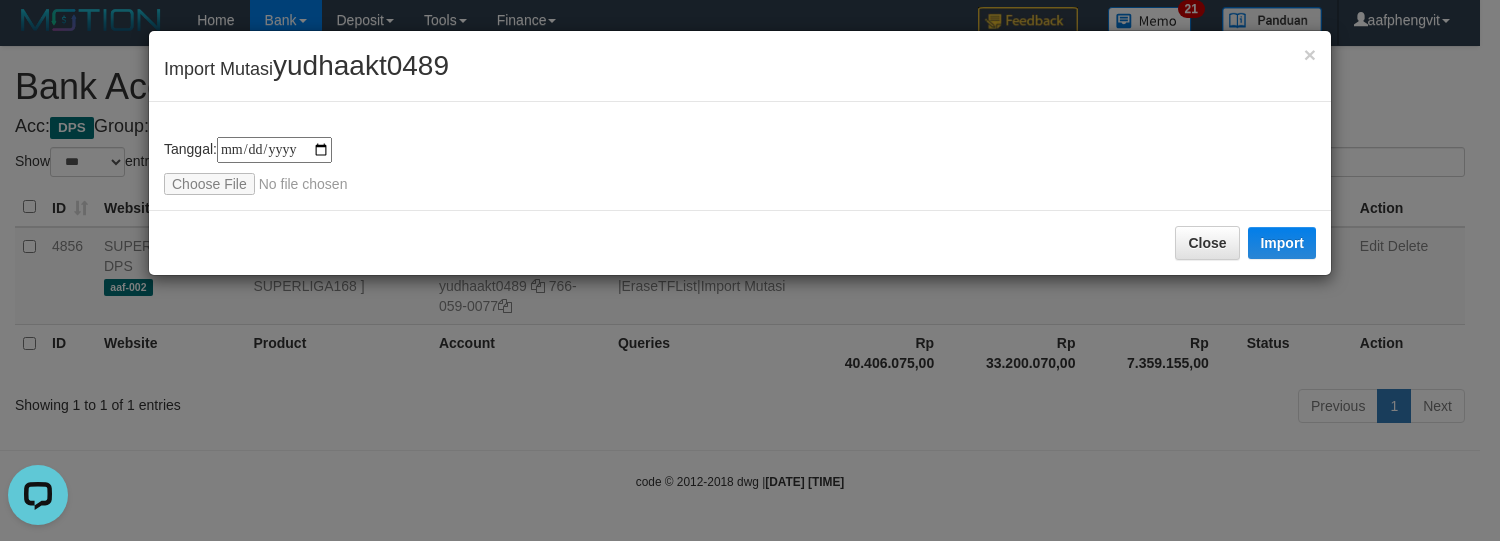type on "**********" 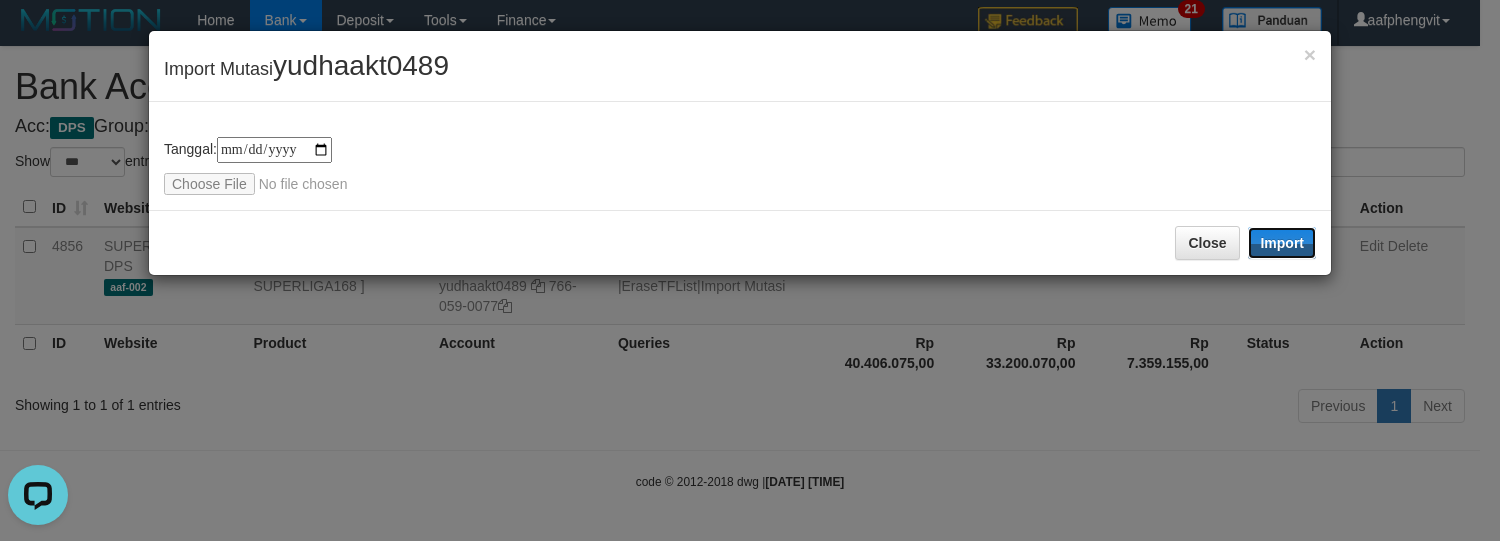 click on "Import" at bounding box center [1282, 243] 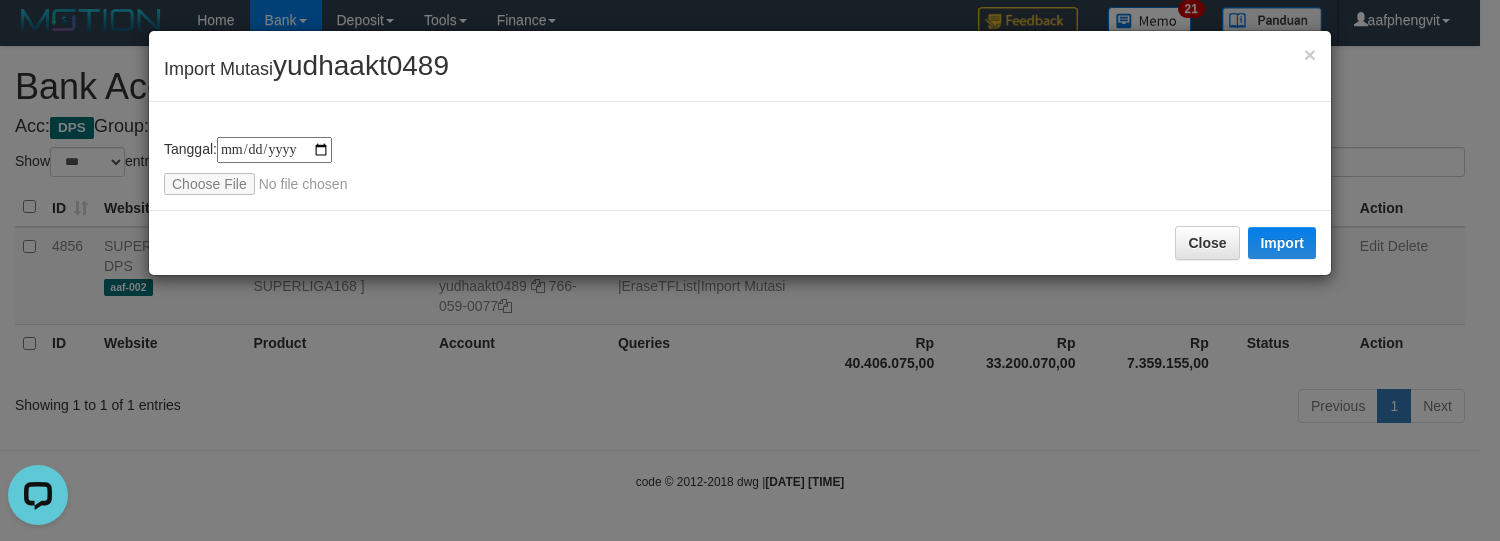 click on "**********" at bounding box center [750, 270] 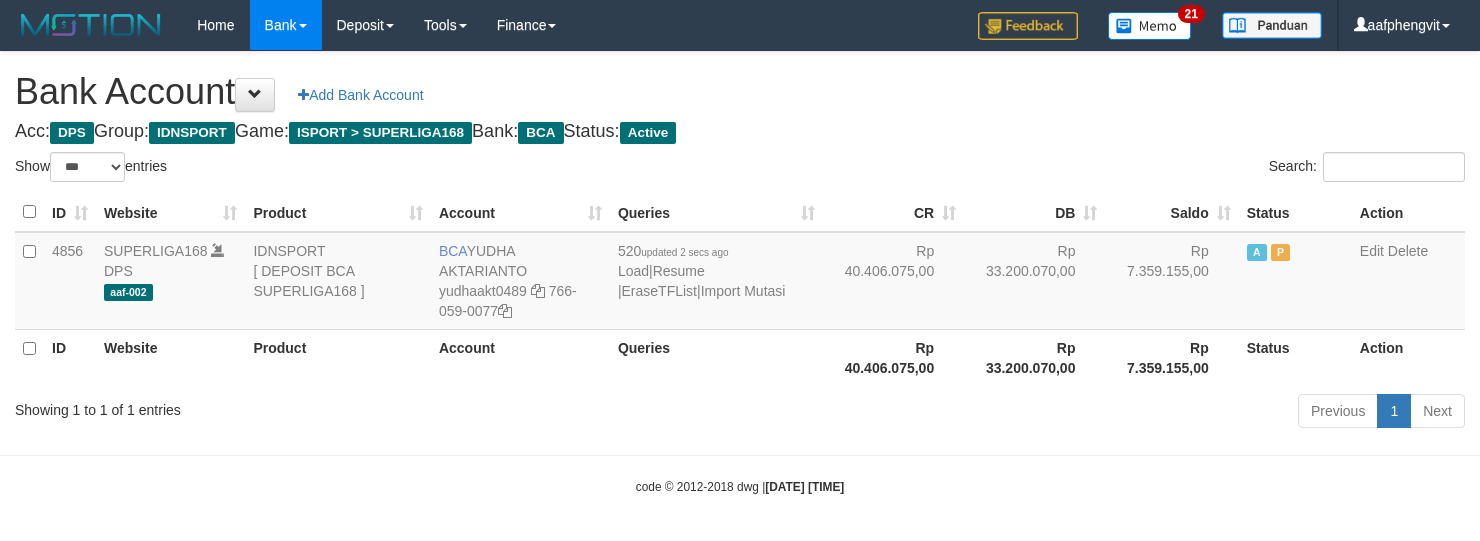 select on "***" 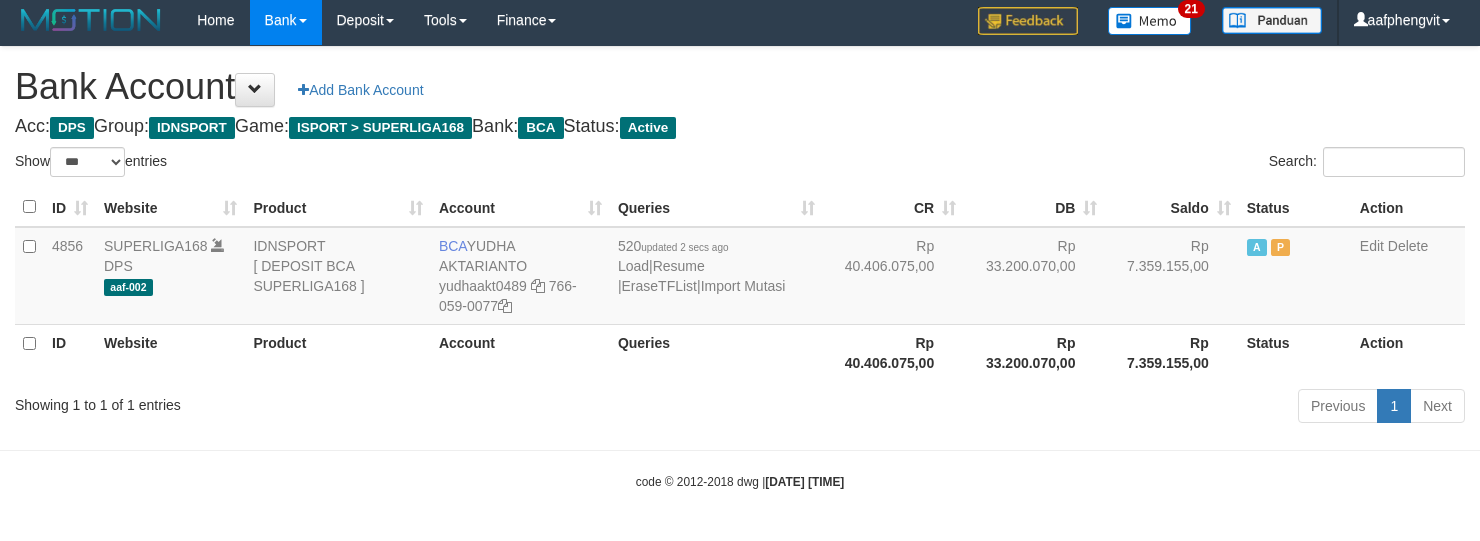 click on "Previous 1 Next" at bounding box center [1048, 408] 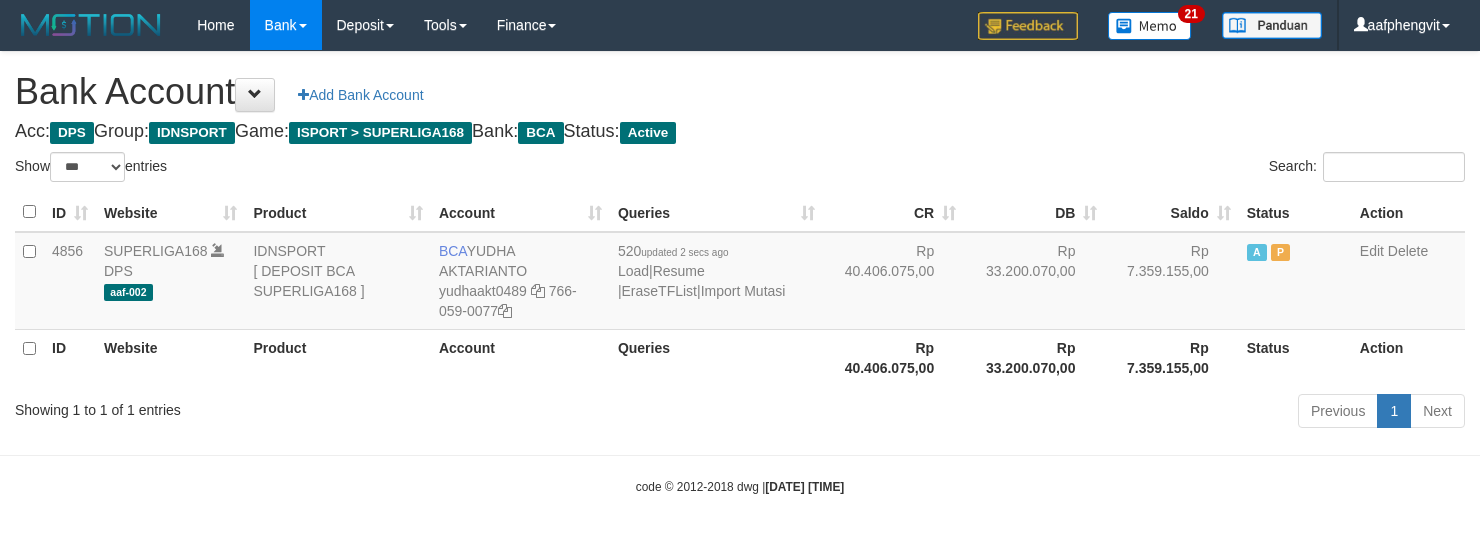select on "***" 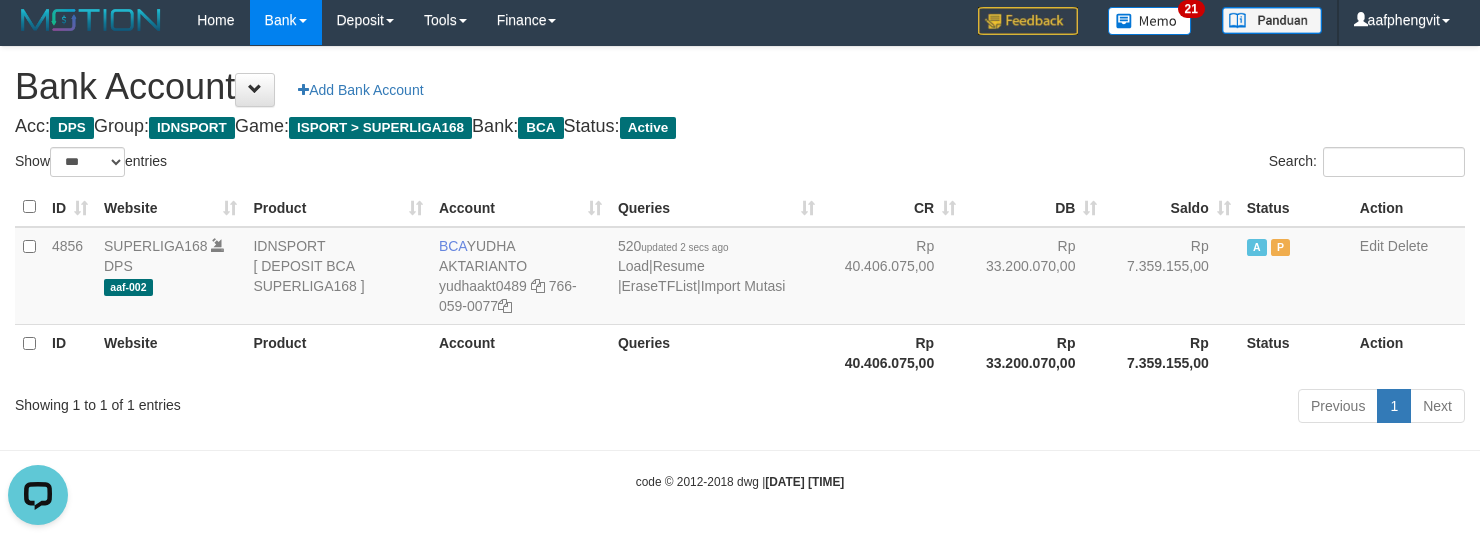 scroll, scrollTop: 0, scrollLeft: 0, axis: both 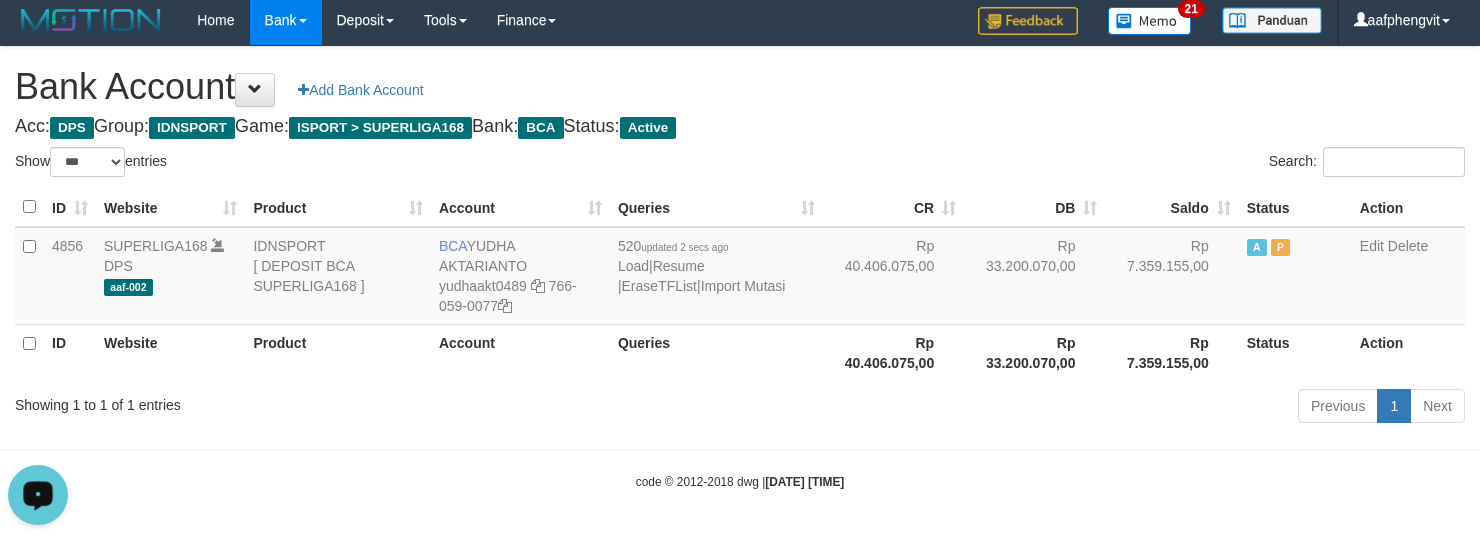 click on "Toggle navigation
Home
Bank
Account List
Load
By Website
Group
[ISPORT]													SUPERLIGA168
By Load Group (DPS)
21" at bounding box center [740, 268] 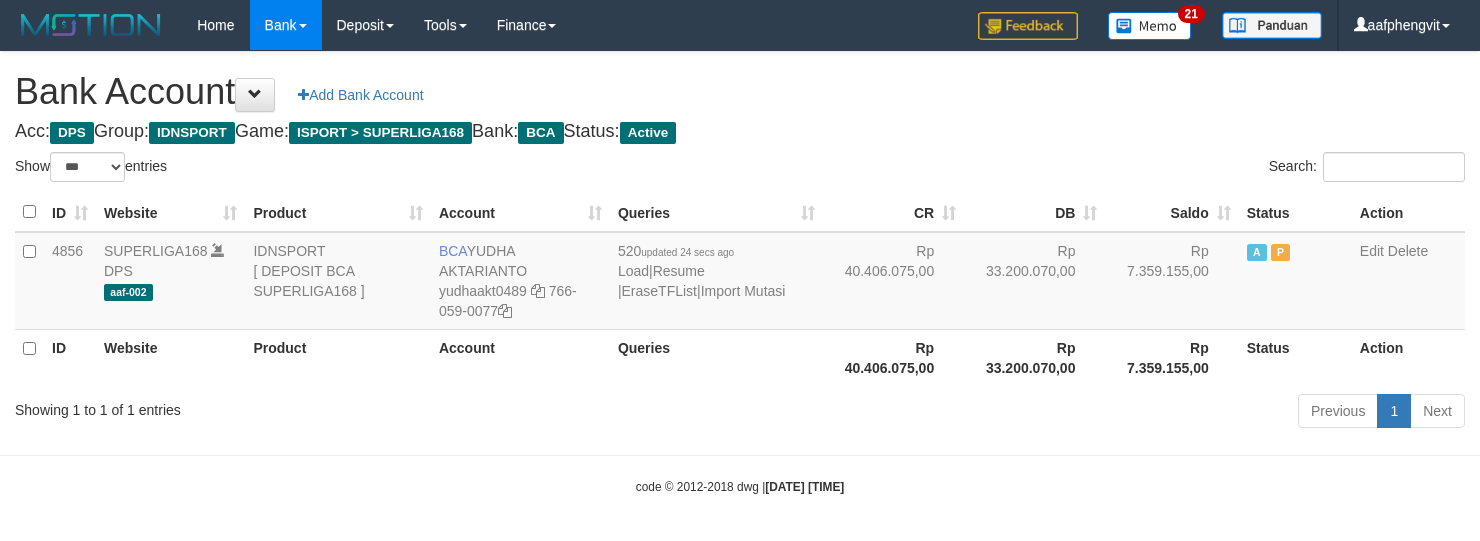 select on "***" 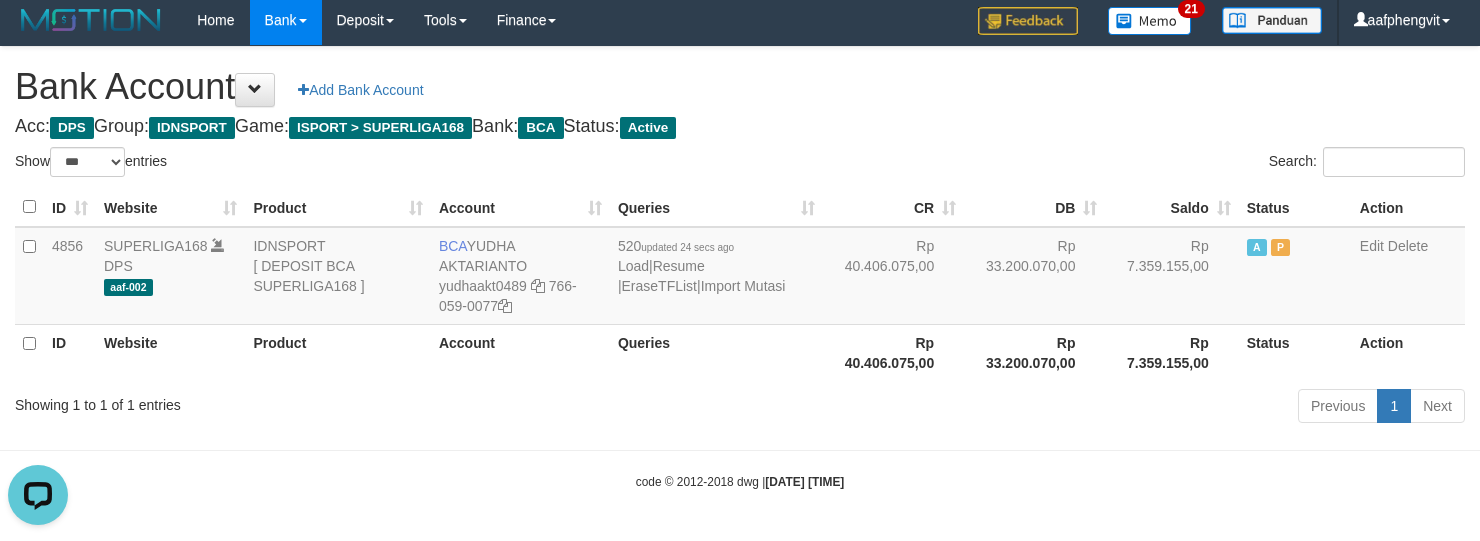 scroll, scrollTop: 0, scrollLeft: 0, axis: both 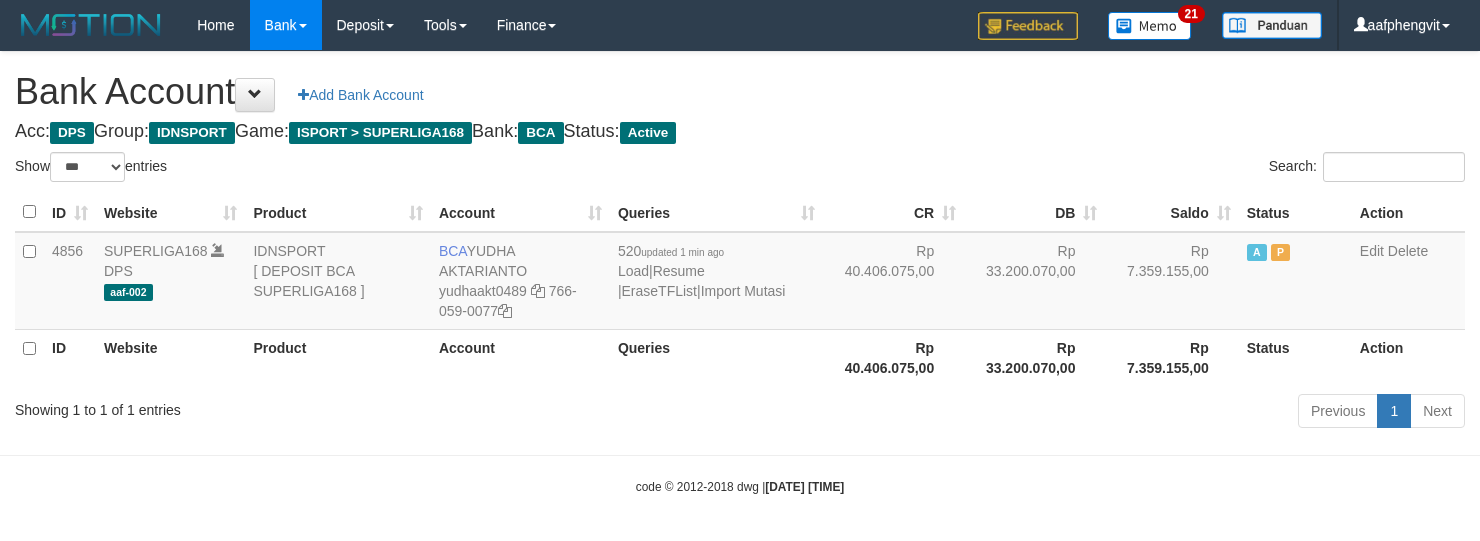 select on "***" 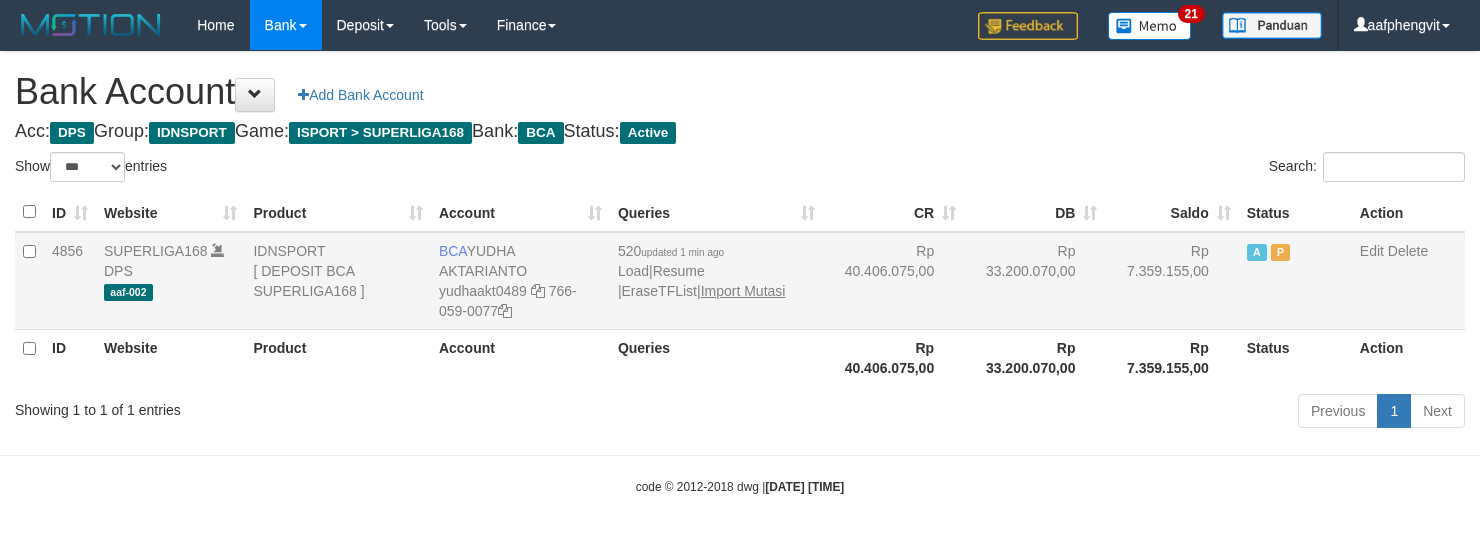scroll, scrollTop: 6, scrollLeft: 0, axis: vertical 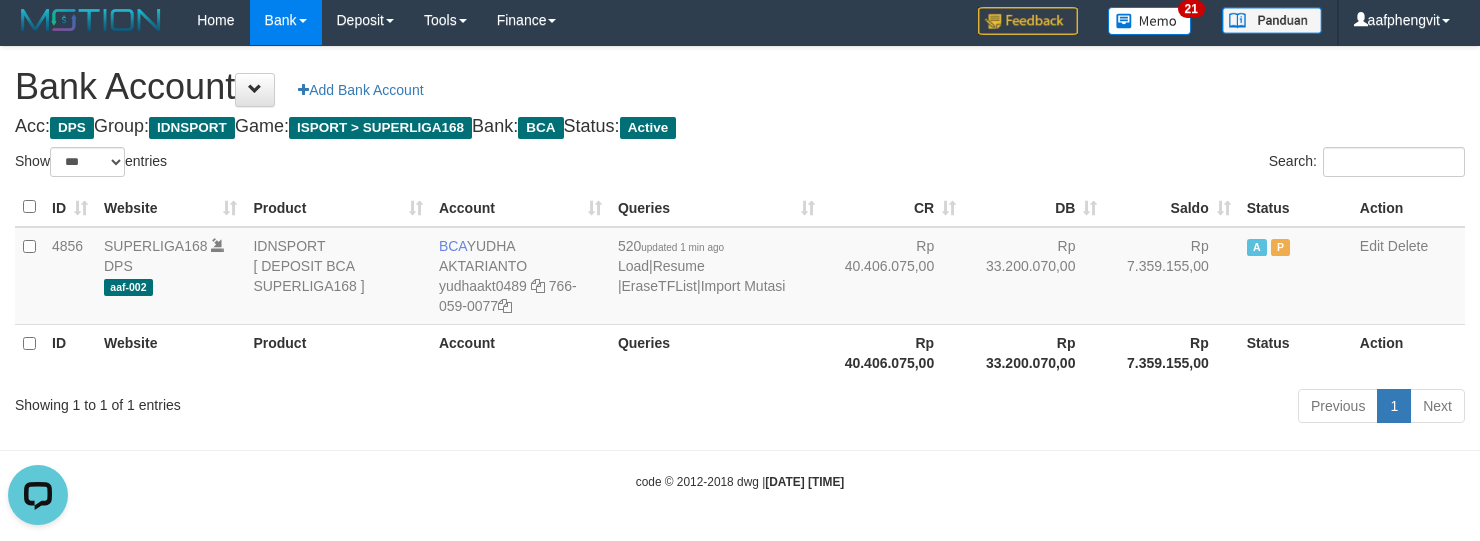 drag, startPoint x: 888, startPoint y: 140, endPoint x: 890, endPoint y: 122, distance: 18.110771 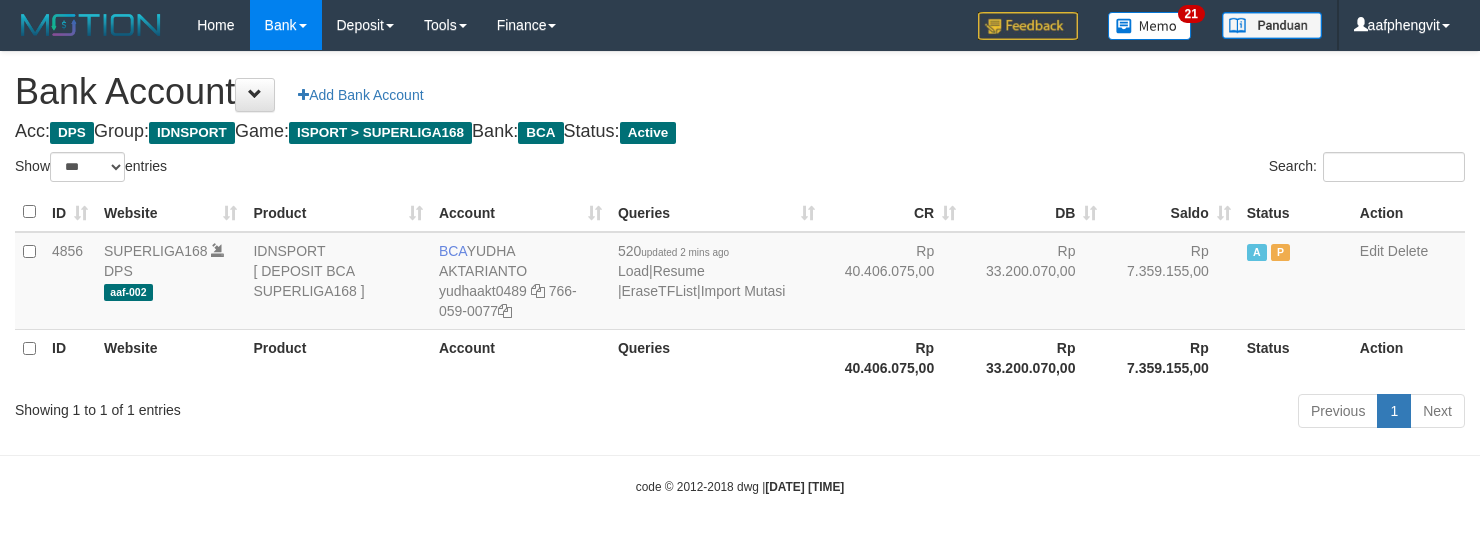select on "***" 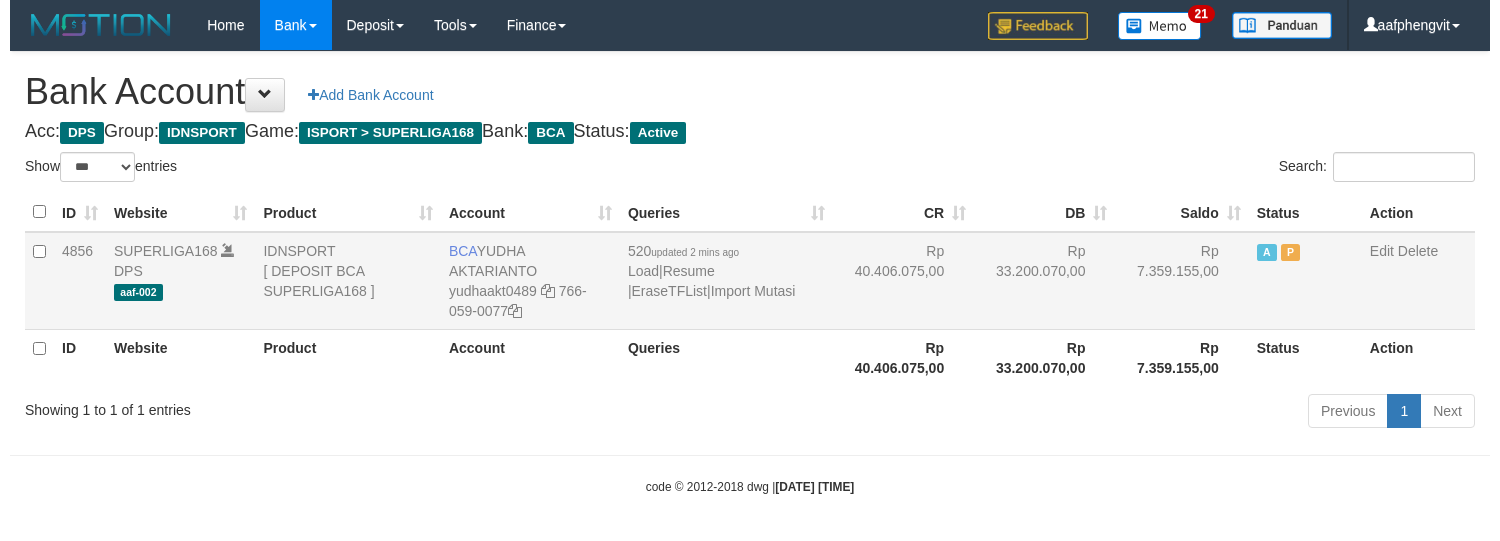 scroll, scrollTop: 6, scrollLeft: 0, axis: vertical 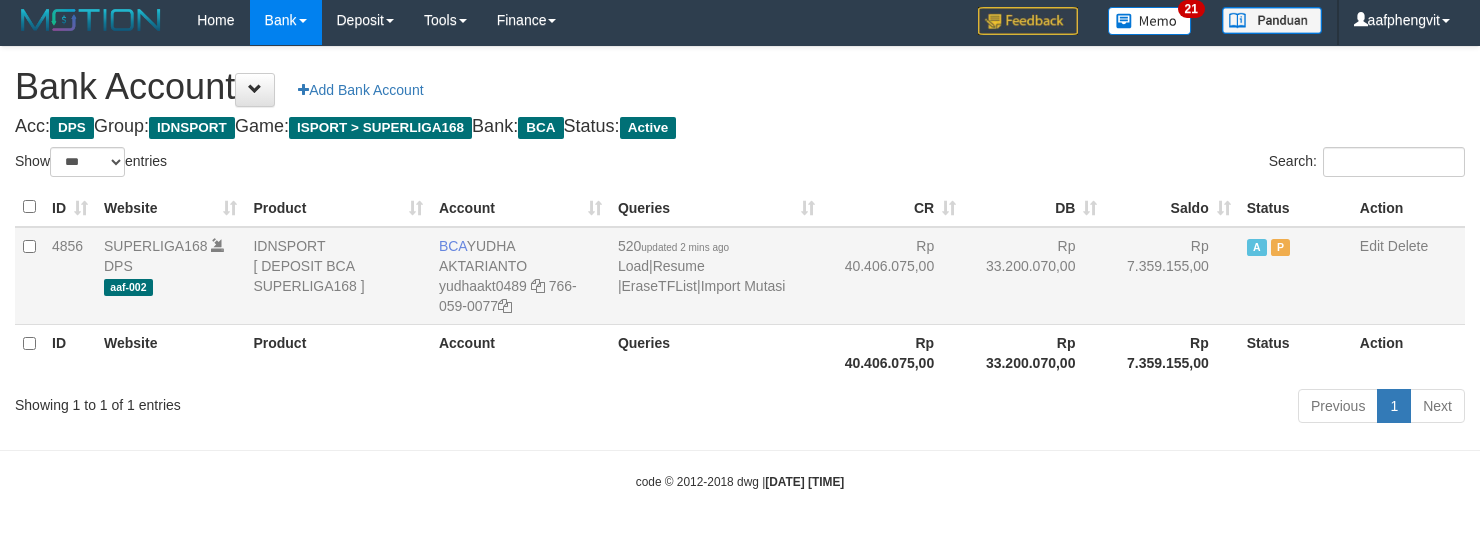 click on "520  updated 2 mins ago
Load
|
Resume
|
EraseTFList
|
Import Mutasi" at bounding box center [716, 276] 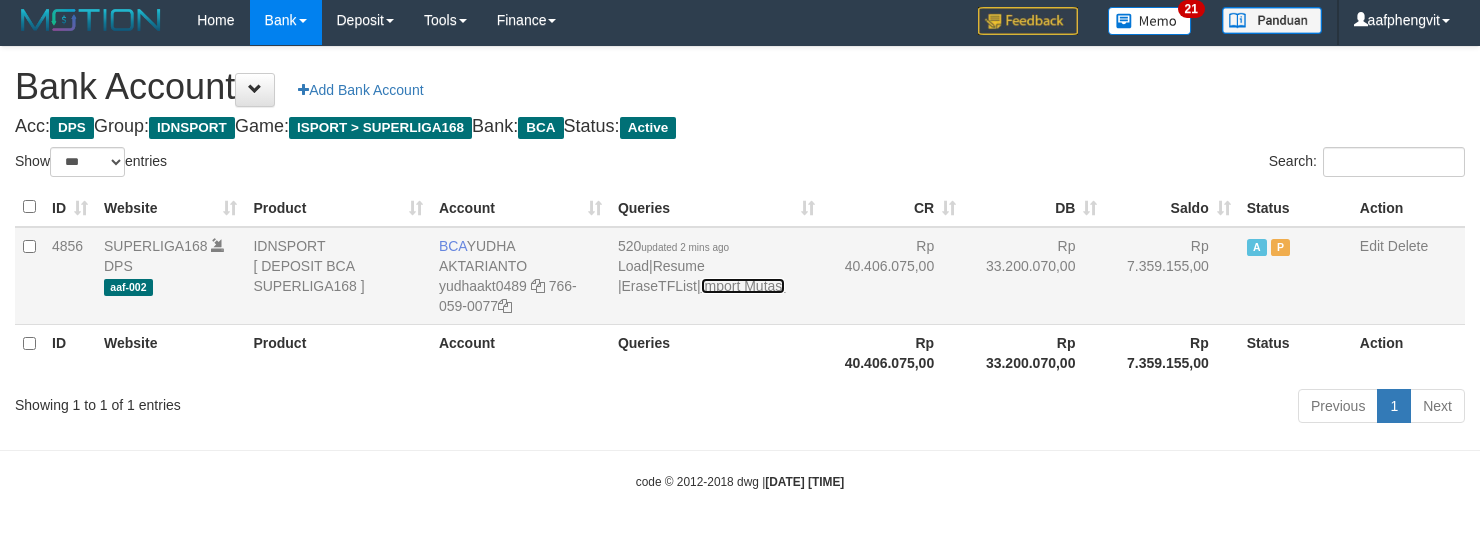 click on "Import Mutasi" at bounding box center (743, 286) 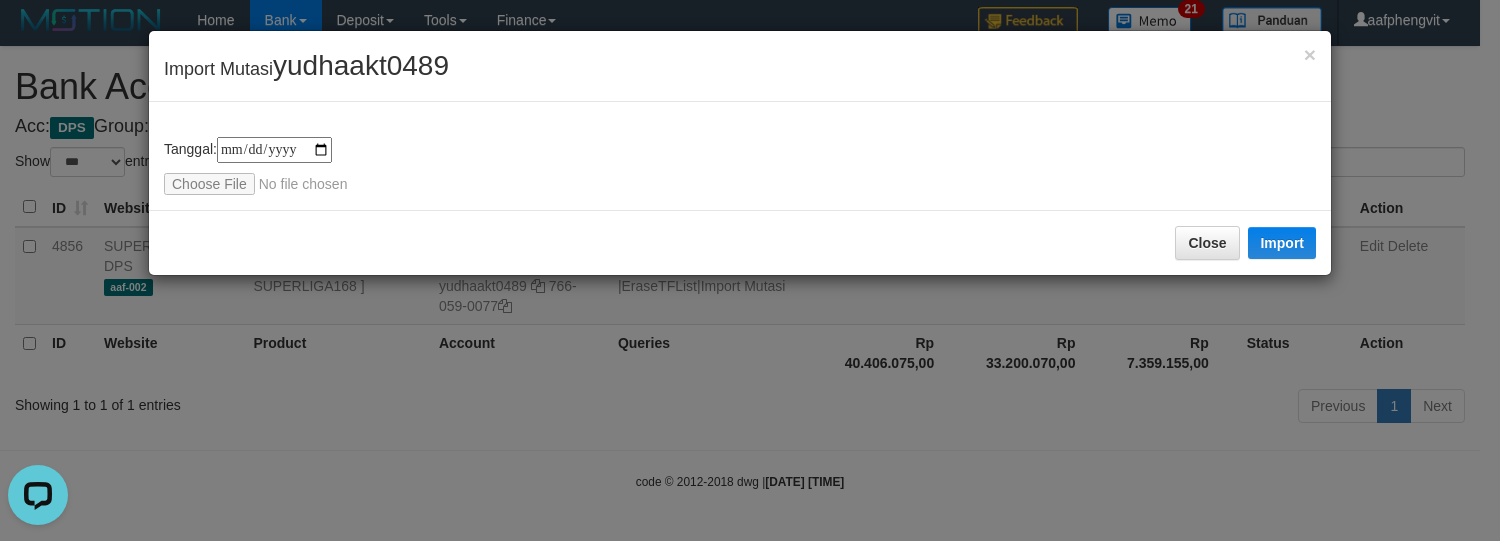 scroll, scrollTop: 0, scrollLeft: 0, axis: both 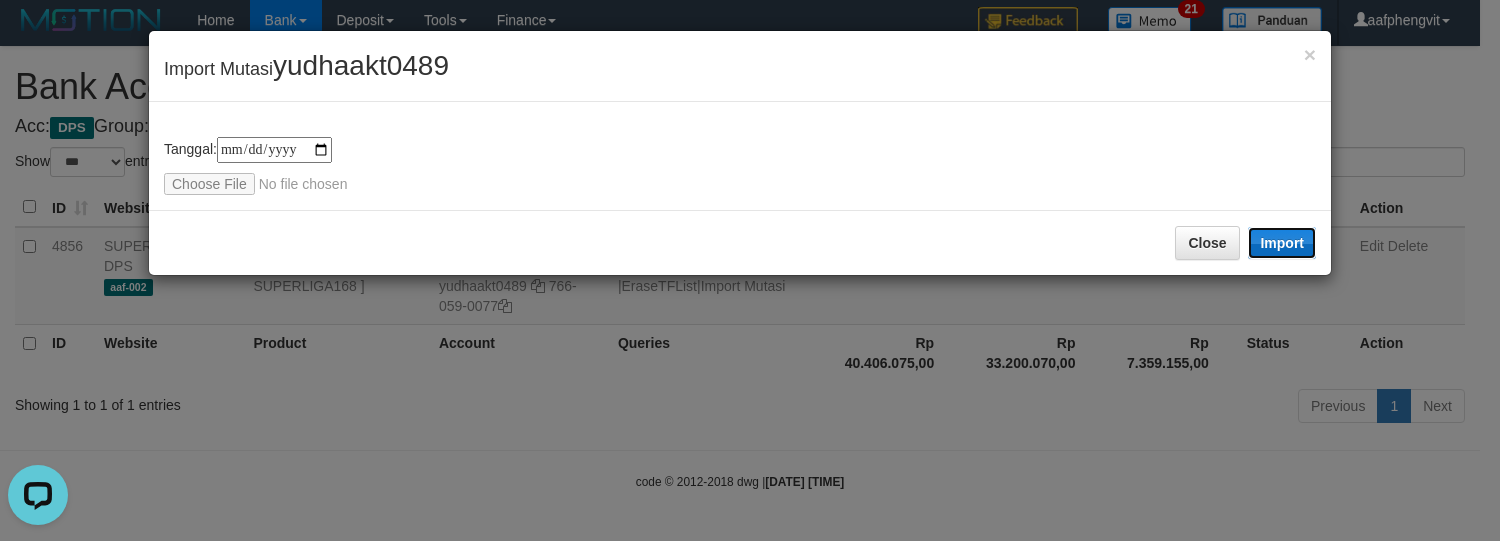 click on "Import" at bounding box center [1282, 243] 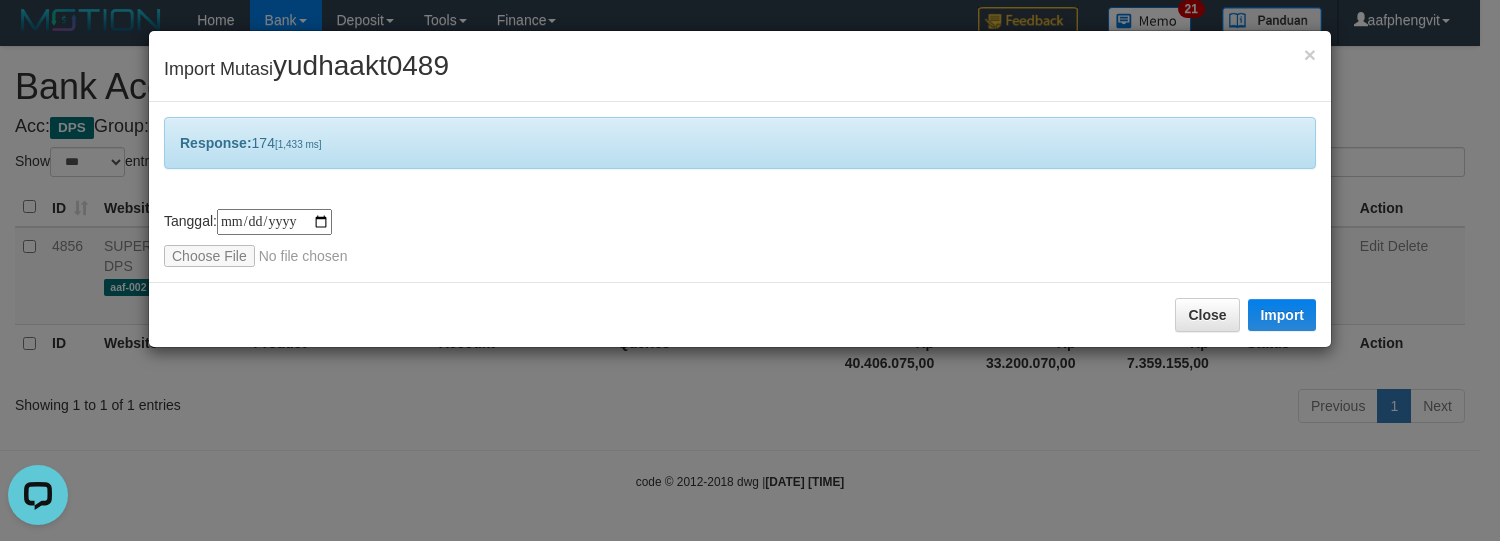 click on "**********" at bounding box center (740, 192) 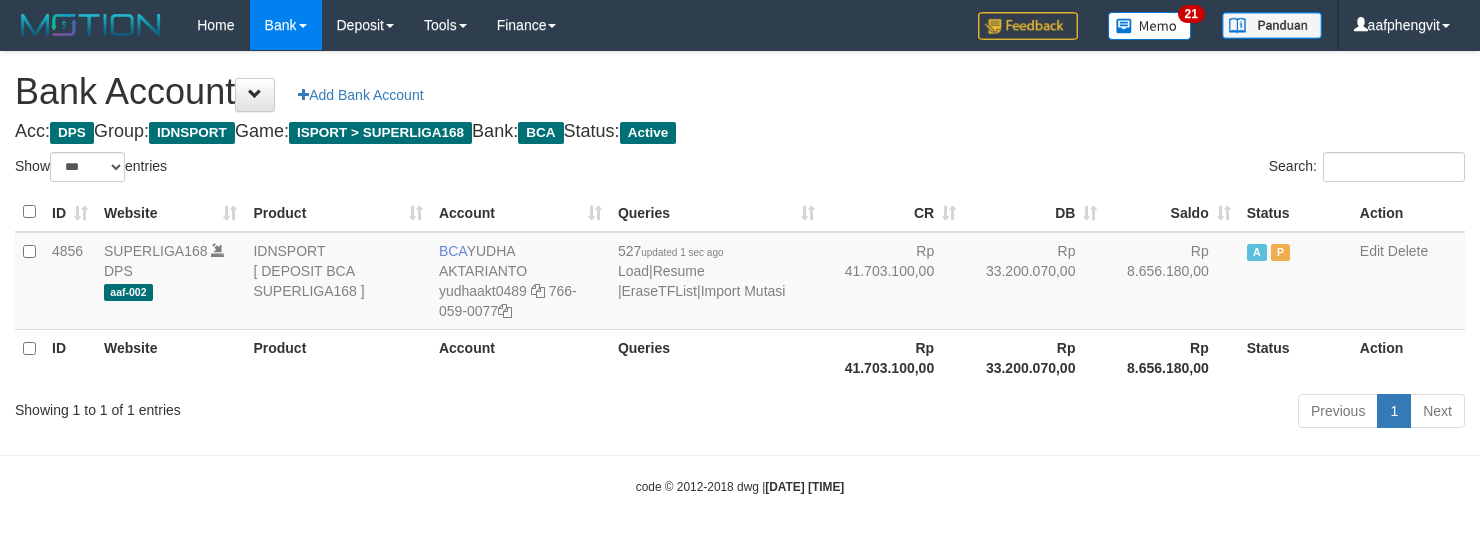 select on "***" 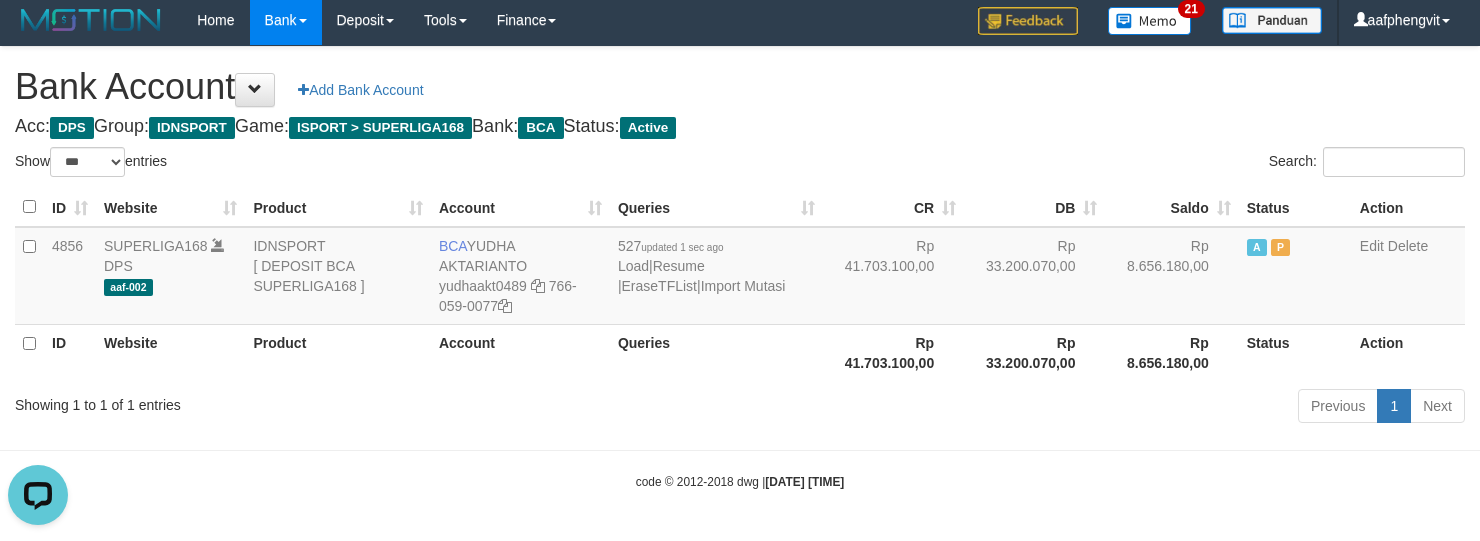 scroll, scrollTop: 0, scrollLeft: 0, axis: both 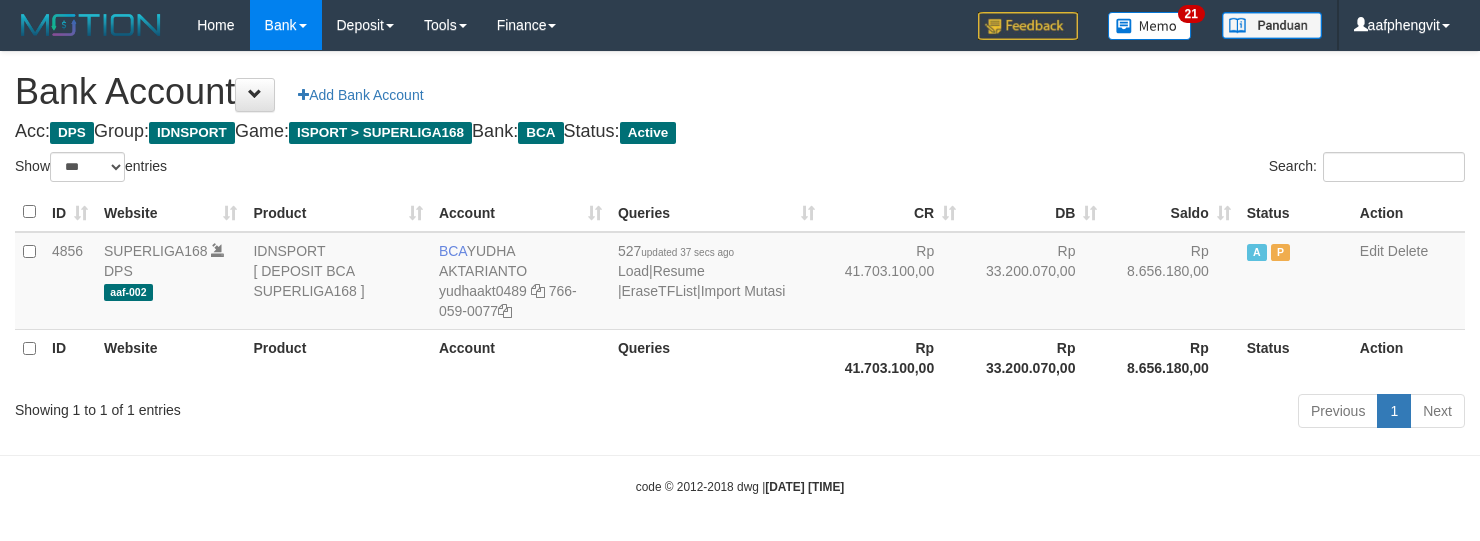 select on "***" 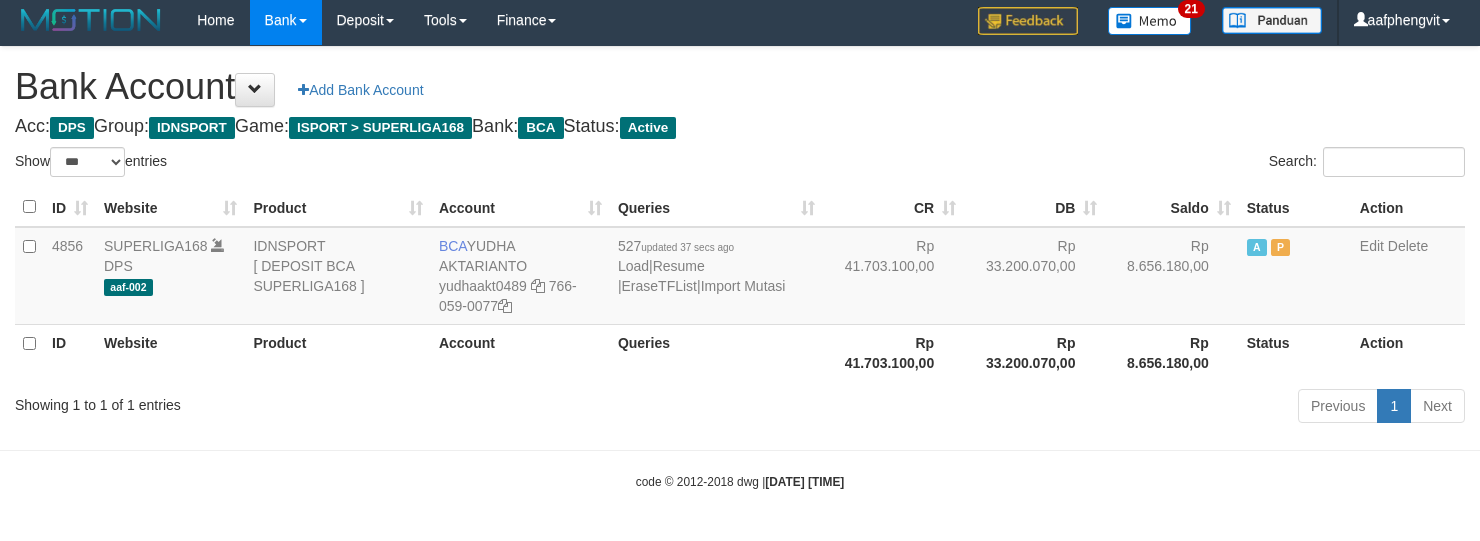 click on "Previous 1 Next" at bounding box center (1048, 408) 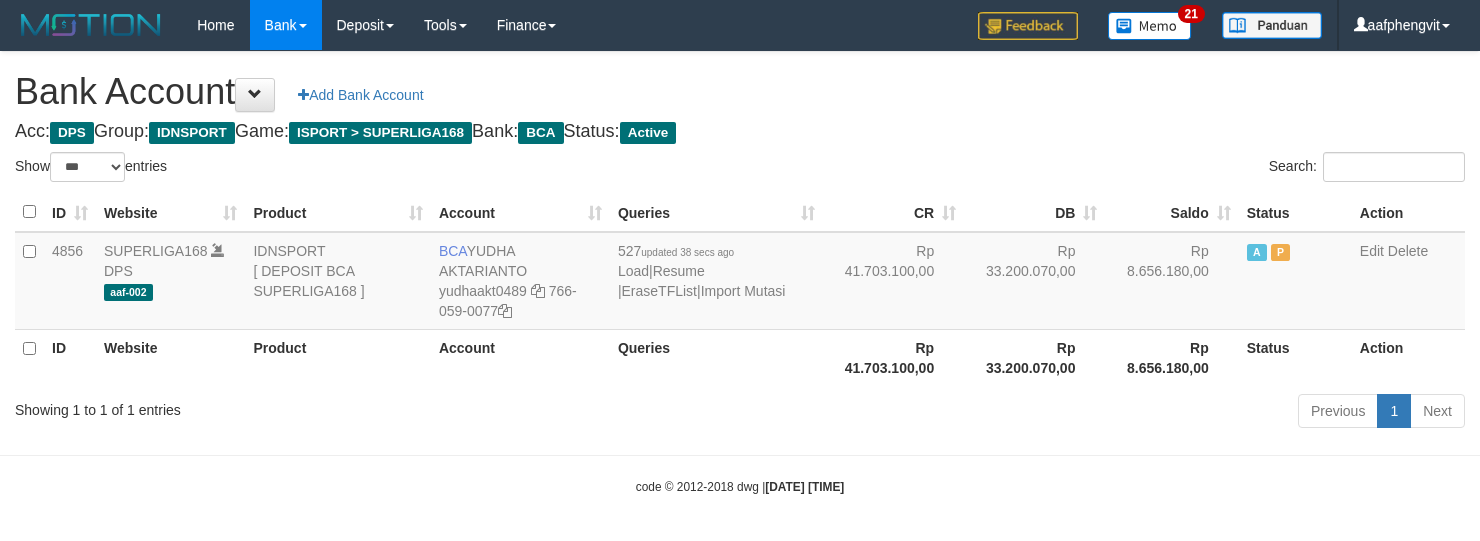 select on "***" 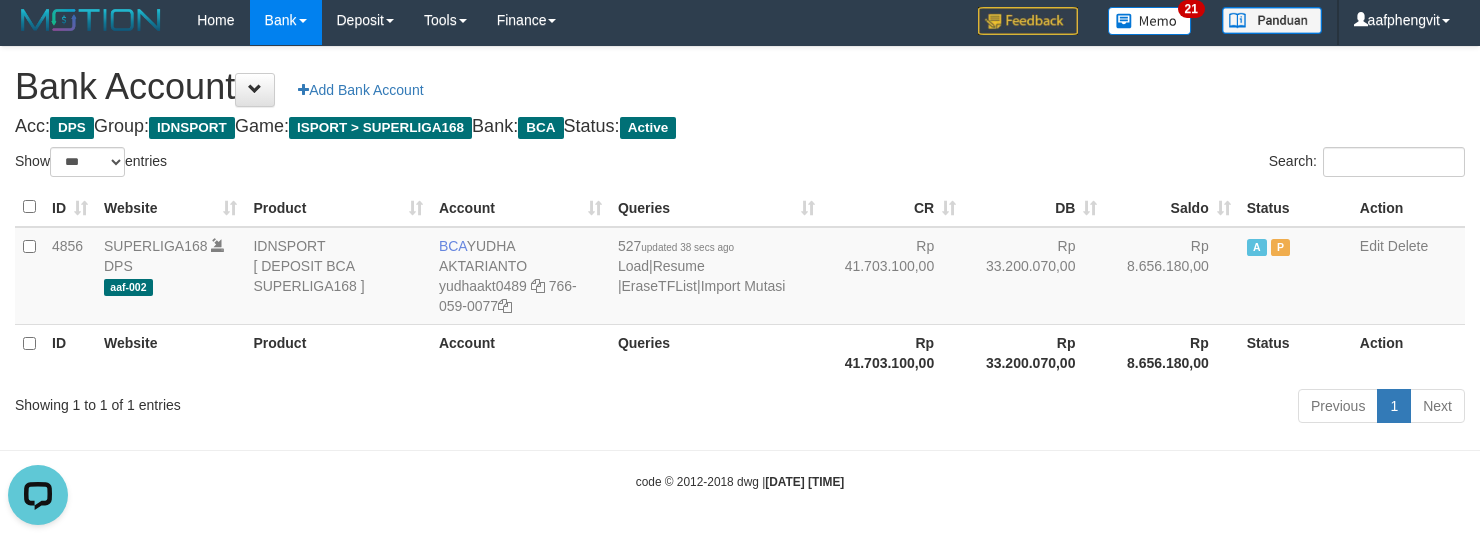 scroll, scrollTop: 0, scrollLeft: 0, axis: both 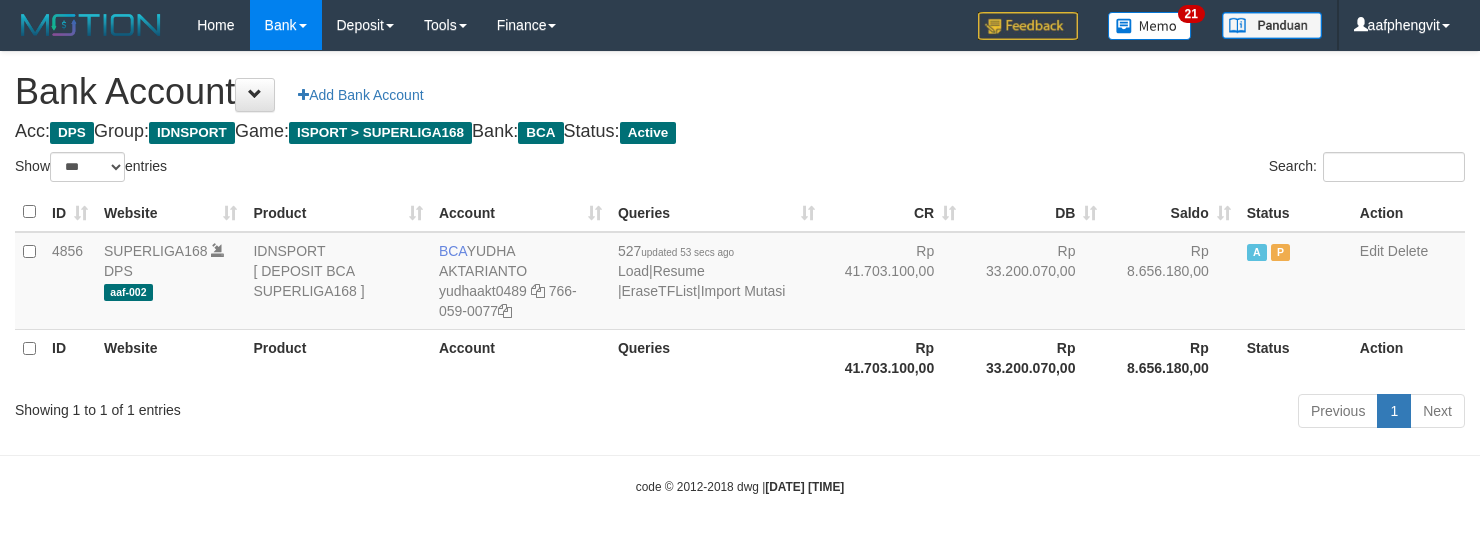 select on "***" 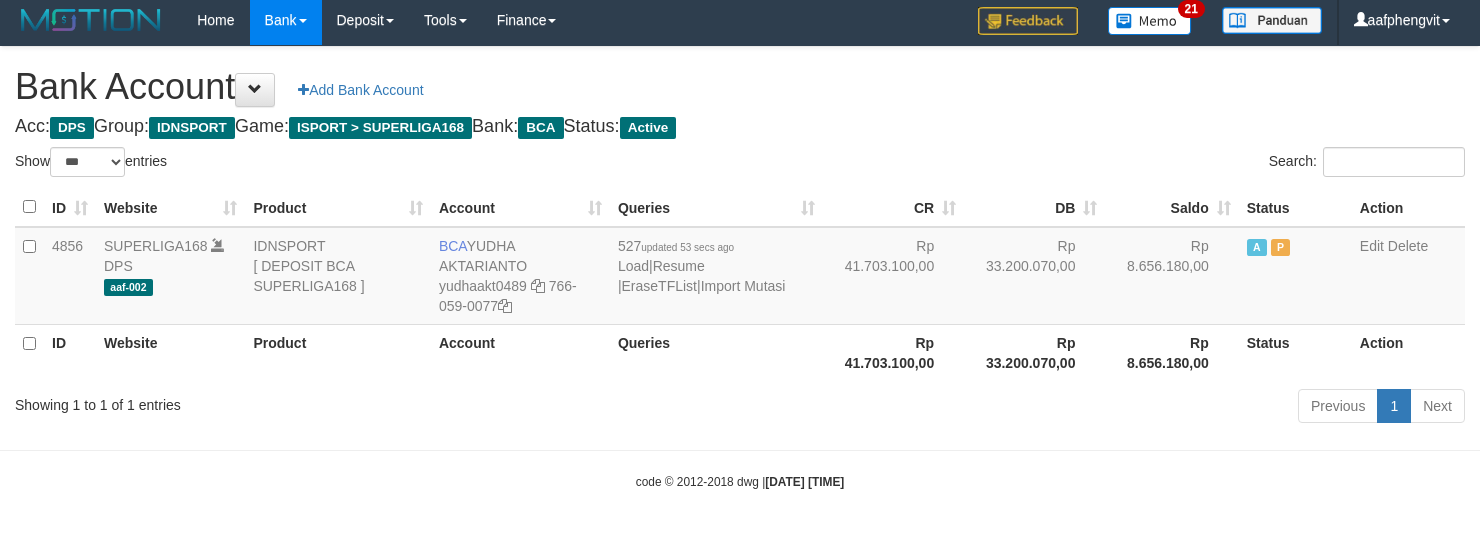 click on "Acc: 										 DPS
Group:   IDNSPORT    		Game:   ISPORT > SUPERLIGA168    		Bank:   BCA    		Status:  Active" at bounding box center (740, 127) 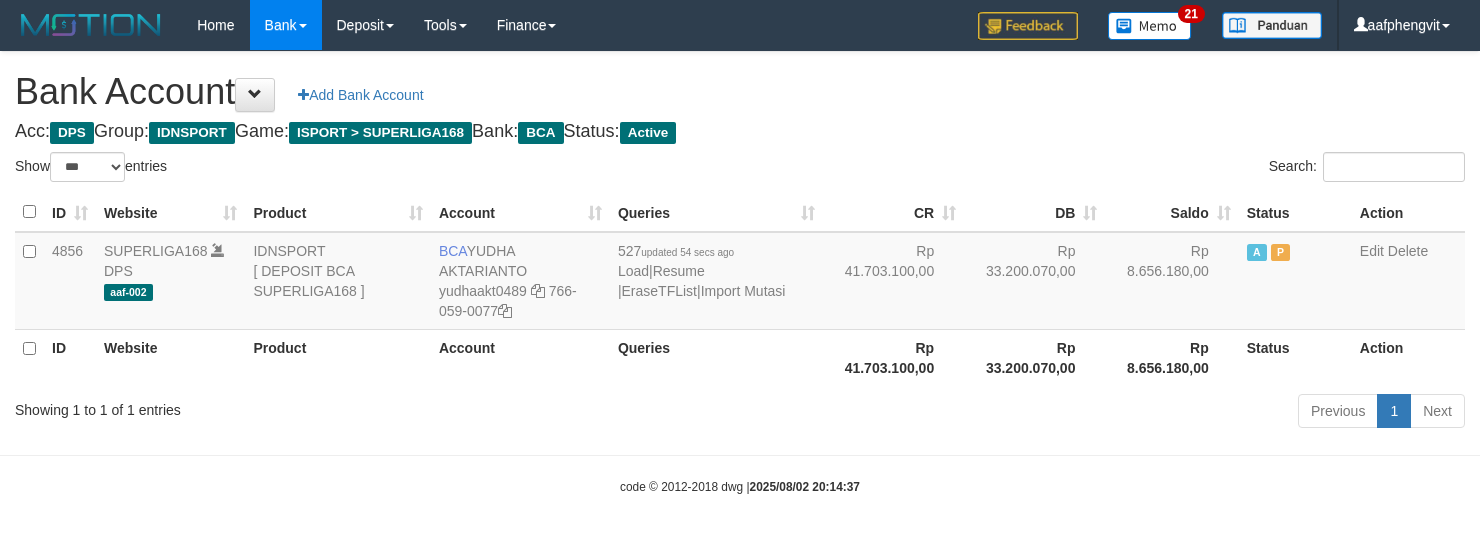 select on "***" 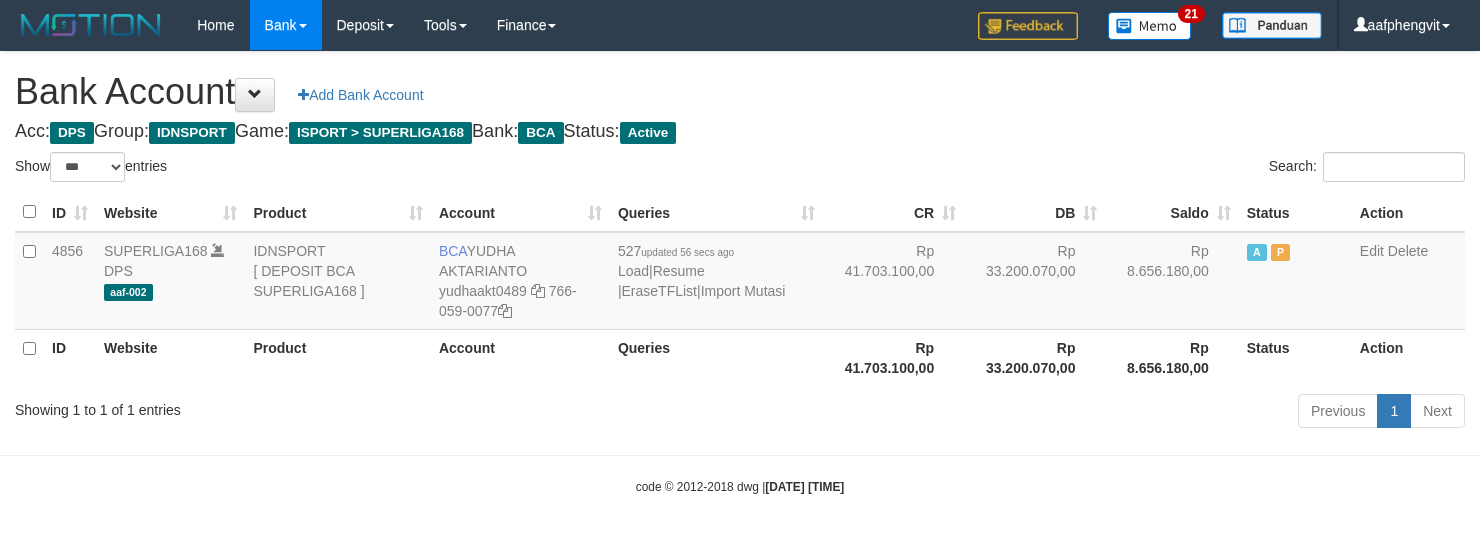 select on "***" 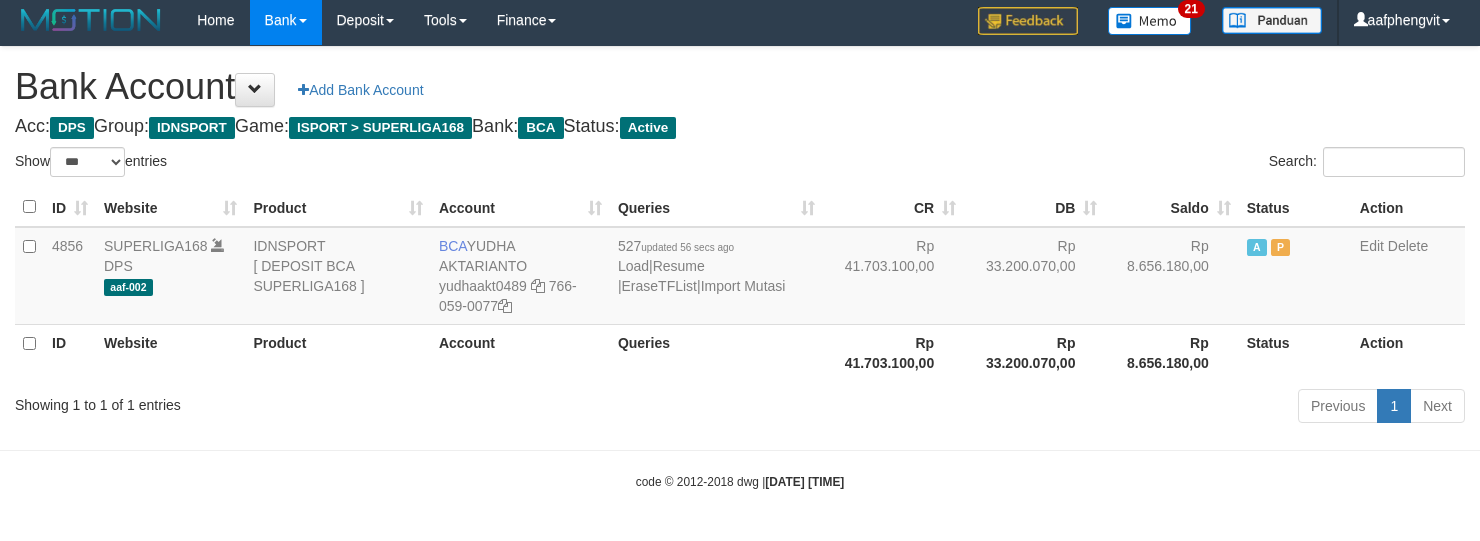click on "Bank Account
Add Bank Account
Acc: 										 DPS
Group:   IDNSPORT    		Game:   ISPORT > SUPERLIGA168    		Bank:   BCA    		Status:  Active
Filter Account Type
*******
***
**
***
DPS
SELECT ALL  SELECT TYPE  - ALL -
DPS
WD
TMP
Filter Product
*******
******
********
********
*******
********
IDNSPORT
SELECT ALL  SELECT GROUP  - ALL -
BETHUB
IDNPOKER
IDNSPORT
IDNTOTO
LOADONLY
Filter Website
*******" at bounding box center (740, 238) 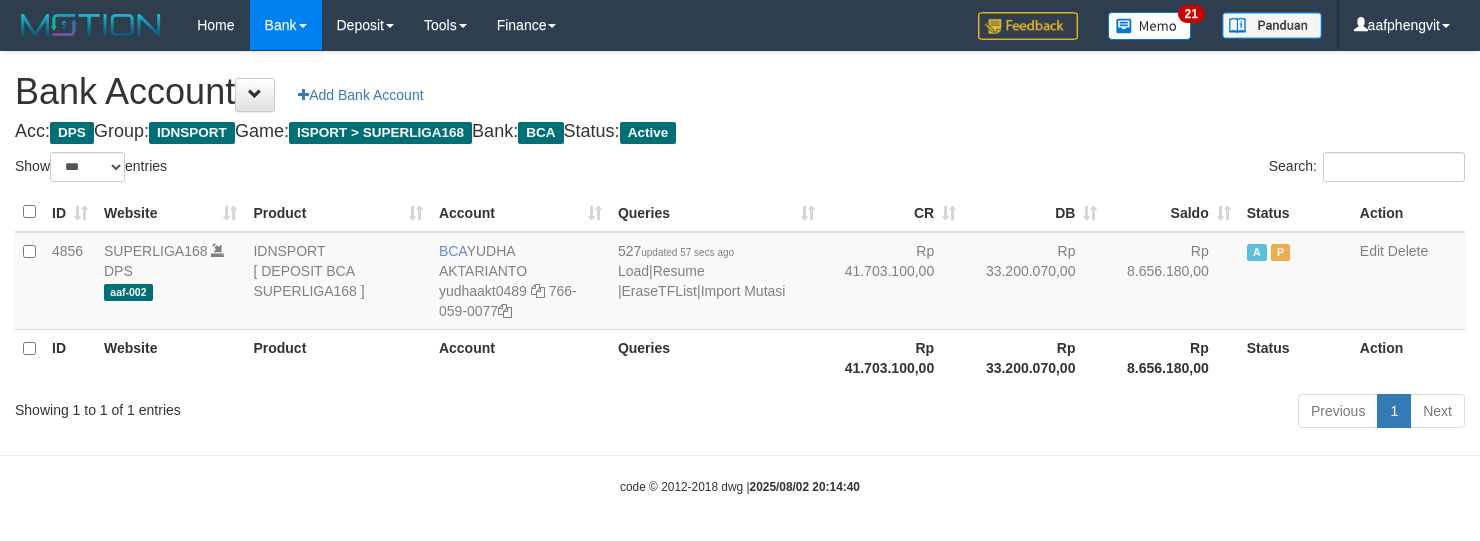 select on "***" 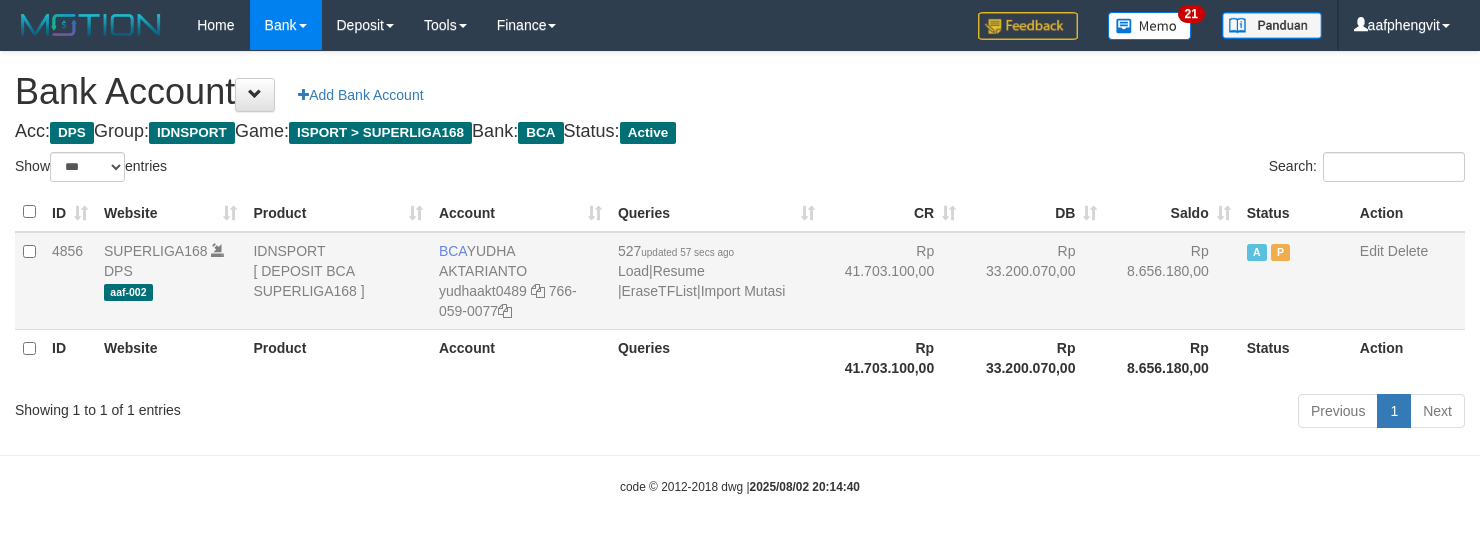 scroll, scrollTop: 6, scrollLeft: 0, axis: vertical 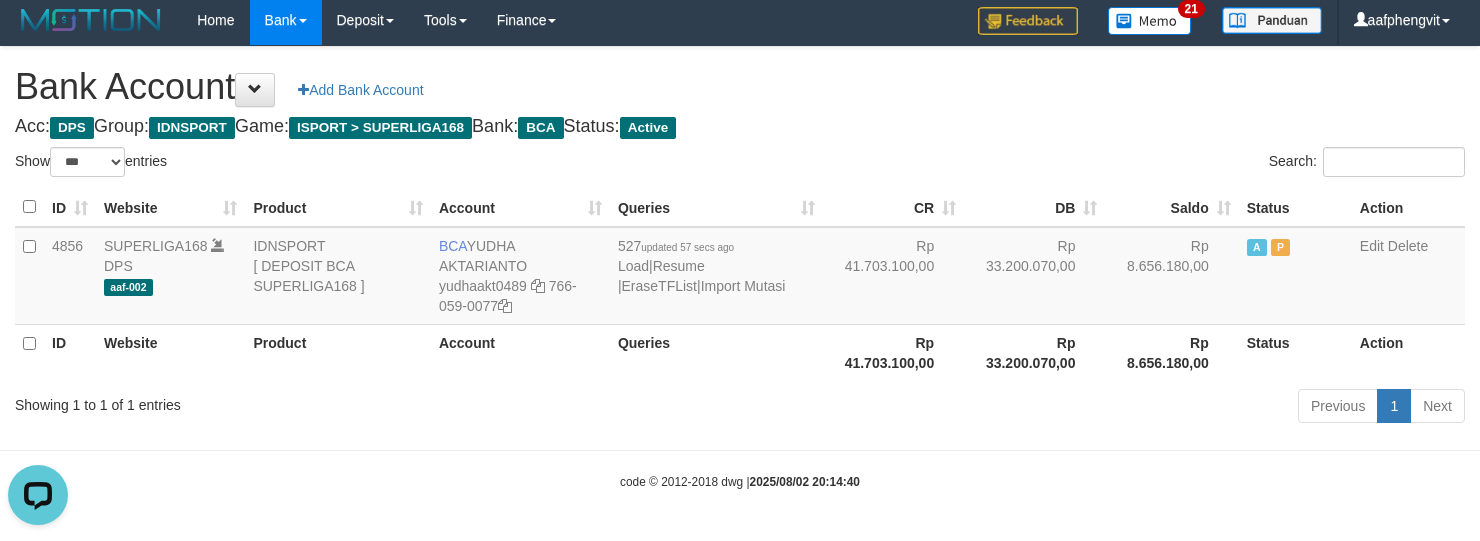 drag, startPoint x: 981, startPoint y: 368, endPoint x: 948, endPoint y: 350, distance: 37.589893 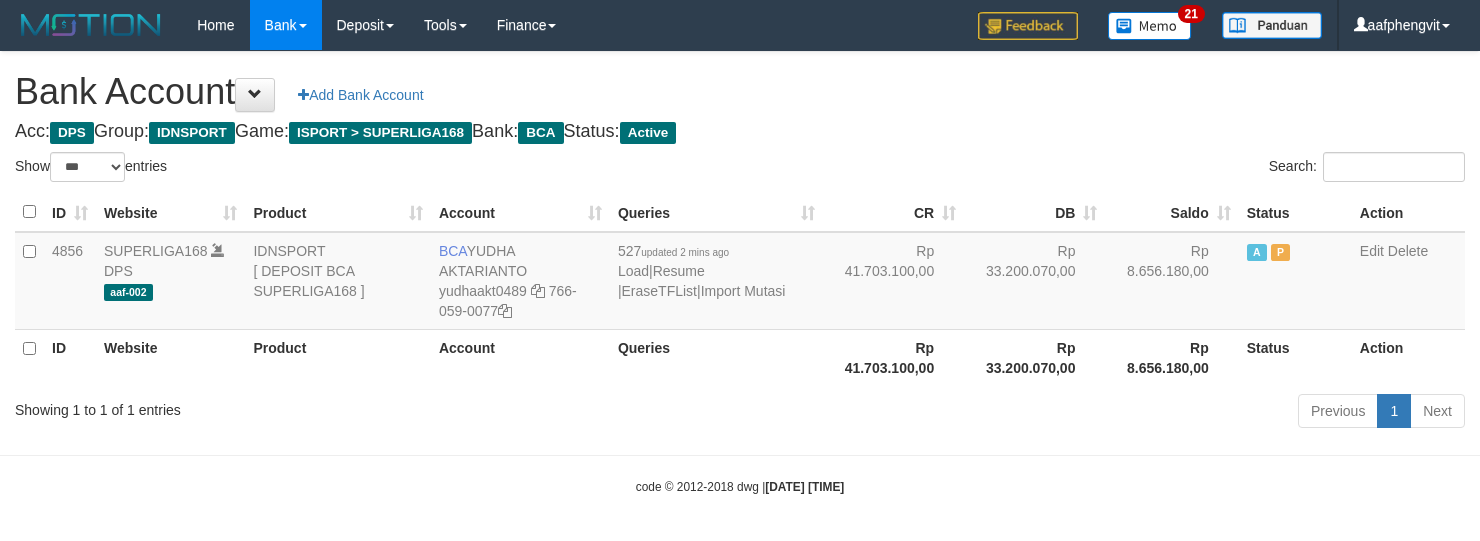 select on "***" 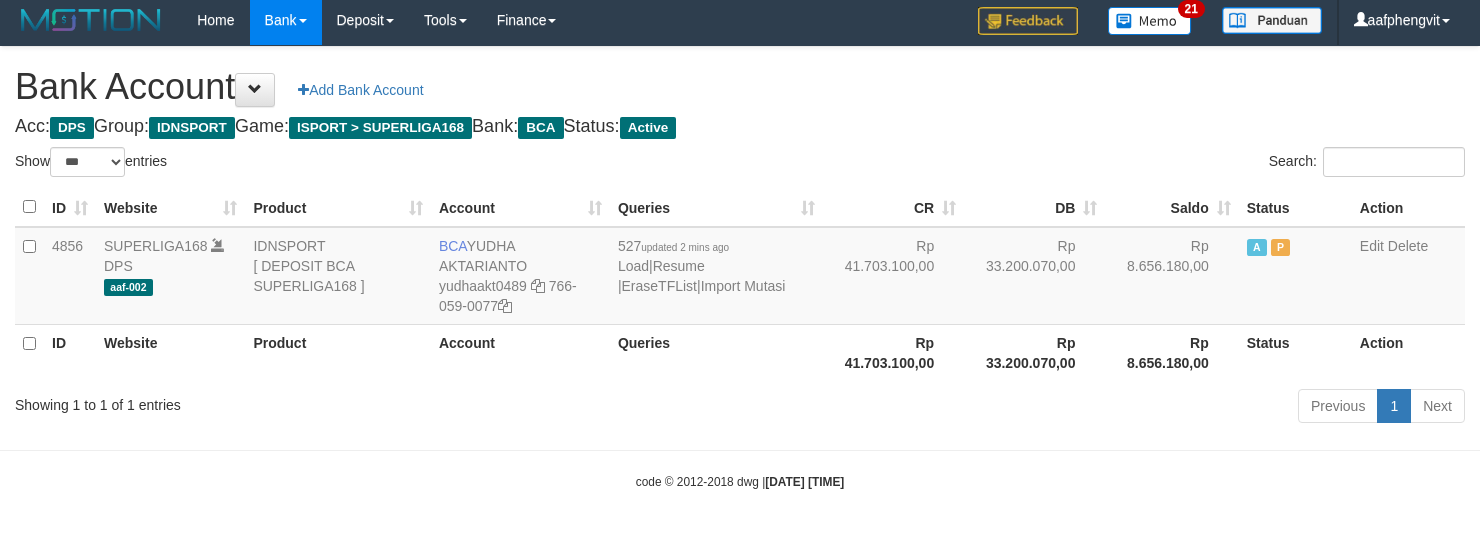 drag, startPoint x: 697, startPoint y: 426, endPoint x: 661, endPoint y: 365, distance: 70.83079 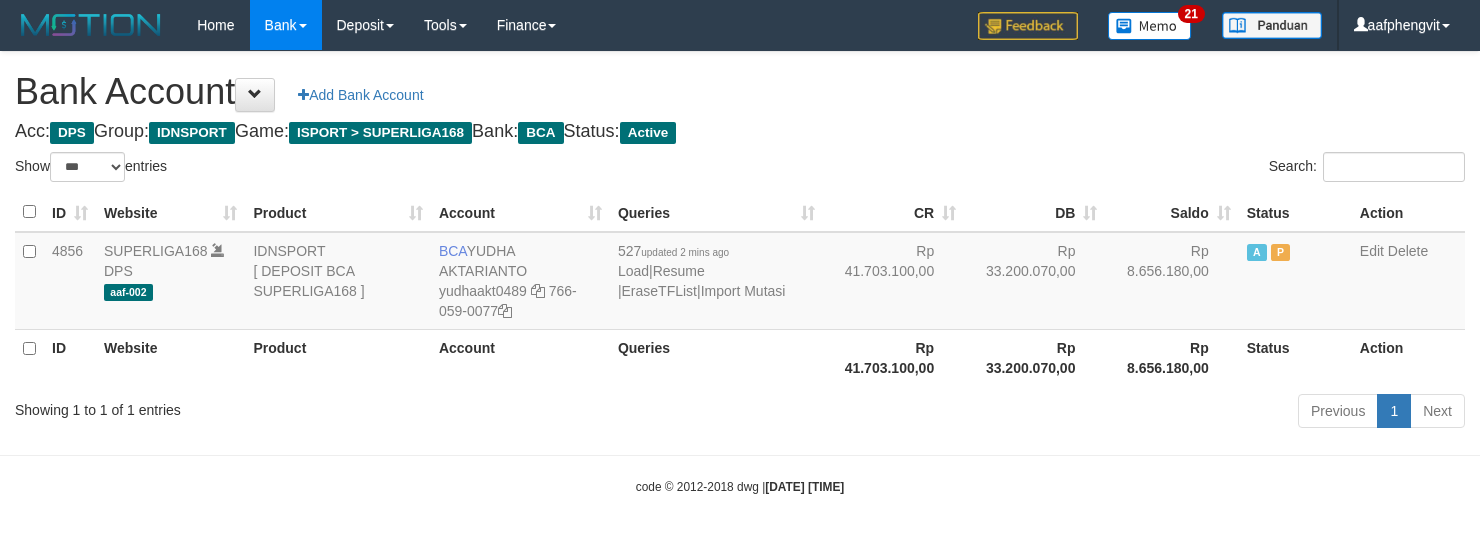 select on "***" 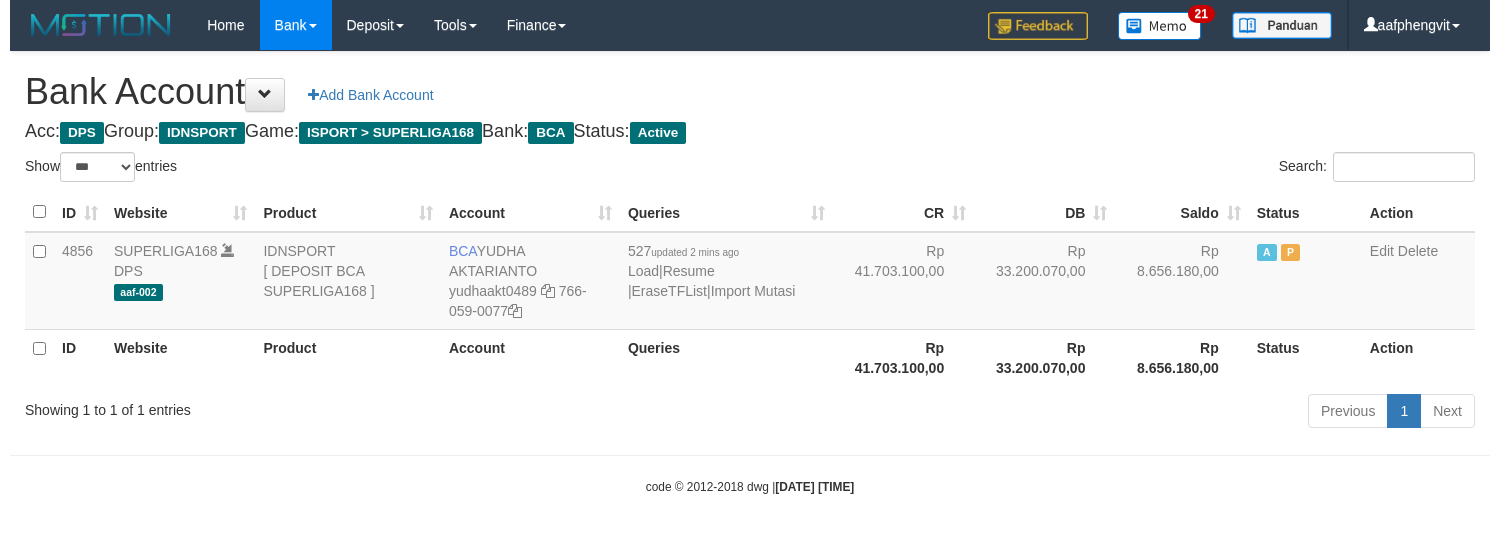 scroll, scrollTop: 6, scrollLeft: 0, axis: vertical 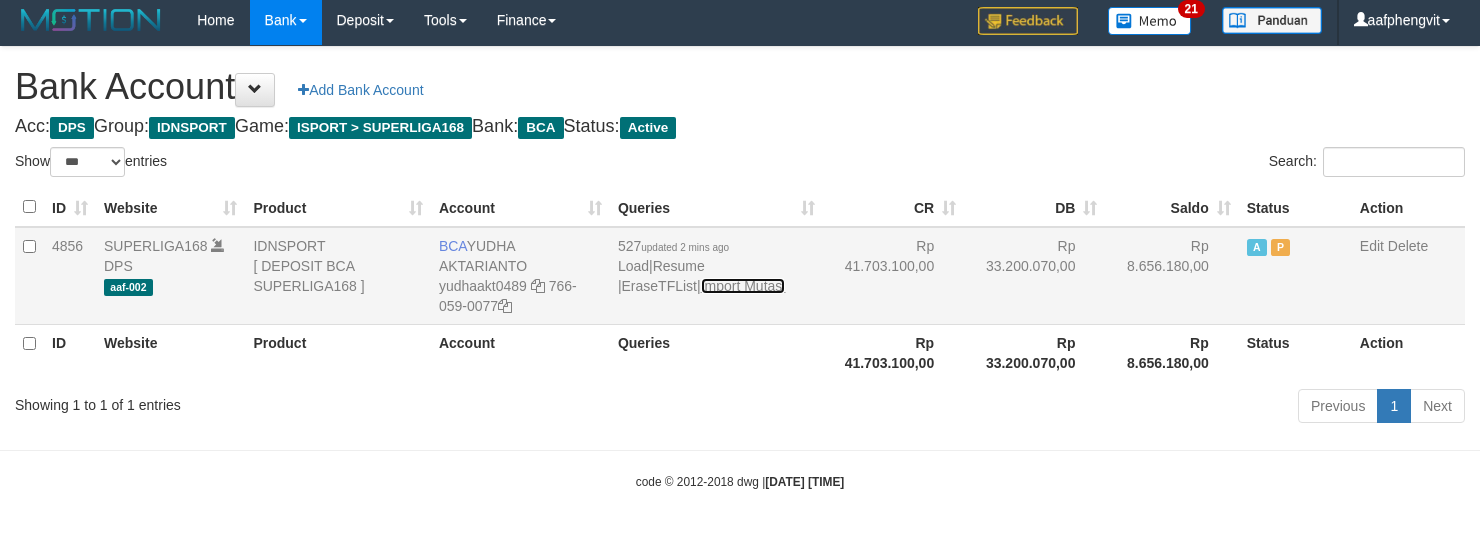 click on "Import Mutasi" at bounding box center (743, 286) 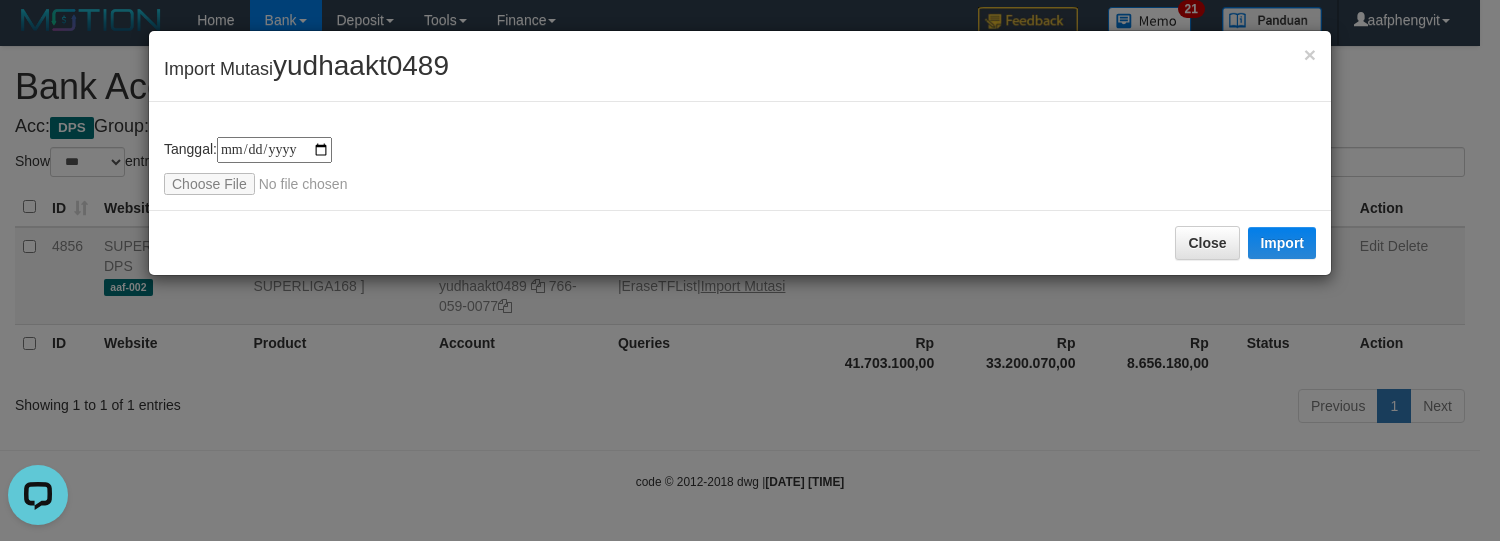 scroll, scrollTop: 0, scrollLeft: 0, axis: both 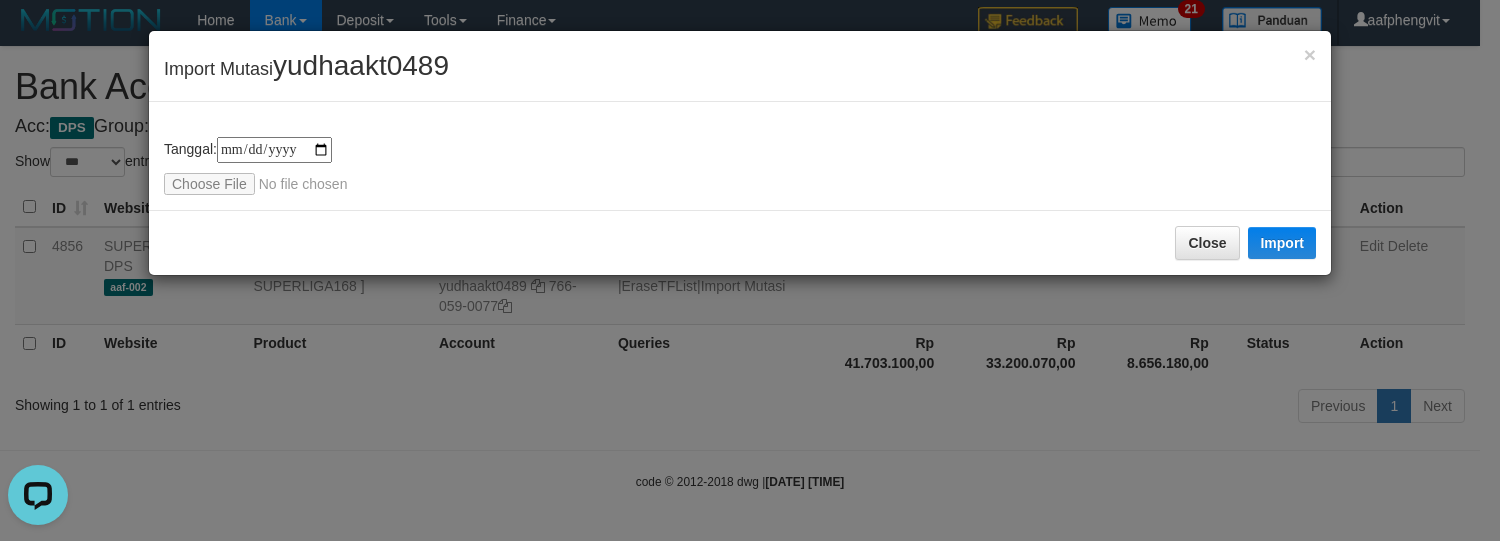 click on "Close
Import" at bounding box center (740, 242) 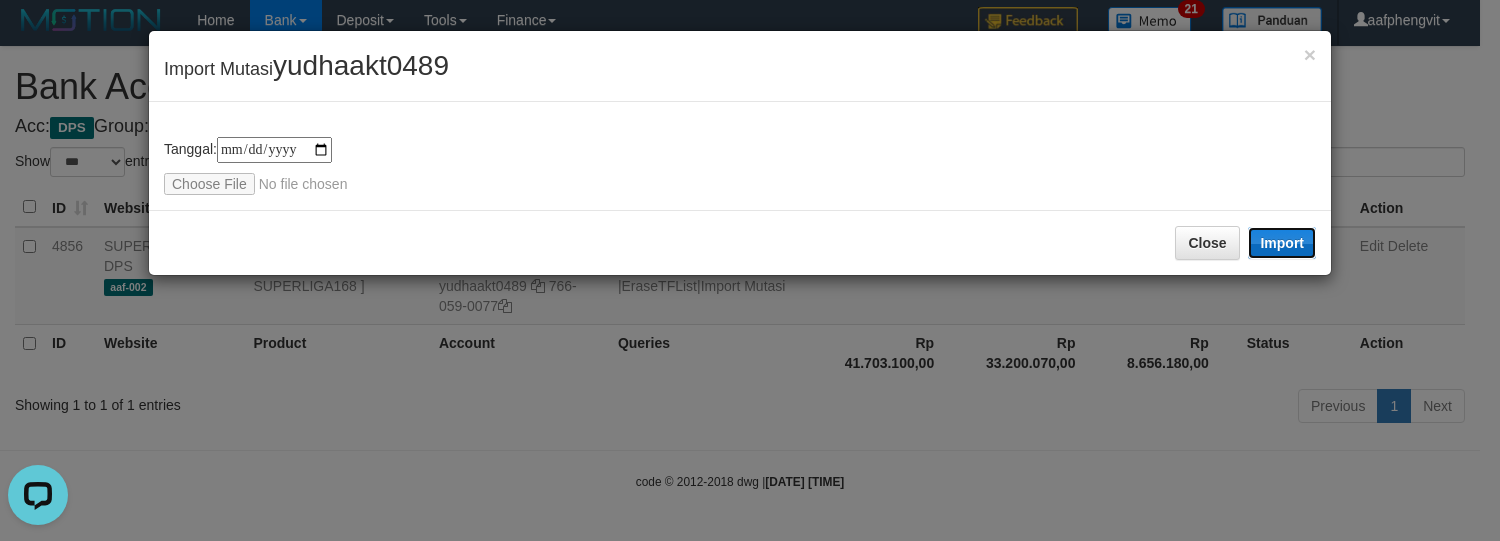click on "Import" at bounding box center (1282, 243) 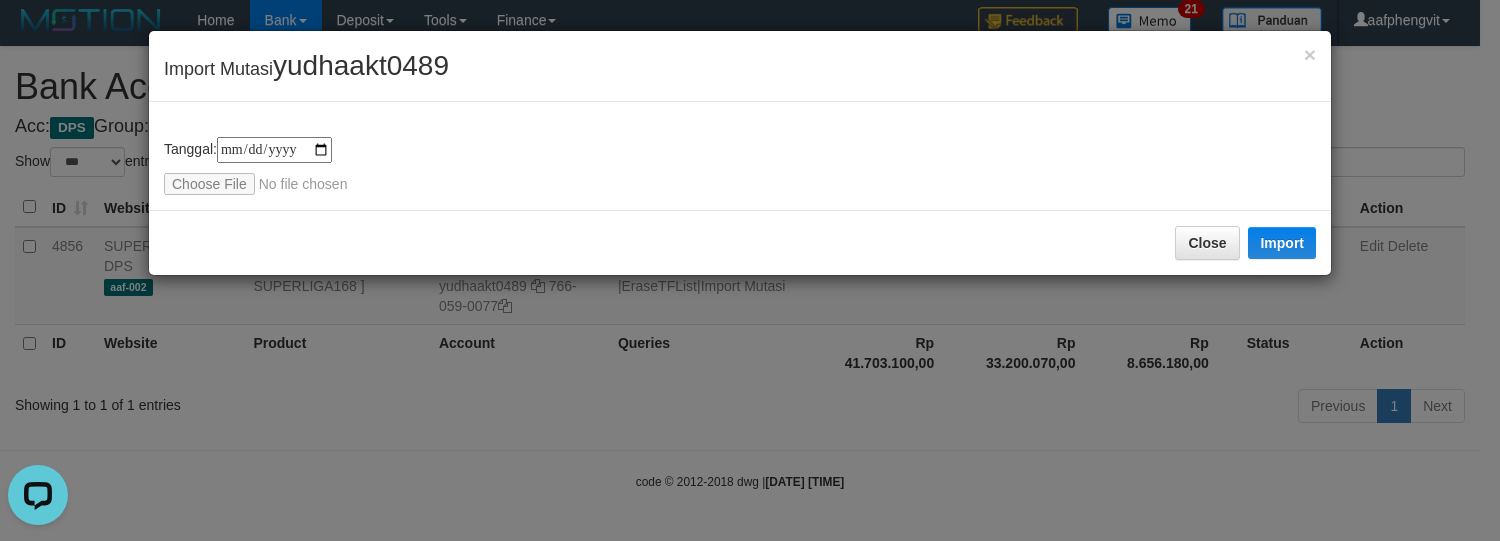 click on "**********" at bounding box center [740, 156] 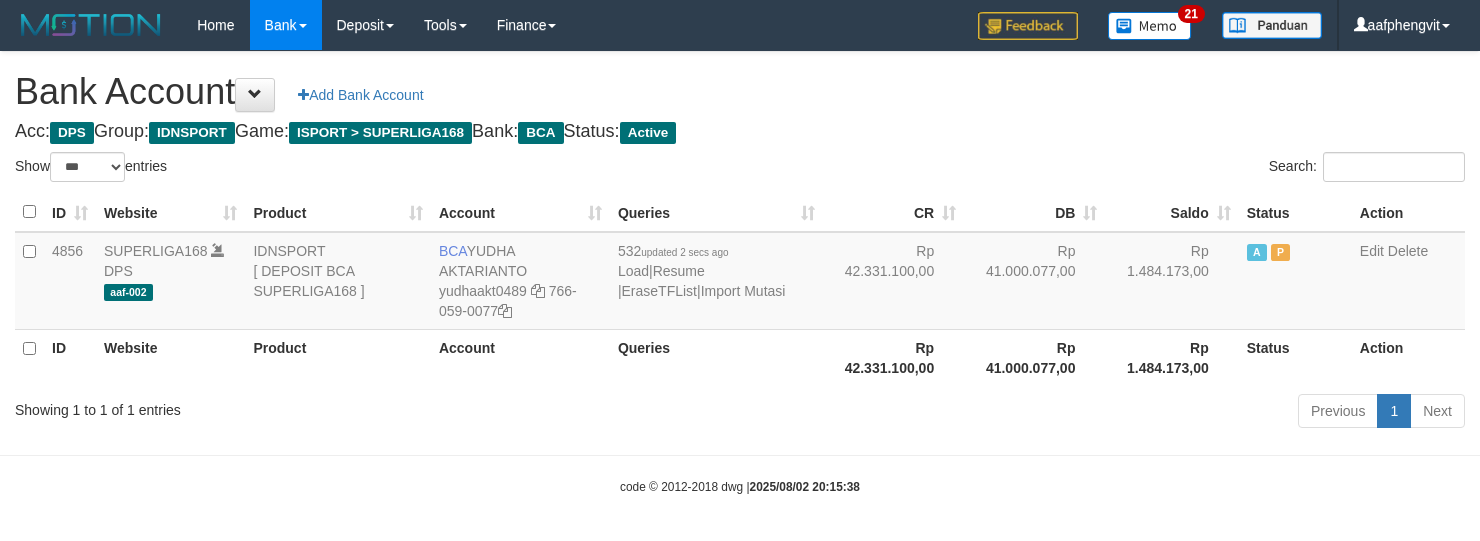 select on "***" 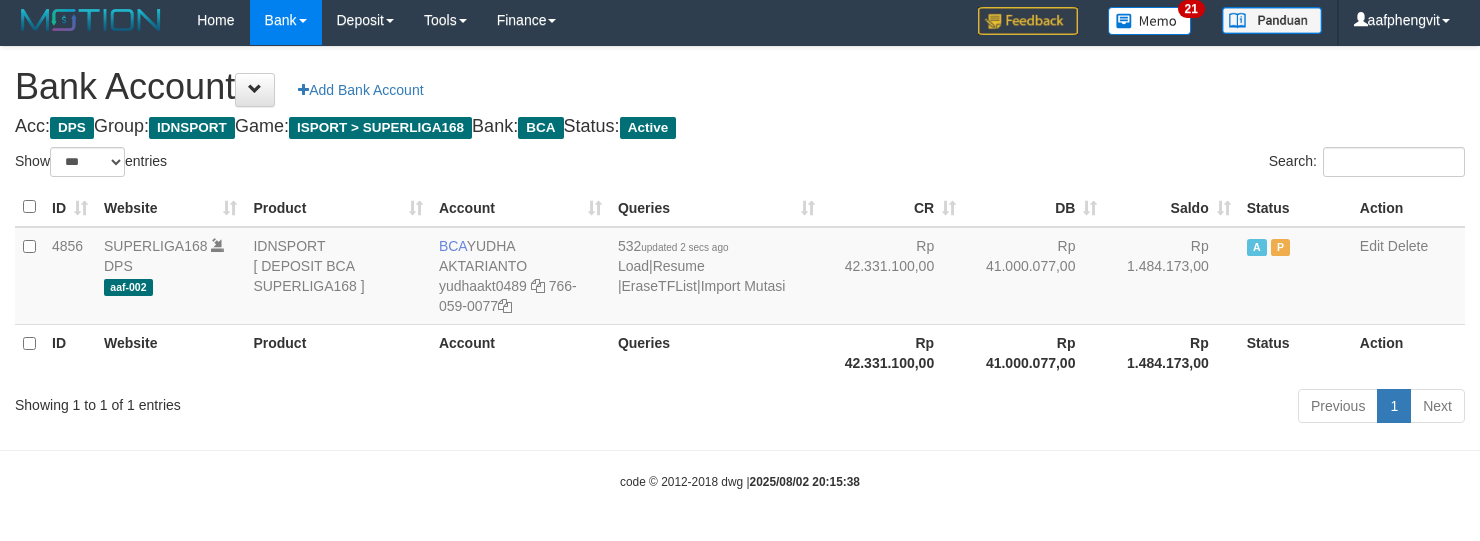 scroll, scrollTop: 0, scrollLeft: 0, axis: both 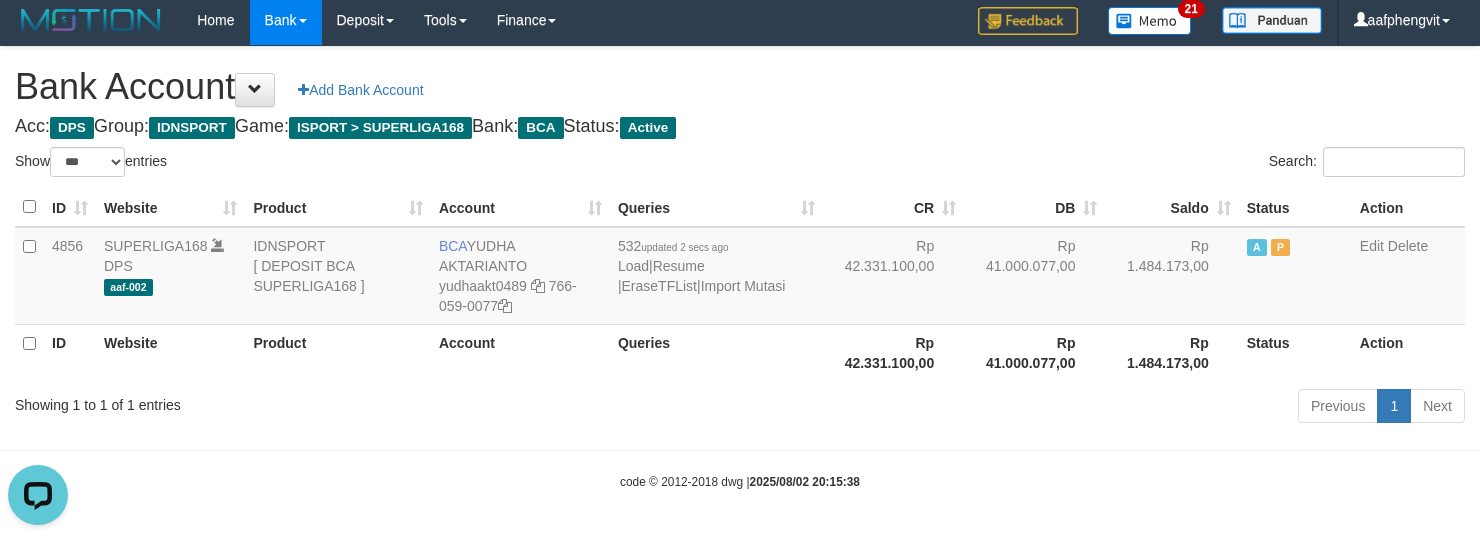 click on "Queries" at bounding box center (716, 352) 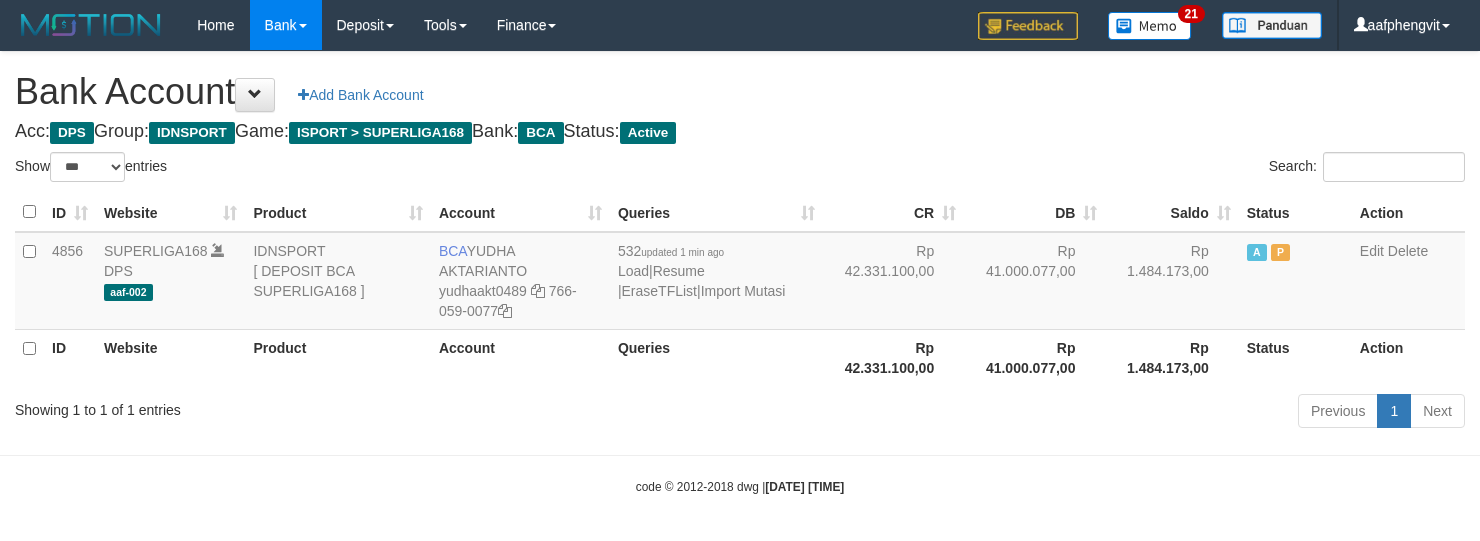 select on "***" 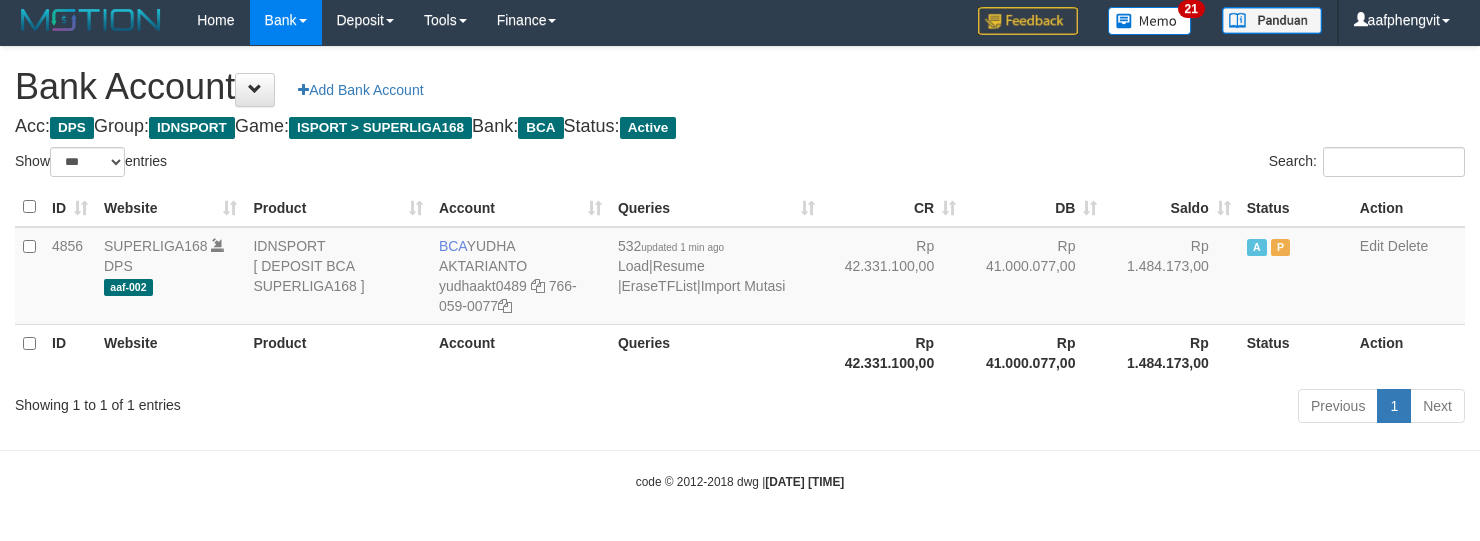 click on "Show  ** ** ** *** ***  entries" at bounding box center [370, 164] 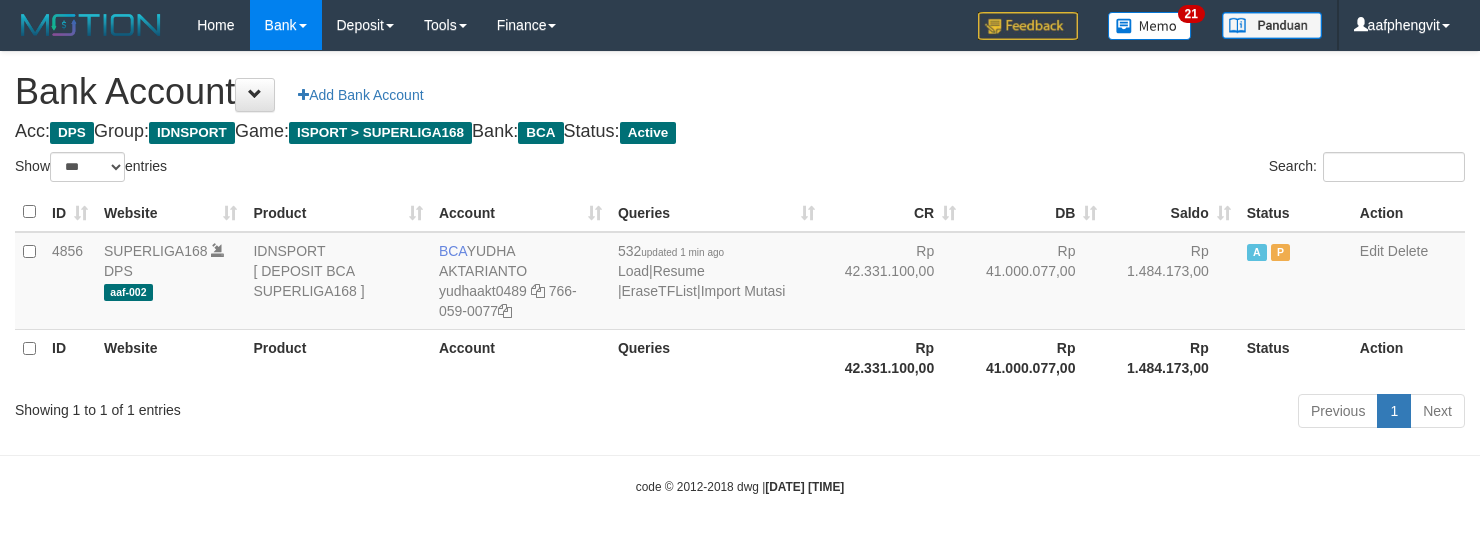 select on "***" 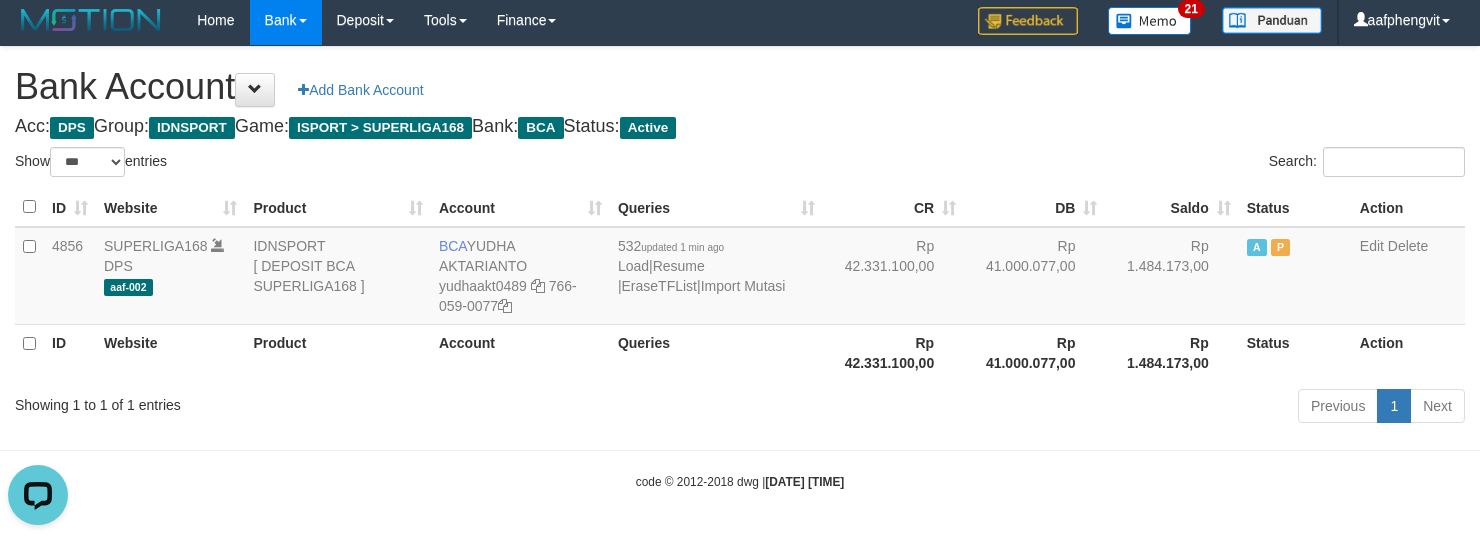 scroll, scrollTop: 0, scrollLeft: 0, axis: both 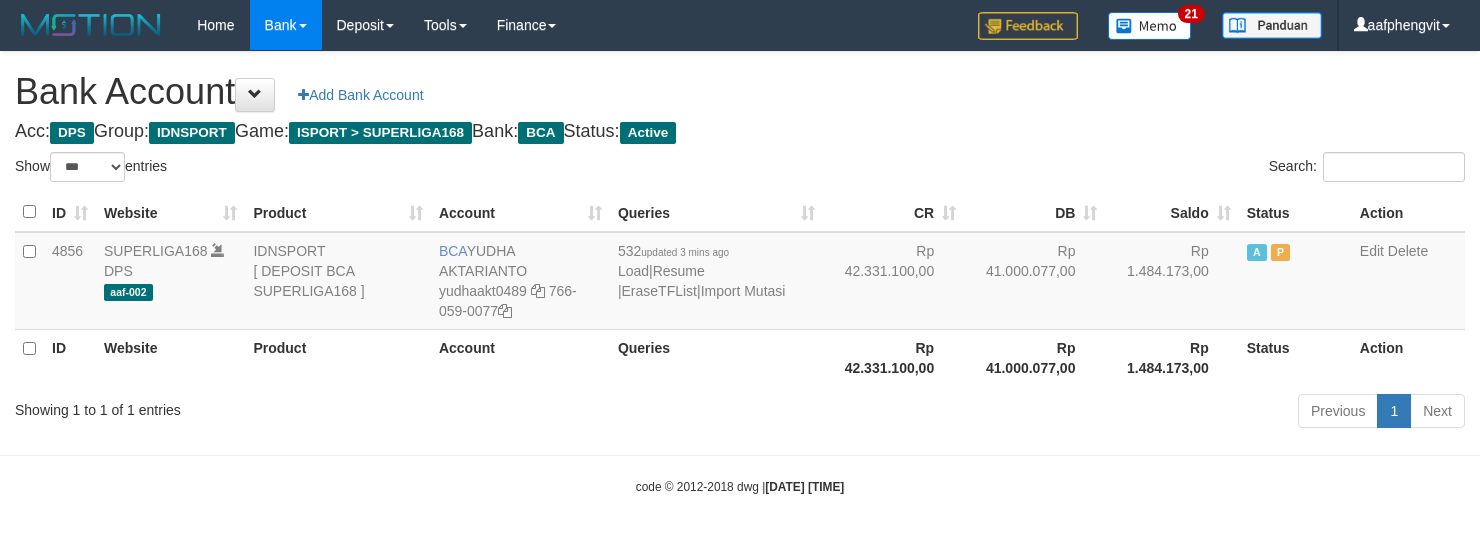 select on "***" 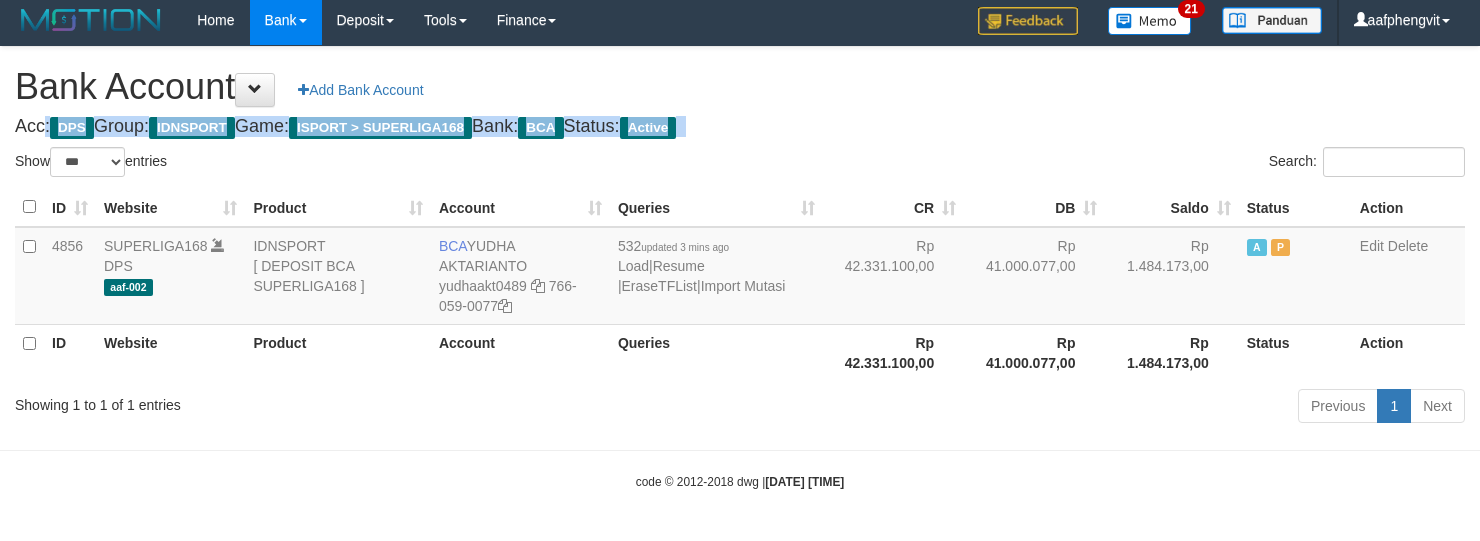 click on "Bank Account
Add Bank Account
Acc: 										 DPS
Group:   IDNSPORT    		Game:   ISPORT > SUPERLIGA168    		Bank:   BCA    		Status:  Active
Filter Account Type
*******
***
**
***
DPS
SELECT ALL  SELECT TYPE  - ALL -
DPS
WD
TMP
Filter Product
*******
******
********
********
*******
********
IDNSPORT
SELECT ALL  SELECT GROUP  - ALL -
BETHUB
IDNPOKER
IDNSPORT
IDNTOTO
LOADONLY
Filter Website
*******" at bounding box center (740, 238) 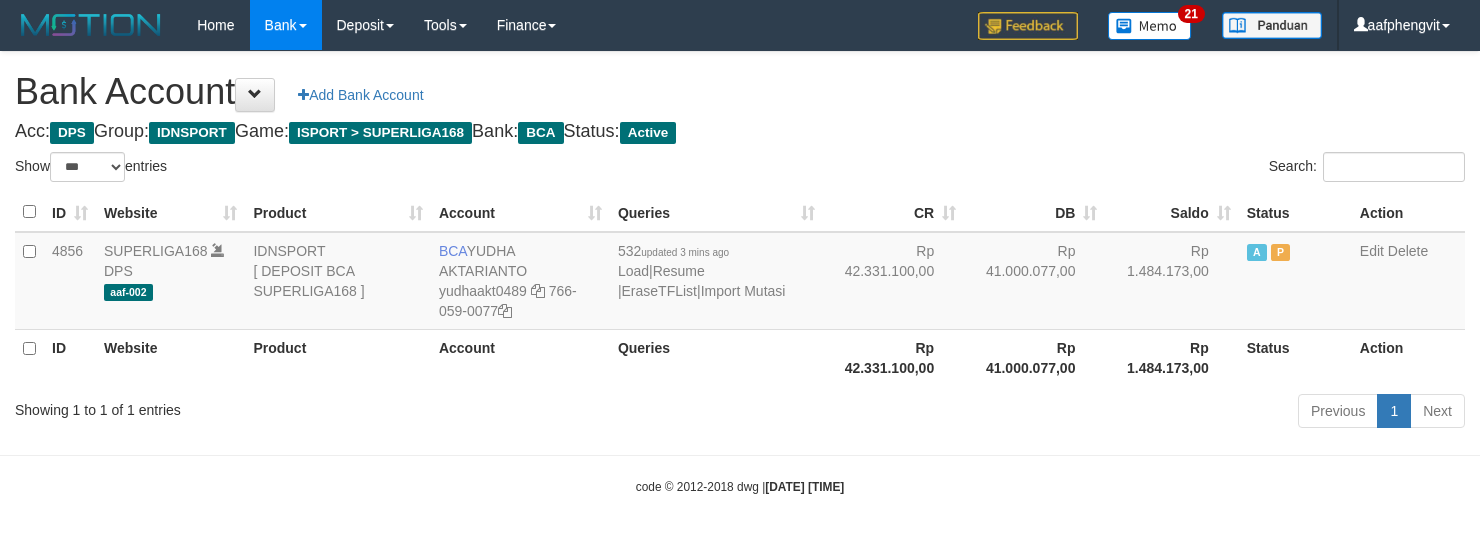 select on "***" 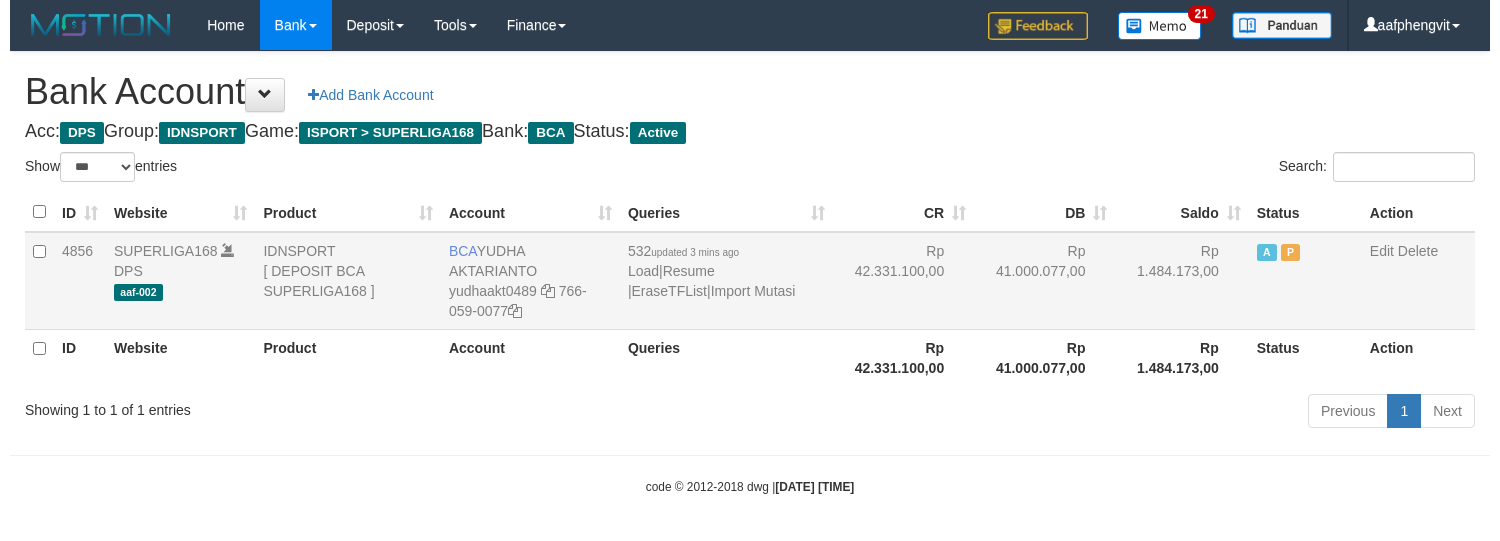 scroll, scrollTop: 6, scrollLeft: 0, axis: vertical 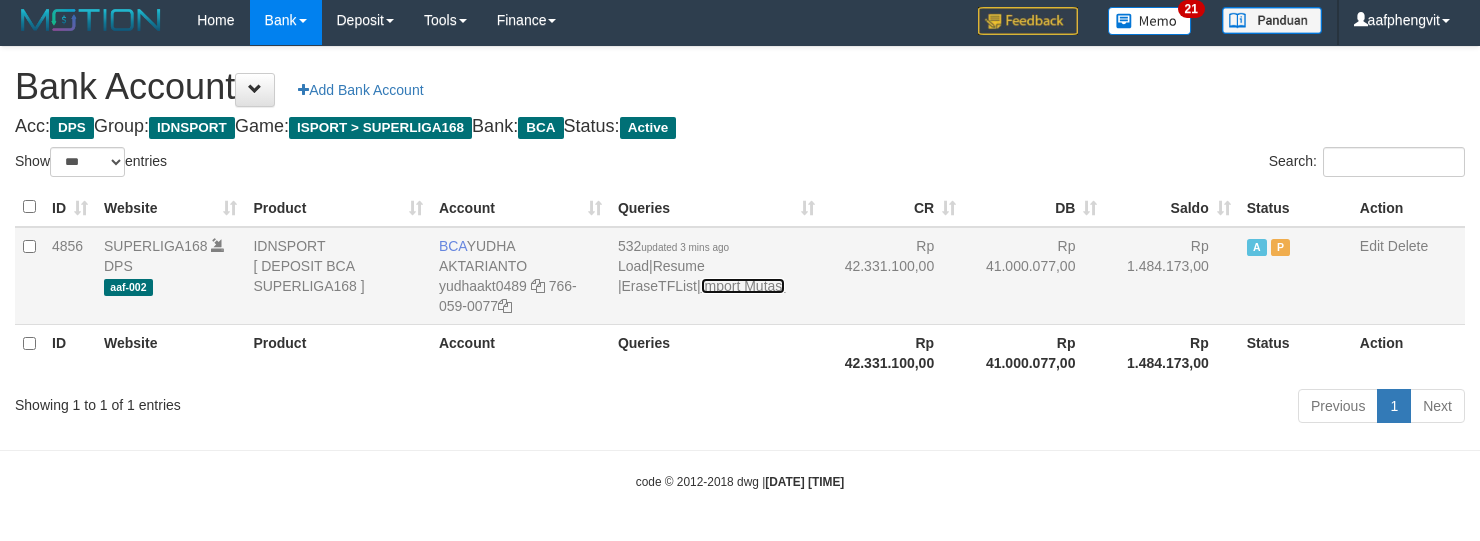 click on "Import Mutasi" at bounding box center [743, 286] 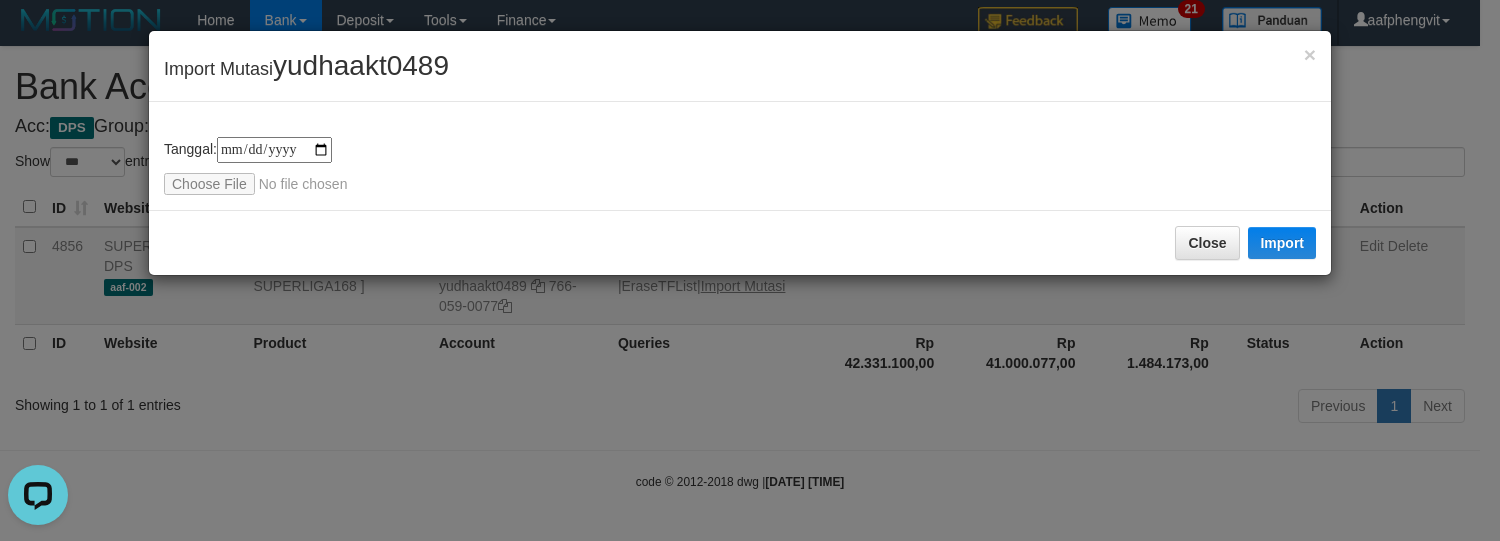 scroll, scrollTop: 0, scrollLeft: 0, axis: both 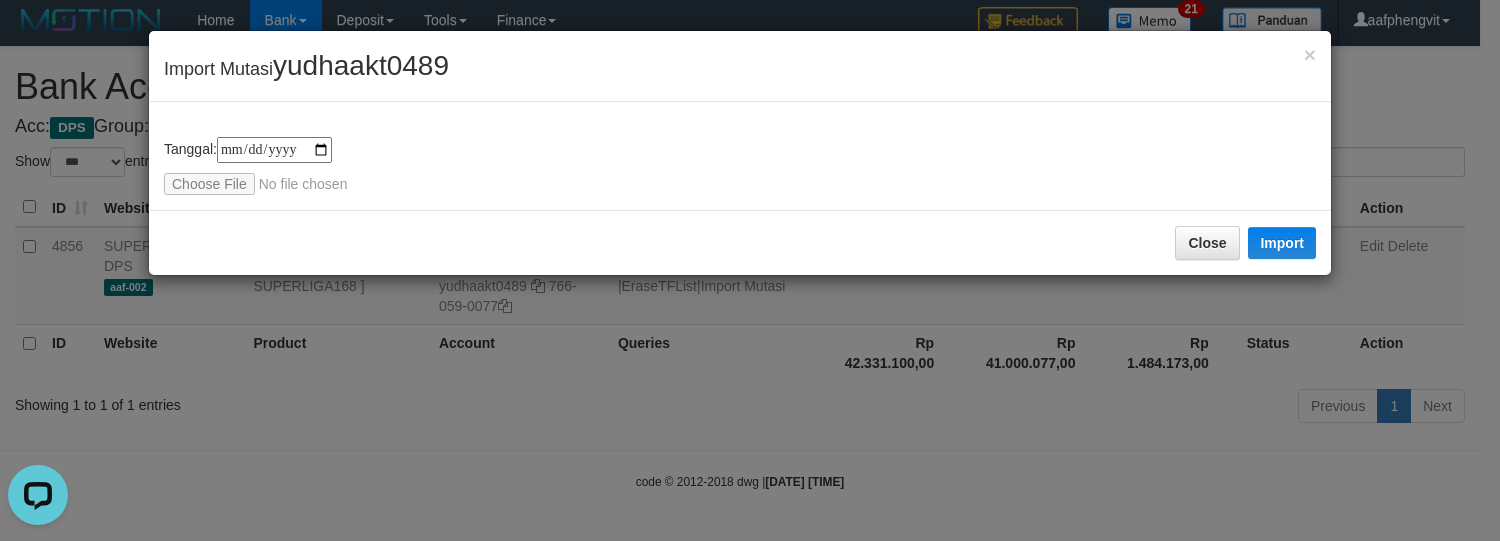click on "Close
Import" at bounding box center (740, 242) 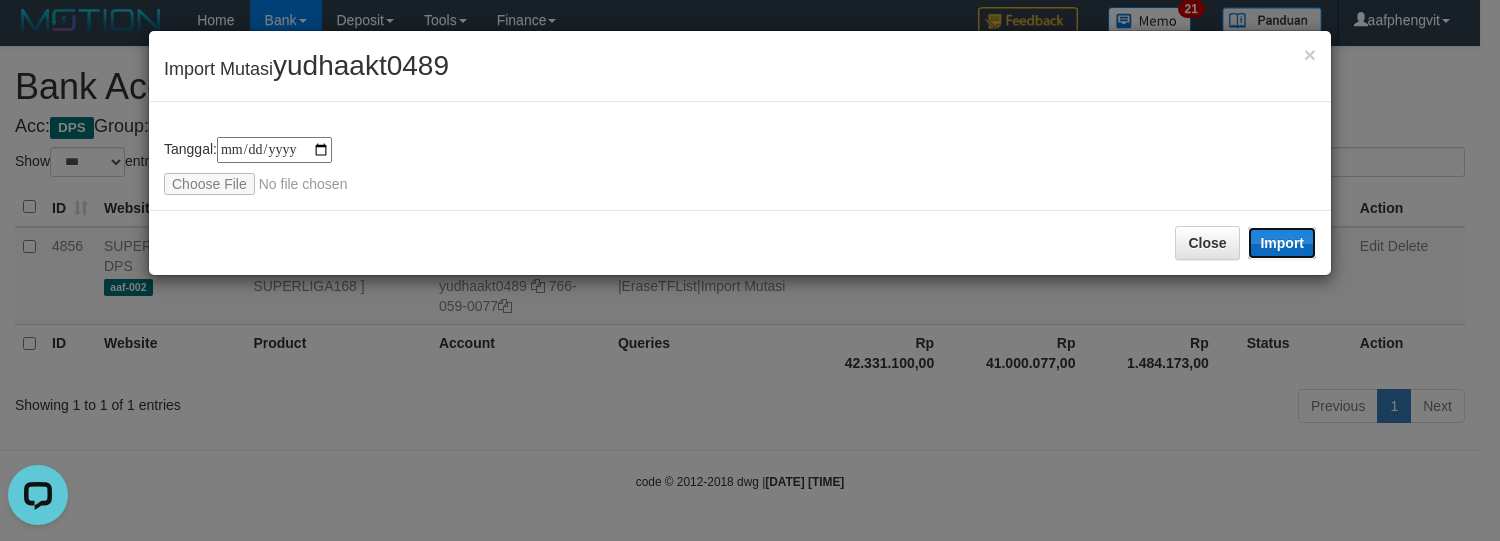 click on "Import" at bounding box center [1282, 243] 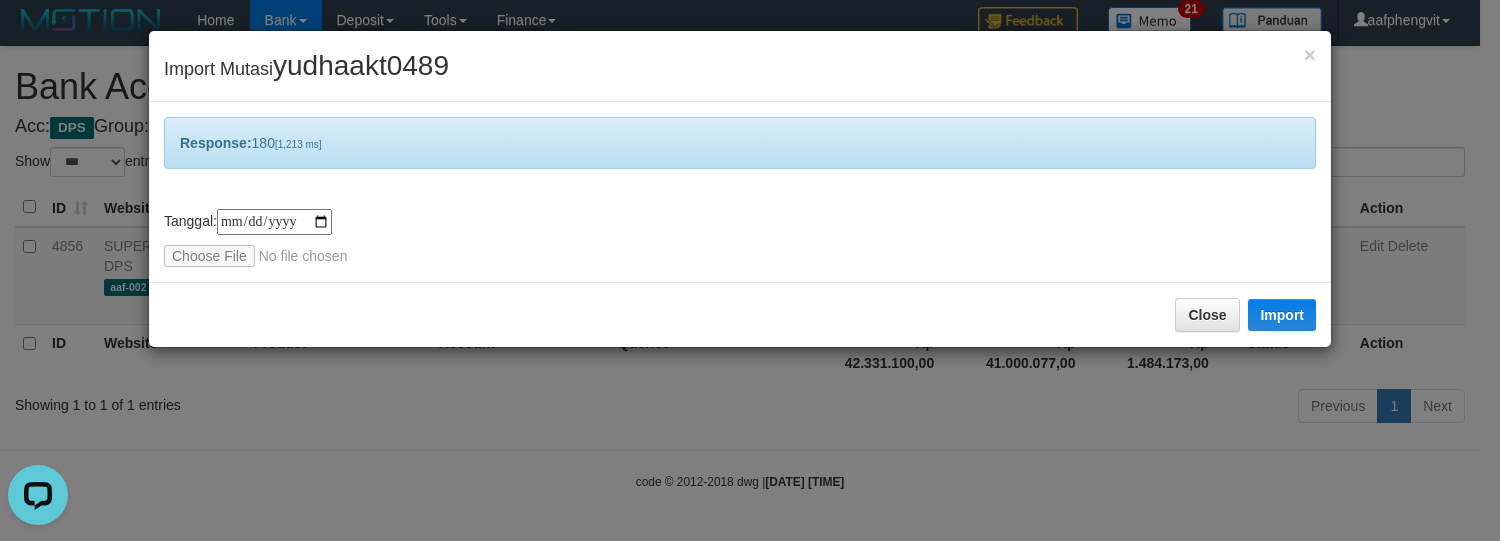 click on "Response:  180  [1,213 ms]" at bounding box center (740, 143) 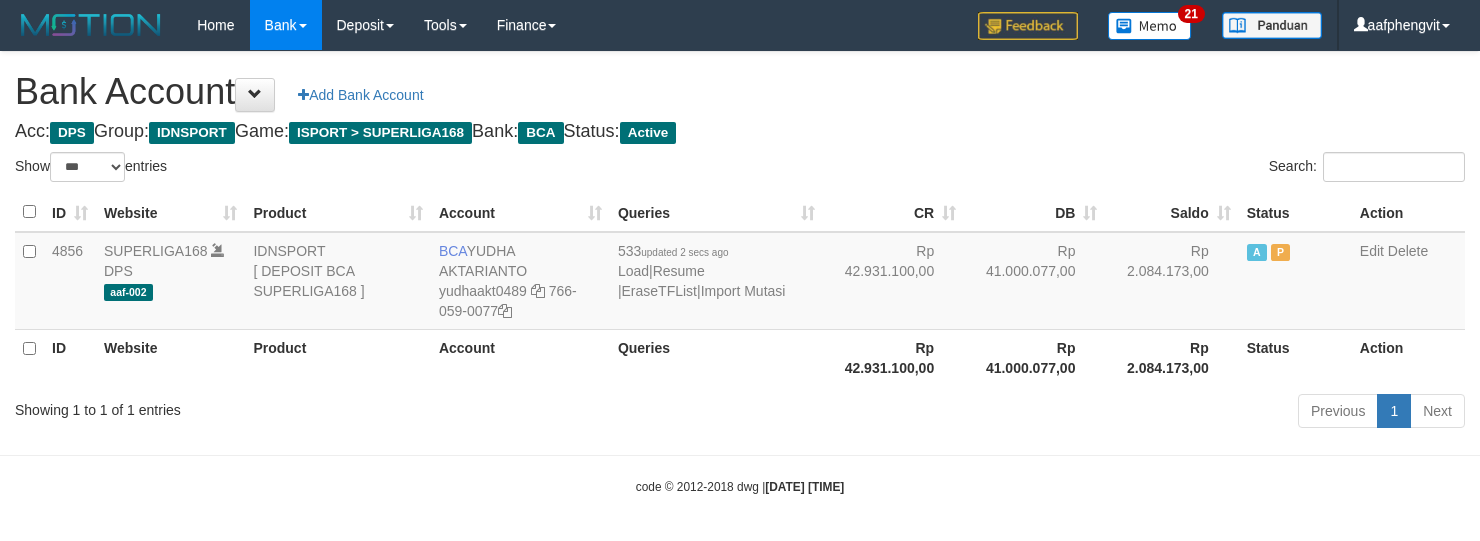 select on "***" 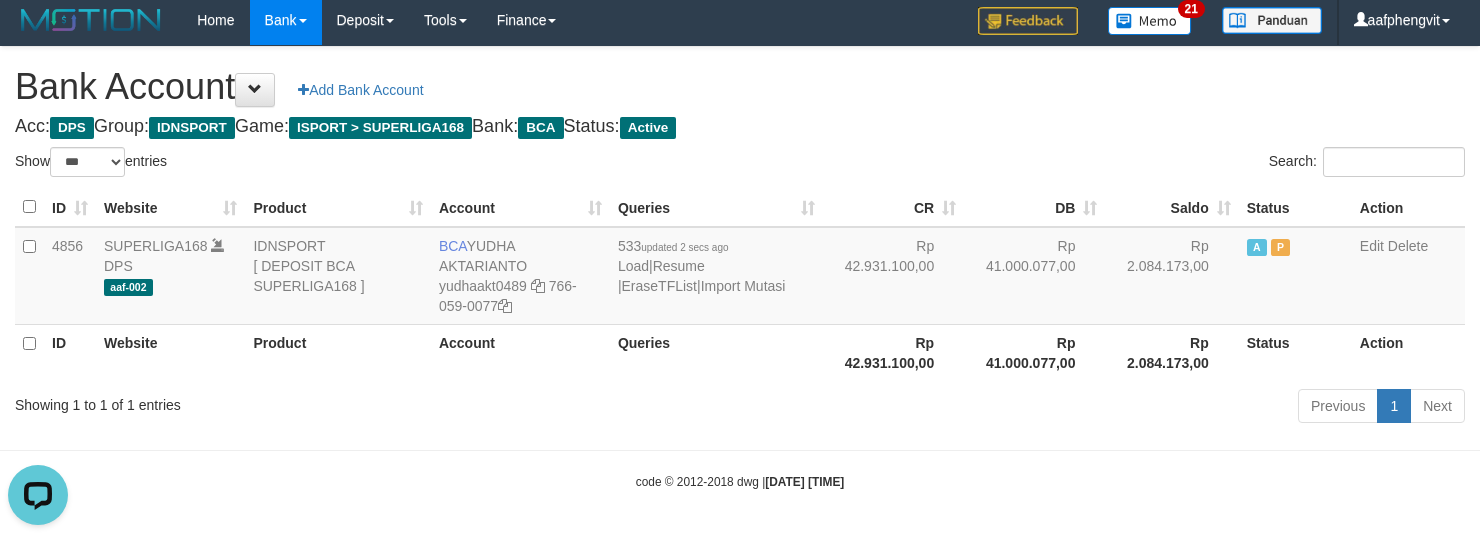 scroll, scrollTop: 0, scrollLeft: 0, axis: both 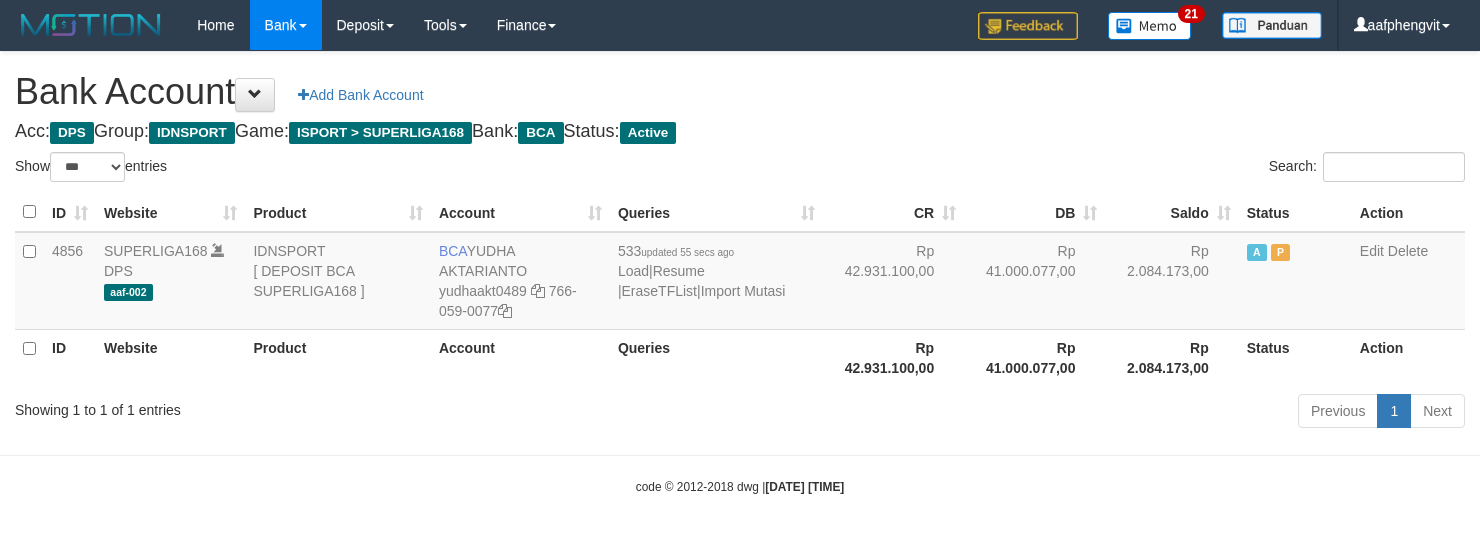 select on "***" 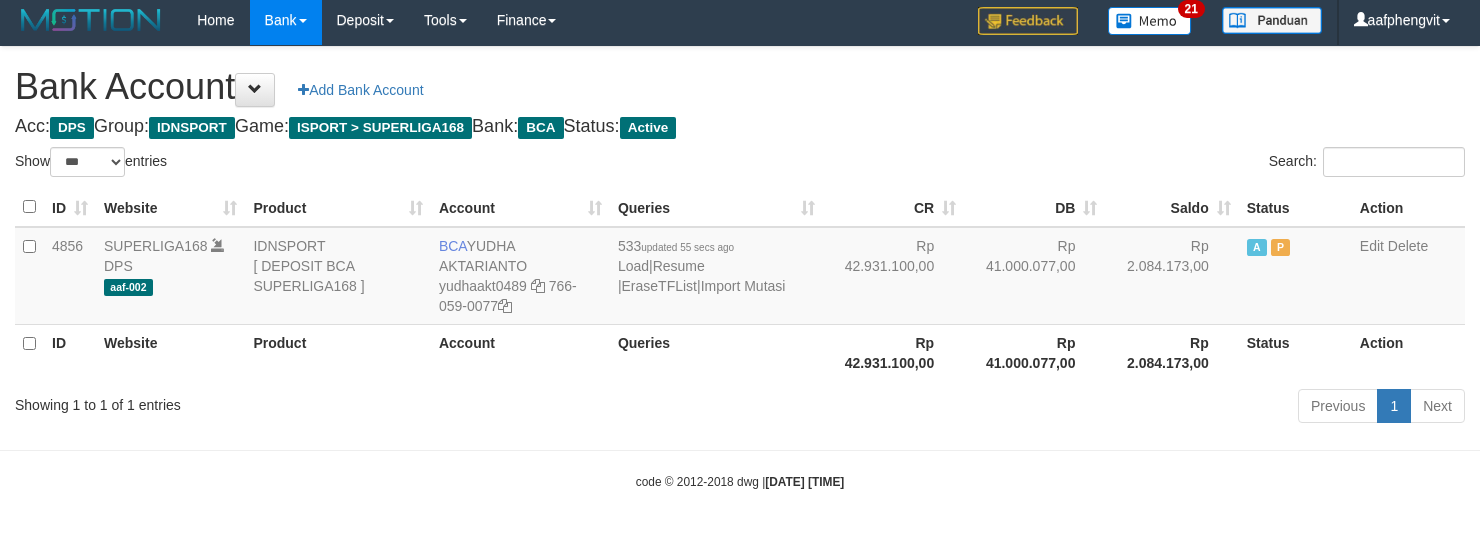 click on "Queries" at bounding box center (716, 352) 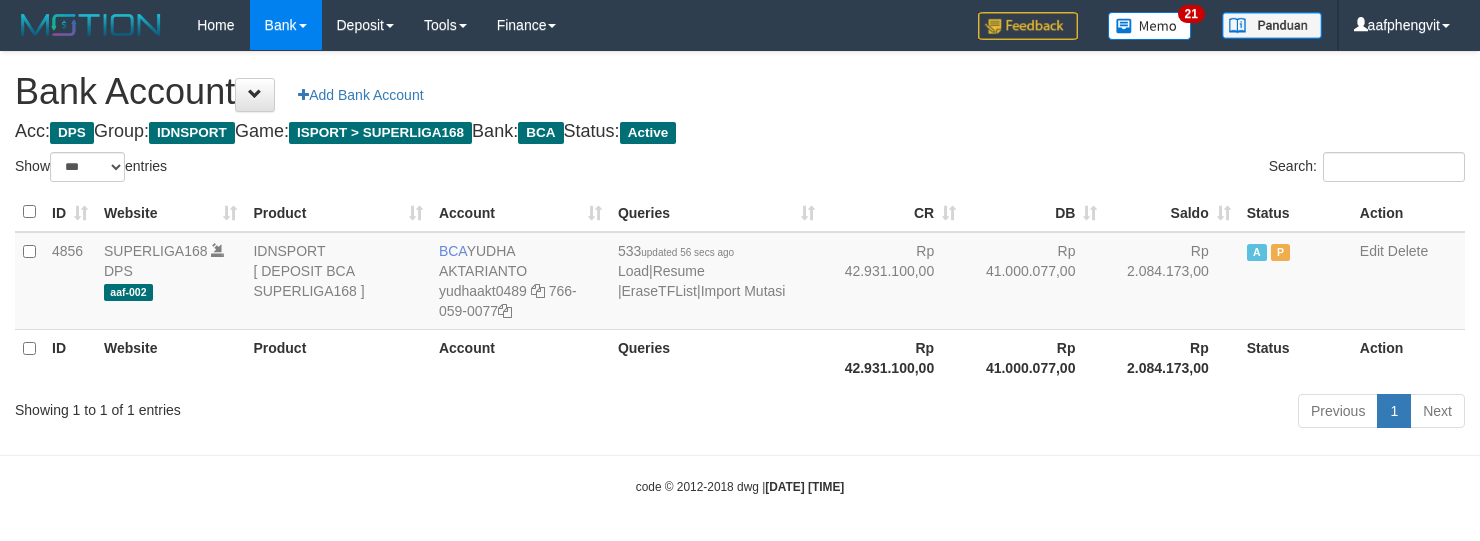 select on "***" 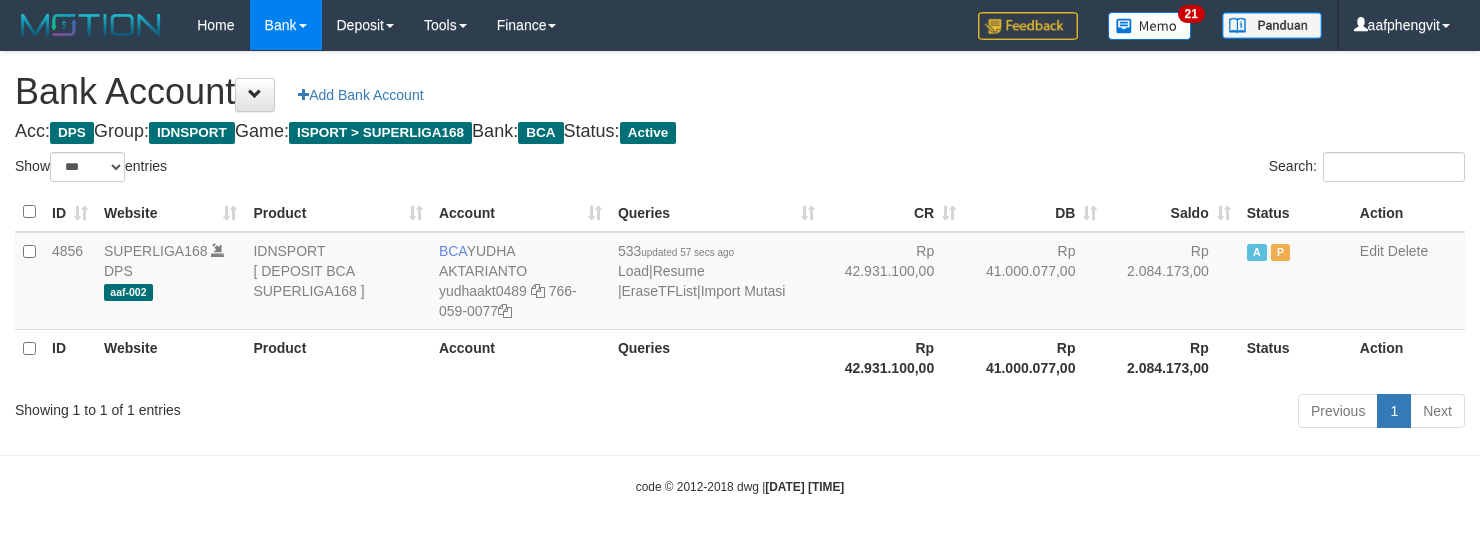 select on "***" 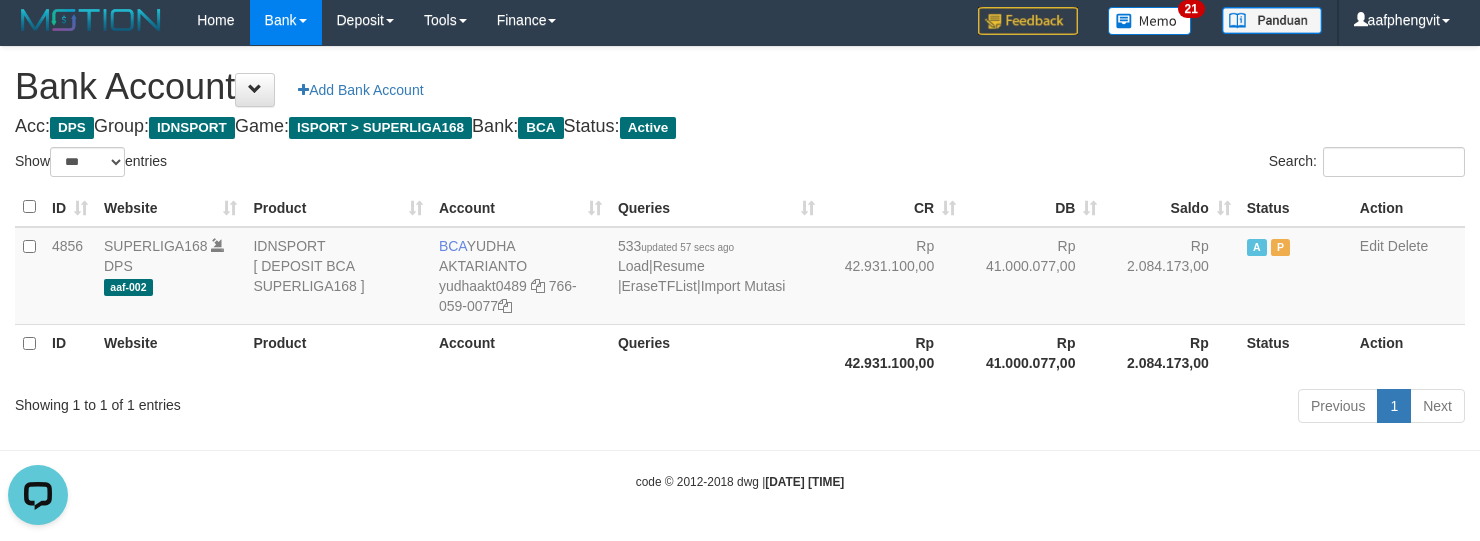 scroll, scrollTop: 0, scrollLeft: 0, axis: both 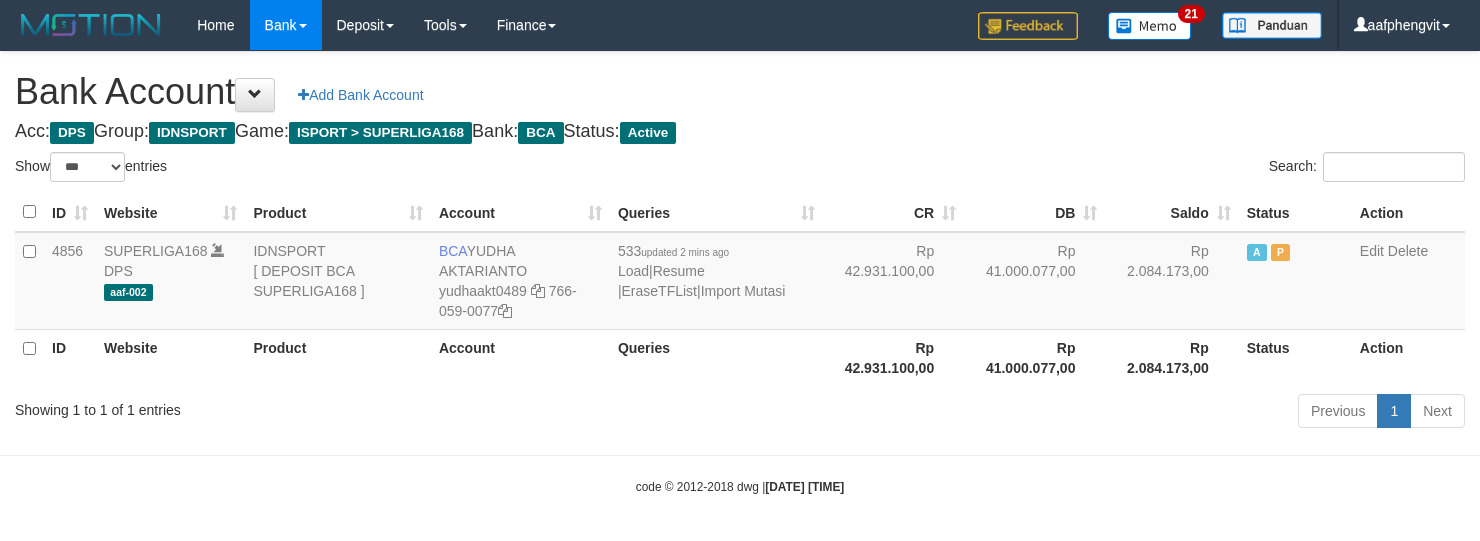 select on "***" 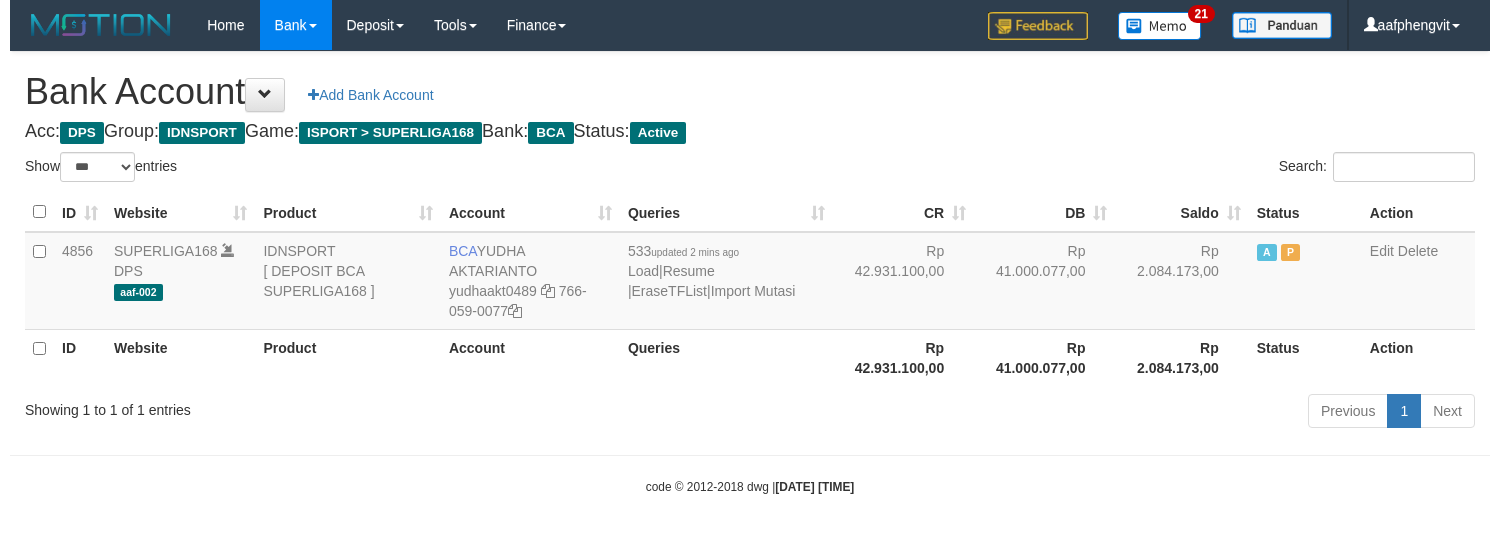 scroll, scrollTop: 6, scrollLeft: 0, axis: vertical 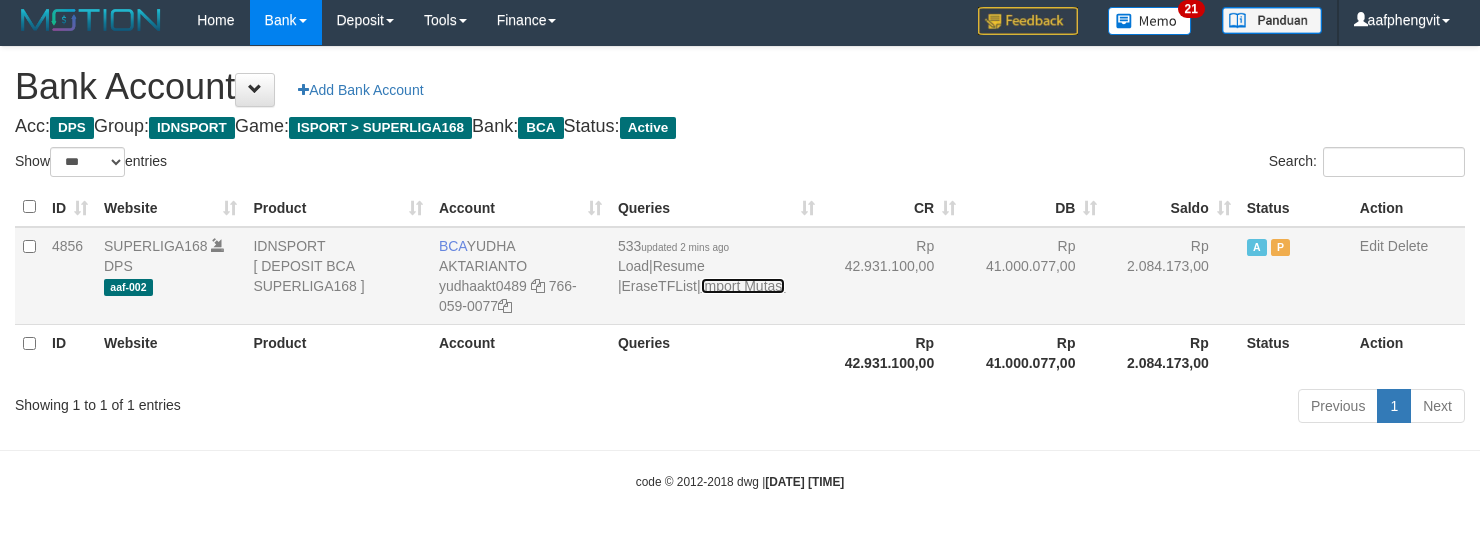 click on "Import Mutasi" at bounding box center (743, 286) 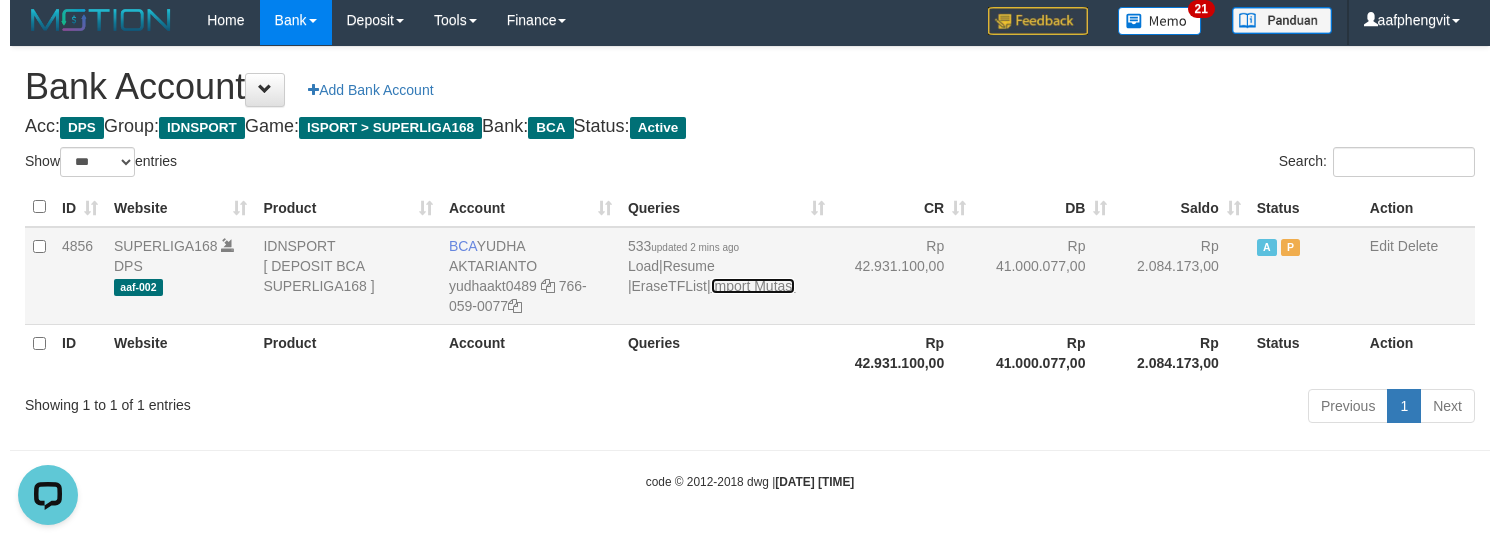 scroll, scrollTop: 0, scrollLeft: 0, axis: both 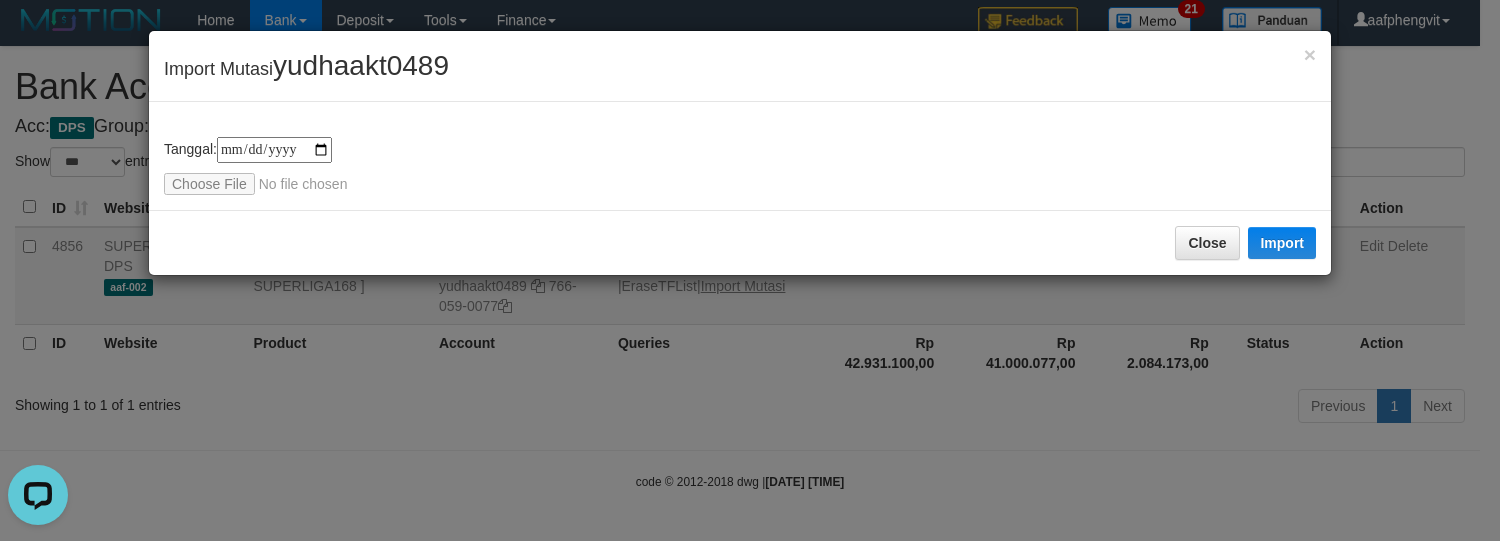 type on "**********" 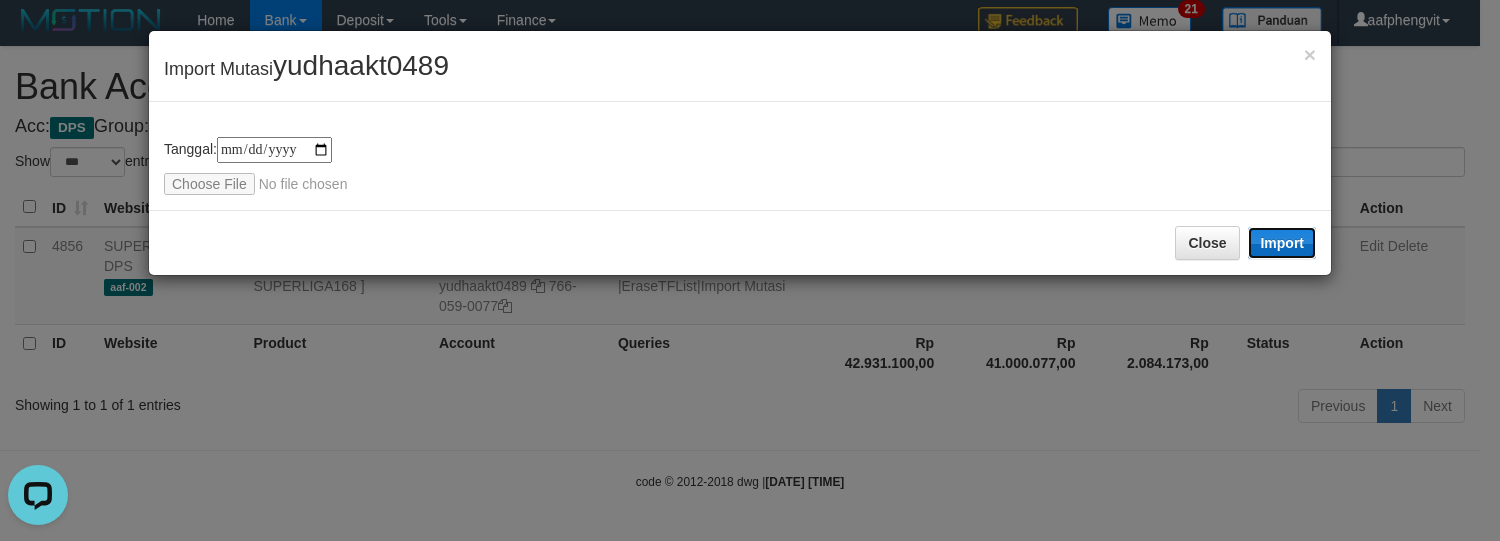 click on "Import" at bounding box center (1282, 243) 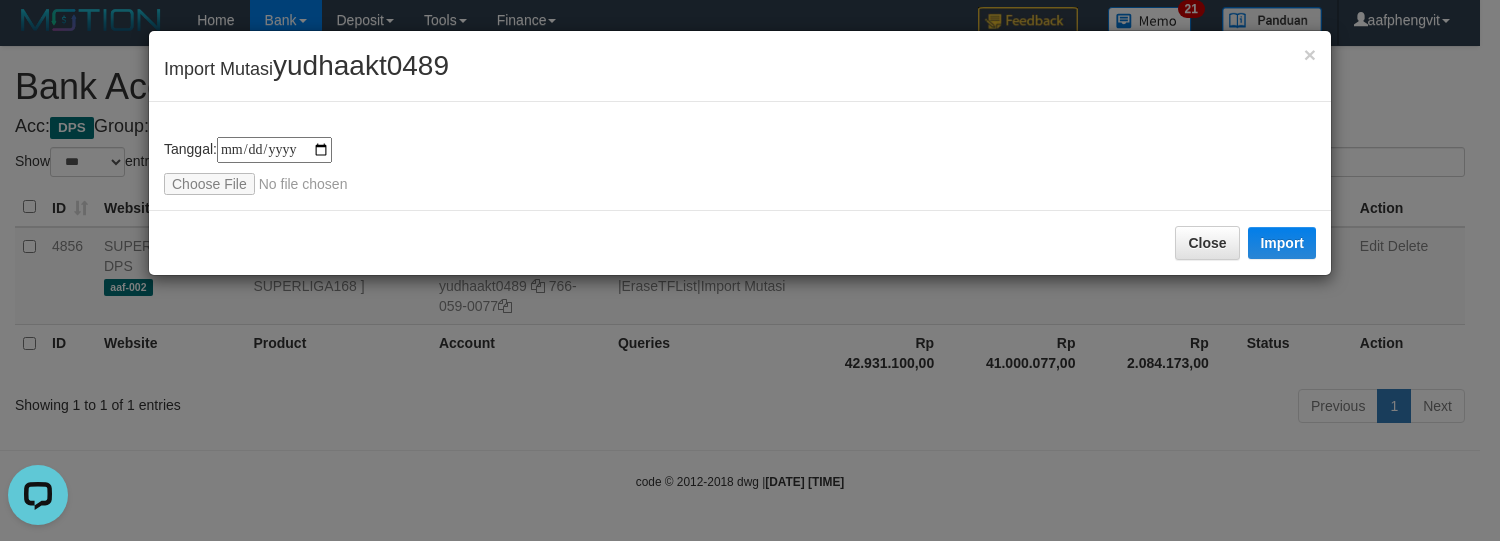click on "**********" at bounding box center (740, 153) 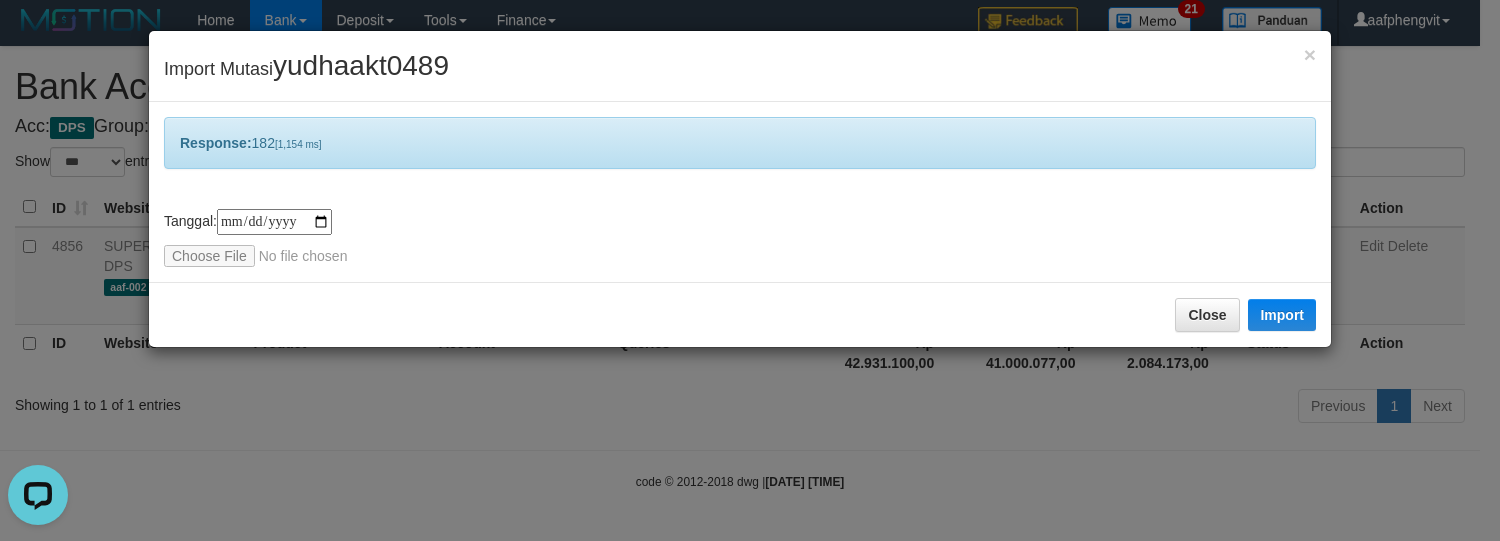 drag, startPoint x: 882, startPoint y: 216, endPoint x: 741, endPoint y: 202, distance: 141.69333 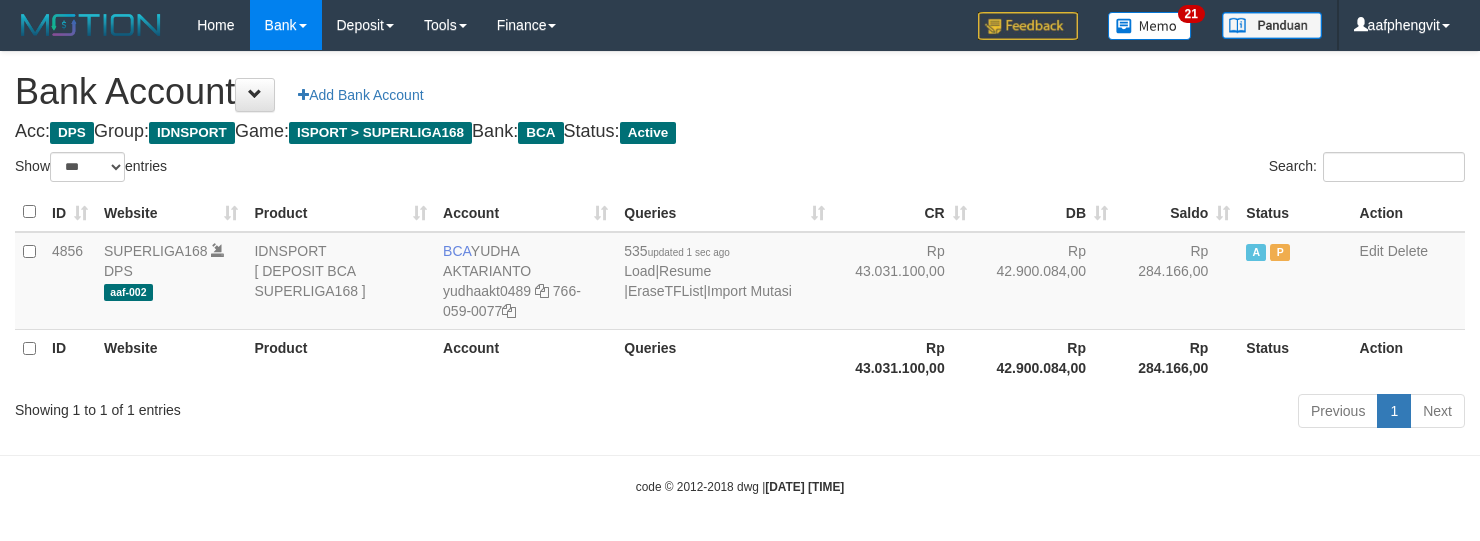 select on "***" 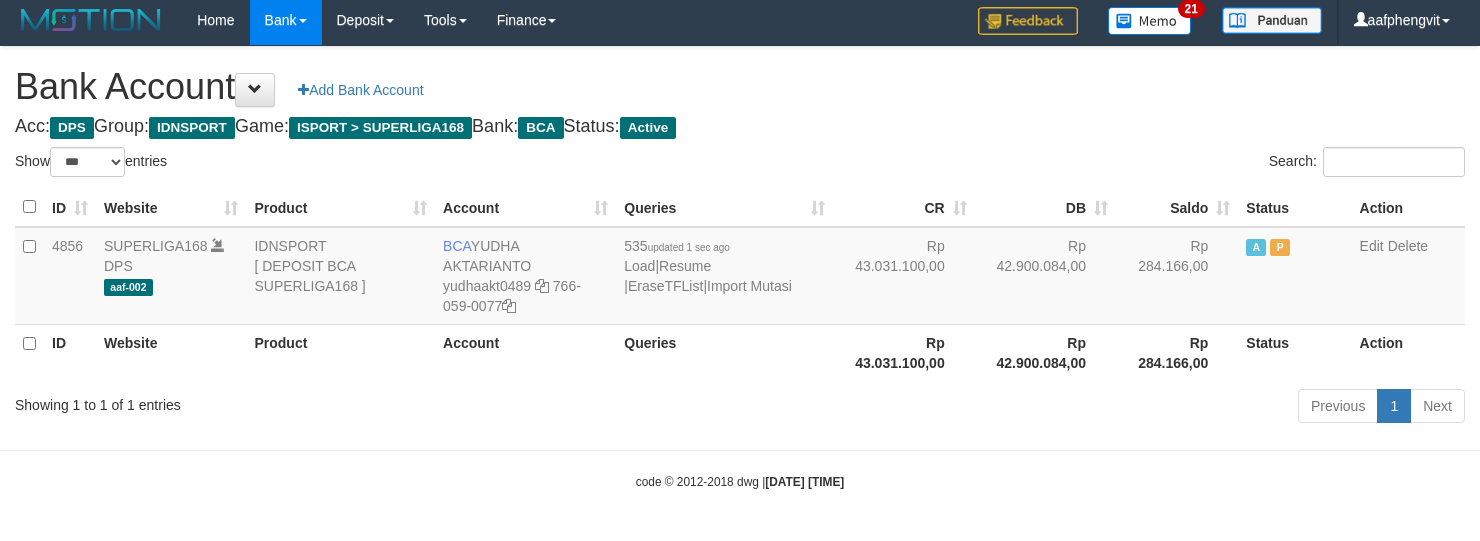 click on "Previous 1 Next" at bounding box center [1048, 408] 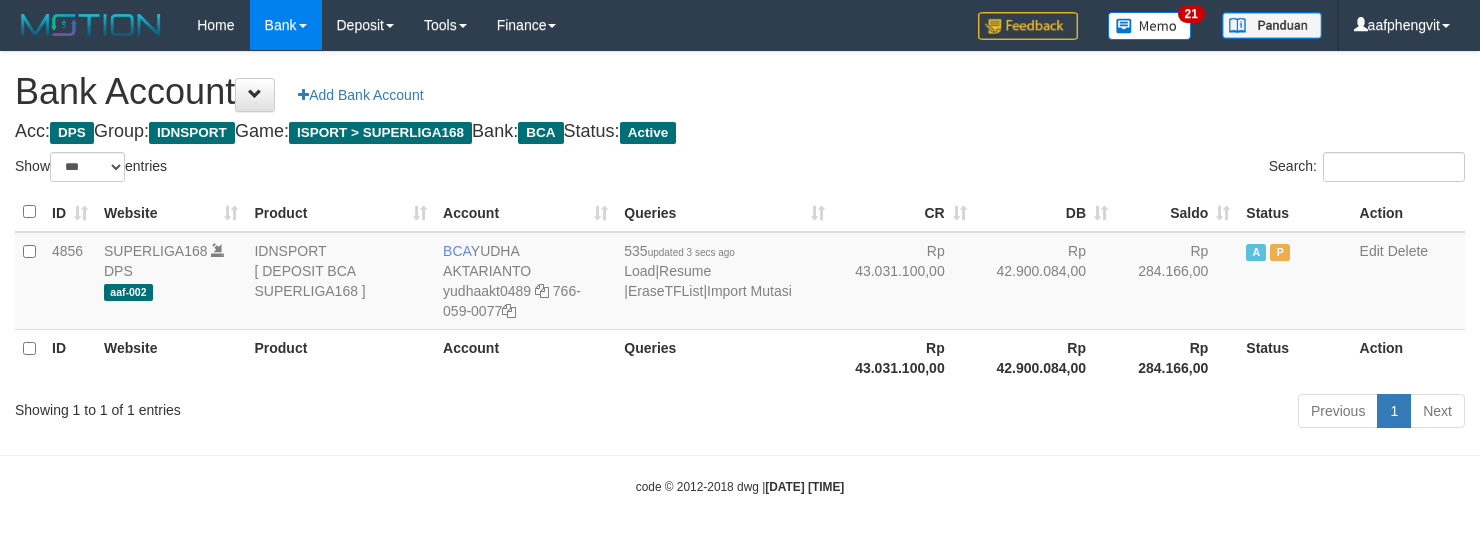 select on "***" 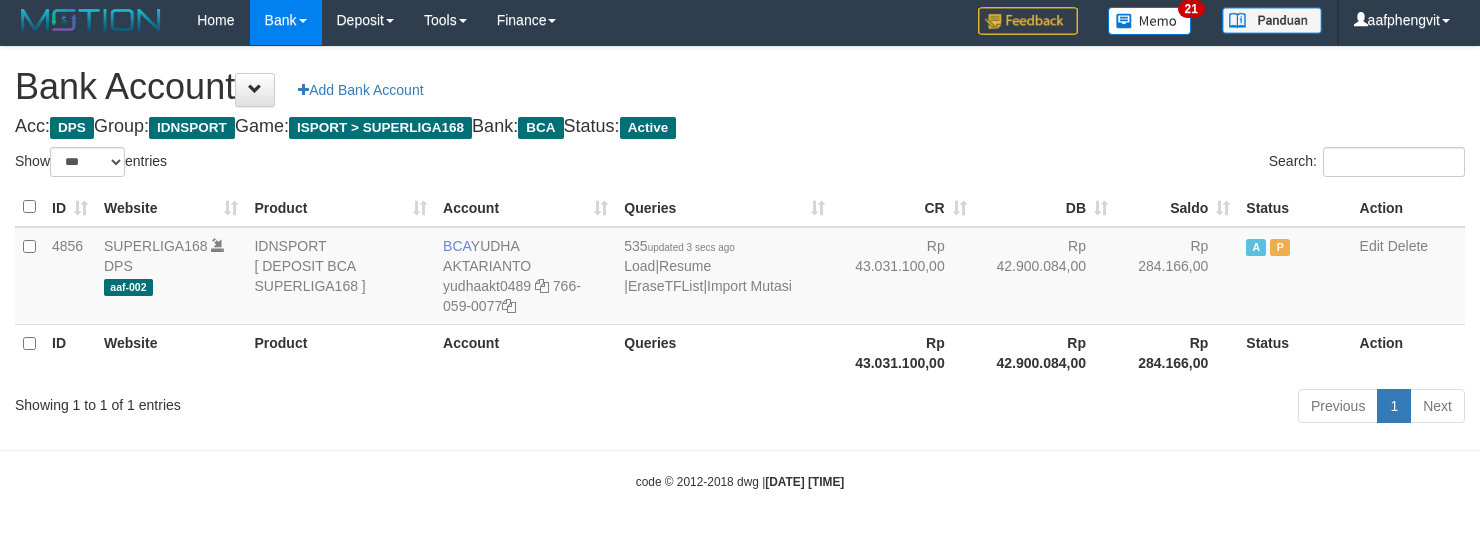 click on "Acc: 										 DPS
Group:   IDNSPORT    		Game:   ISPORT > SUPERLIGA168    		Bank:   BCA    		Status:  Active" at bounding box center (740, 127) 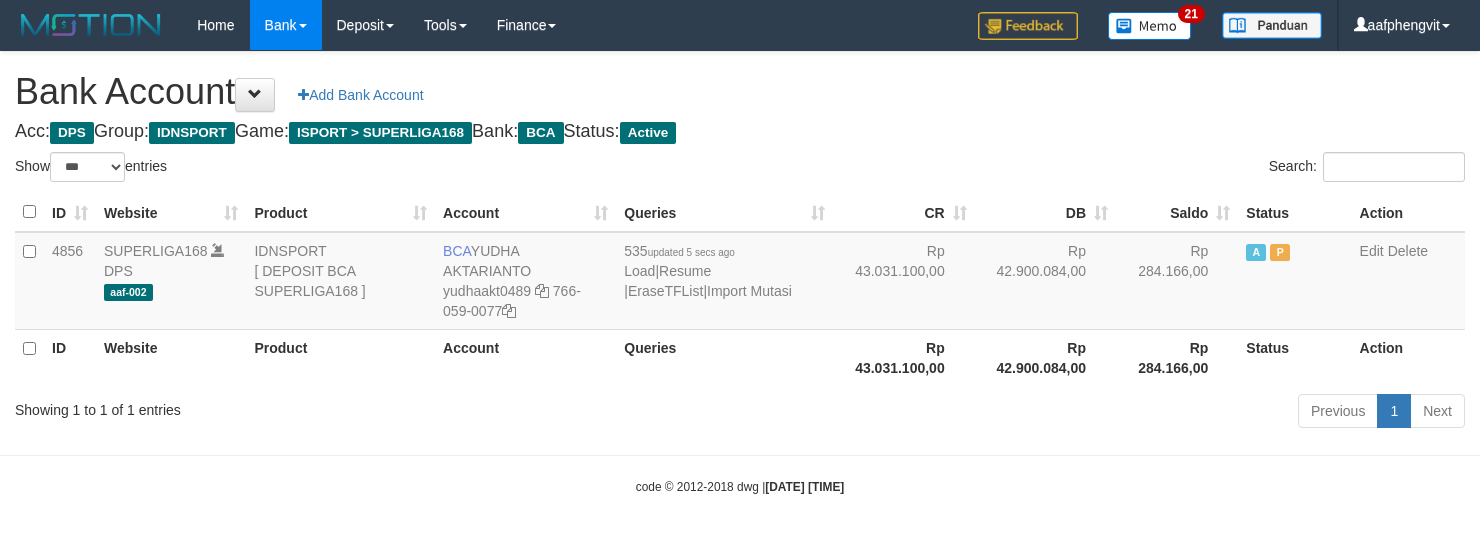 select on "***" 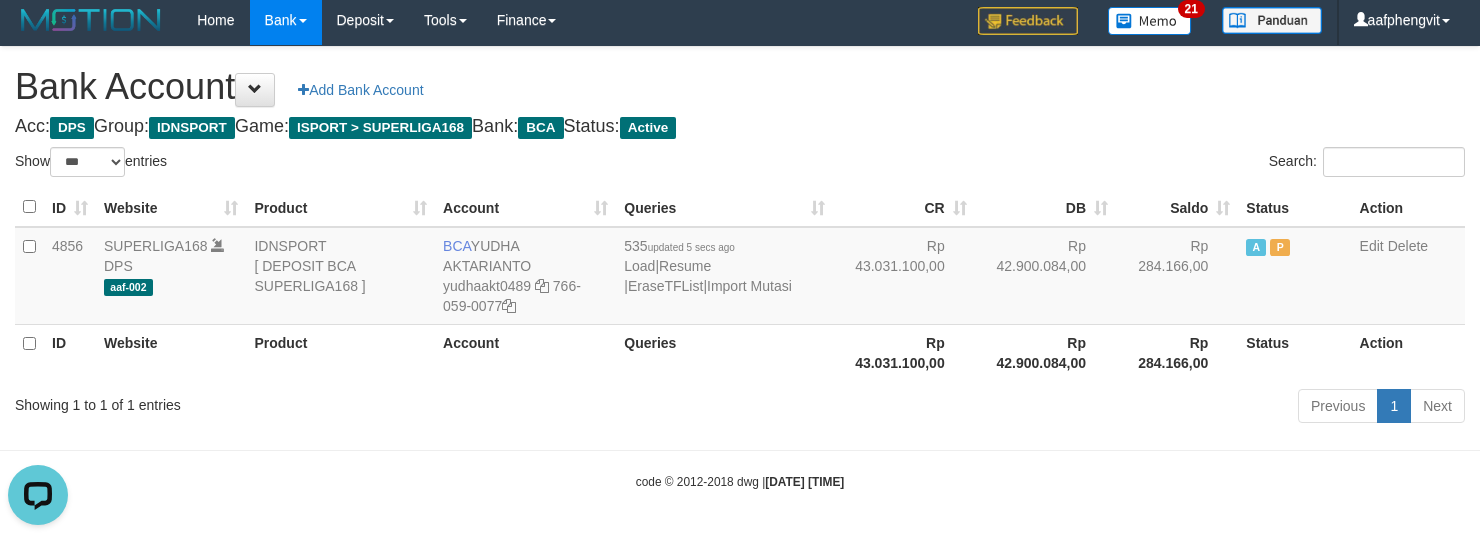 scroll, scrollTop: 0, scrollLeft: 0, axis: both 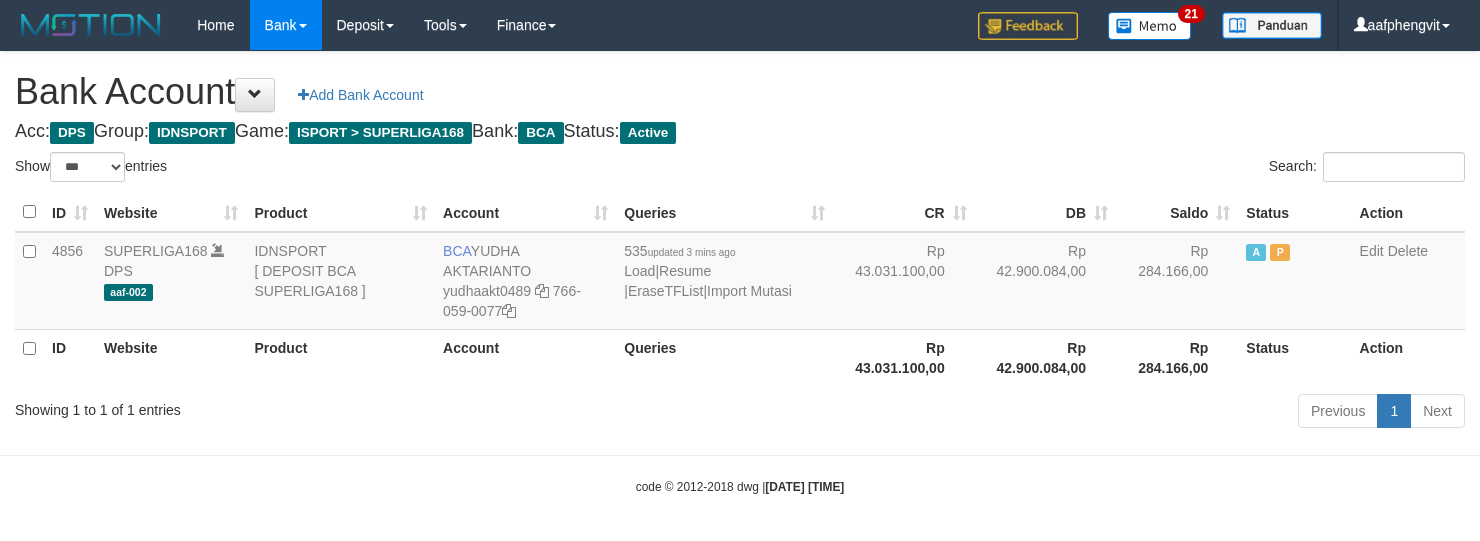 select on "***" 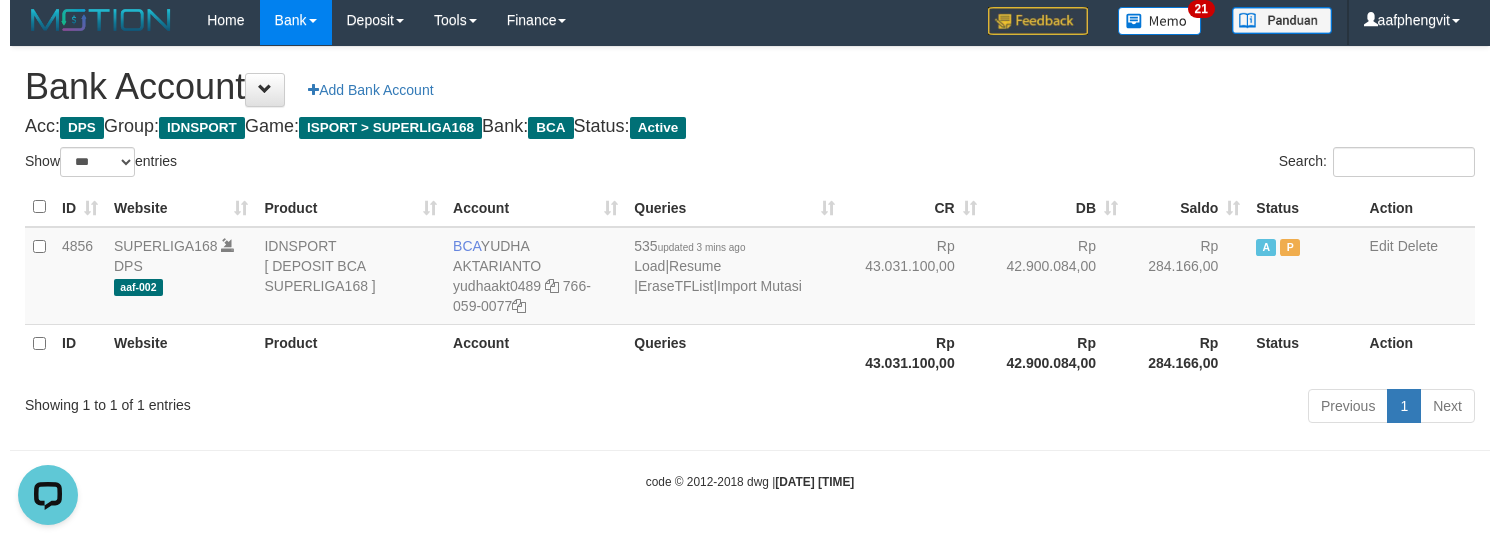 scroll, scrollTop: 0, scrollLeft: 0, axis: both 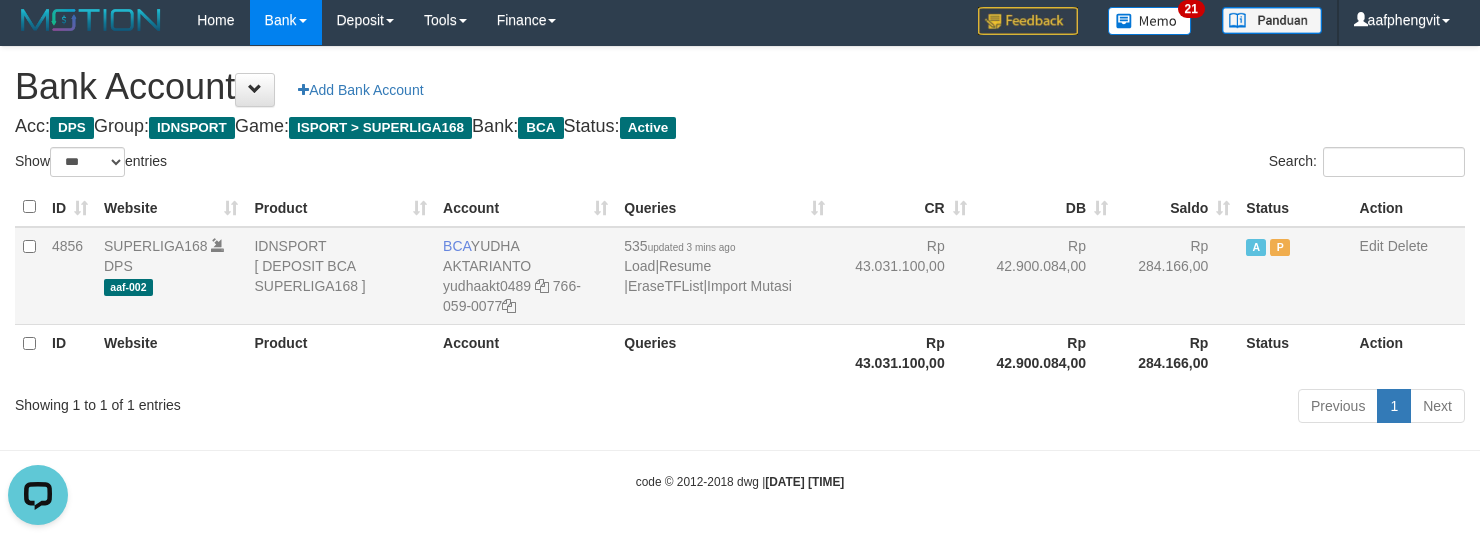 click on "535  updated 3 mins ago
Load
|
Resume
|
EraseTFList
|
Import Mutasi" at bounding box center (724, 276) 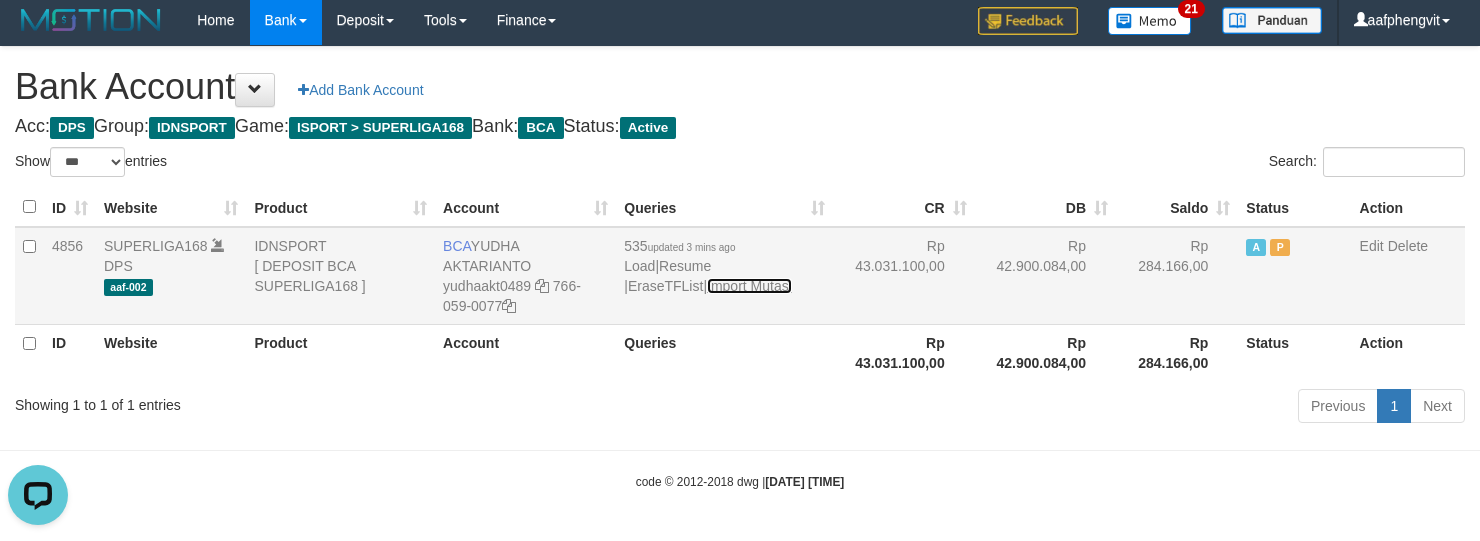 click on "Import Mutasi" at bounding box center [749, 286] 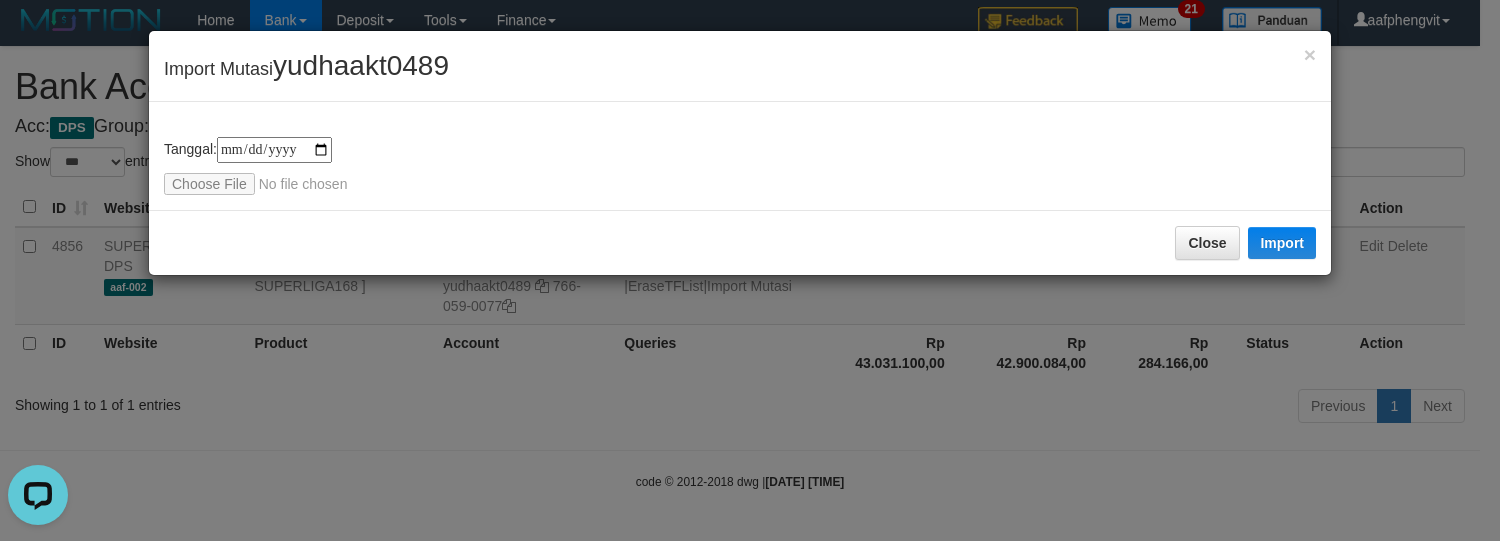 type on "**********" 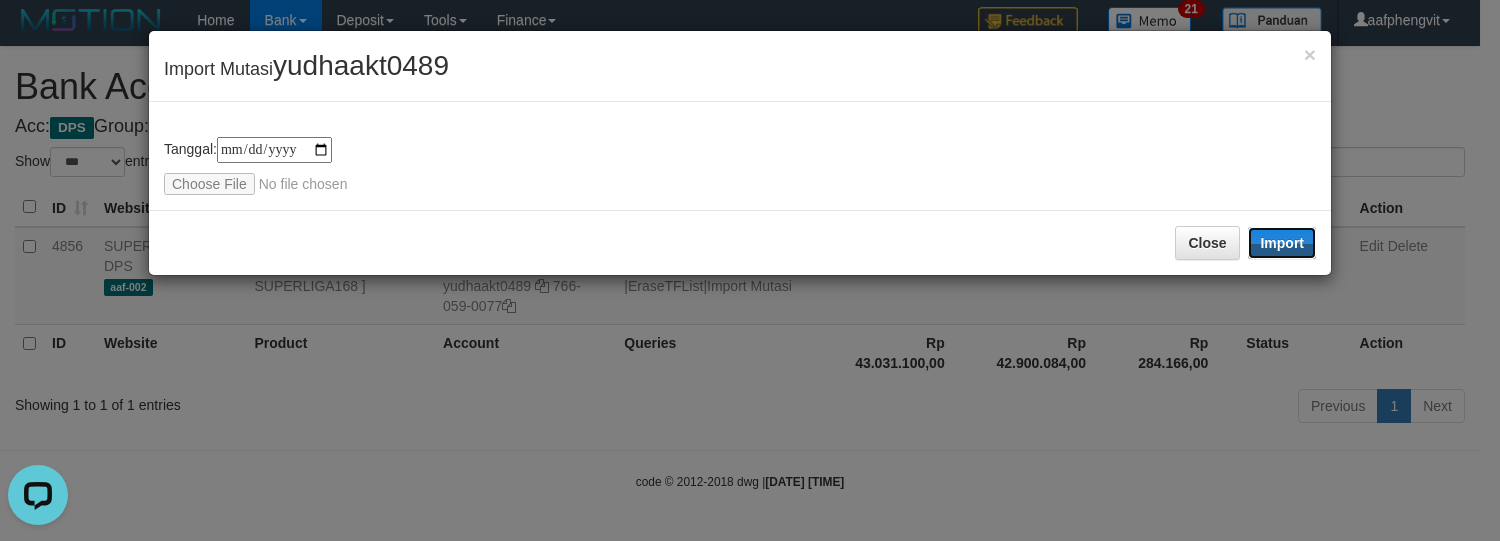 drag, startPoint x: 1288, startPoint y: 254, endPoint x: 938, endPoint y: 1, distance: 431.86688 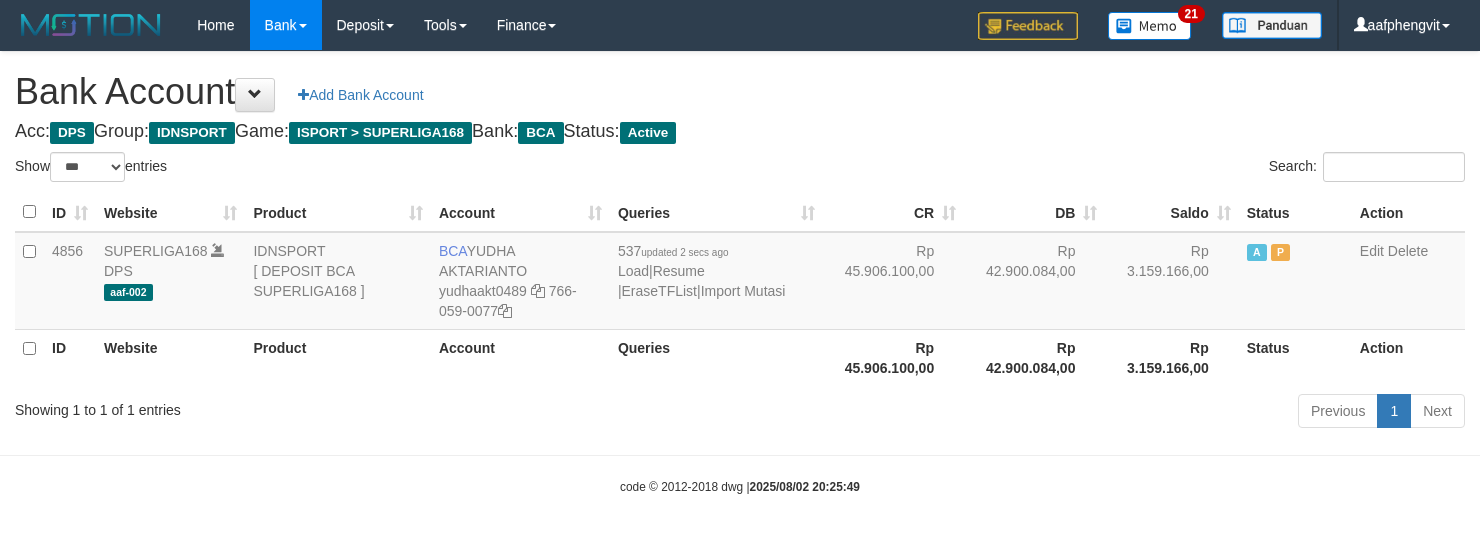 select on "***" 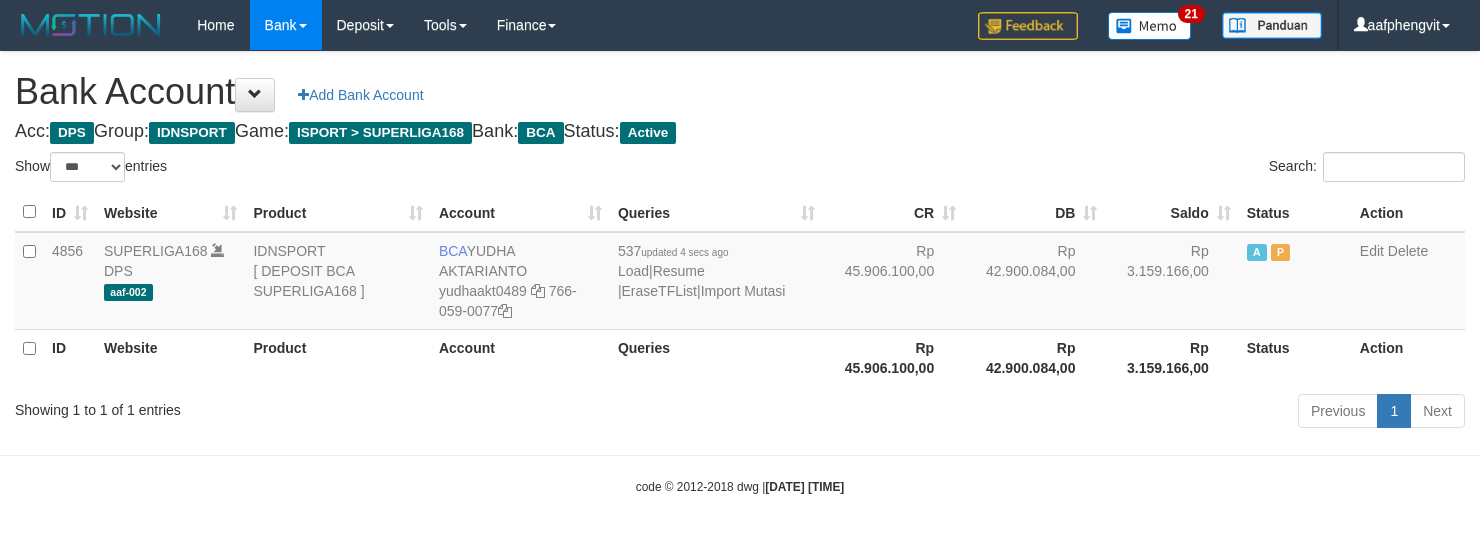select on "***" 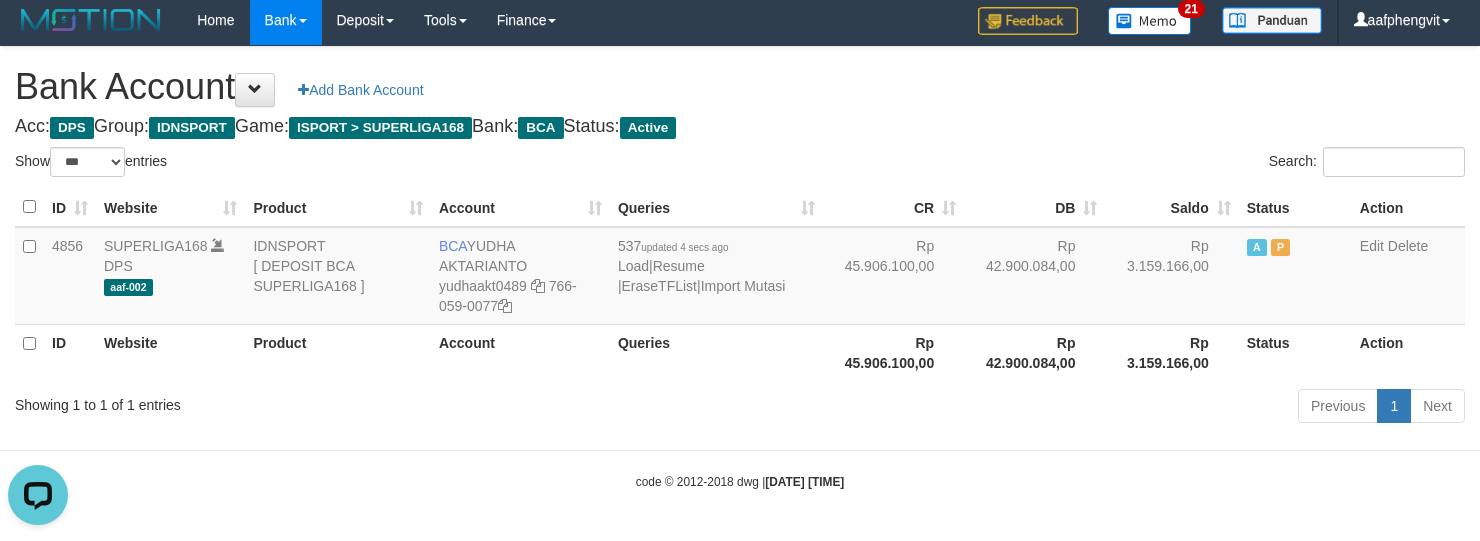scroll, scrollTop: 0, scrollLeft: 0, axis: both 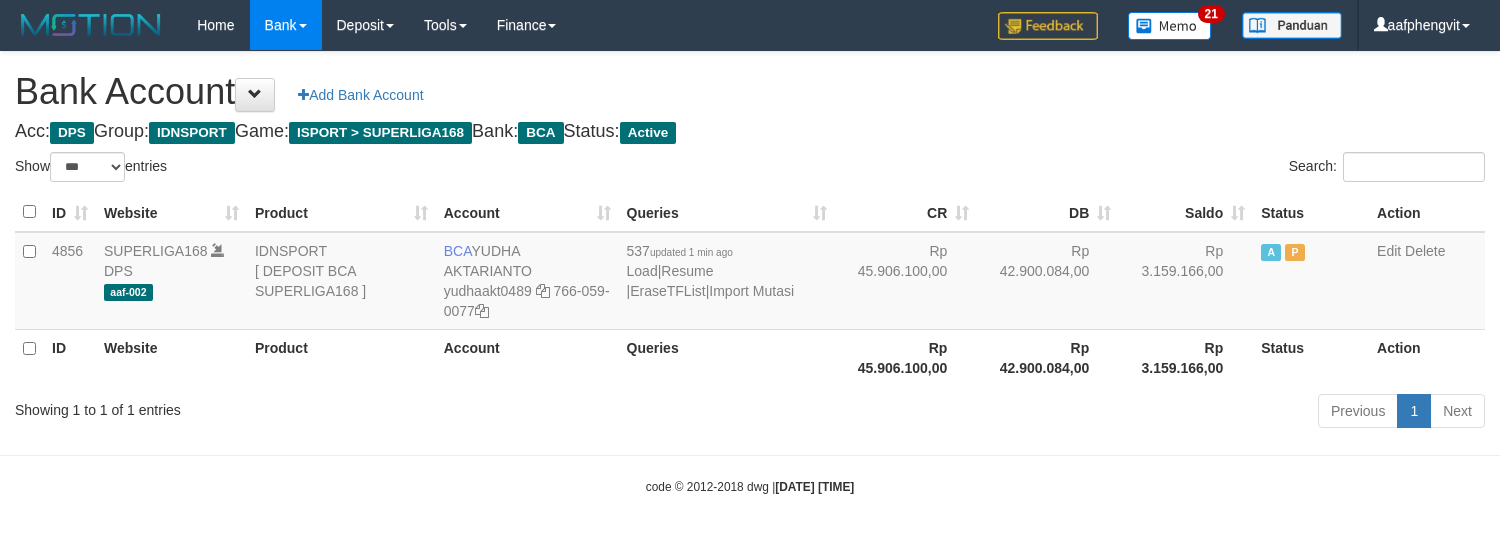 select on "***" 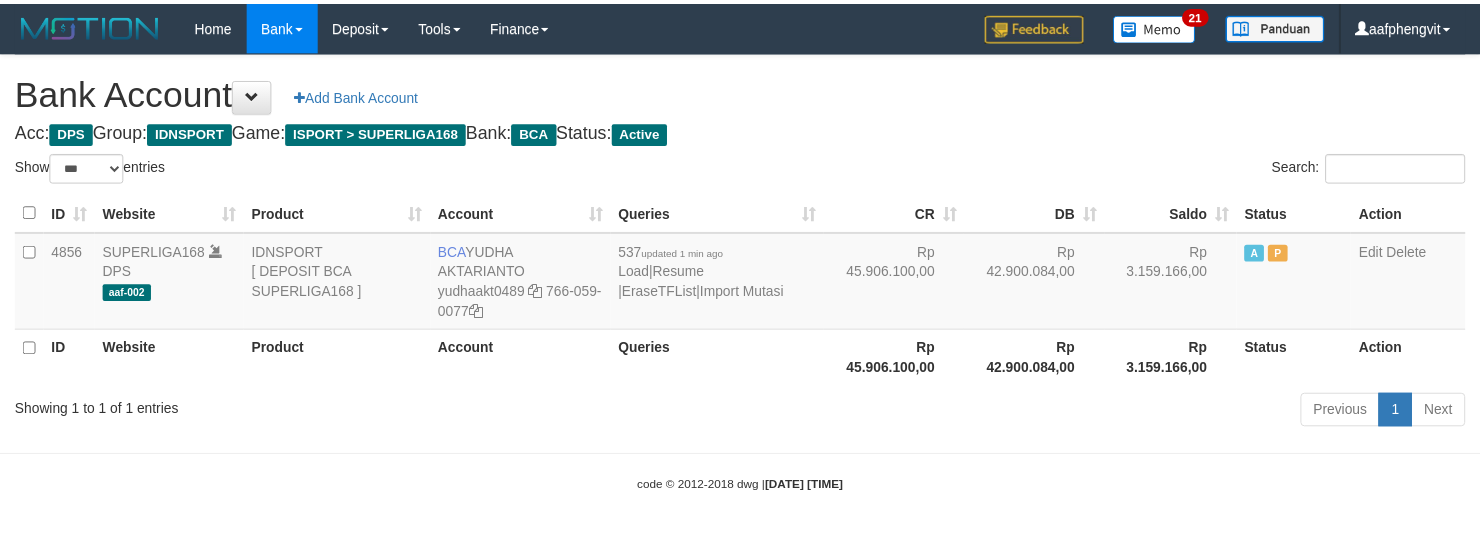 scroll, scrollTop: 6, scrollLeft: 0, axis: vertical 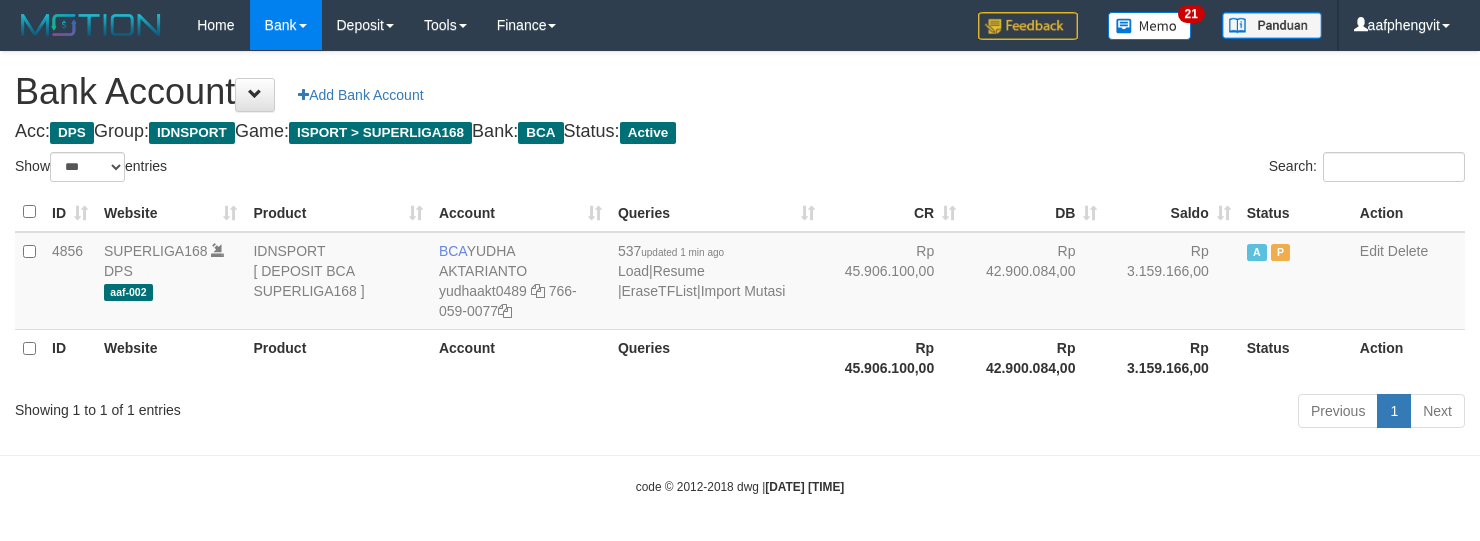 select on "***" 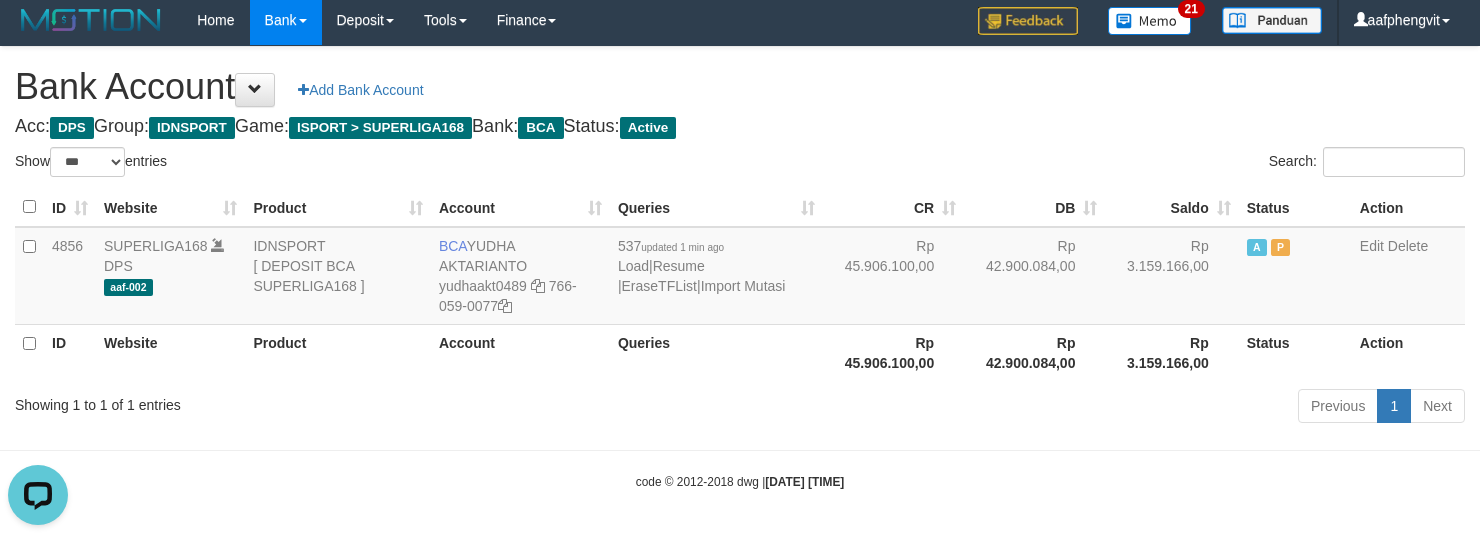 scroll, scrollTop: 0, scrollLeft: 0, axis: both 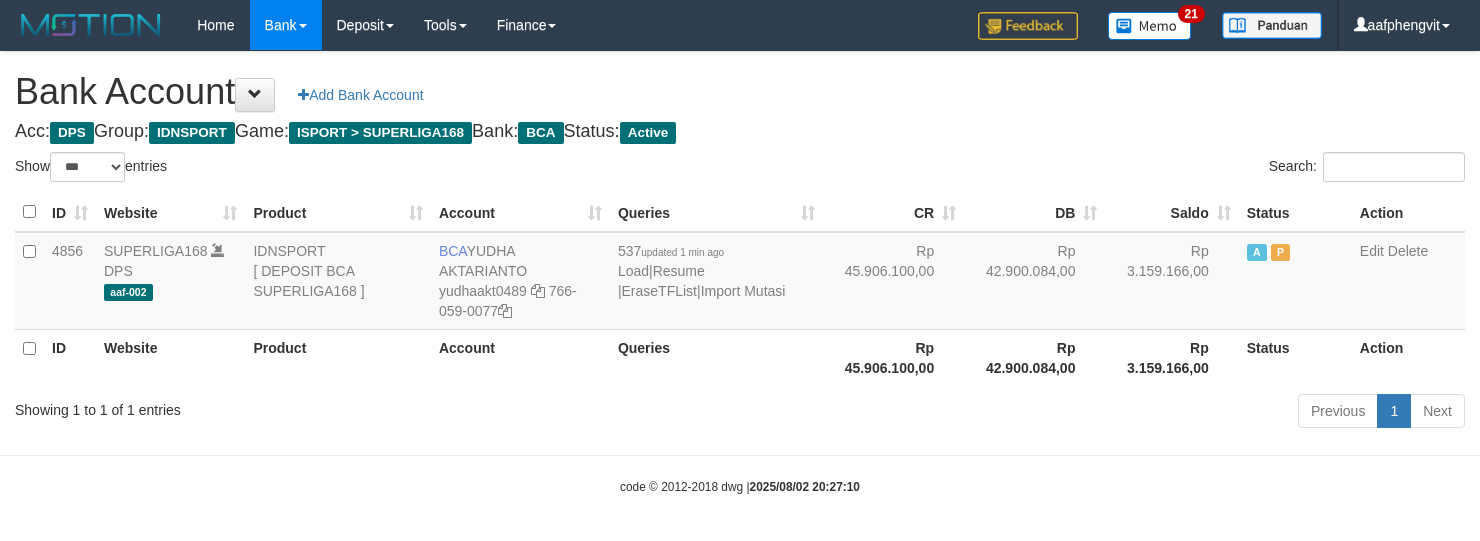 select on "***" 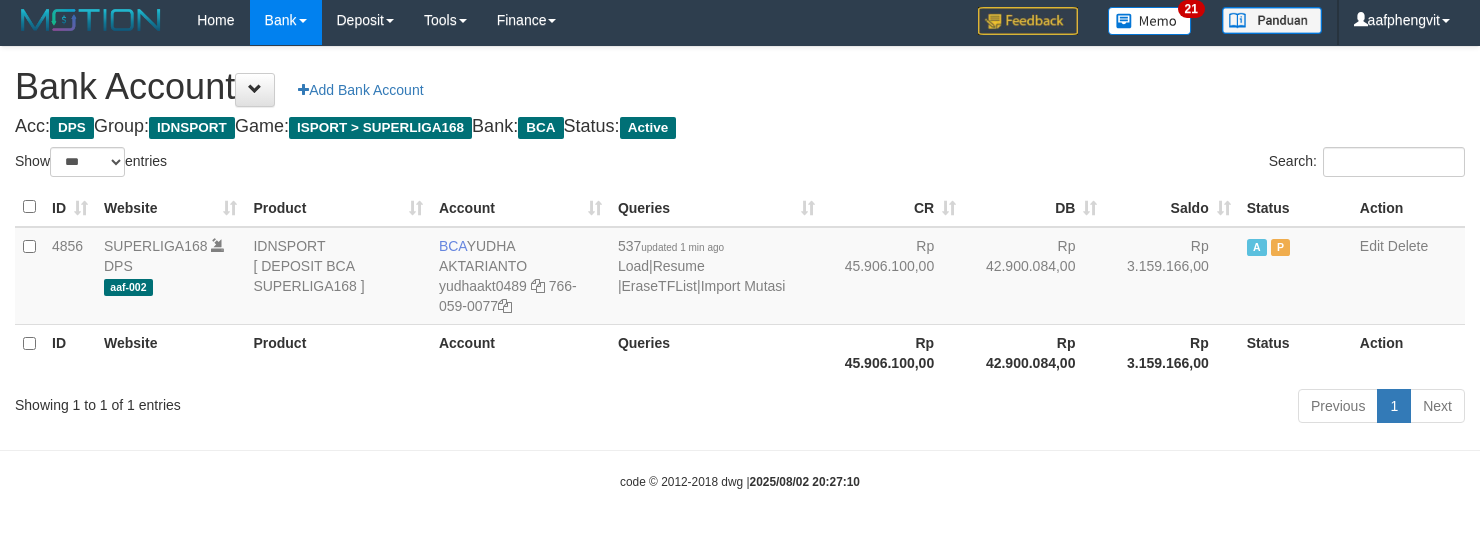 click on "Acc: 										 DPS
Group:   IDNSPORT    		Game:   ISPORT > SUPERLIGA168    		Bank:   BCA    		Status:  Active" at bounding box center [740, 127] 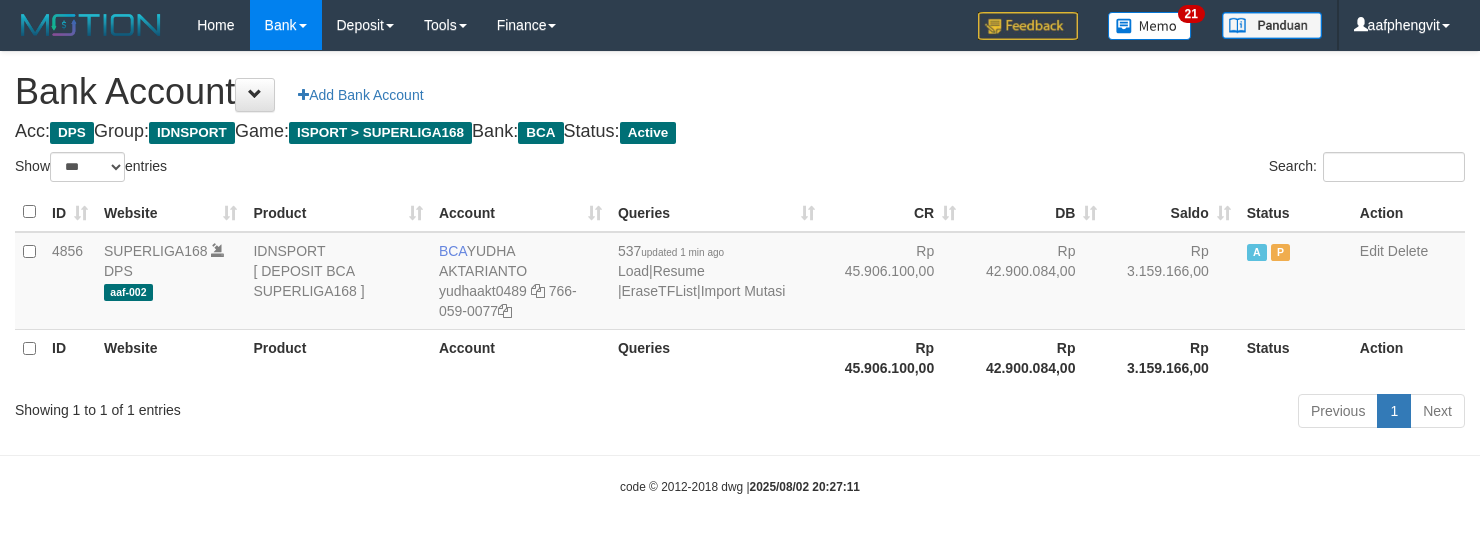 select on "***" 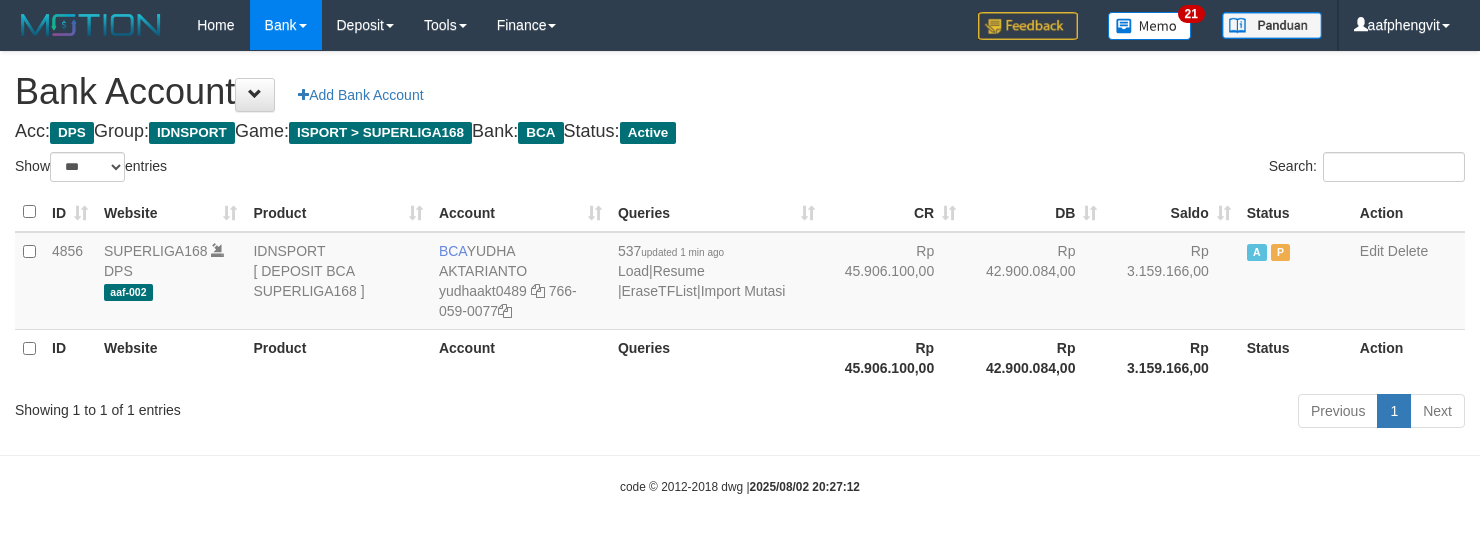 select on "***" 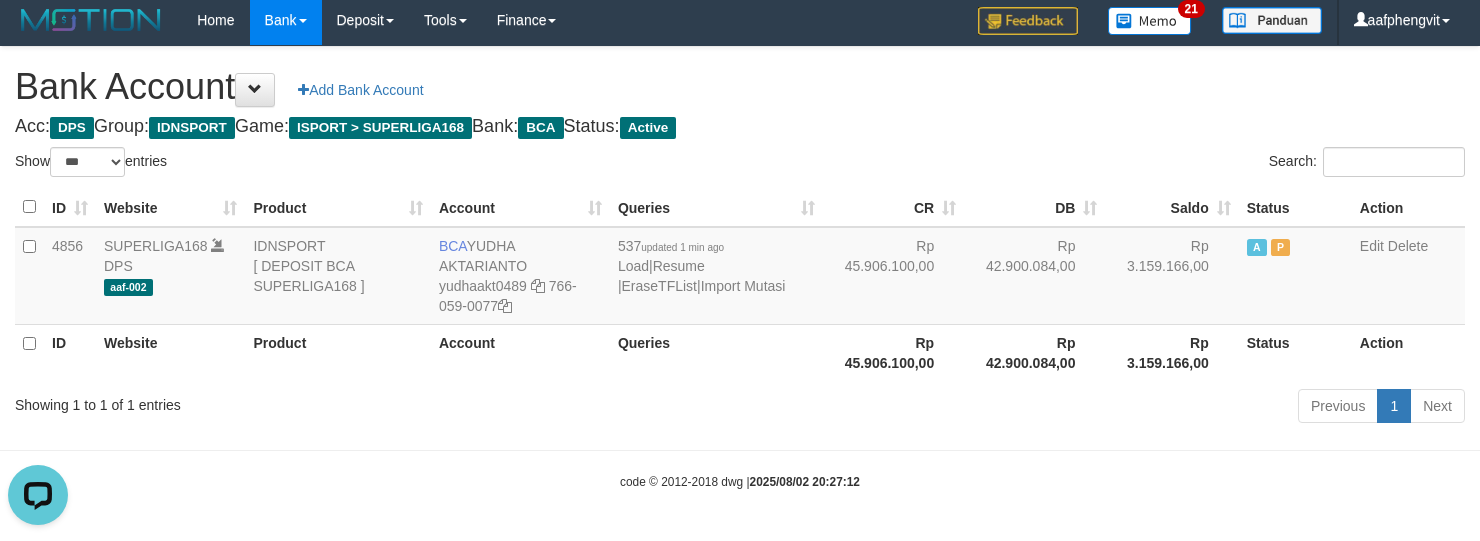 scroll, scrollTop: 0, scrollLeft: 0, axis: both 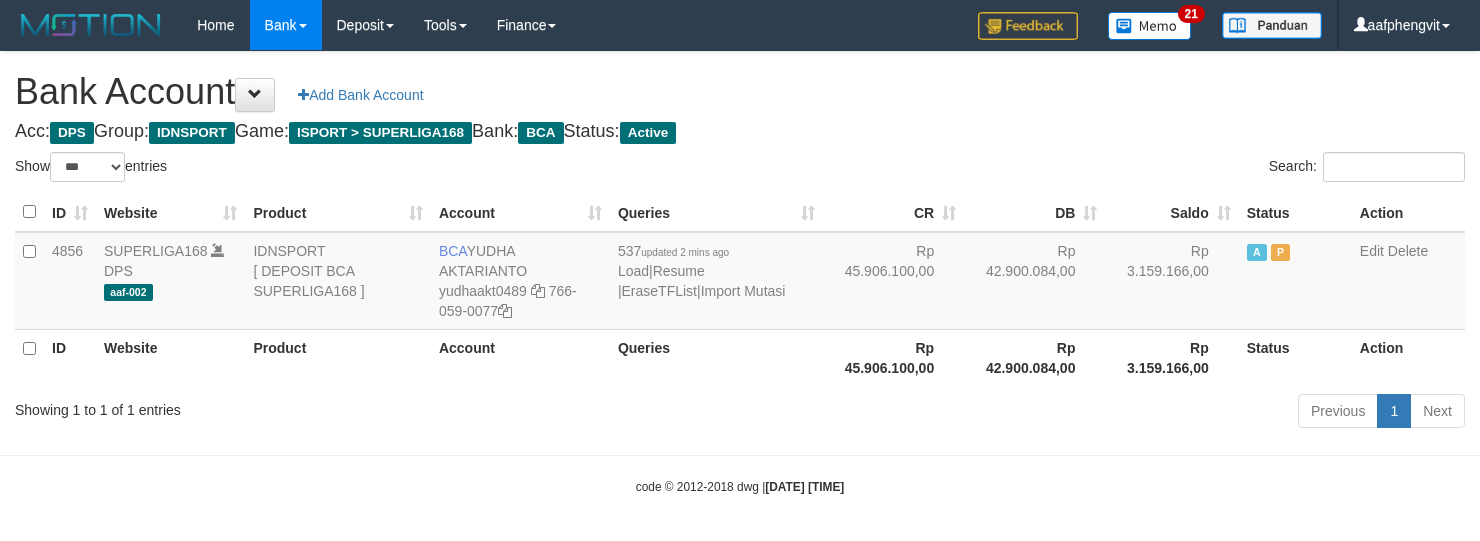 select on "***" 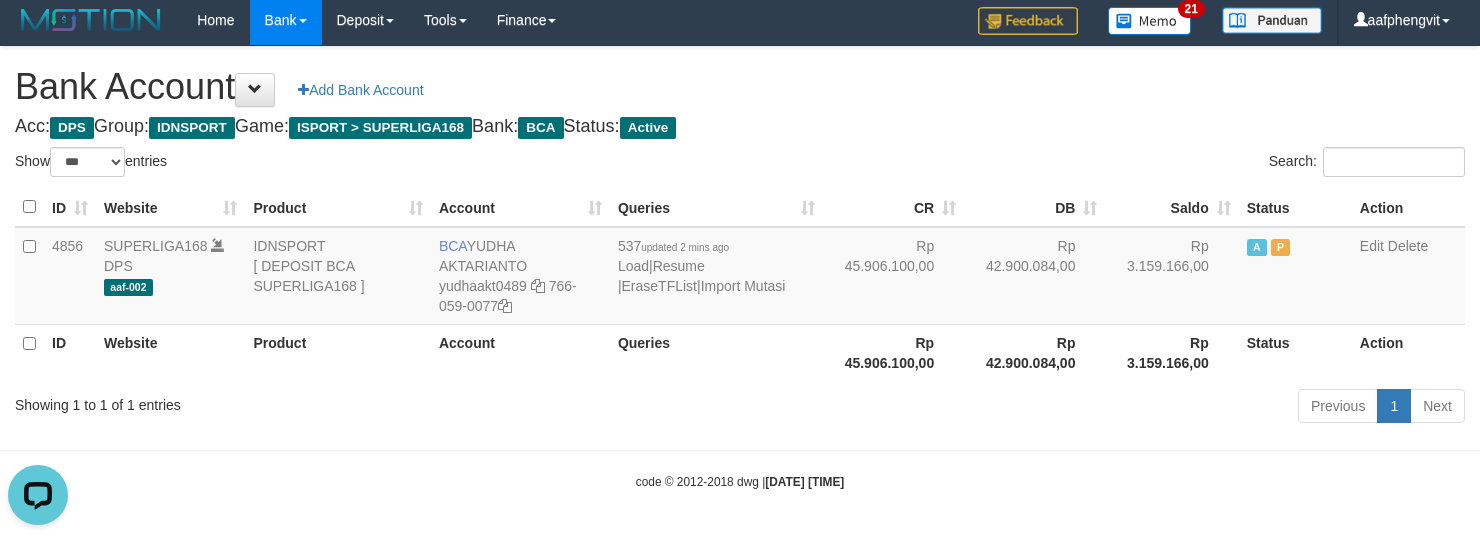 scroll, scrollTop: 0, scrollLeft: 0, axis: both 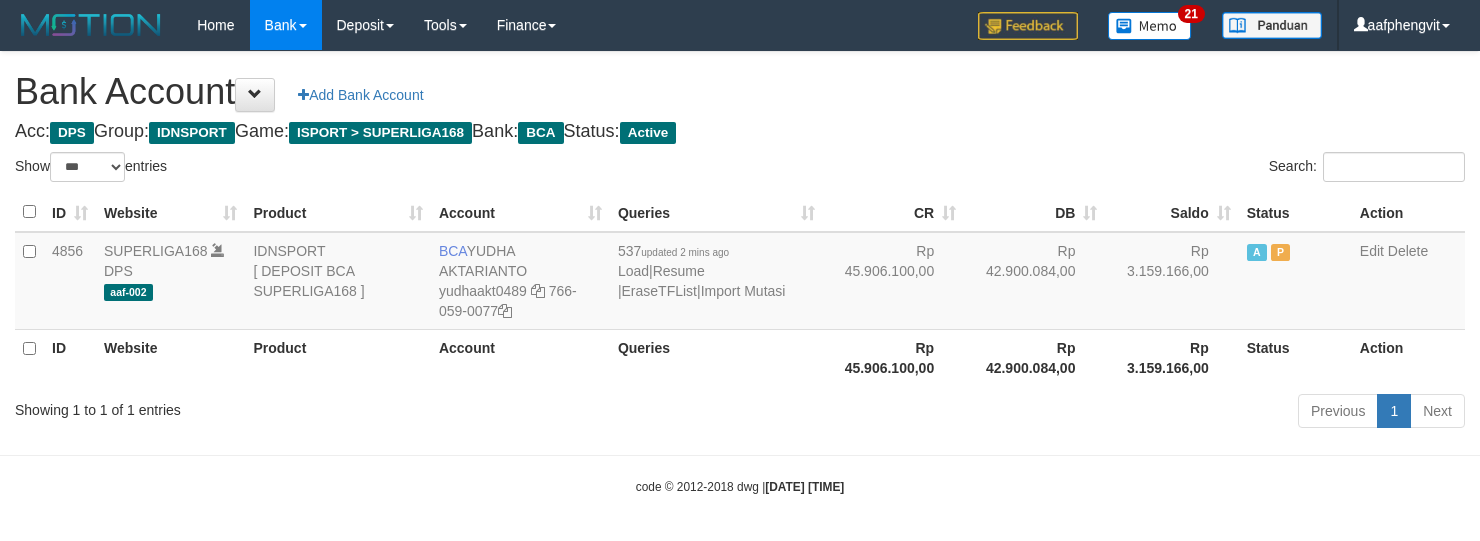 select on "***" 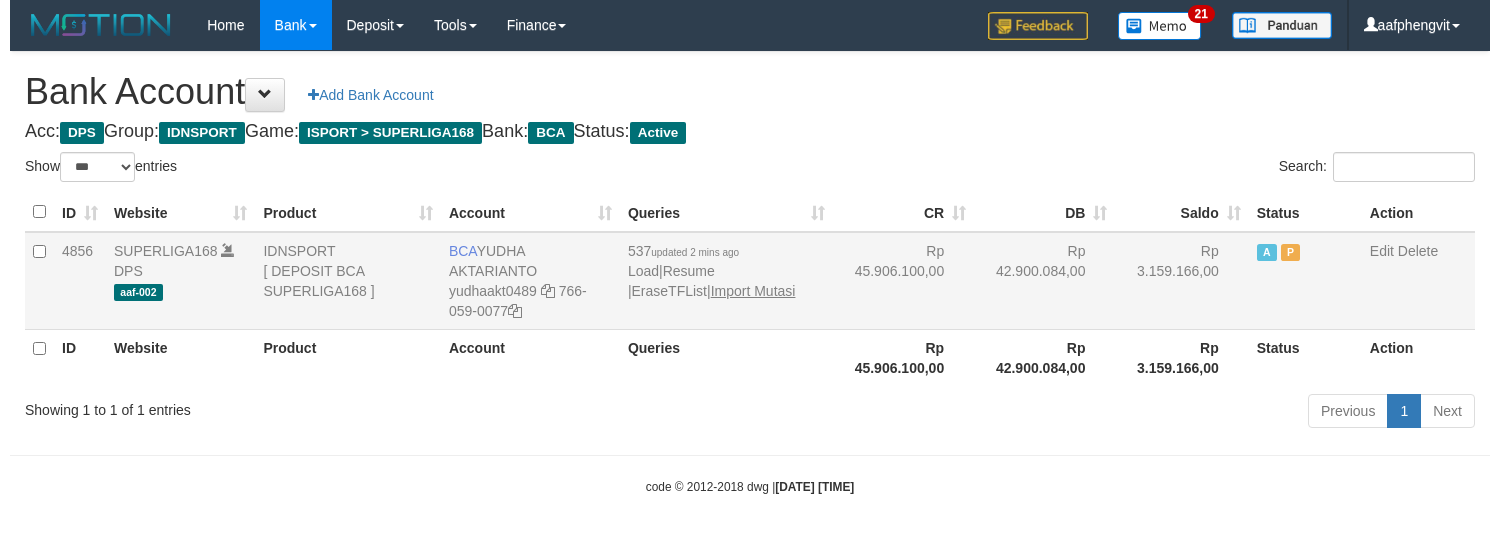 scroll, scrollTop: 6, scrollLeft: 0, axis: vertical 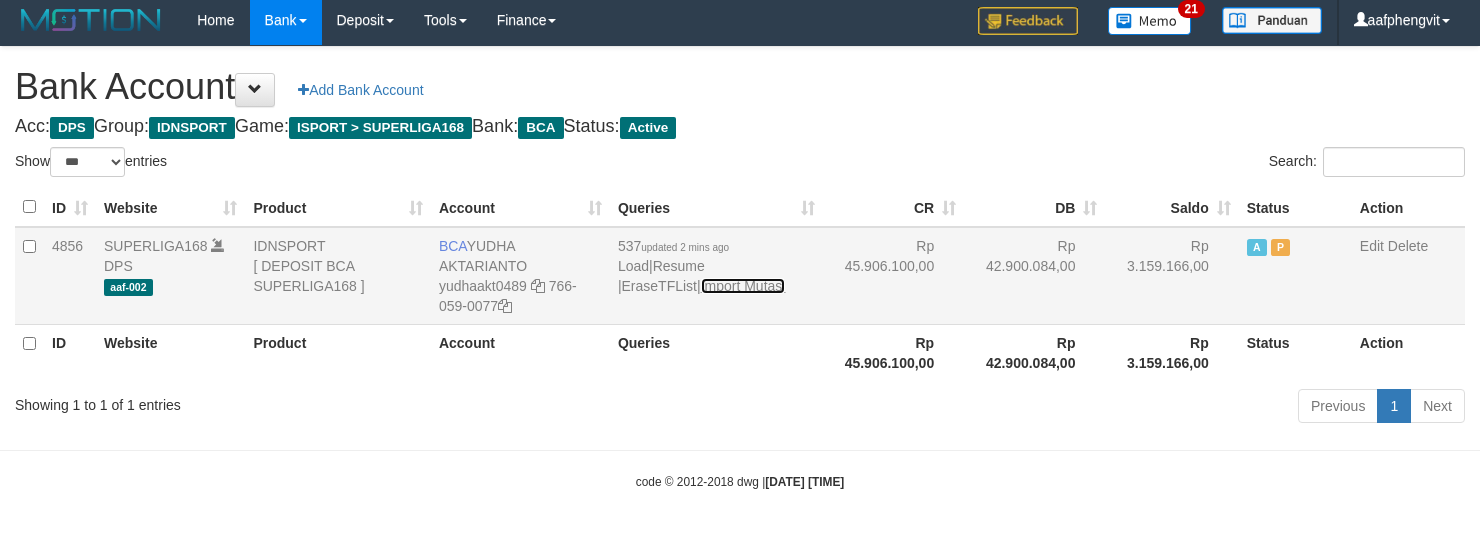 click on "Import Mutasi" at bounding box center (743, 286) 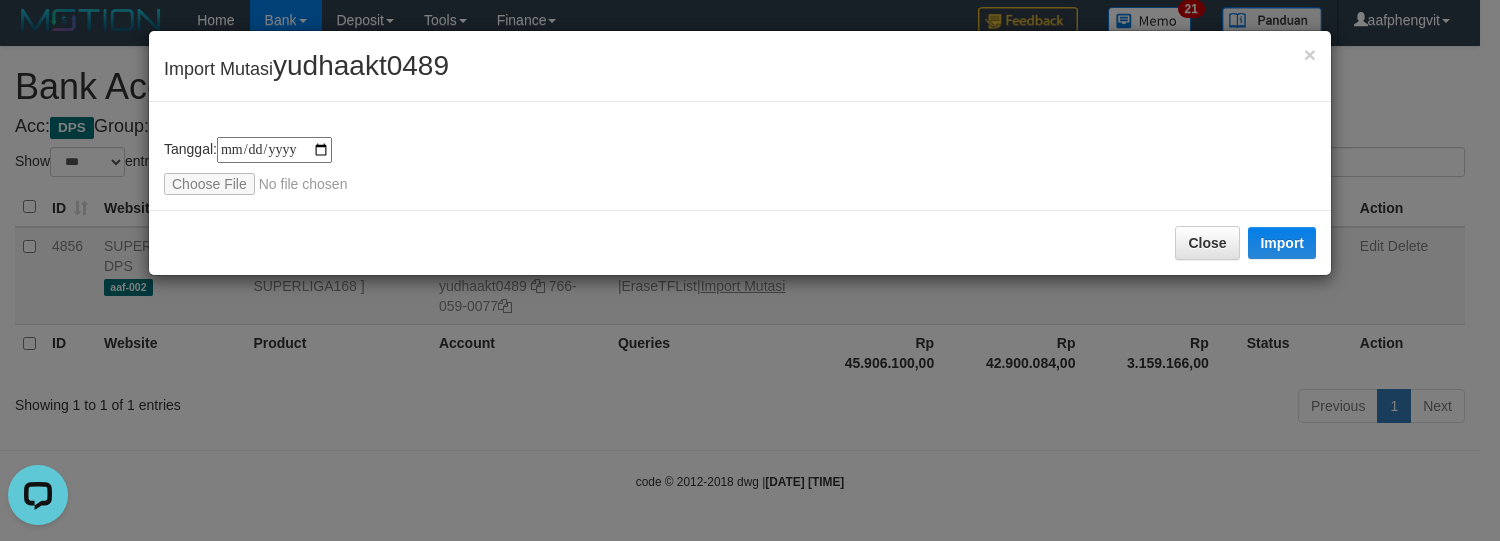 scroll, scrollTop: 0, scrollLeft: 0, axis: both 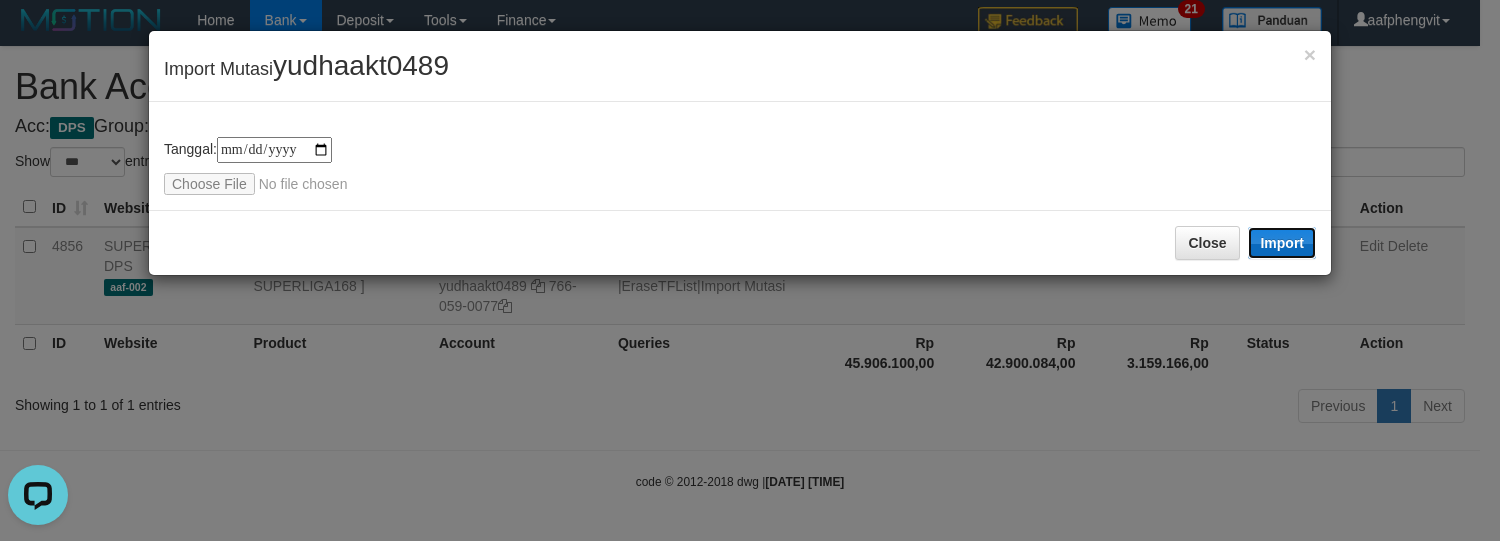 click on "Import" at bounding box center (1282, 243) 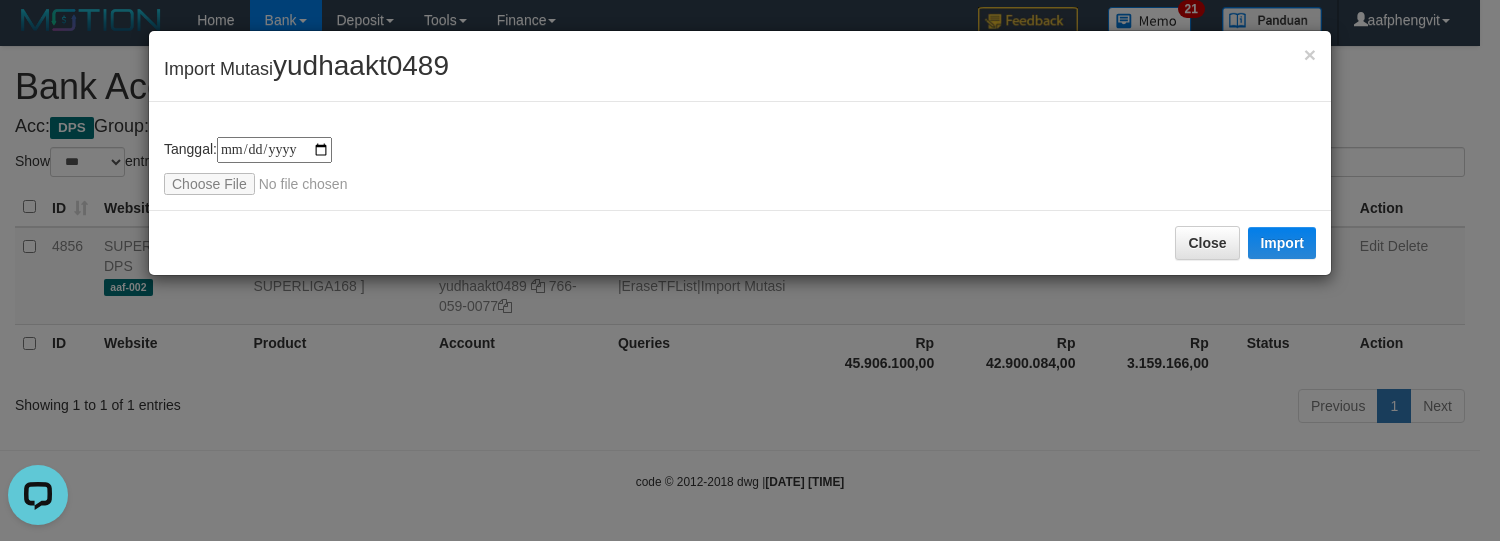 click on "**********" at bounding box center (740, 156) 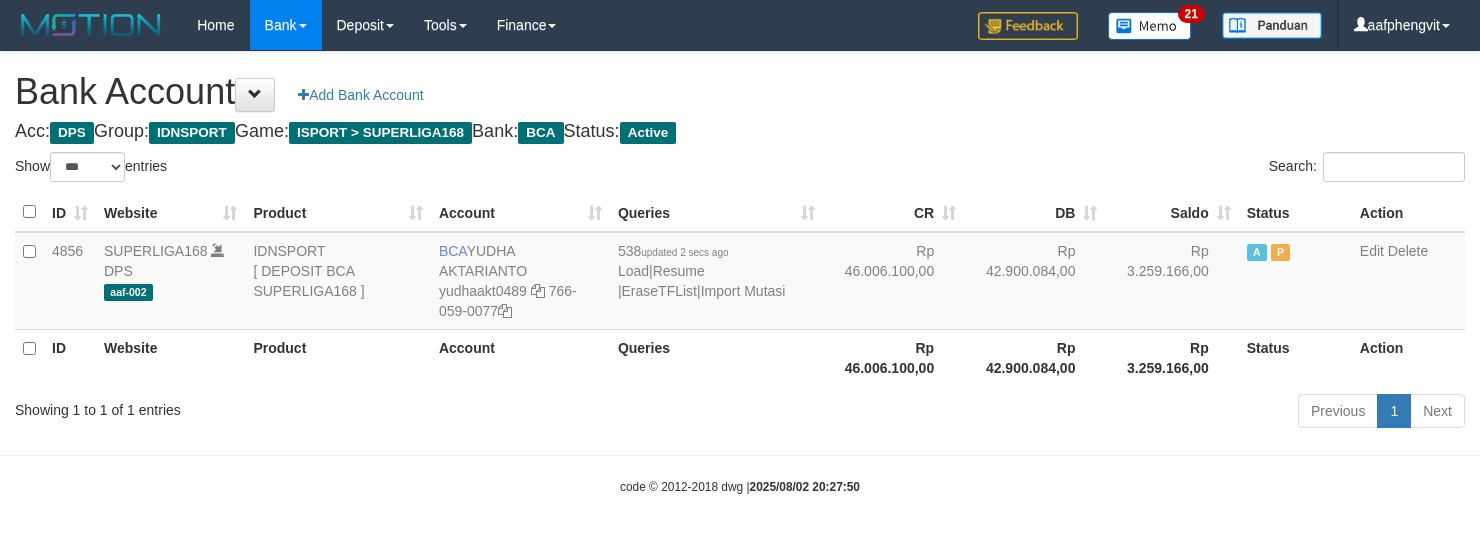 select on "***" 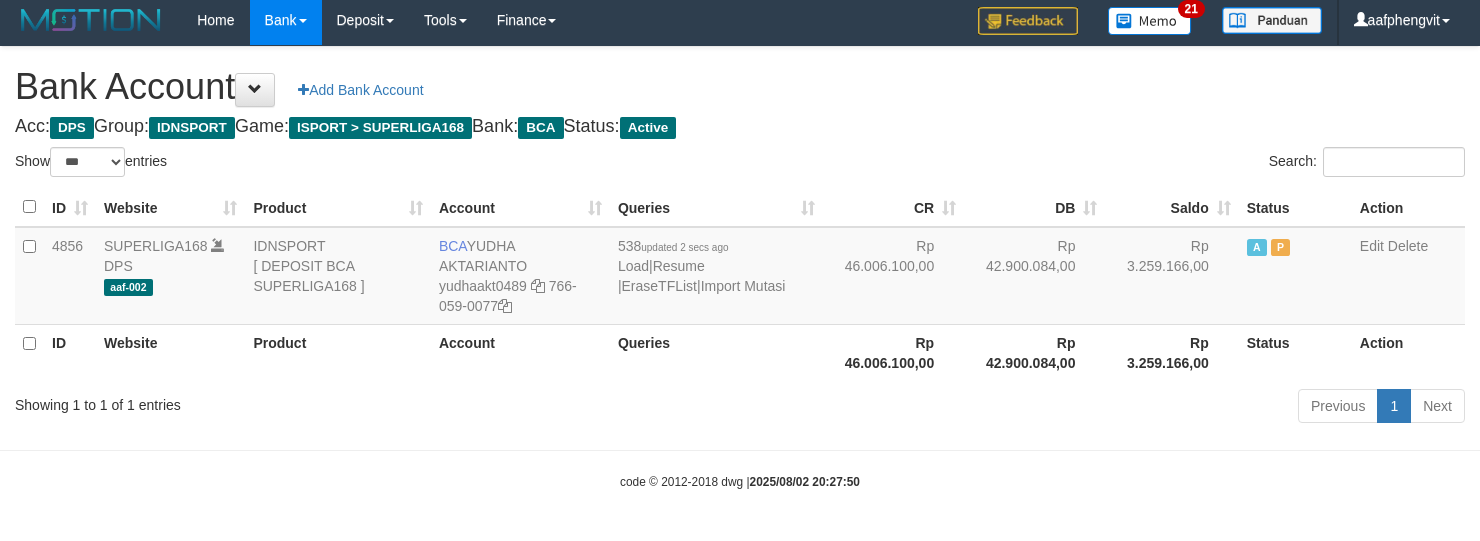 drag, startPoint x: 1000, startPoint y: 393, endPoint x: 921, endPoint y: 334, distance: 98.600204 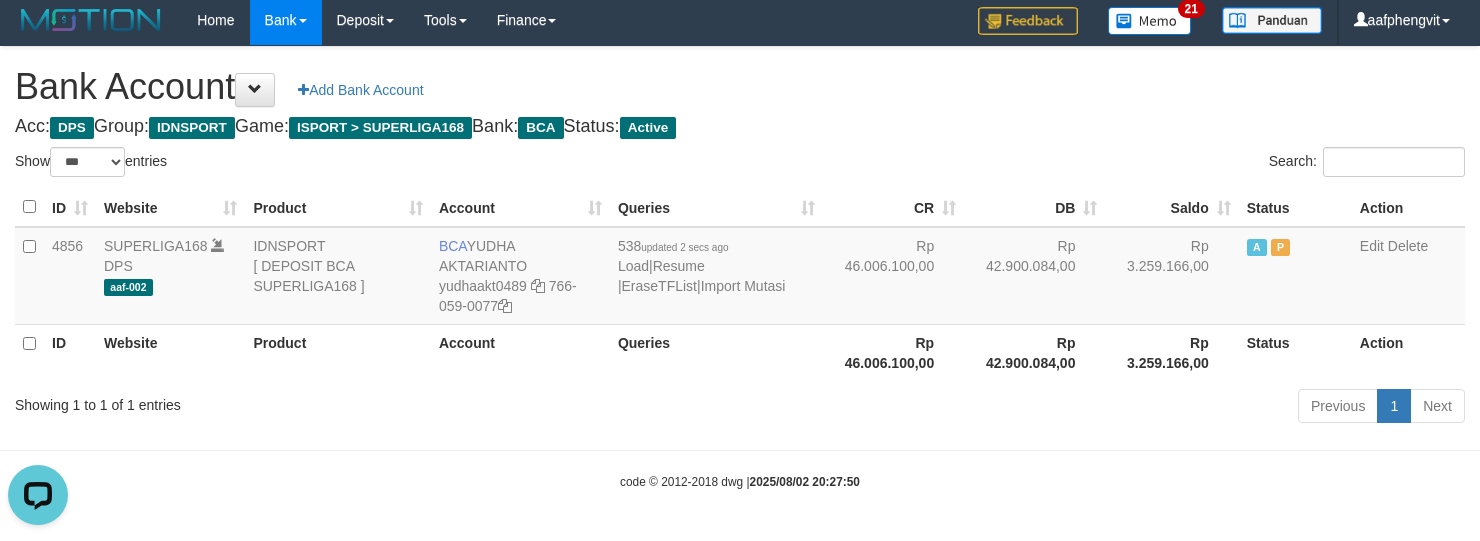 scroll, scrollTop: 0, scrollLeft: 0, axis: both 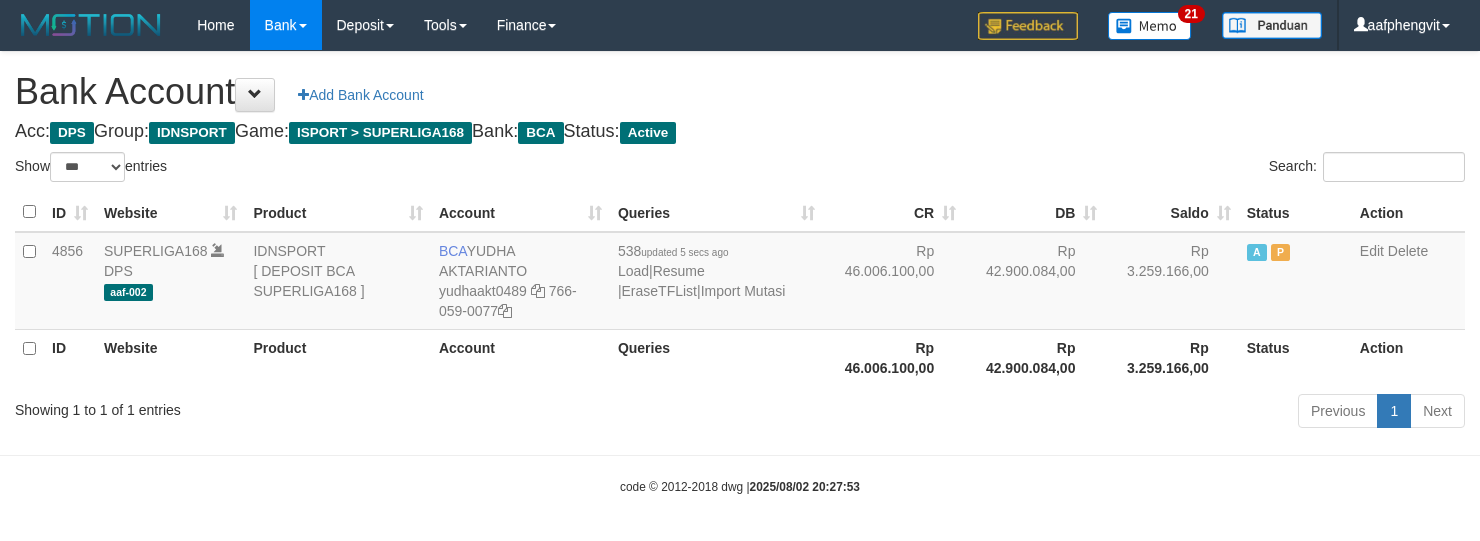 select on "***" 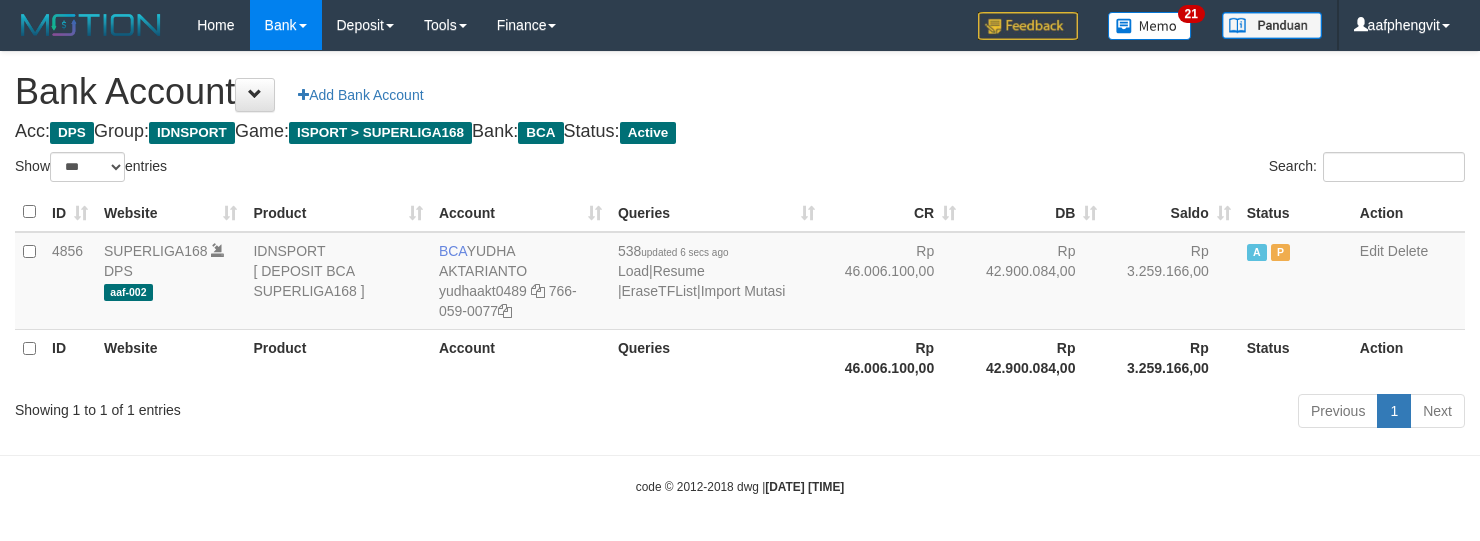 select on "***" 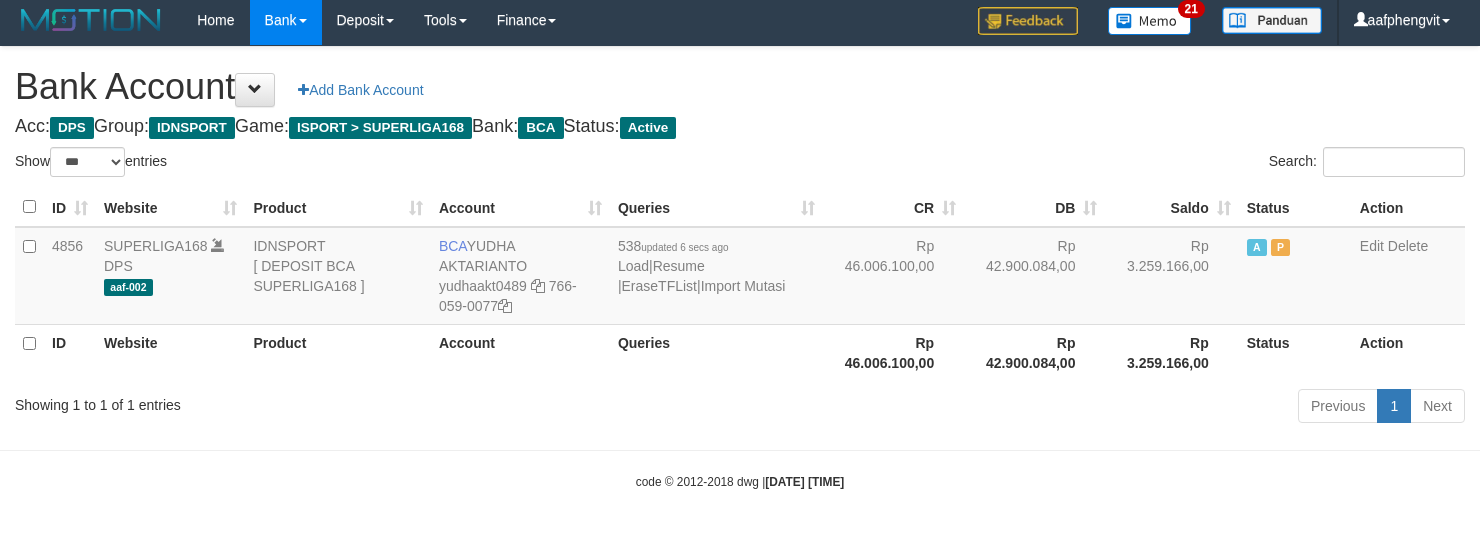 click on "Bank Account
Add Bank Account
Acc: 										 DPS
Group:   IDNSPORT    		Game:   ISPORT > SUPERLIGA168    		Bank:   BCA    		Status:  Active
Filter Account Type
*******
***
**
***
DPS
SELECT ALL  SELECT TYPE  - ALL -
DPS
WD
TMP
Filter Product
*******
******
********
********
*******
********
IDNSPORT
SELECT ALL  SELECT GROUP  - ALL -
BETHUB
IDNPOKER
IDNSPORT
IDNTOTO
LOADONLY
Filter Website
*******" at bounding box center [740, 238] 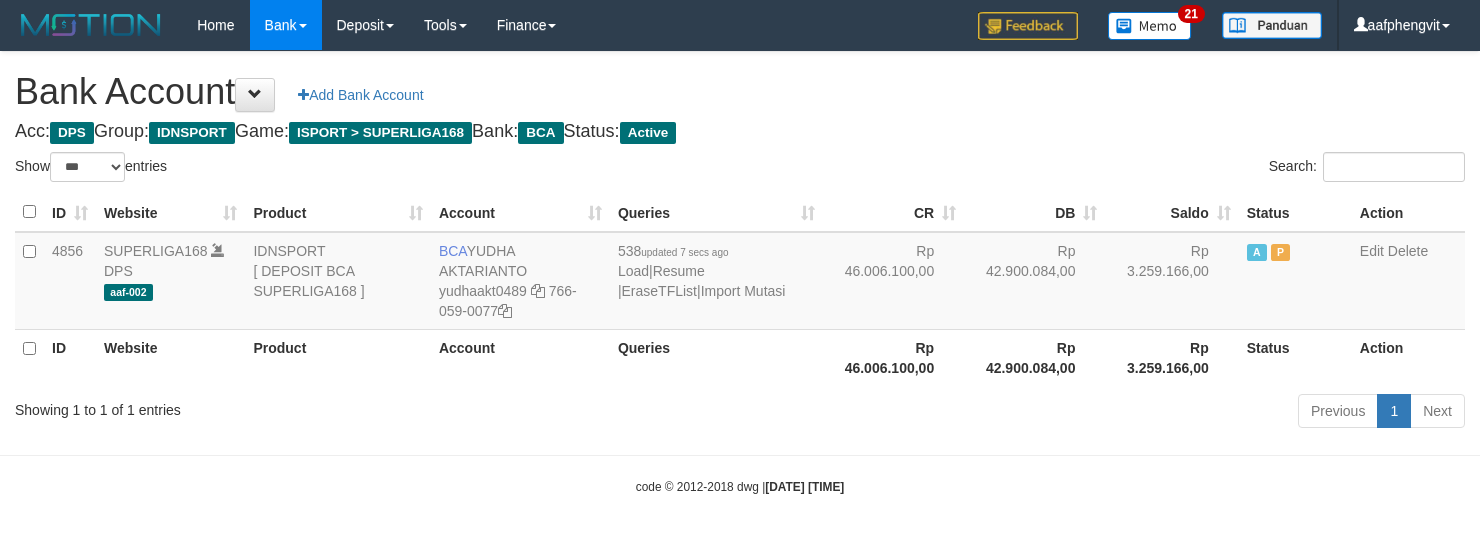 select on "***" 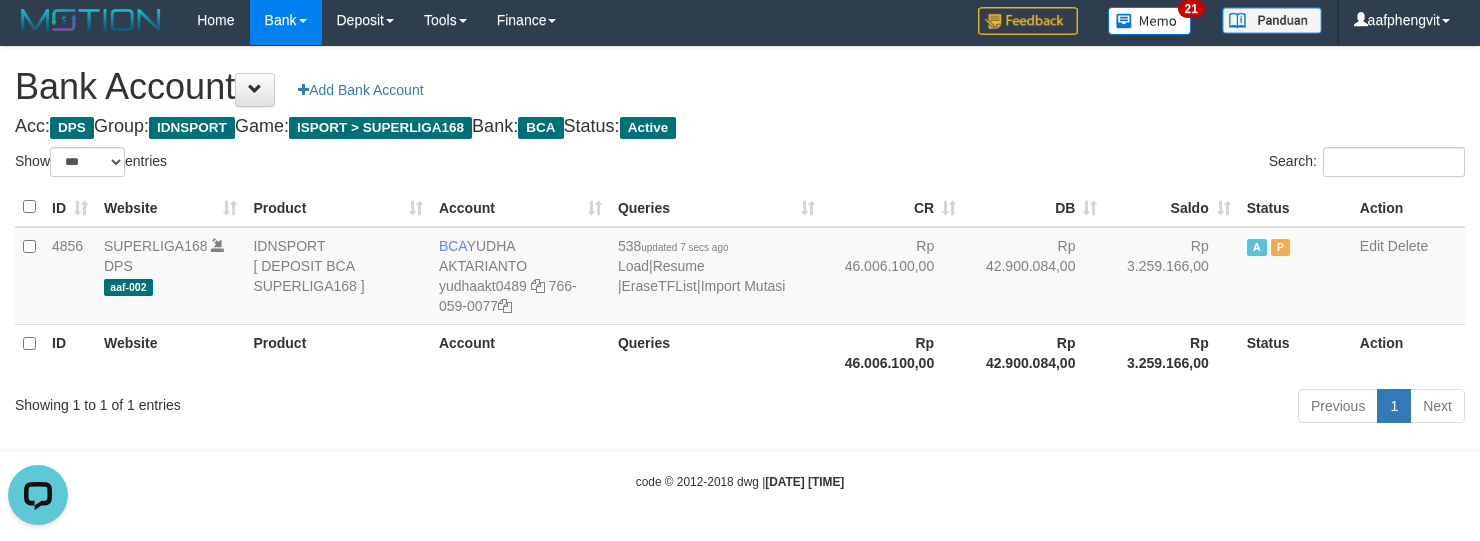 scroll, scrollTop: 0, scrollLeft: 0, axis: both 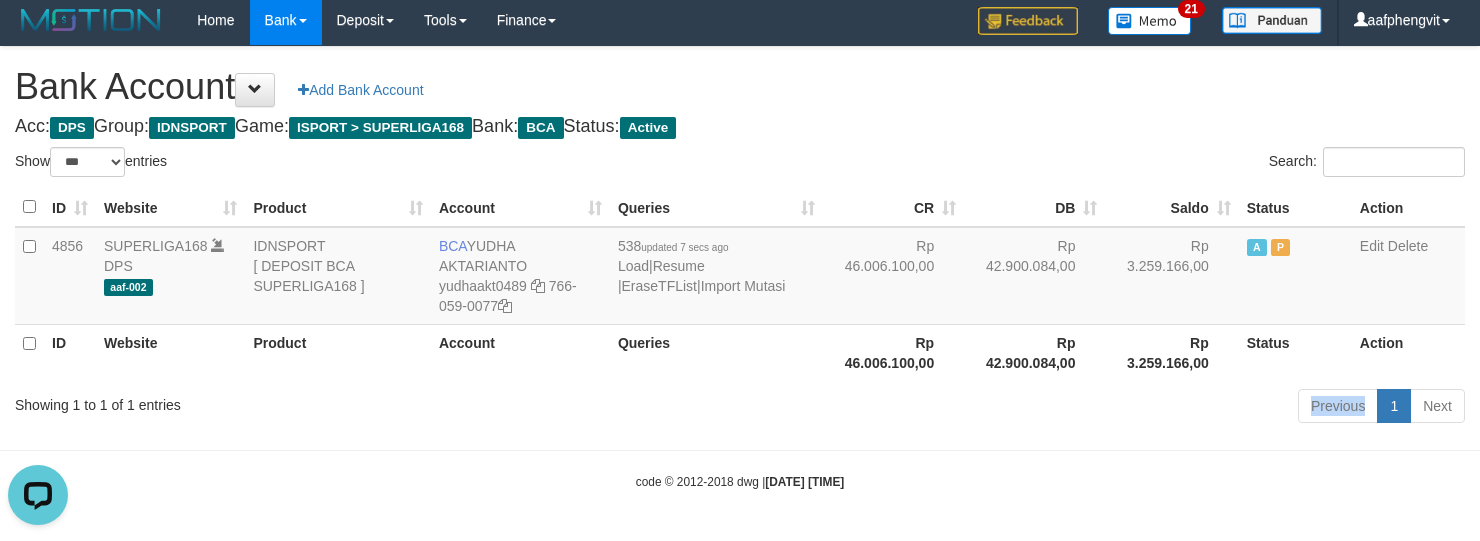 click on "Previous 1 Next" at bounding box center [1048, 408] 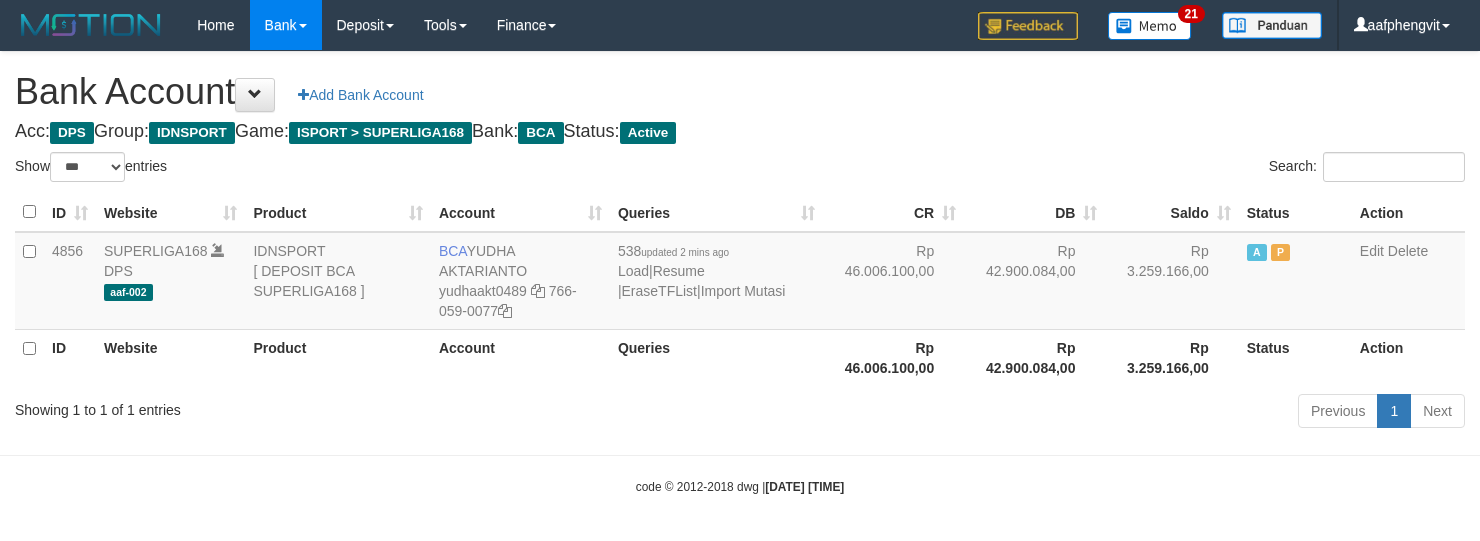 select on "***" 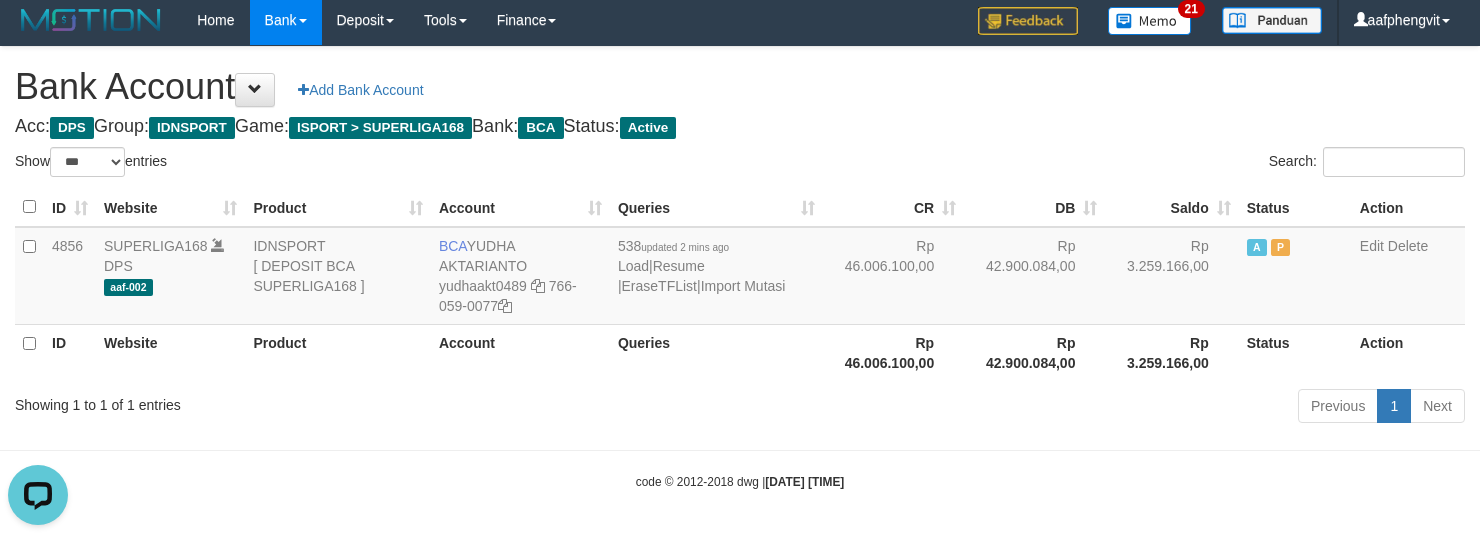 scroll, scrollTop: 0, scrollLeft: 0, axis: both 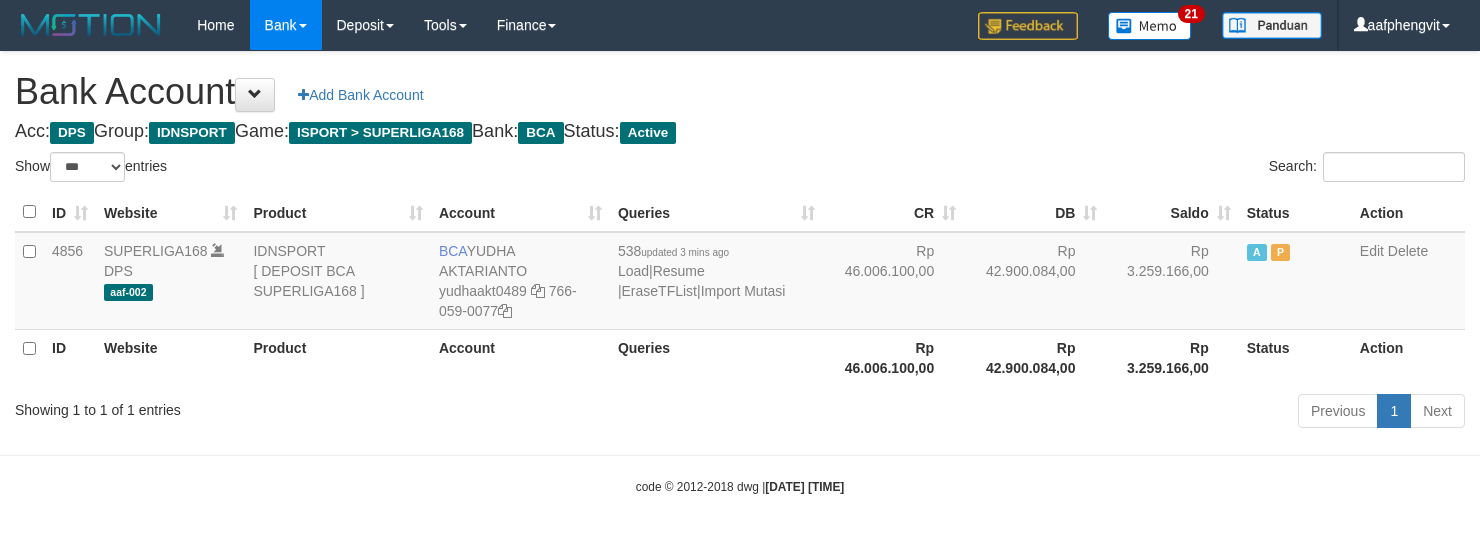 select on "***" 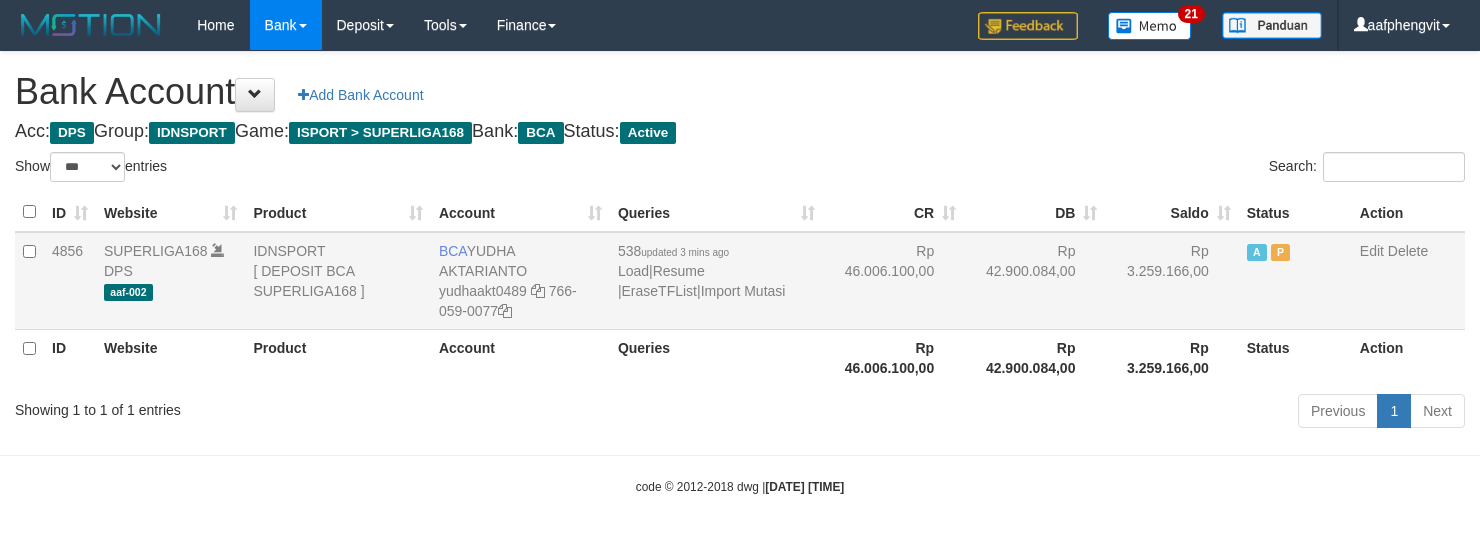 scroll, scrollTop: 6, scrollLeft: 0, axis: vertical 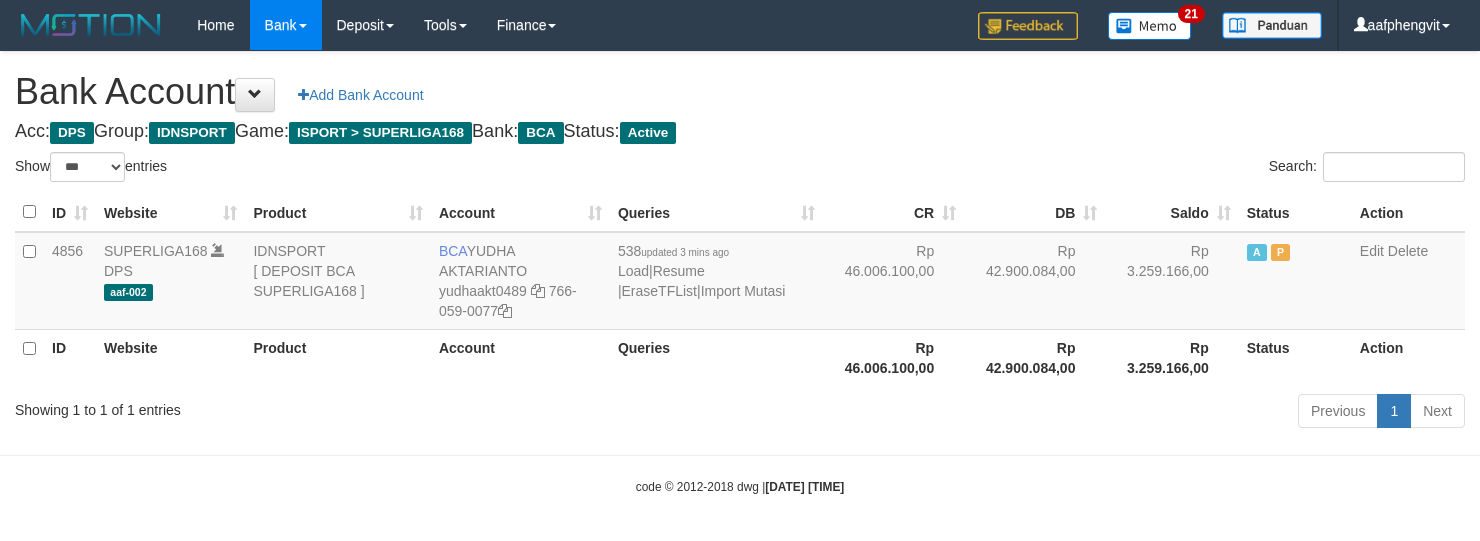 select on "***" 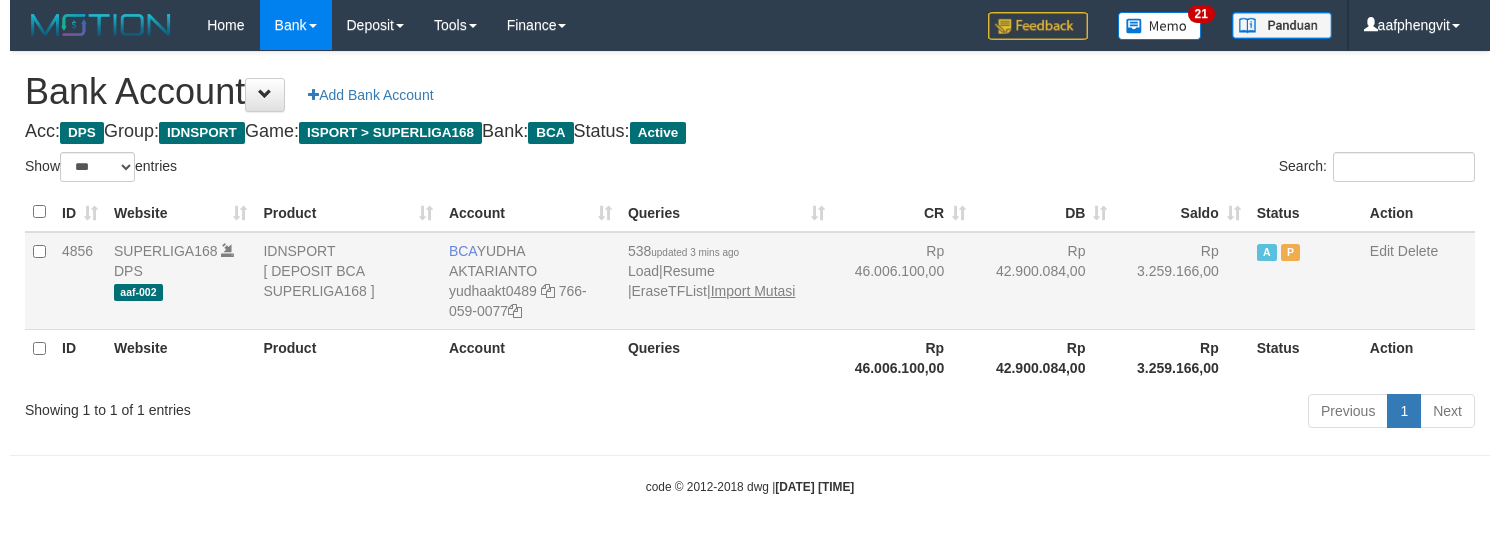 scroll, scrollTop: 6, scrollLeft: 0, axis: vertical 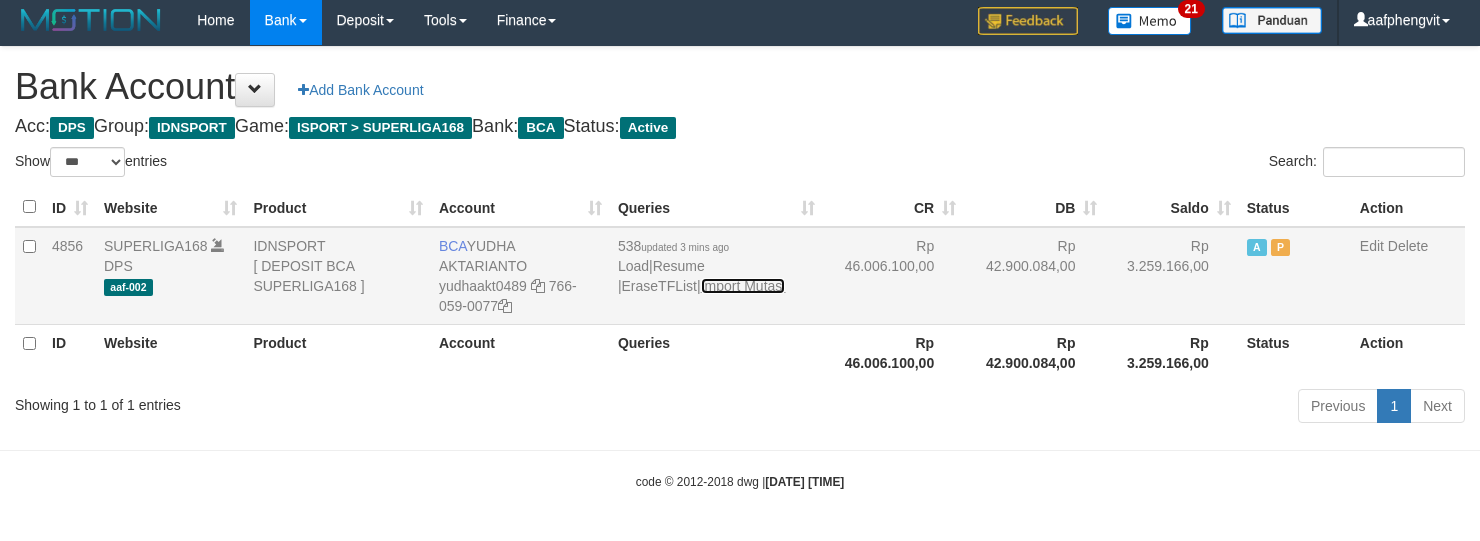 click on "Import Mutasi" at bounding box center [743, 286] 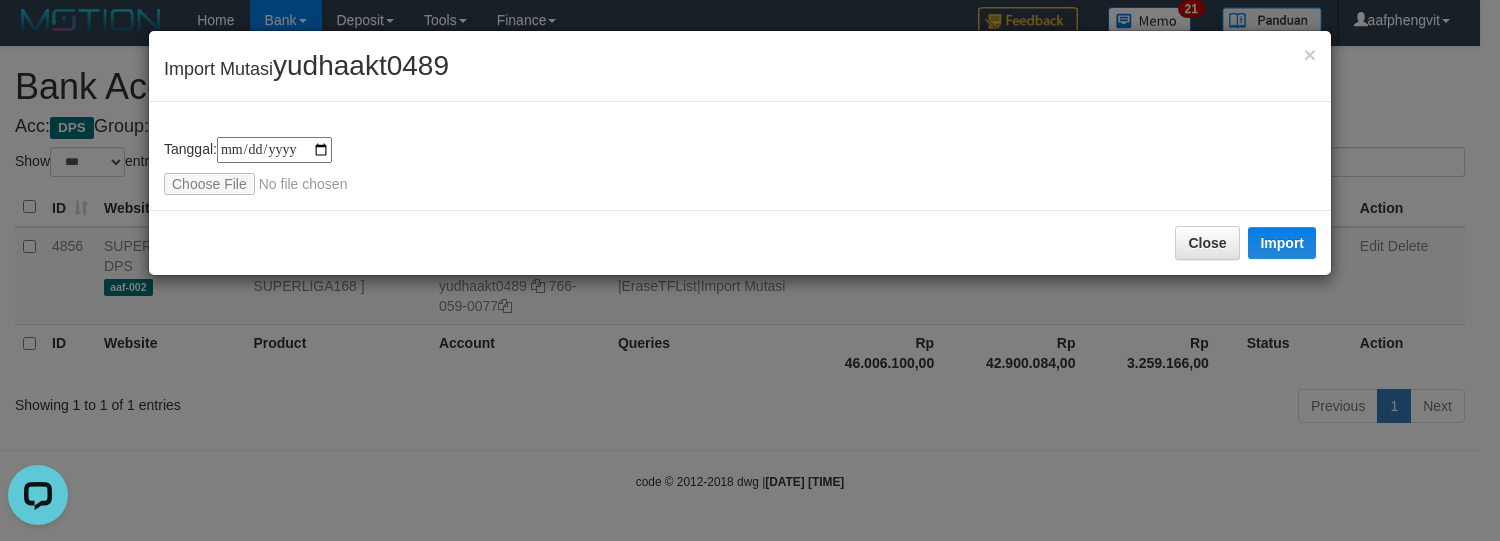 scroll, scrollTop: 0, scrollLeft: 0, axis: both 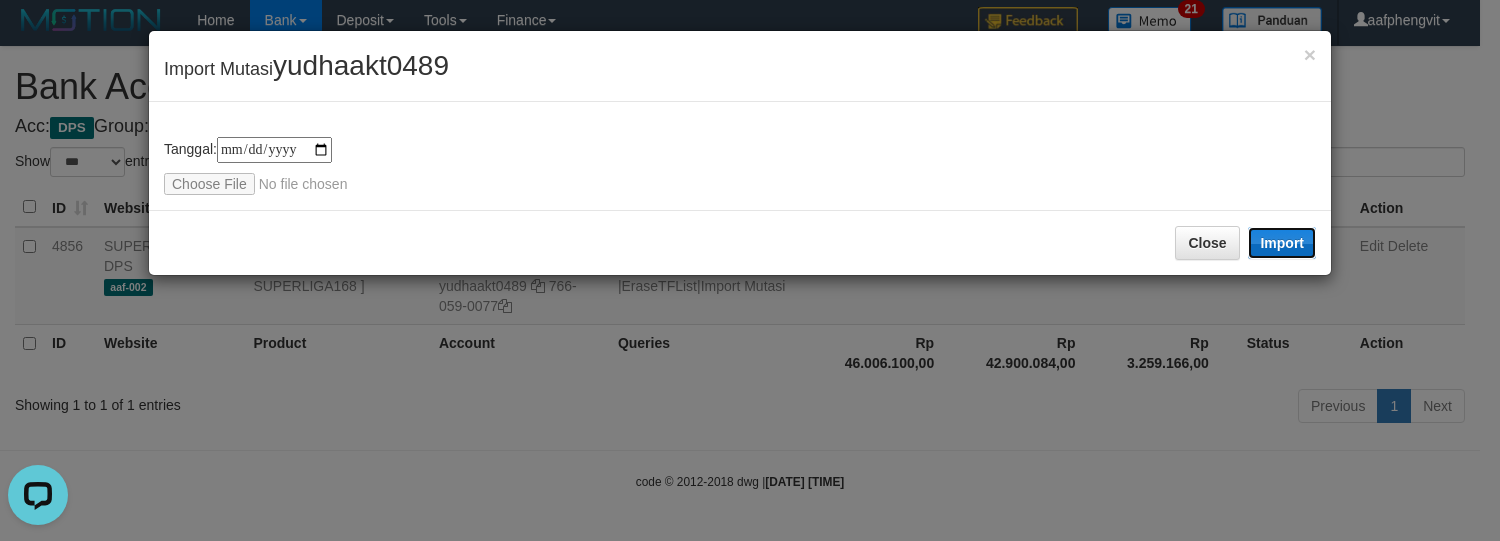 click on "Import" at bounding box center [1282, 243] 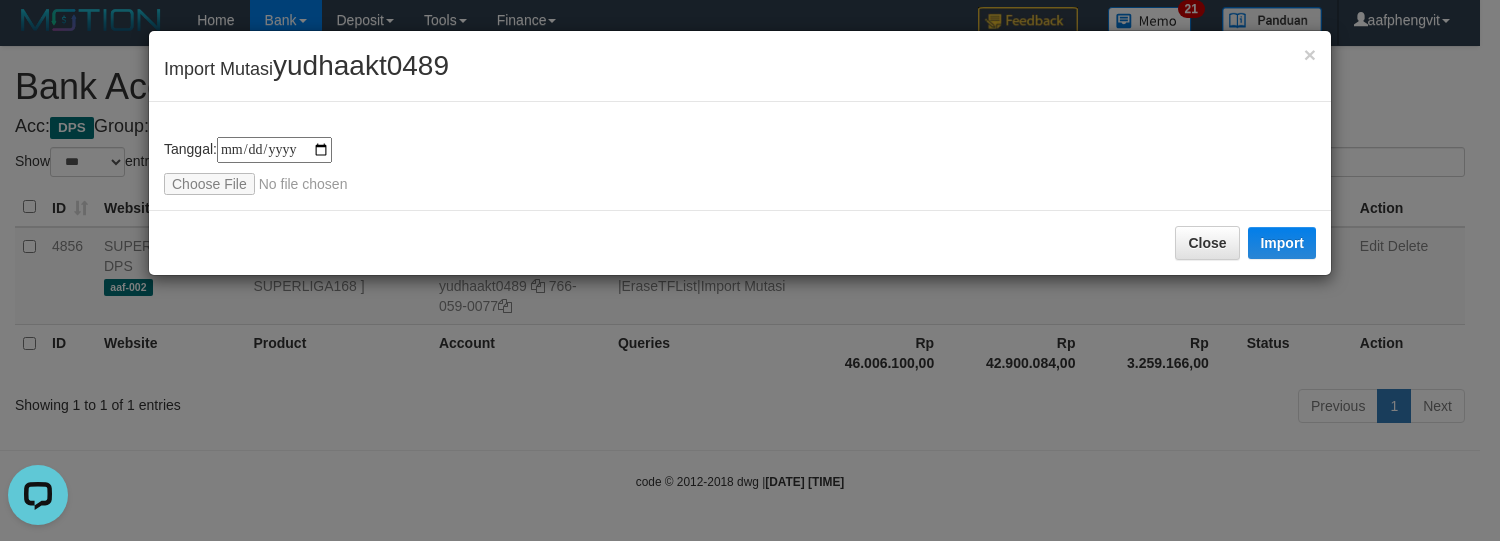 click on "**********" at bounding box center [740, 156] 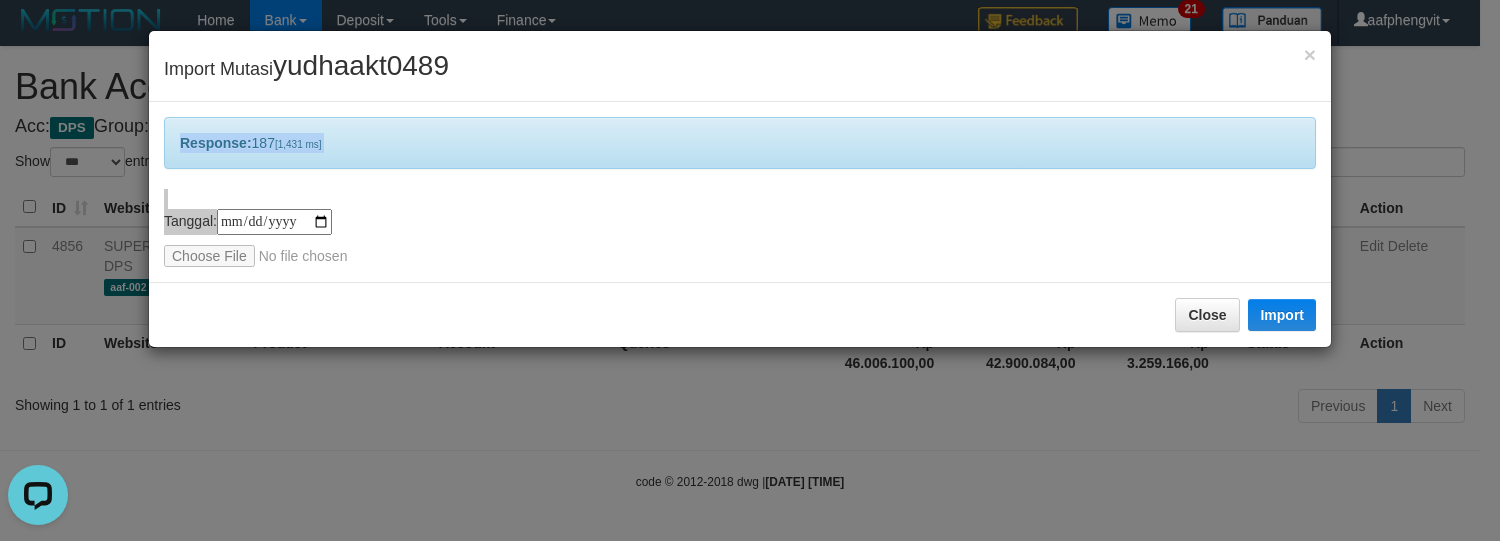 click on "**********" at bounding box center [740, 238] 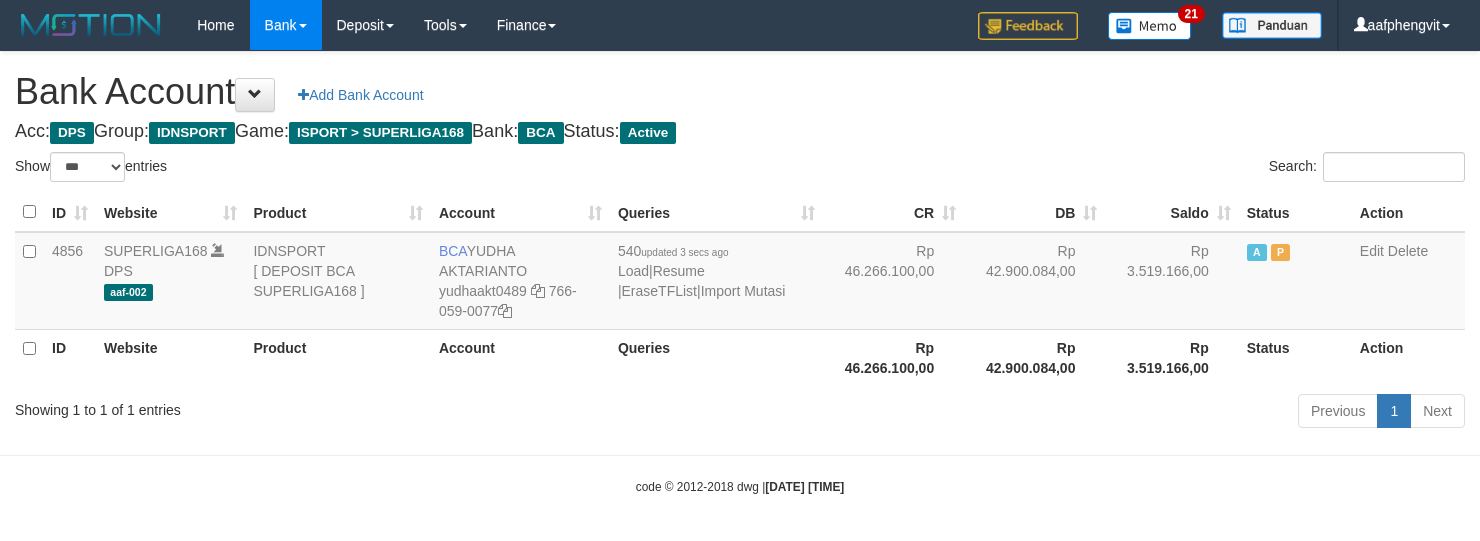 select on "***" 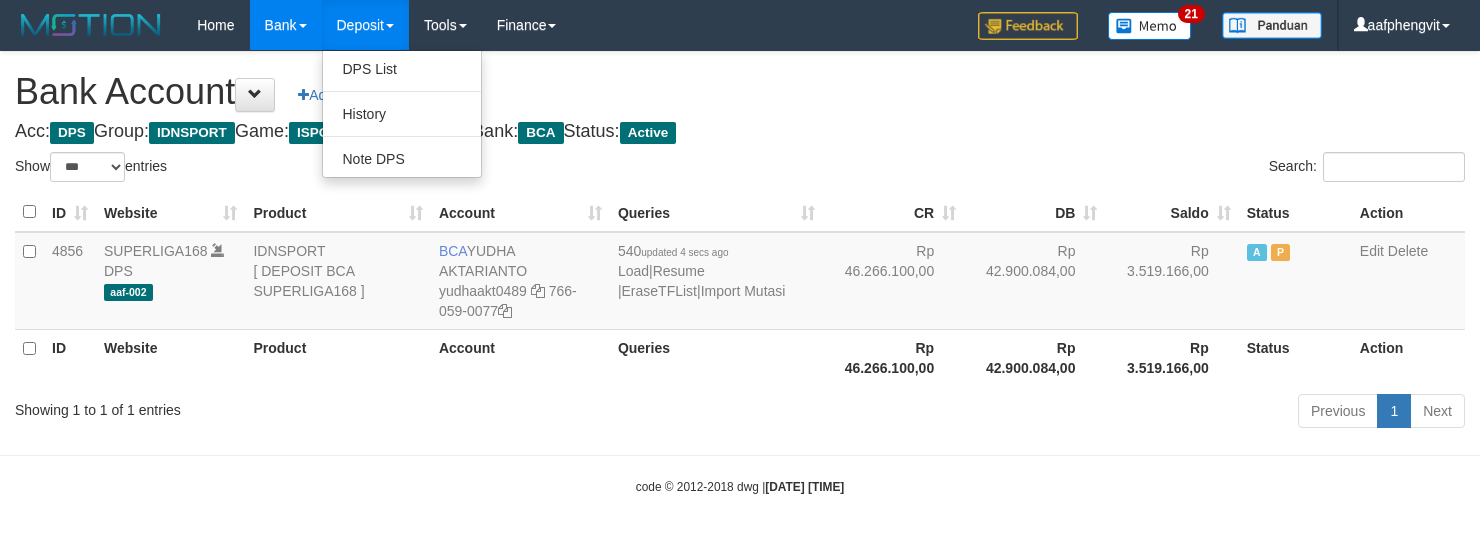 select on "***" 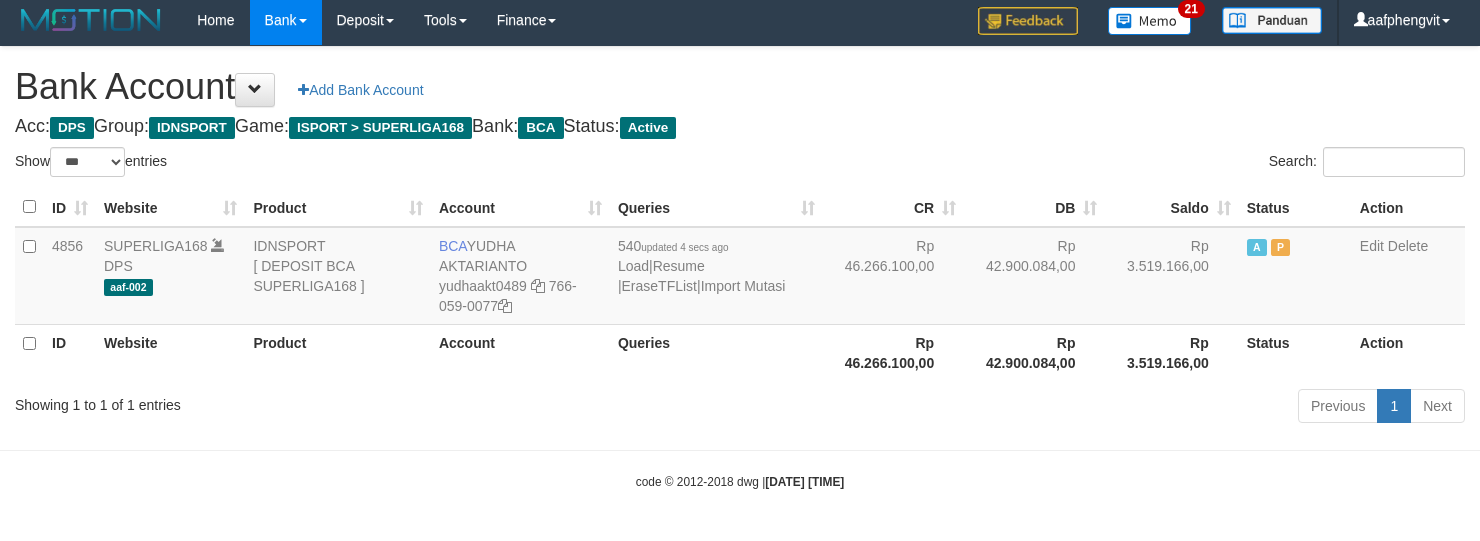 click on "Bank Account
Add Bank Account" at bounding box center (740, 87) 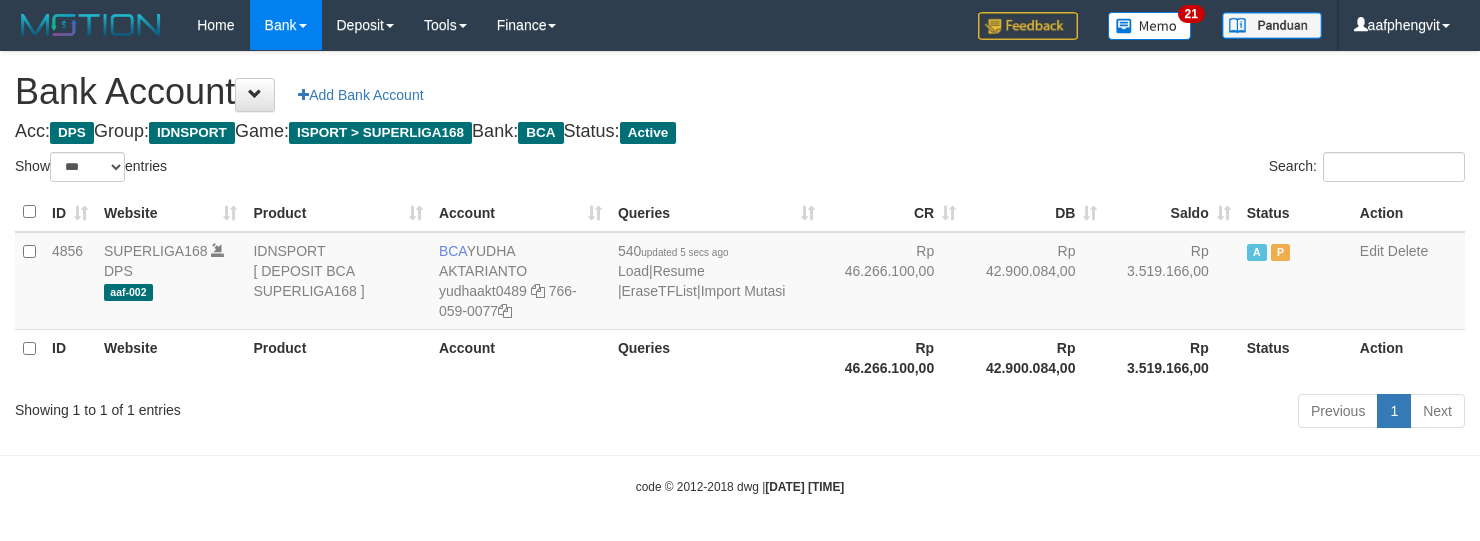select on "***" 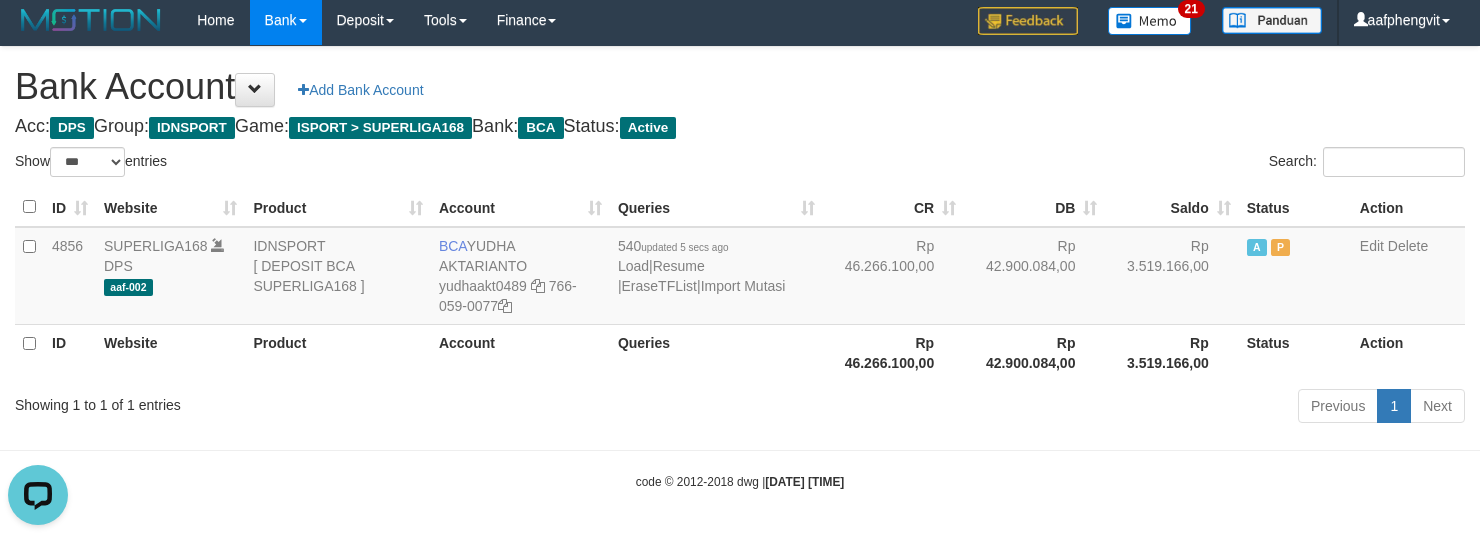 scroll, scrollTop: 0, scrollLeft: 0, axis: both 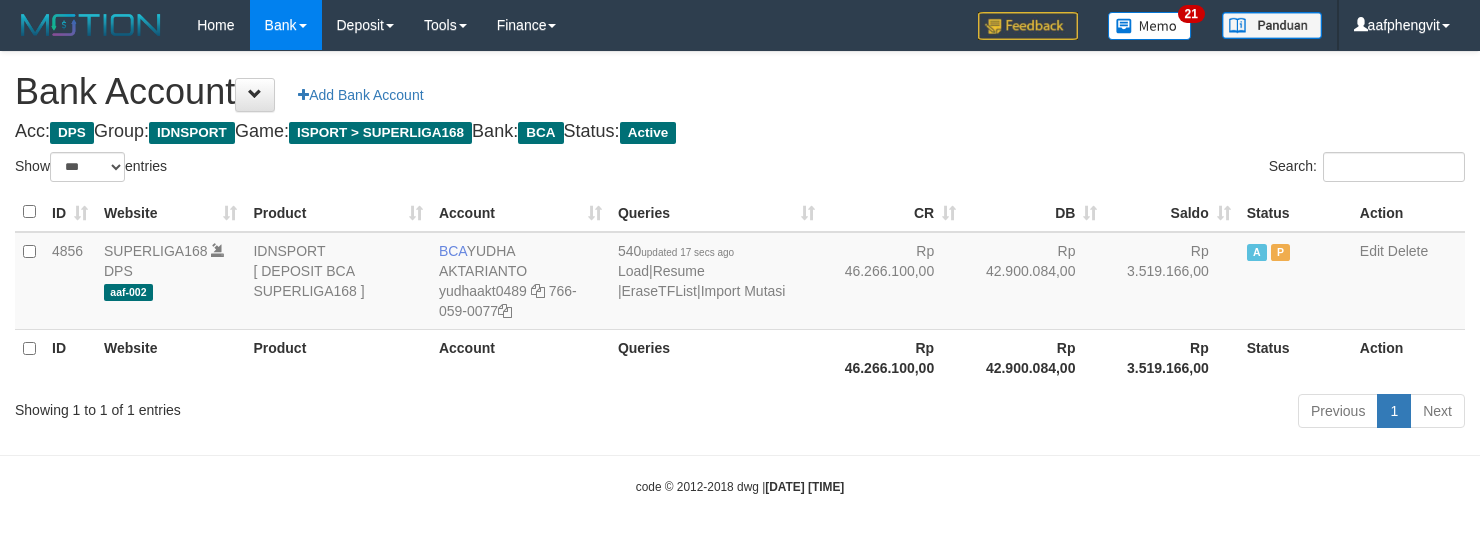 select on "***" 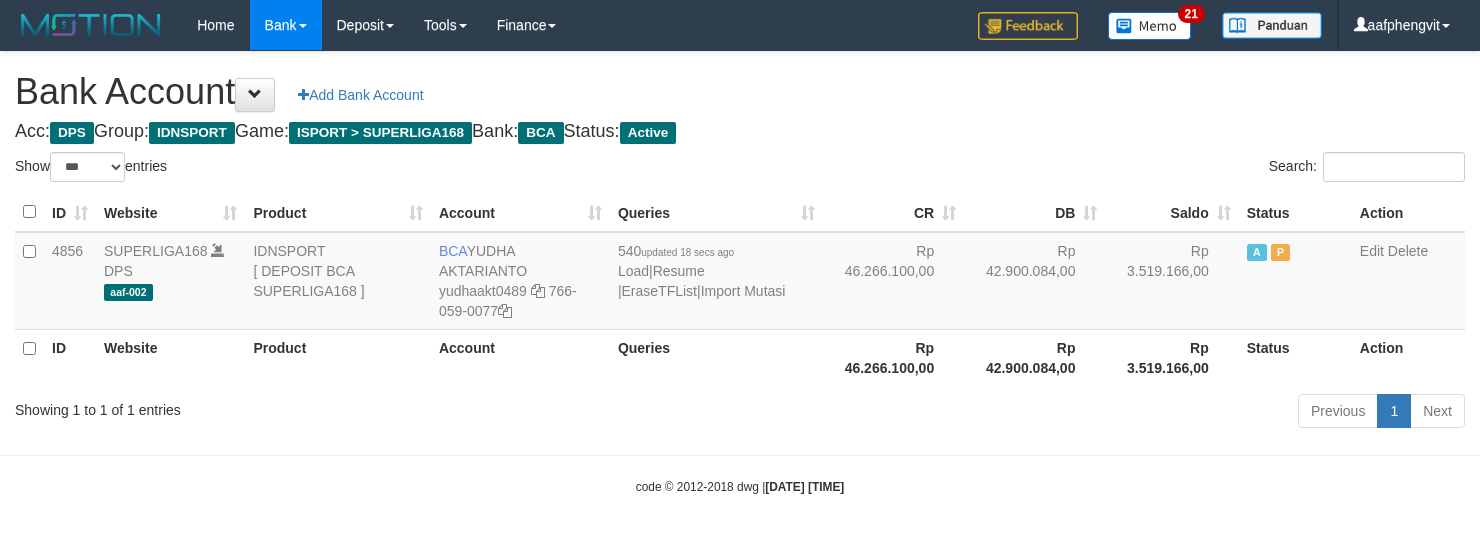 select on "***" 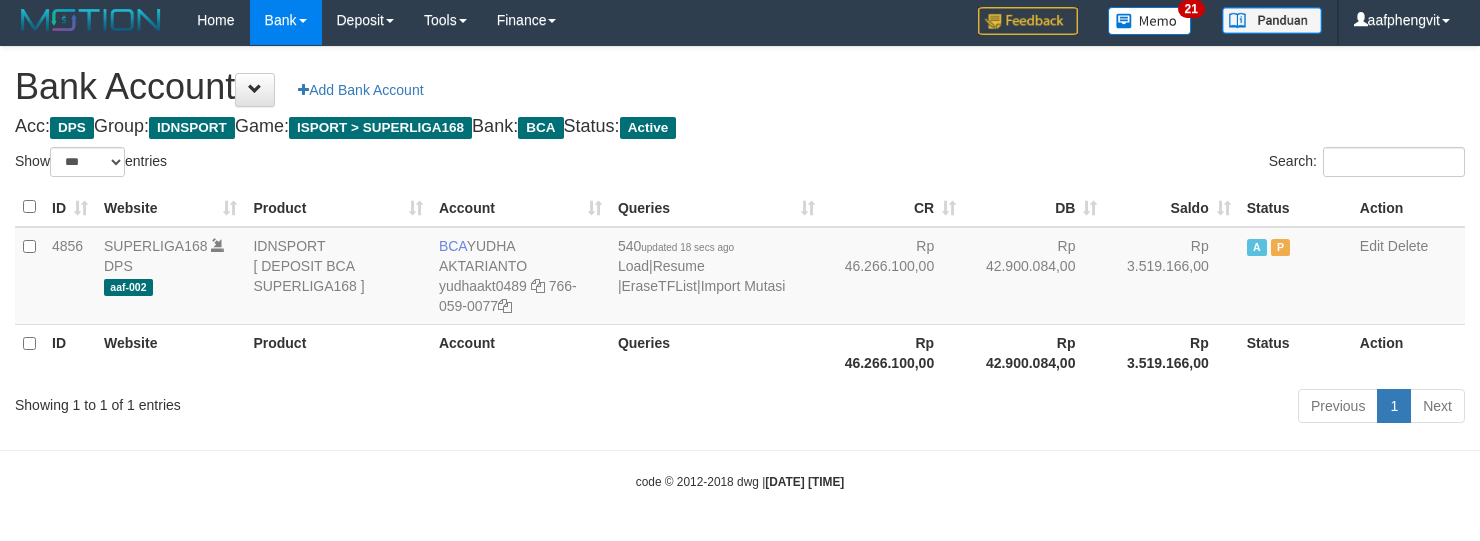 click on "Queries" at bounding box center [716, 352] 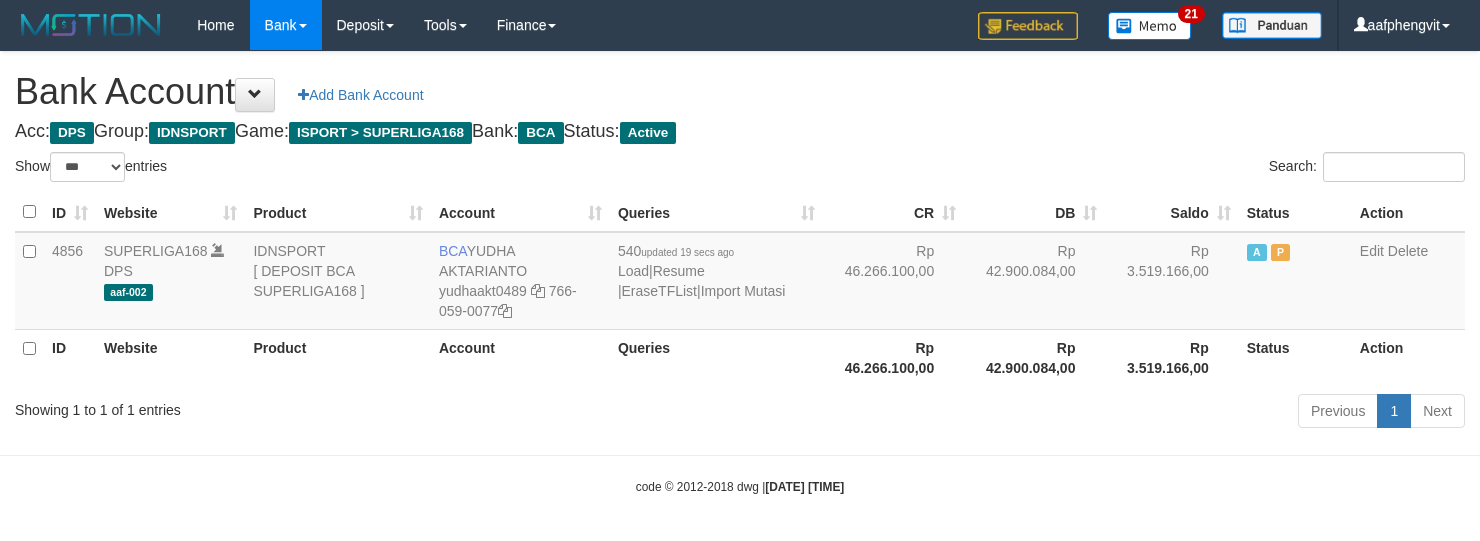 select on "***" 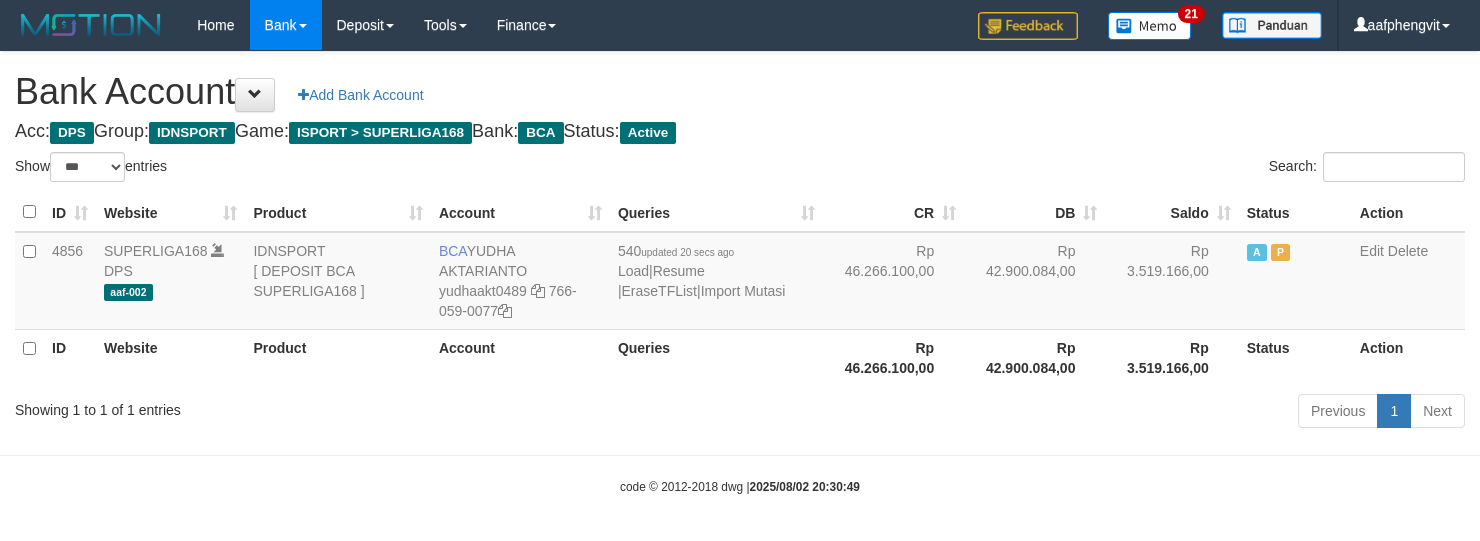 select on "***" 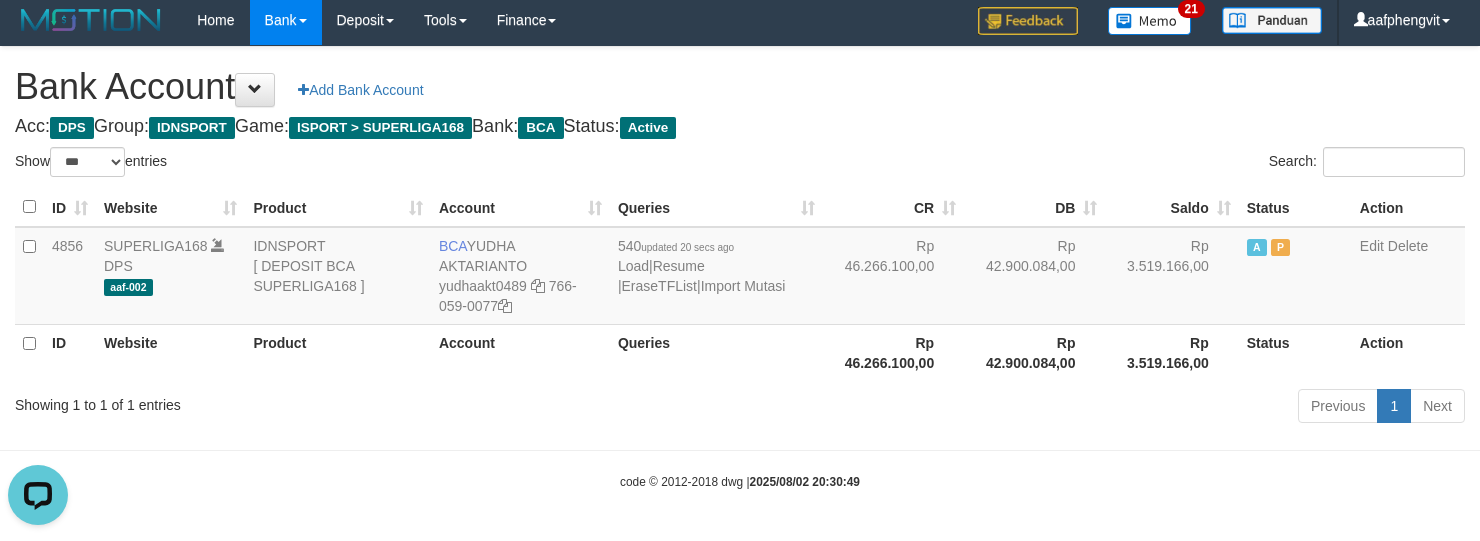 scroll, scrollTop: 0, scrollLeft: 0, axis: both 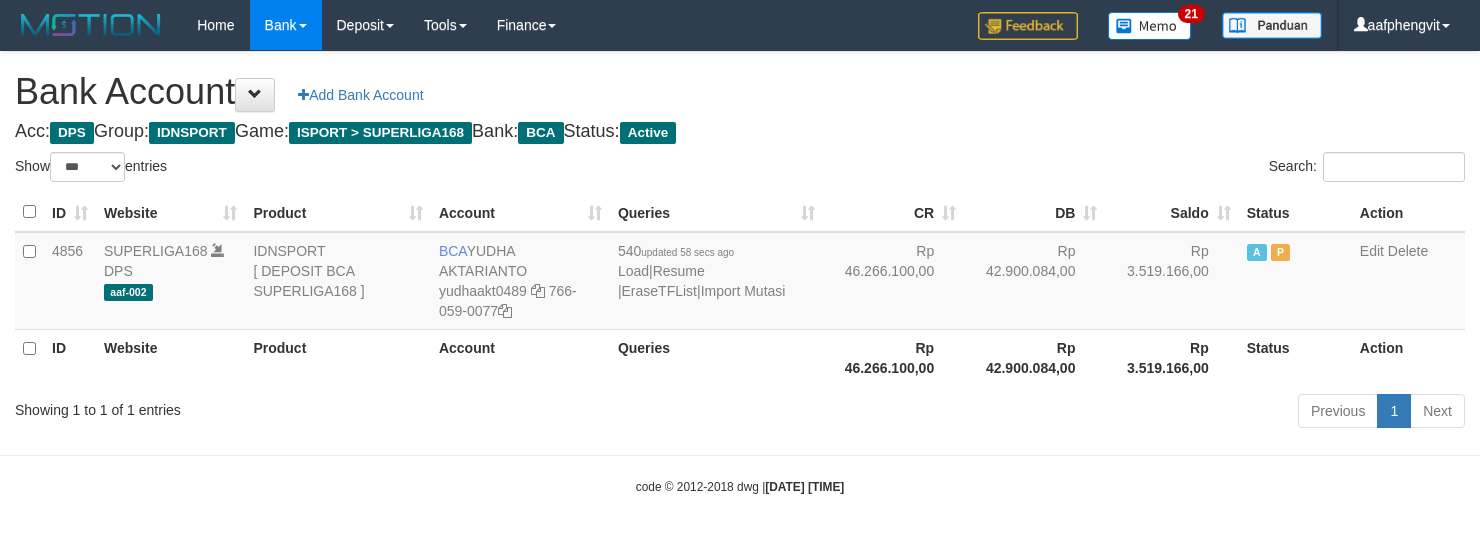 select on "***" 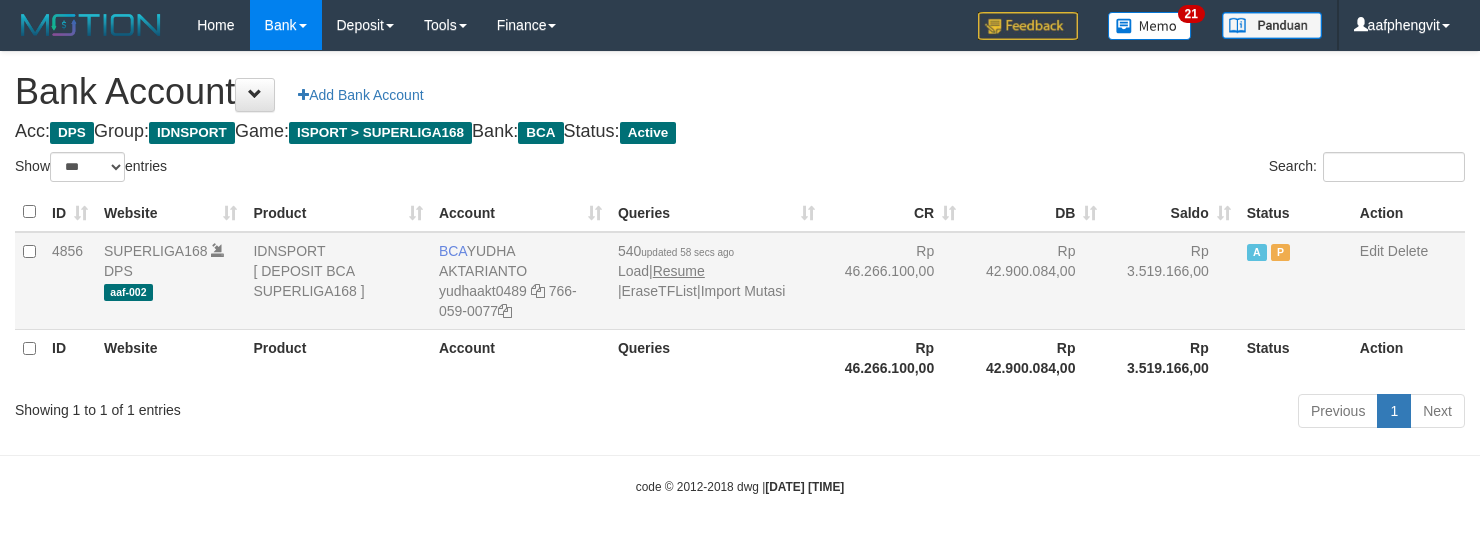 scroll, scrollTop: 6, scrollLeft: 0, axis: vertical 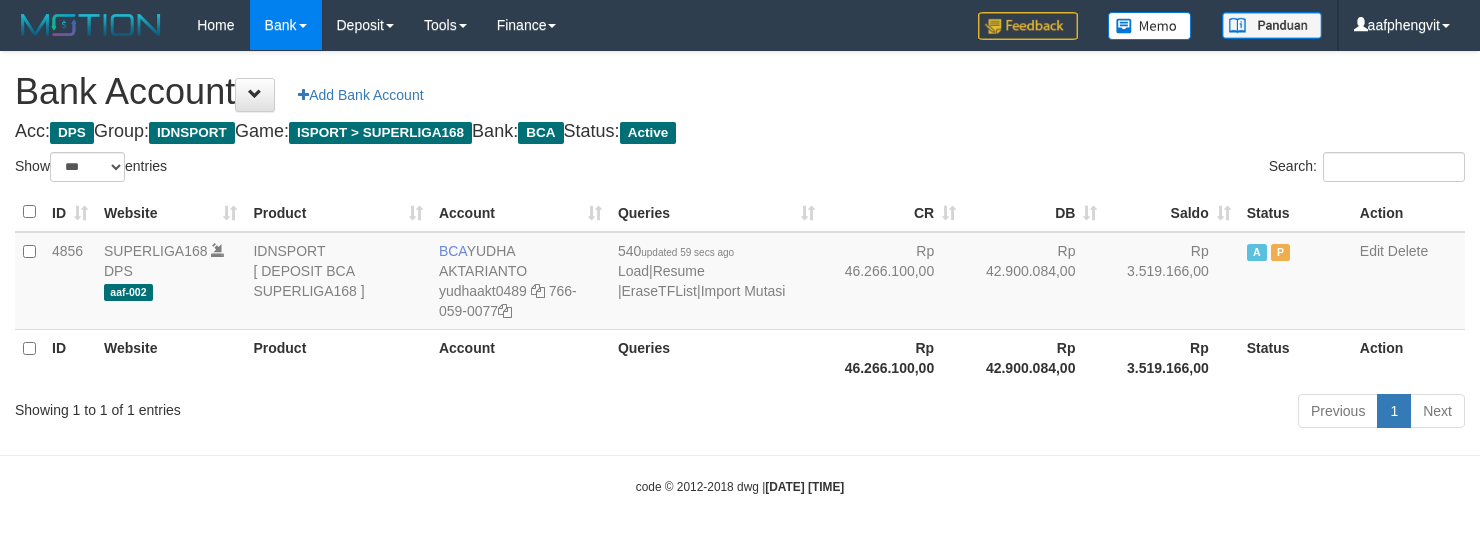 select on "***" 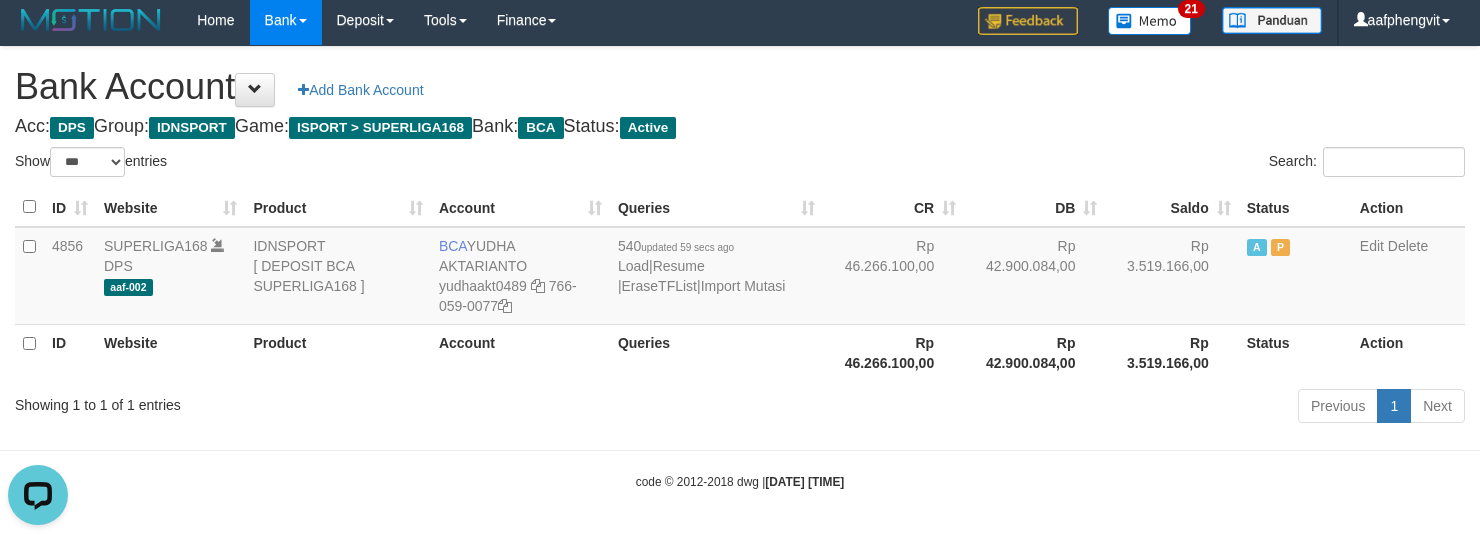 scroll, scrollTop: 0, scrollLeft: 0, axis: both 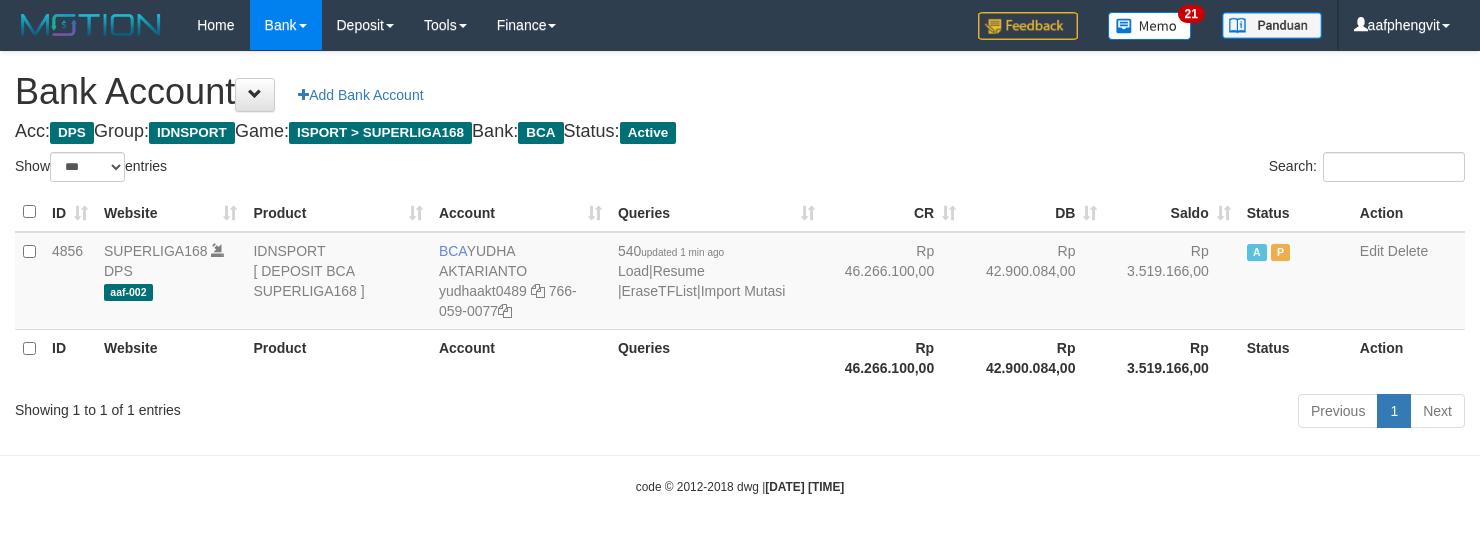select on "***" 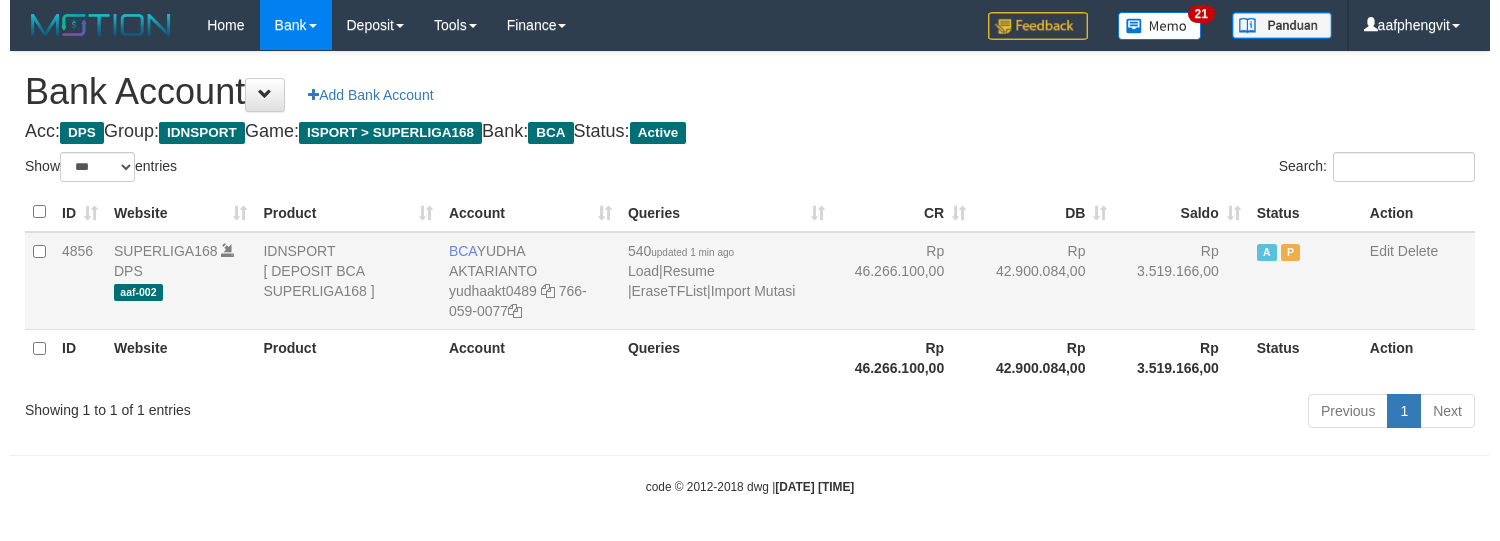 scroll, scrollTop: 6, scrollLeft: 0, axis: vertical 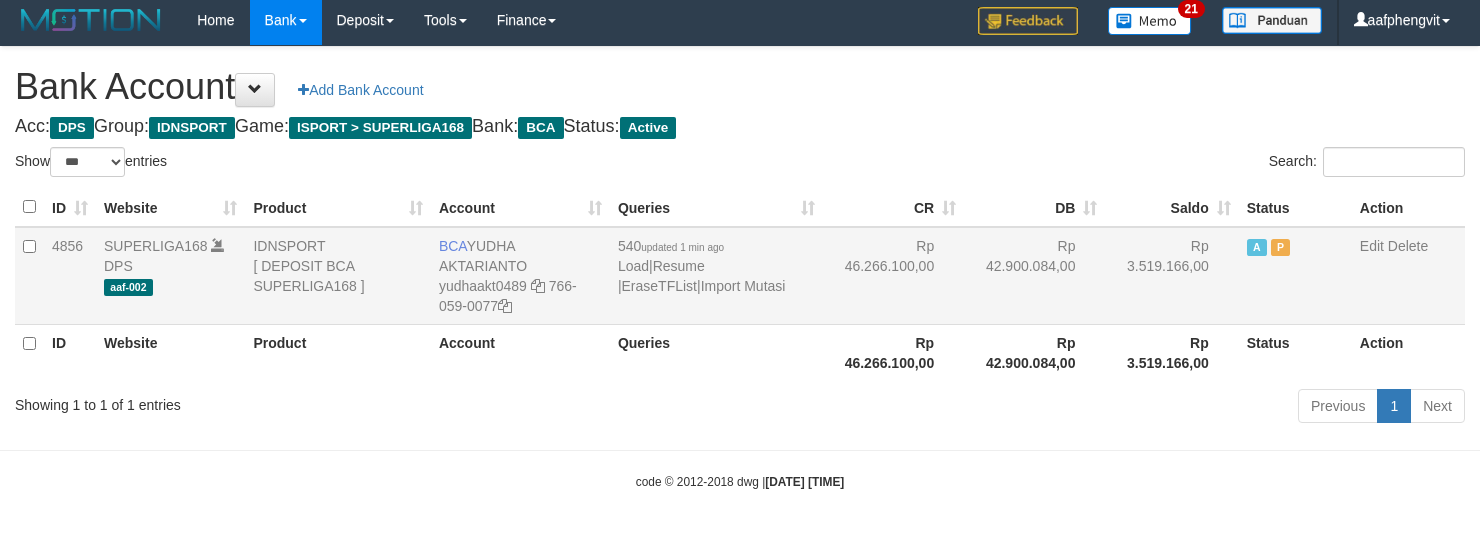 click on "540  updated 1 min ago
Load
|
Resume
|
EraseTFList
|
Import Mutasi" at bounding box center (716, 276) 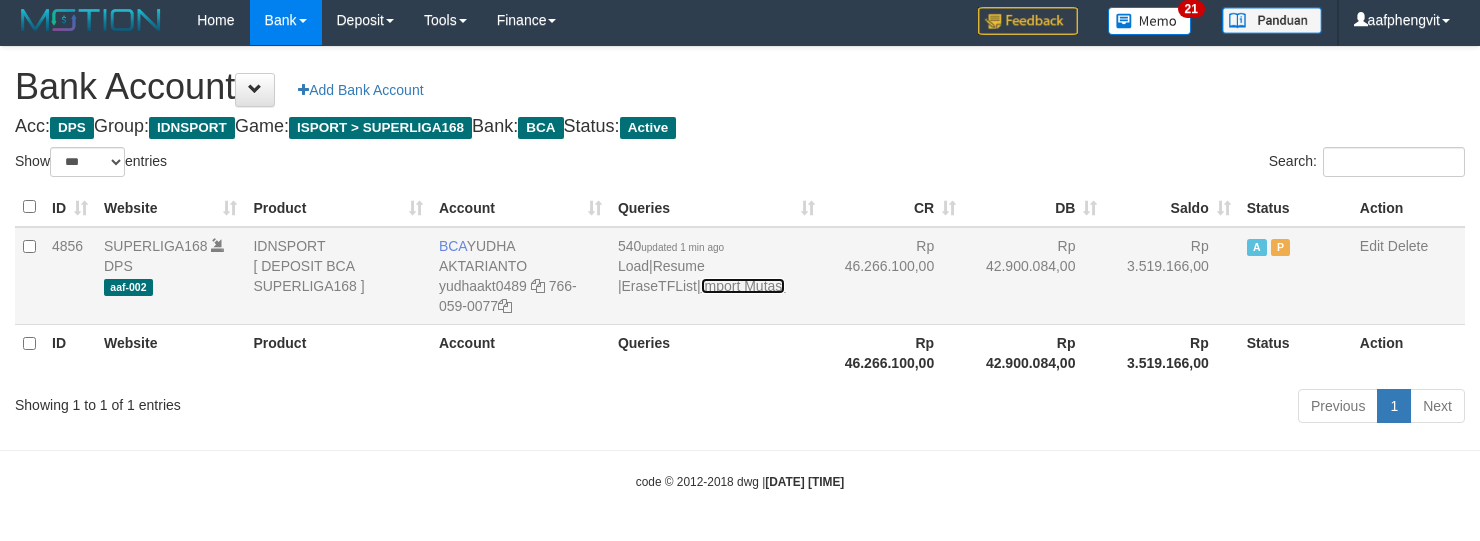 click on "Import Mutasi" at bounding box center [743, 286] 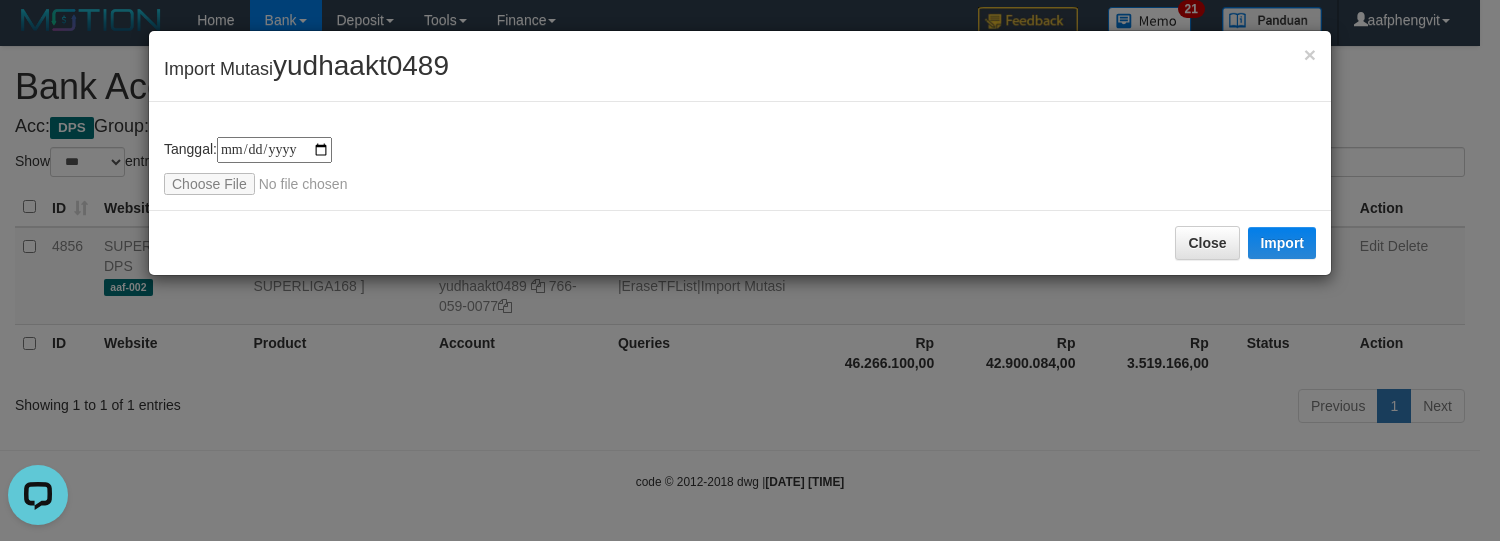 scroll, scrollTop: 0, scrollLeft: 0, axis: both 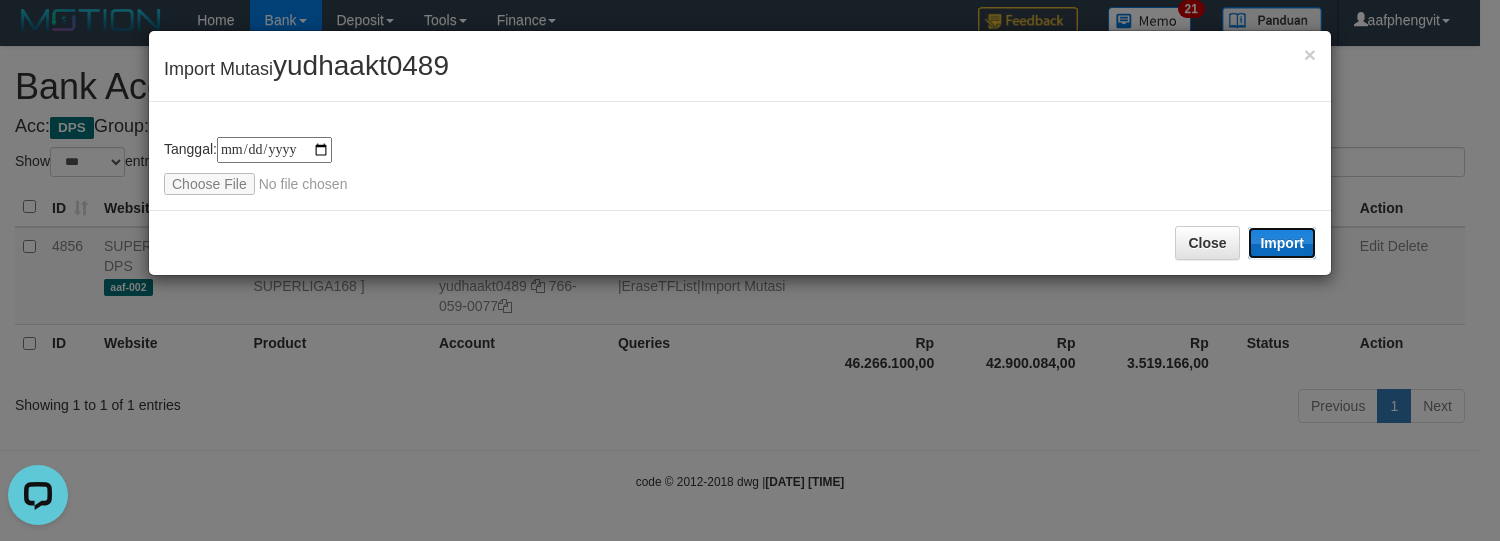 click on "Import" at bounding box center (1282, 243) 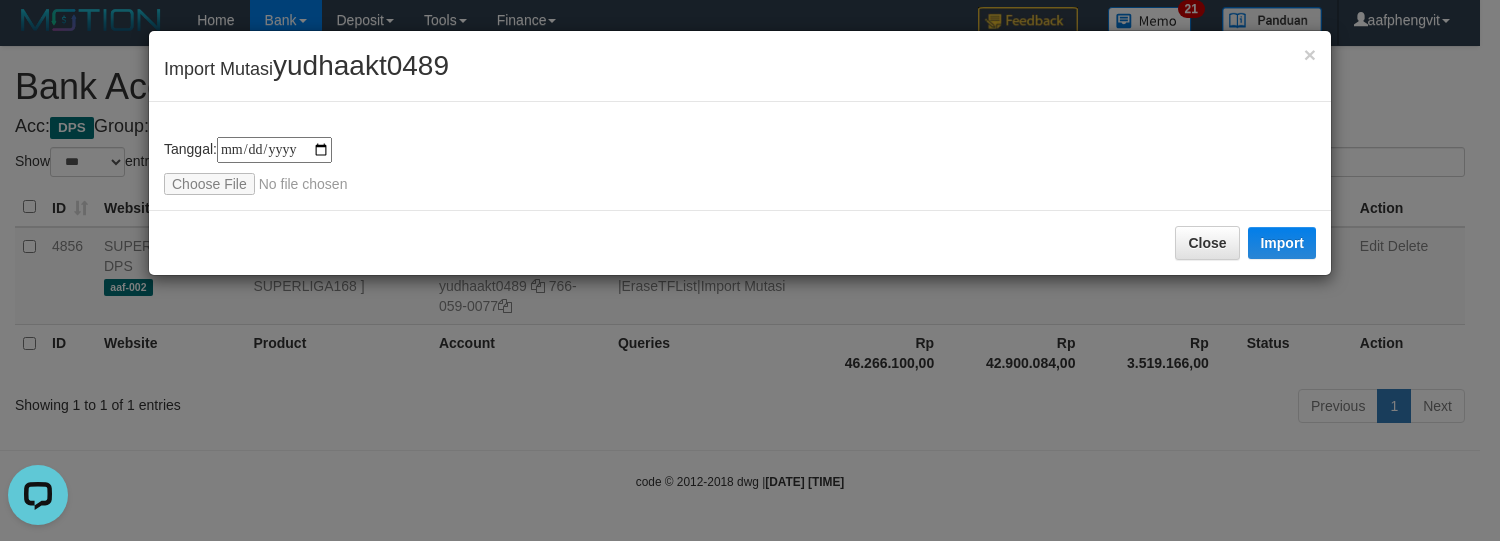 click on "**********" at bounding box center [740, 153] 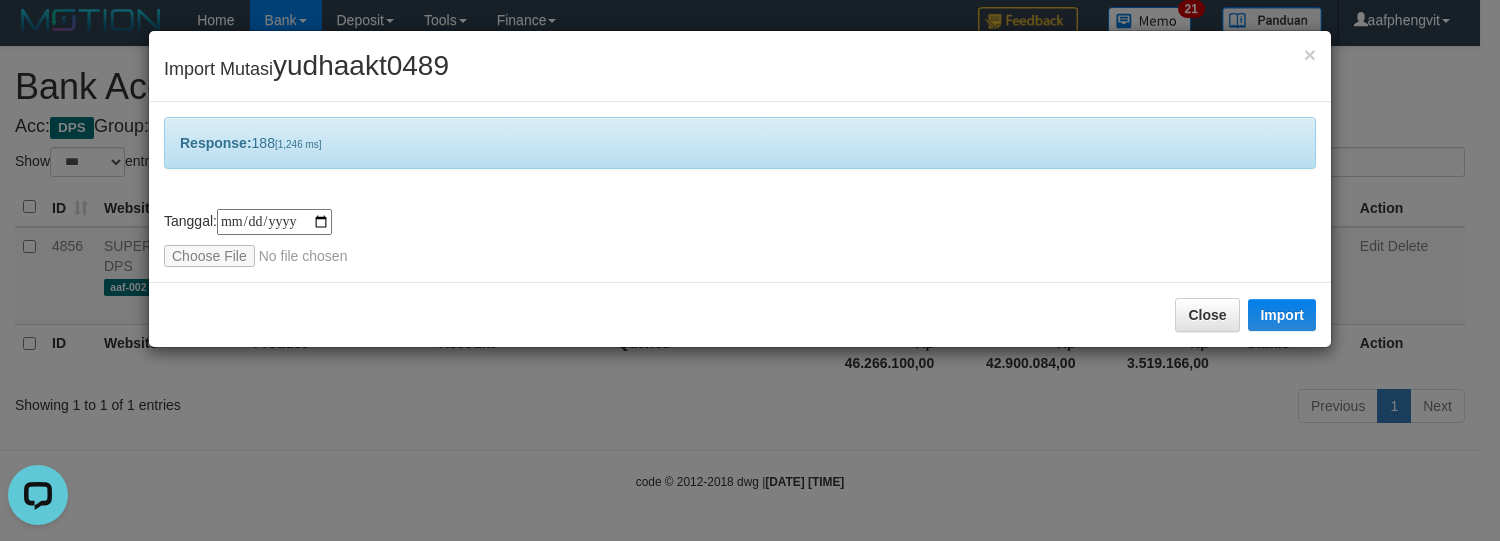click on "**********" at bounding box center (740, 192) 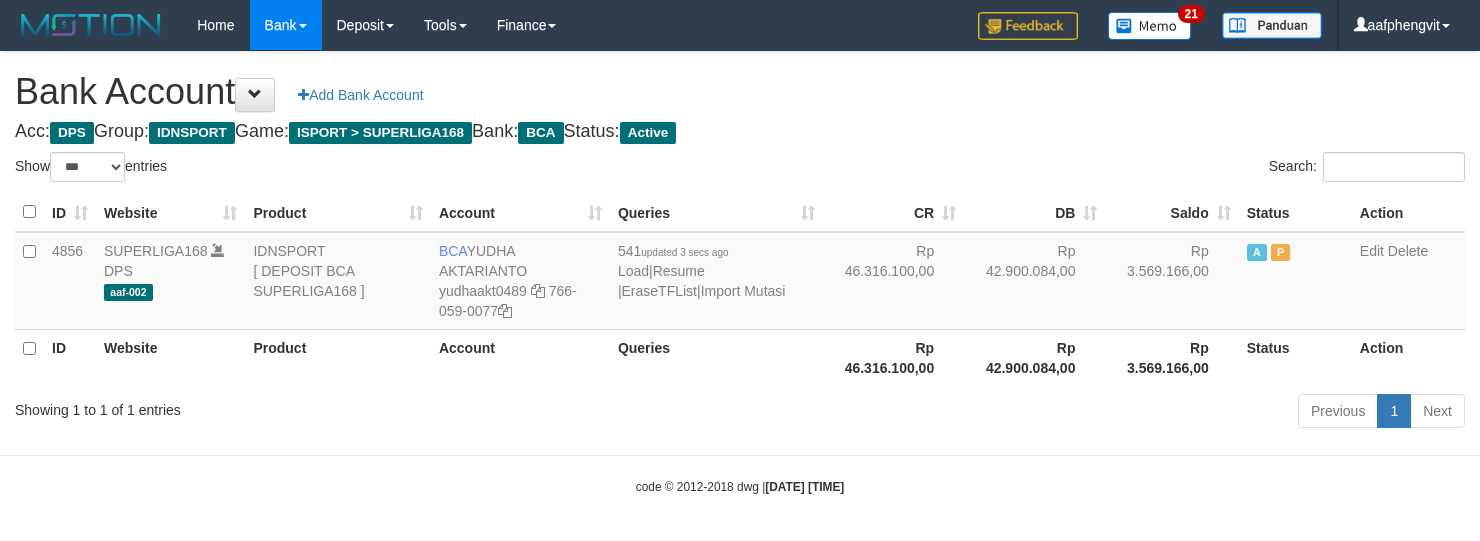 select on "***" 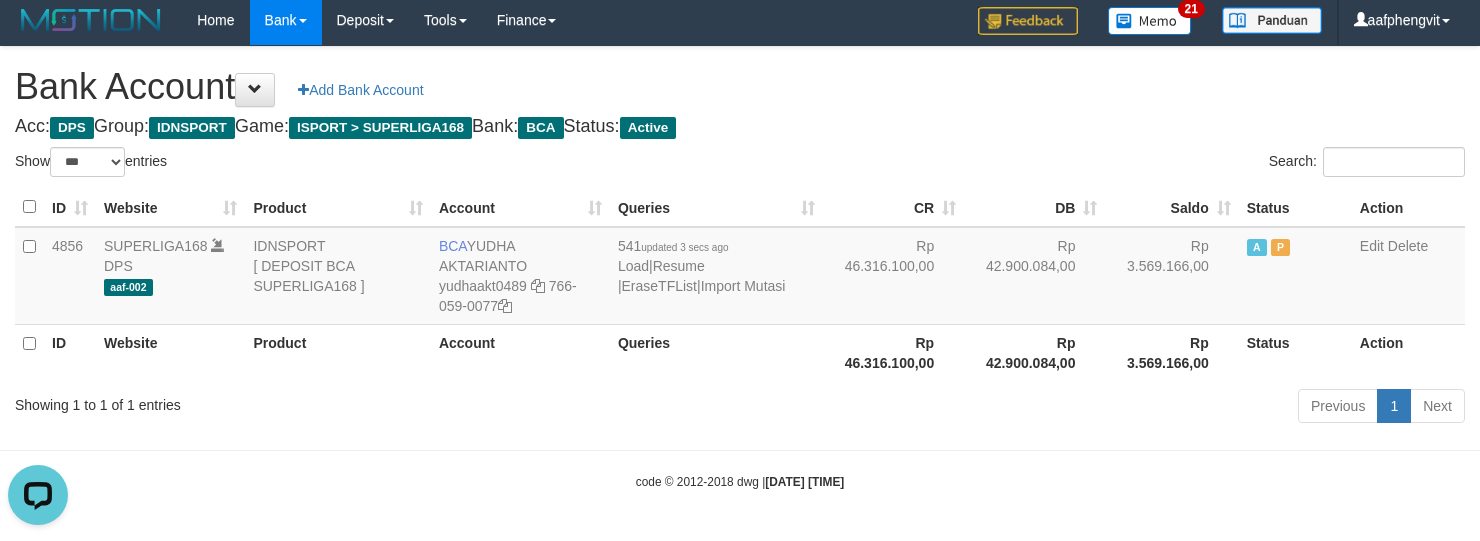 scroll, scrollTop: 0, scrollLeft: 0, axis: both 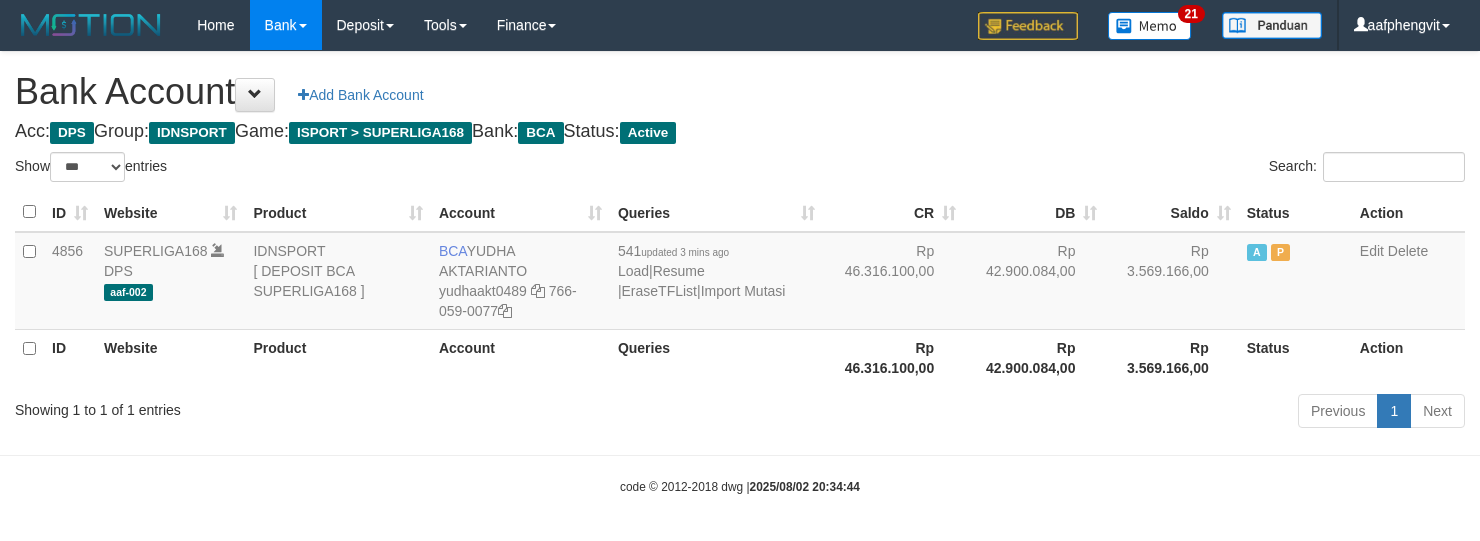 select on "***" 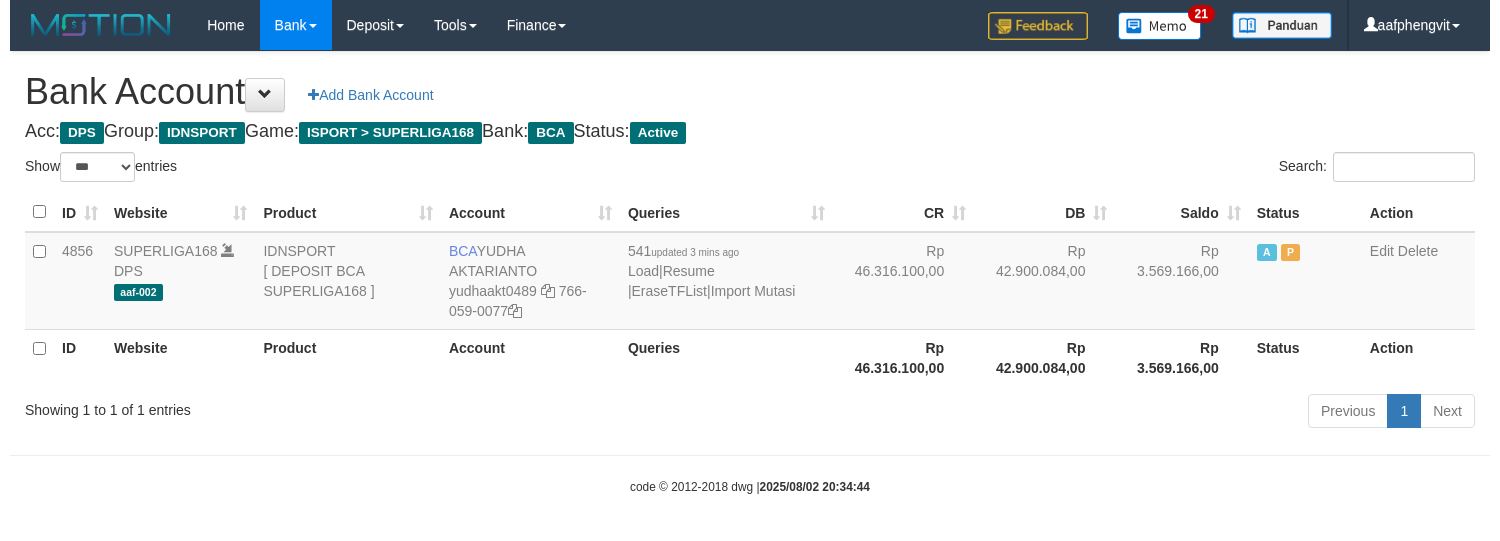 scroll, scrollTop: 6, scrollLeft: 0, axis: vertical 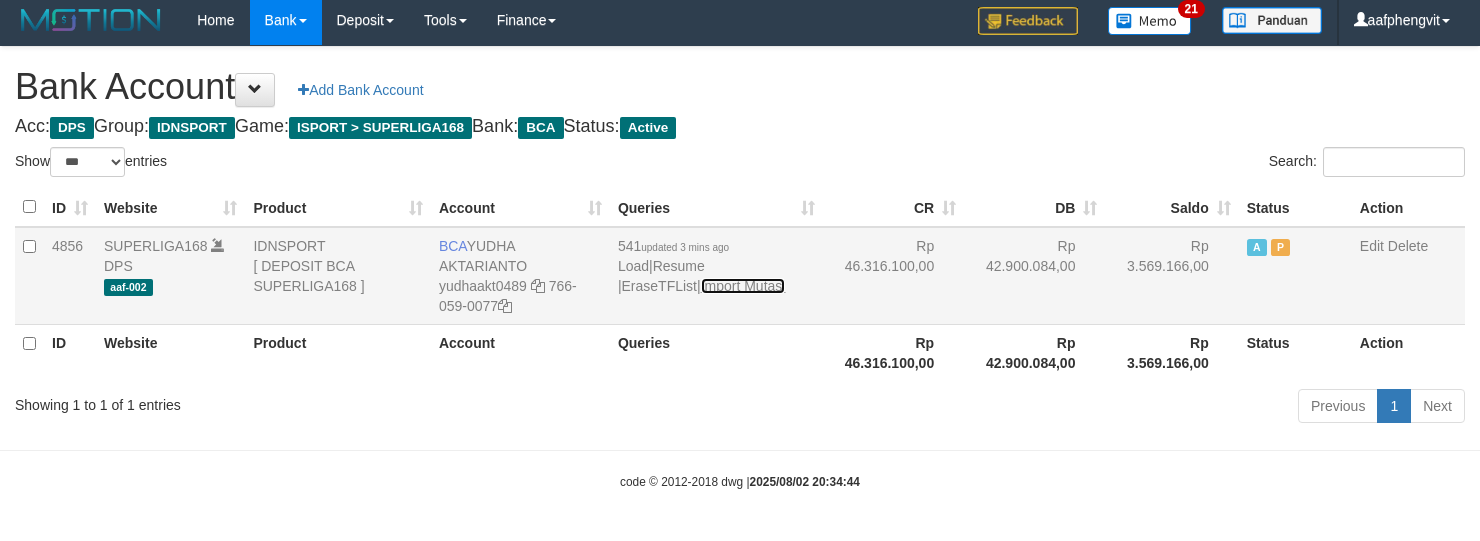 click on "Import Mutasi" at bounding box center [743, 286] 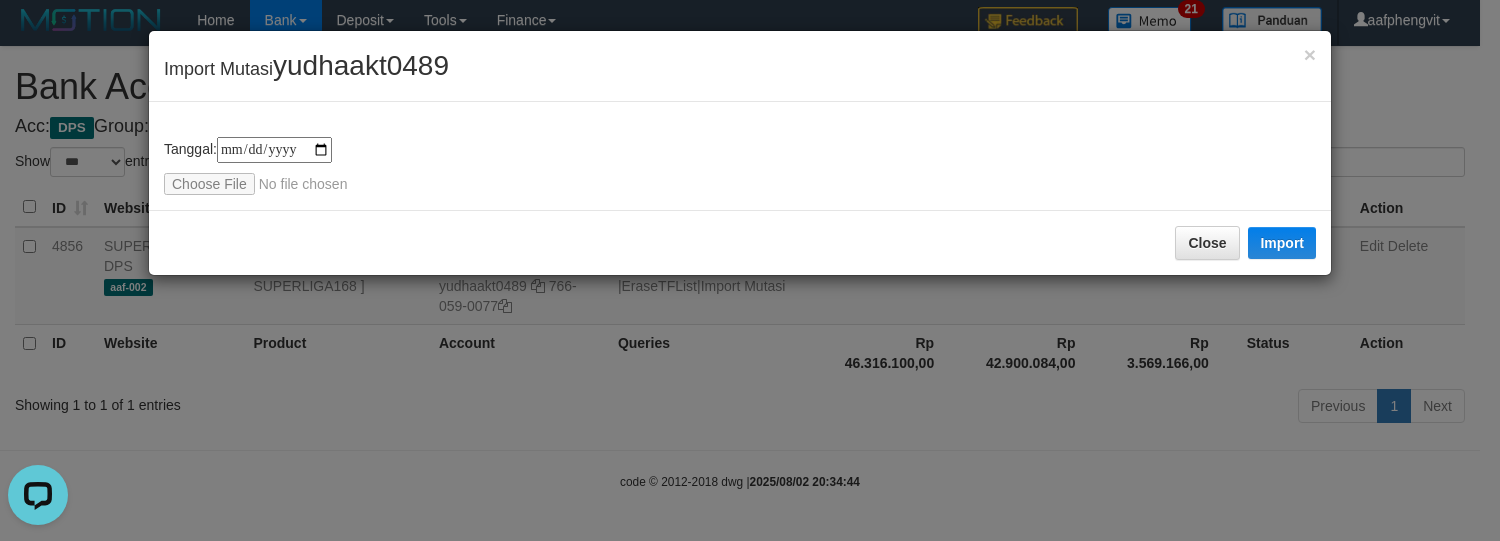 scroll, scrollTop: 0, scrollLeft: 0, axis: both 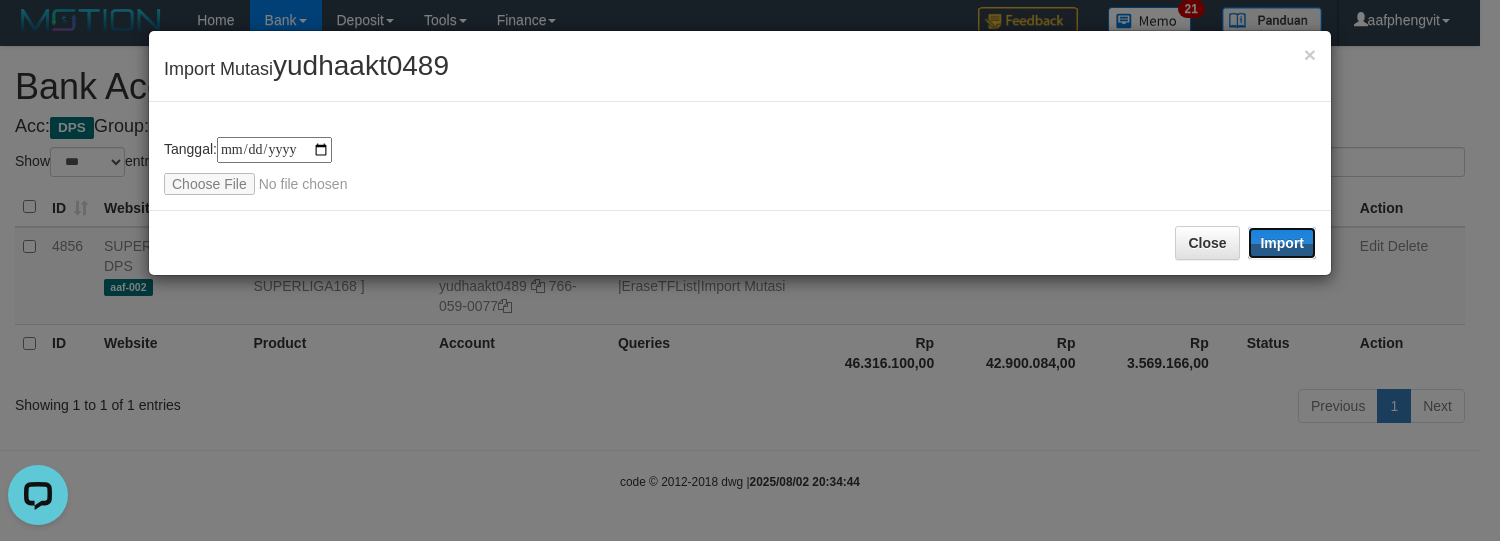drag, startPoint x: 1268, startPoint y: 246, endPoint x: 668, endPoint y: 1, distance: 648.0934 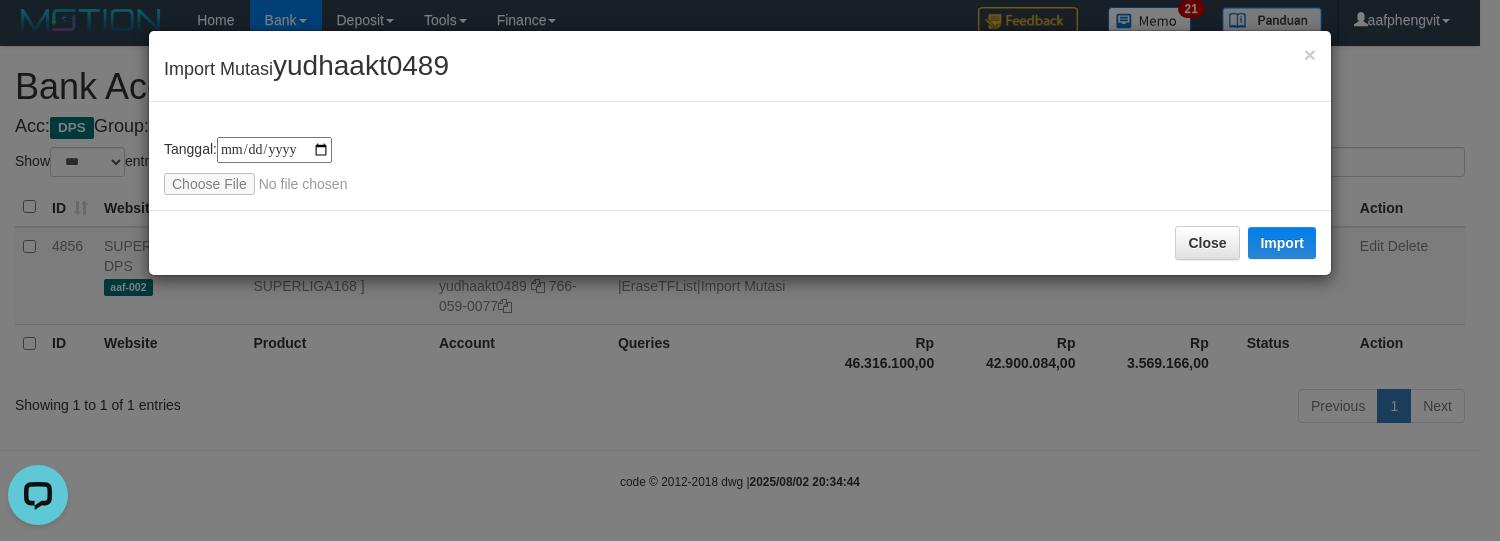 click on "**********" at bounding box center (740, 156) 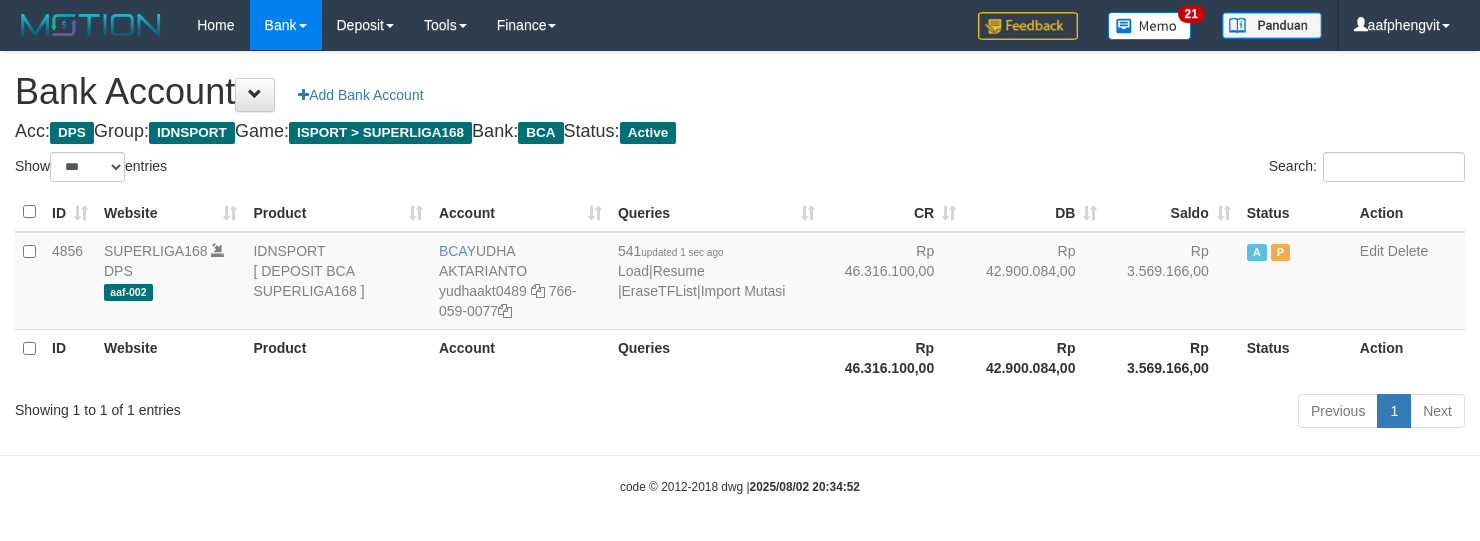 select on "***" 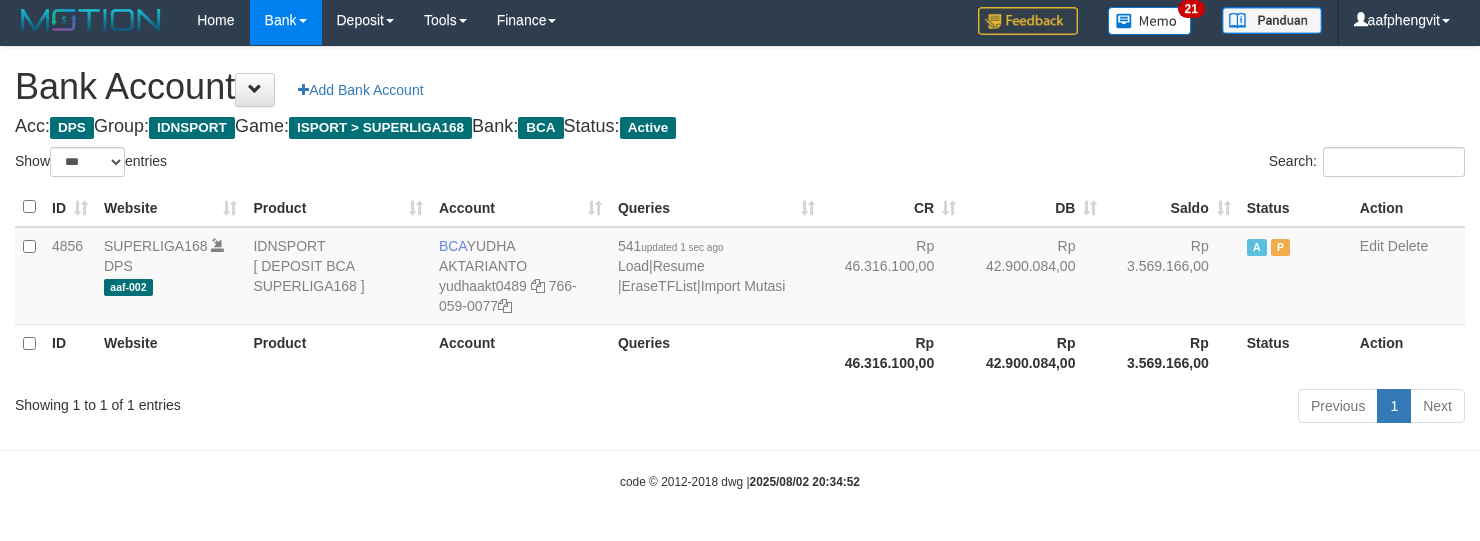 click on "Acc: 										 DPS
Group:   IDNSPORT    		Game:   ISPORT > SUPERLIGA168    		Bank:   BCA    		Status:  Active" at bounding box center [740, 127] 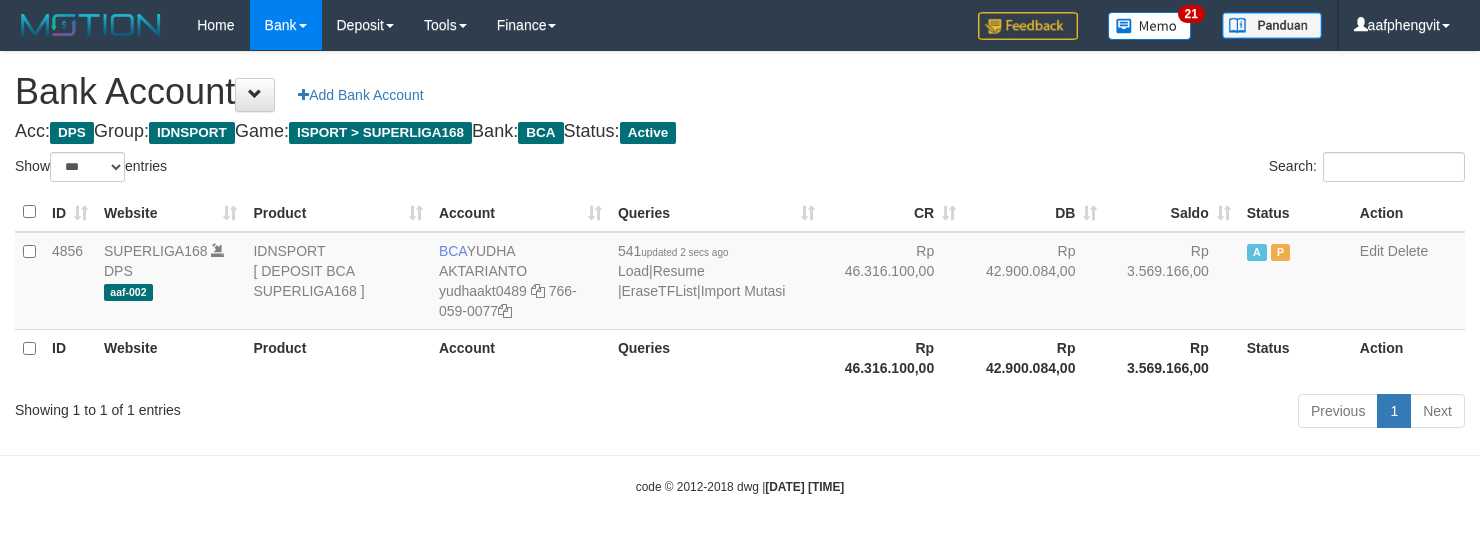 select on "***" 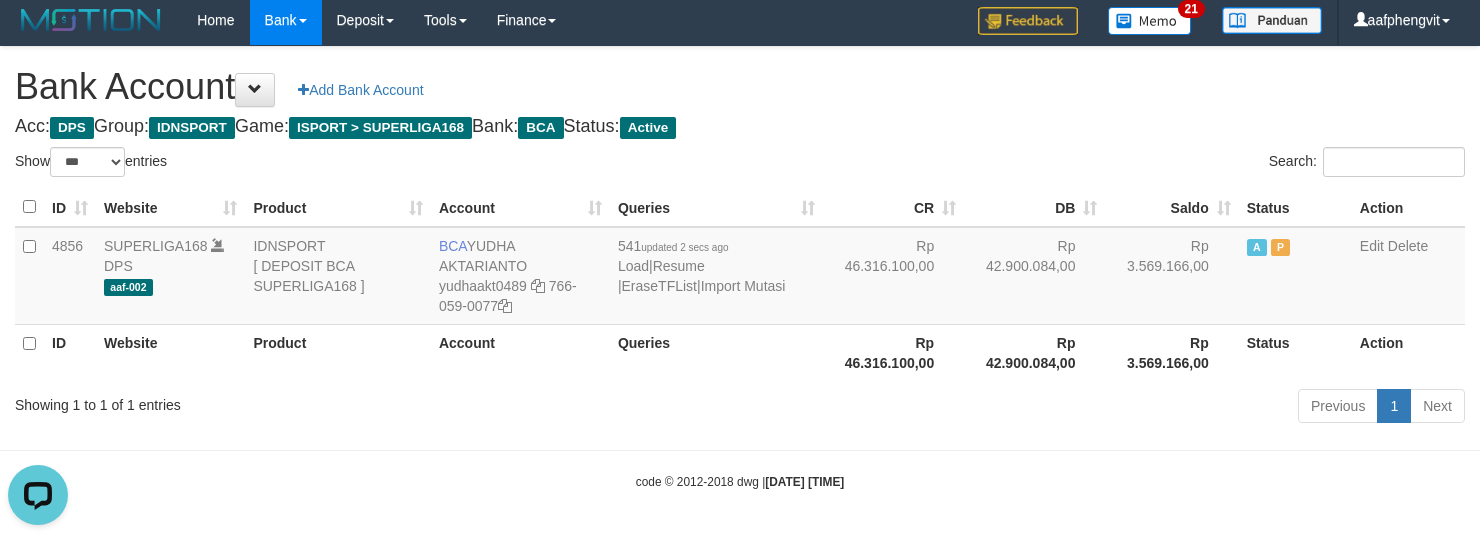scroll, scrollTop: 0, scrollLeft: 0, axis: both 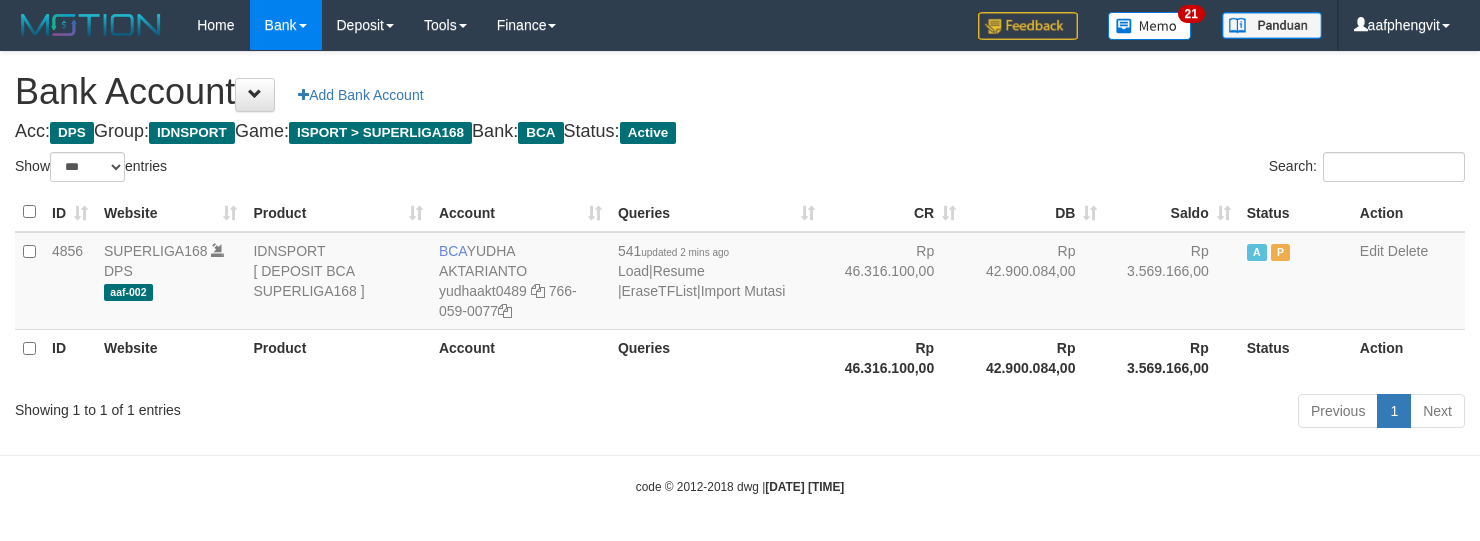 select on "***" 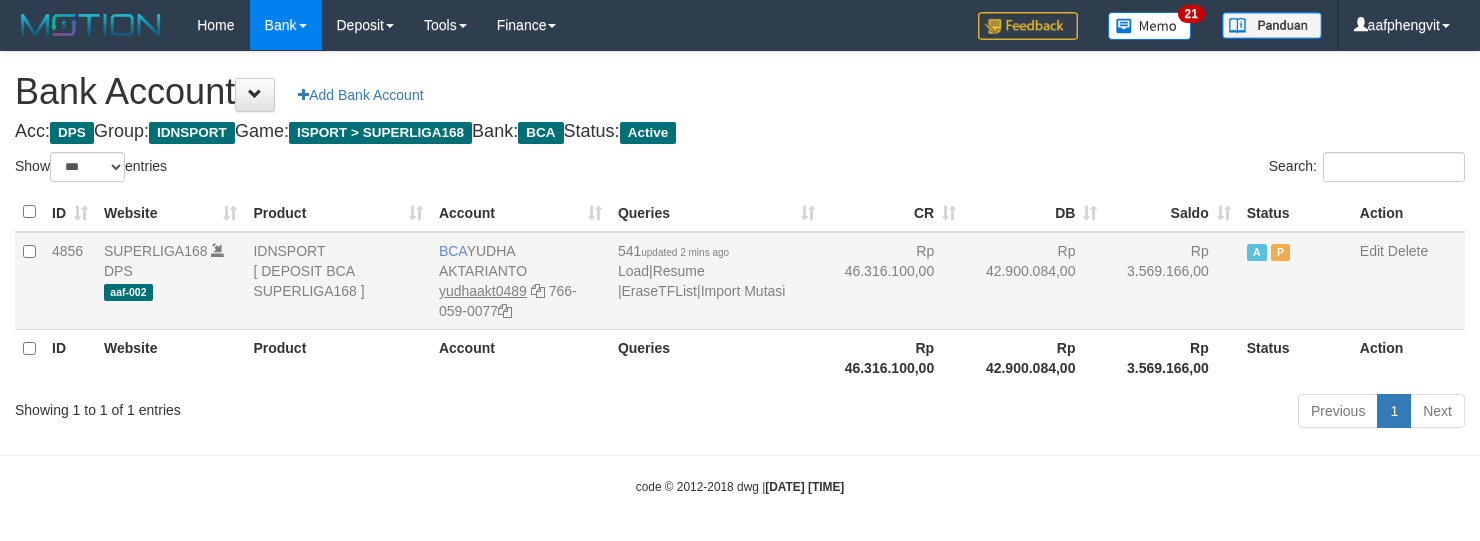 scroll, scrollTop: 6, scrollLeft: 0, axis: vertical 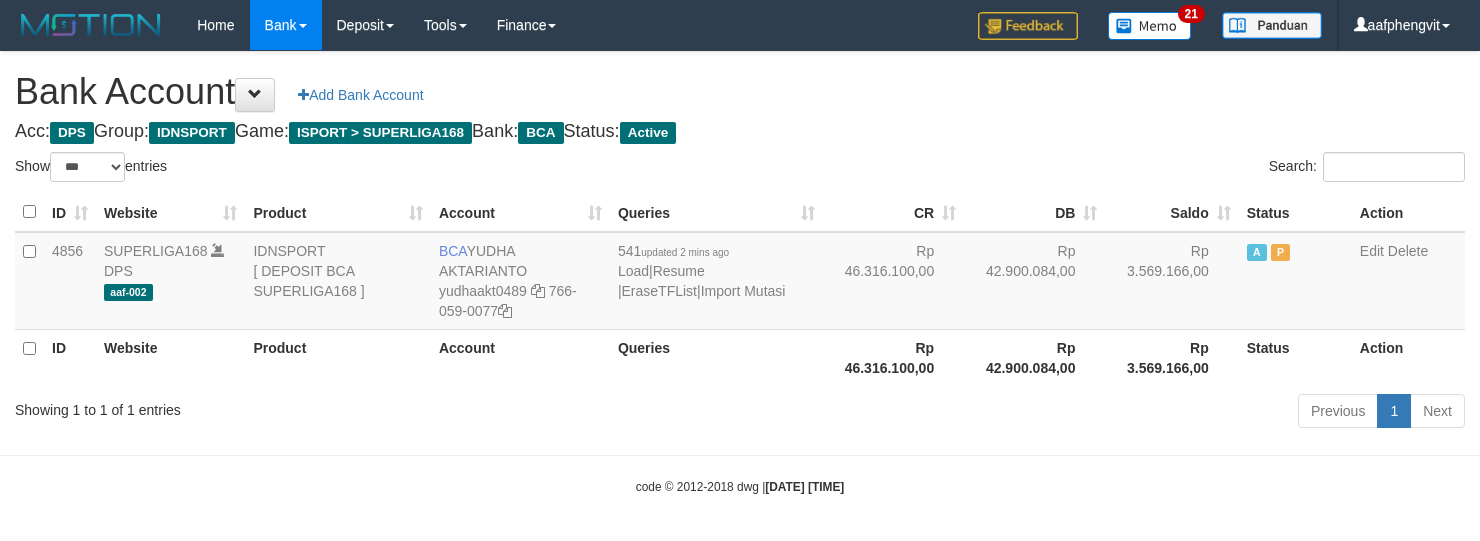 select on "***" 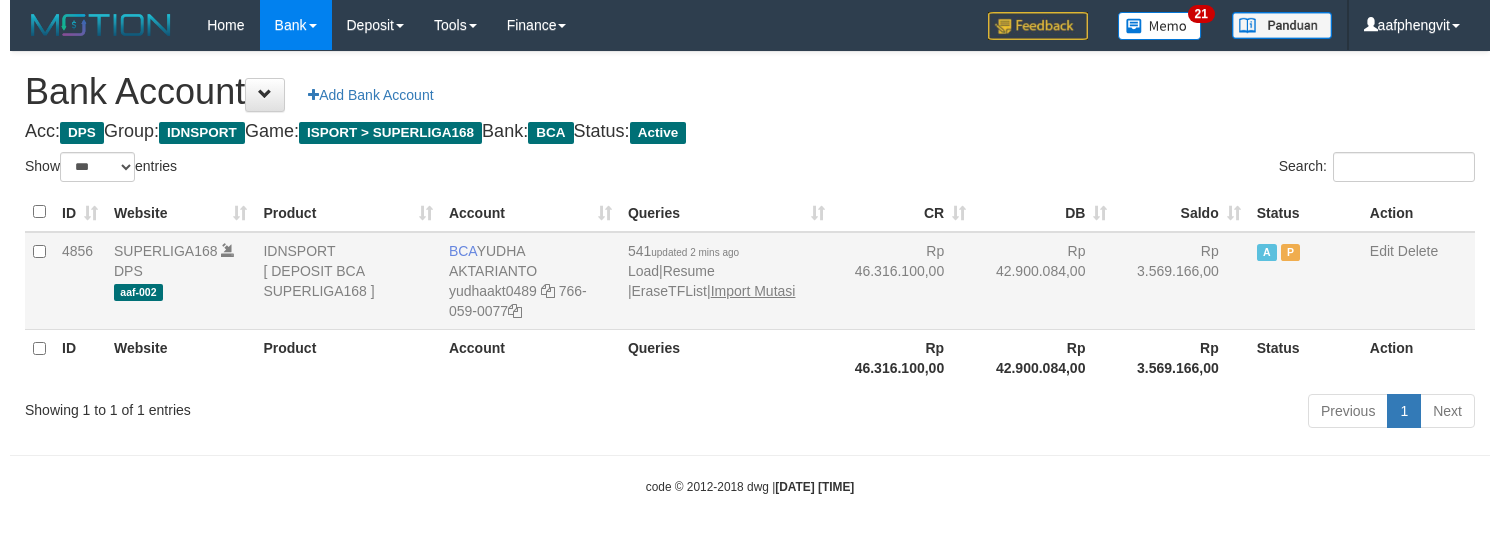 scroll, scrollTop: 6, scrollLeft: 0, axis: vertical 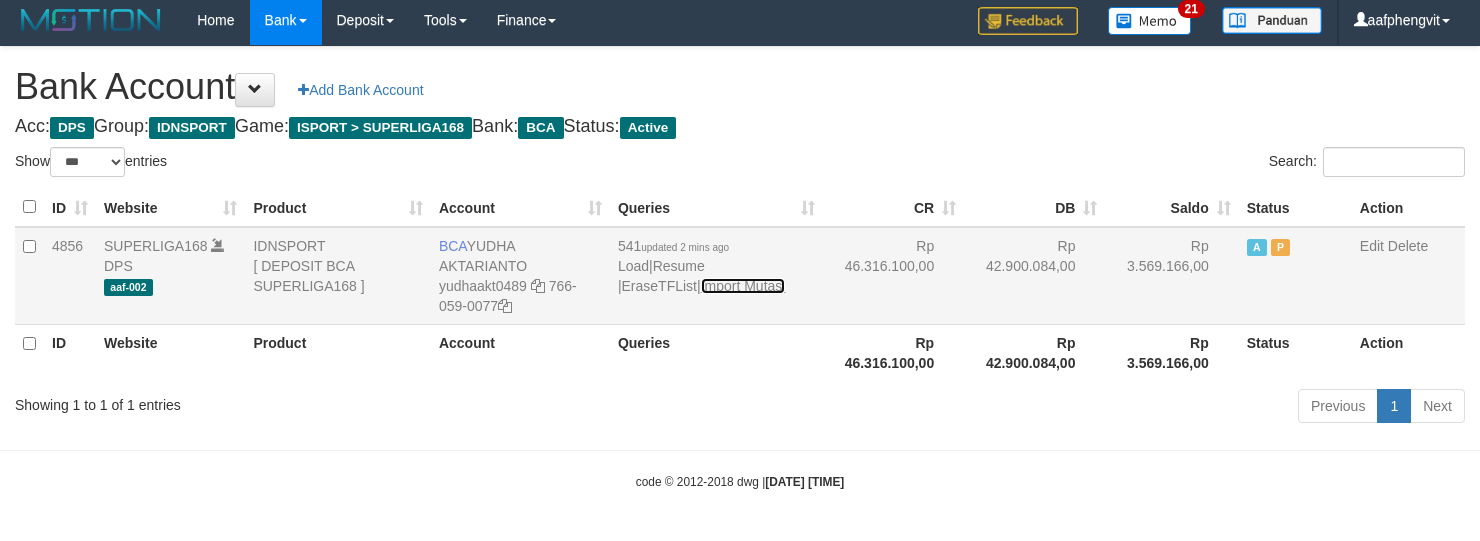 click on "Import Mutasi" at bounding box center (743, 286) 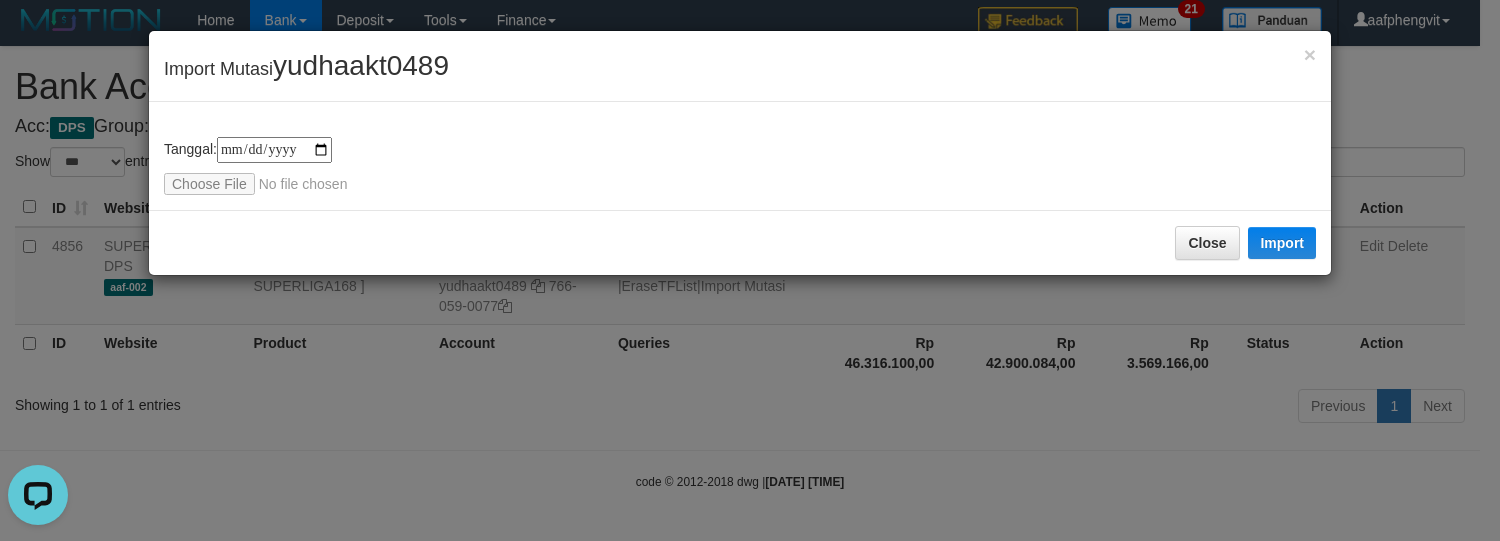 scroll, scrollTop: 0, scrollLeft: 0, axis: both 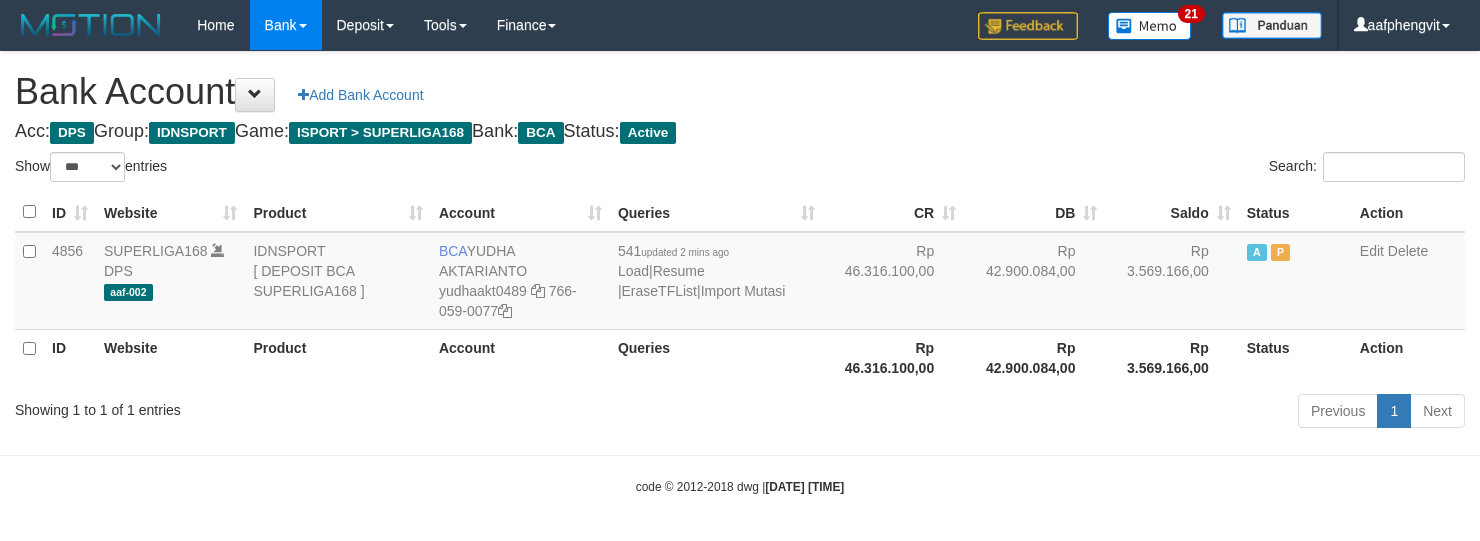 select on "***" 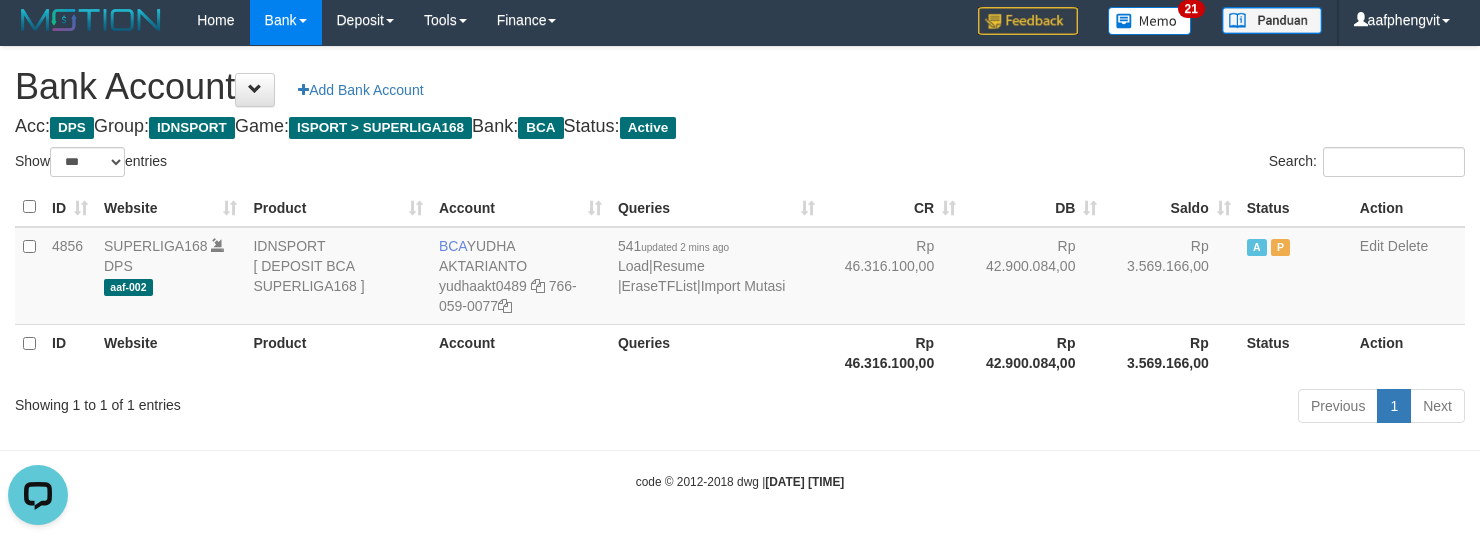scroll, scrollTop: 0, scrollLeft: 0, axis: both 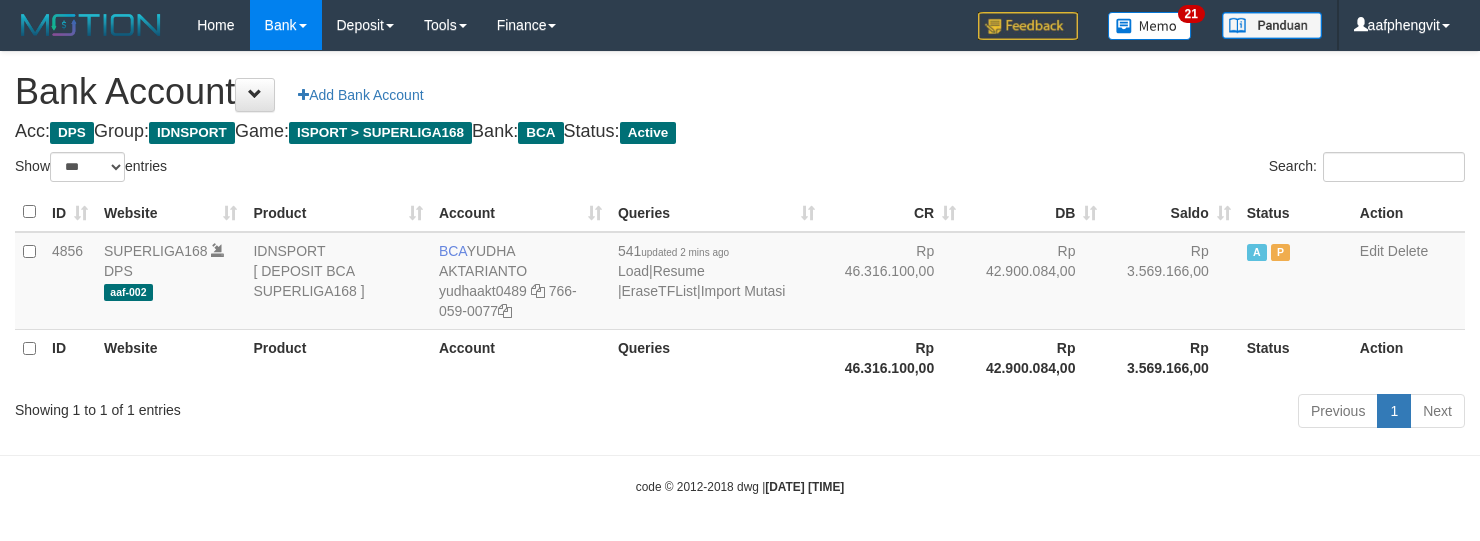 select on "***" 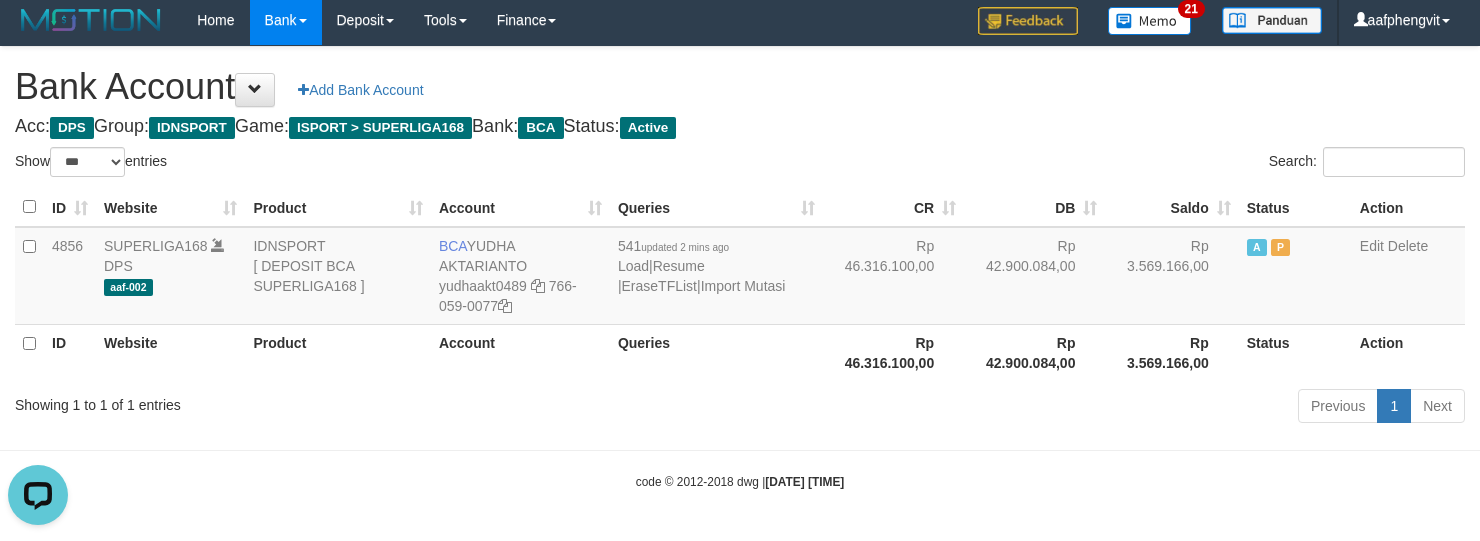 scroll, scrollTop: 0, scrollLeft: 0, axis: both 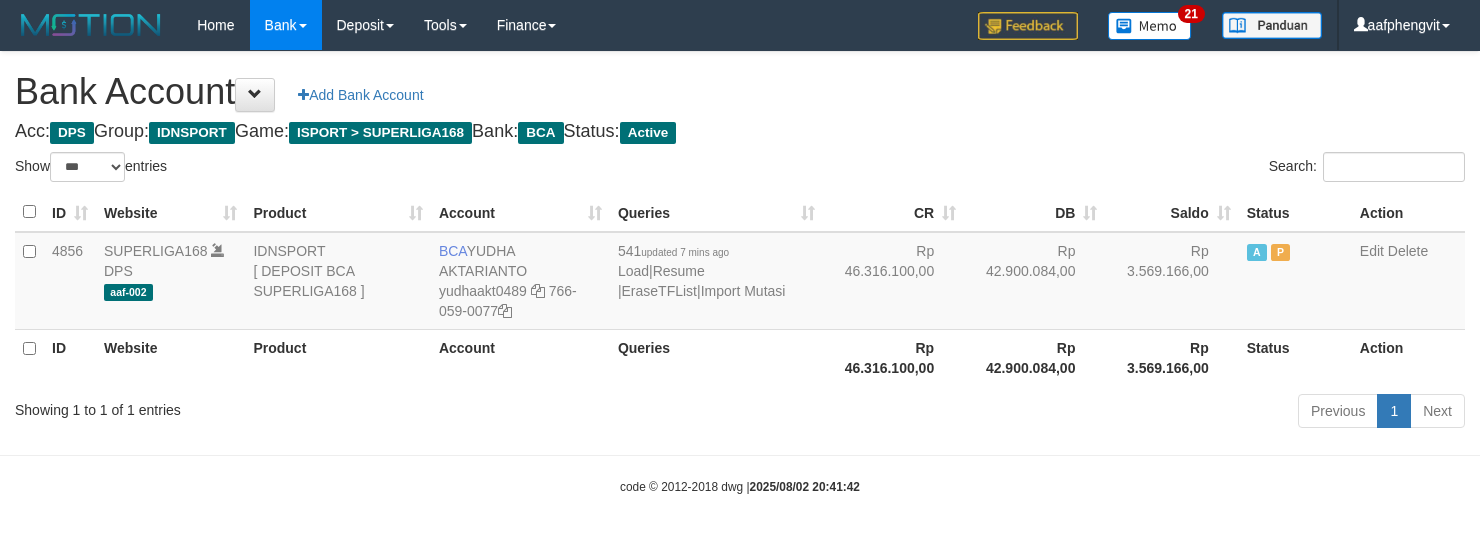 select on "***" 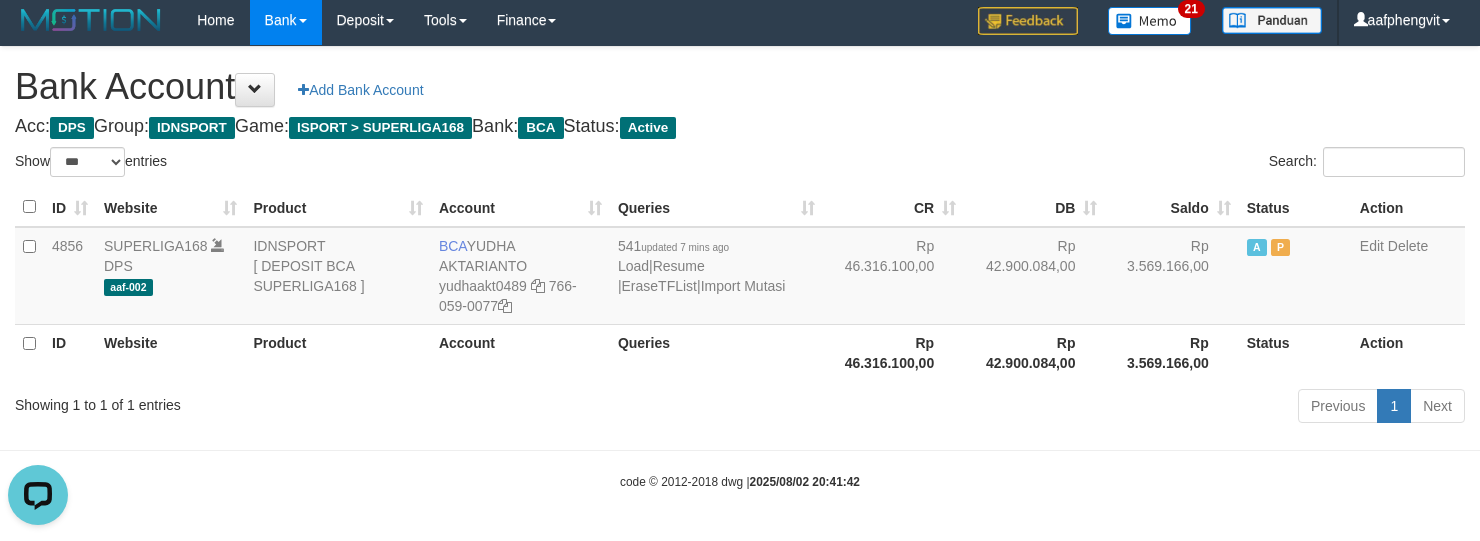 scroll, scrollTop: 0, scrollLeft: 0, axis: both 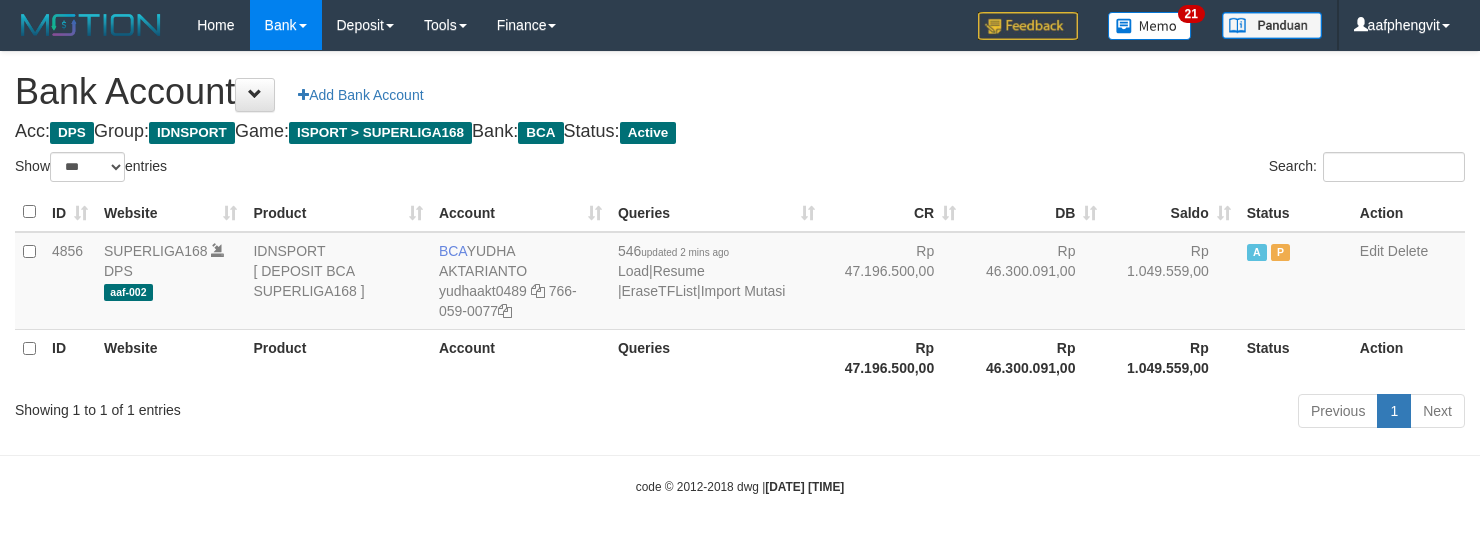 select on "***" 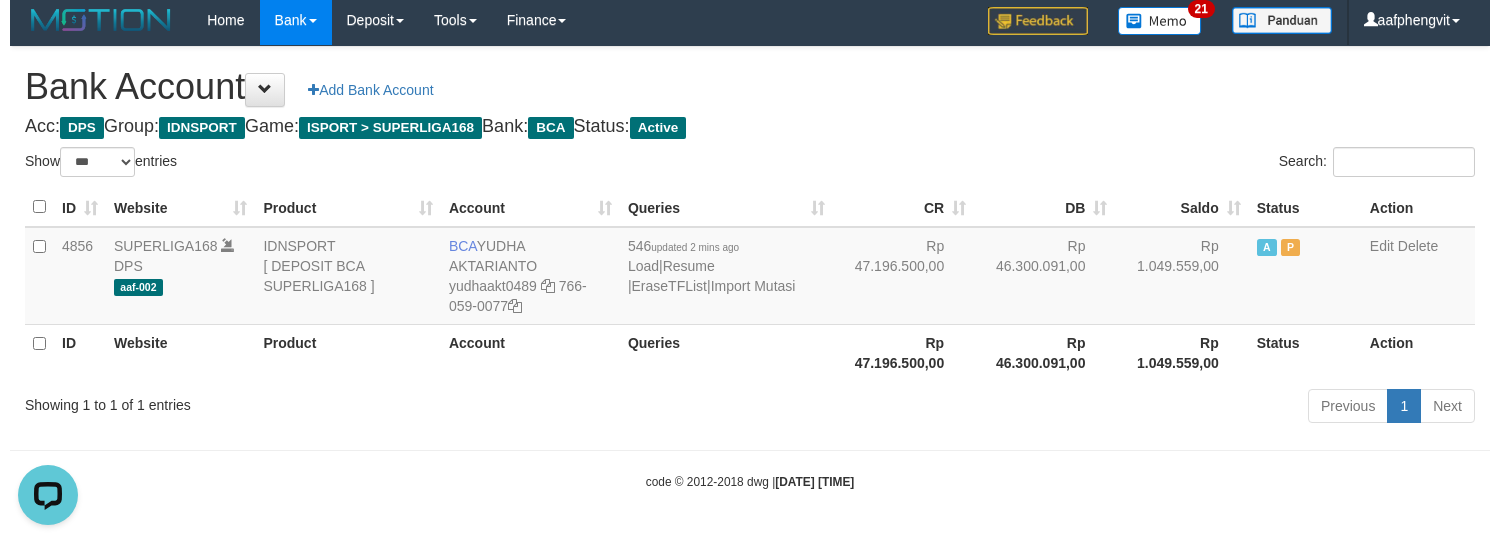 scroll, scrollTop: 0, scrollLeft: 0, axis: both 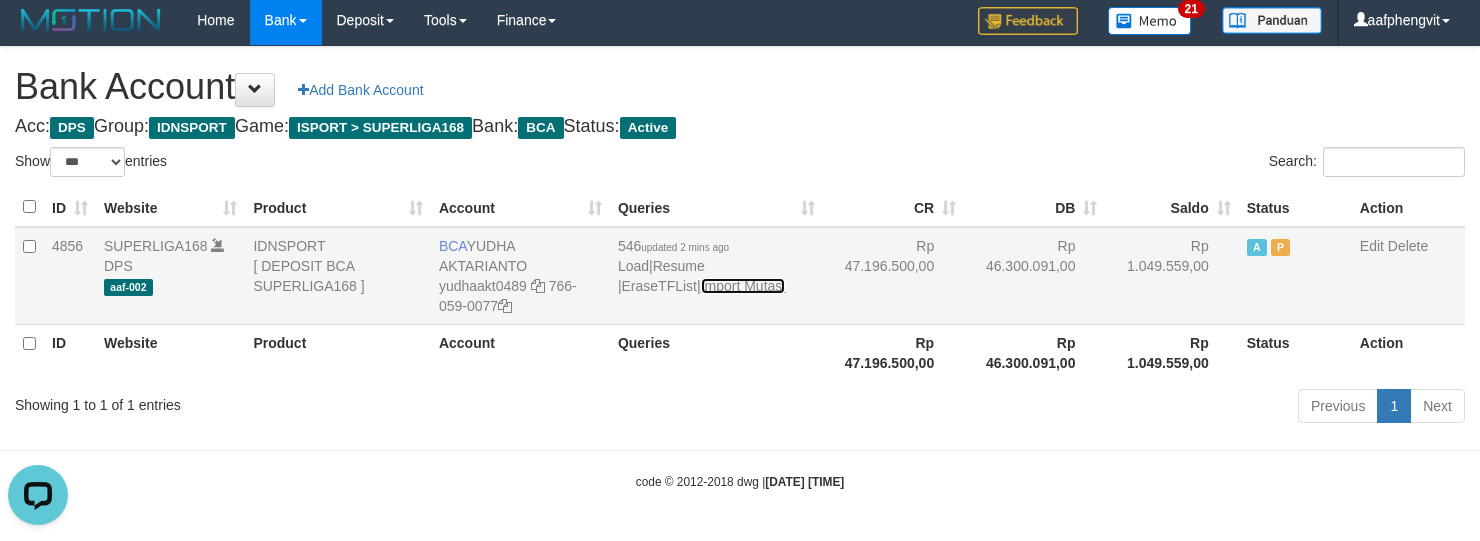 click on "Import Mutasi" at bounding box center (743, 286) 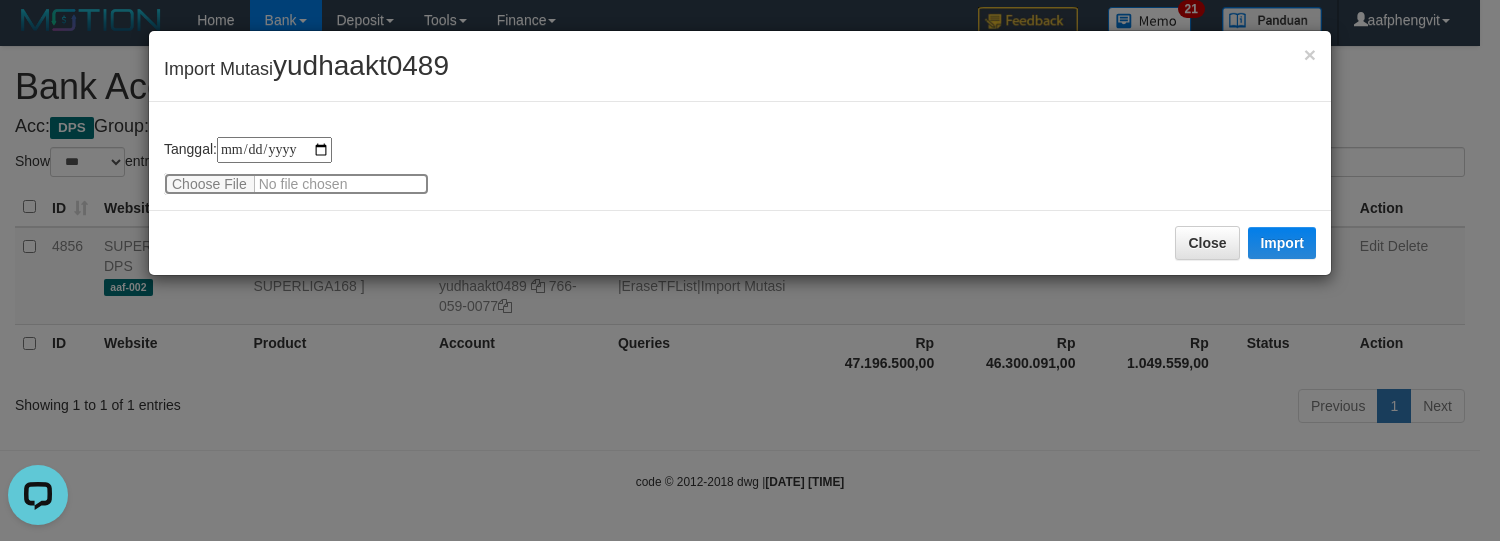 click at bounding box center (296, 184) 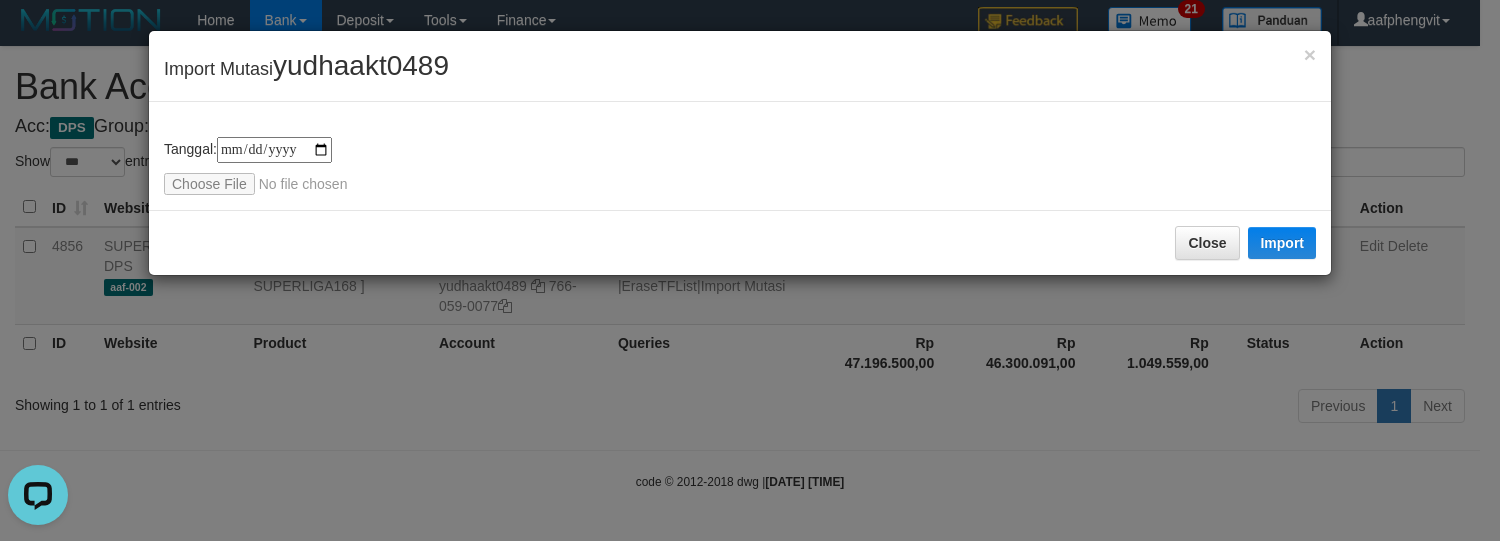 click on "Close
Import" at bounding box center (740, 242) 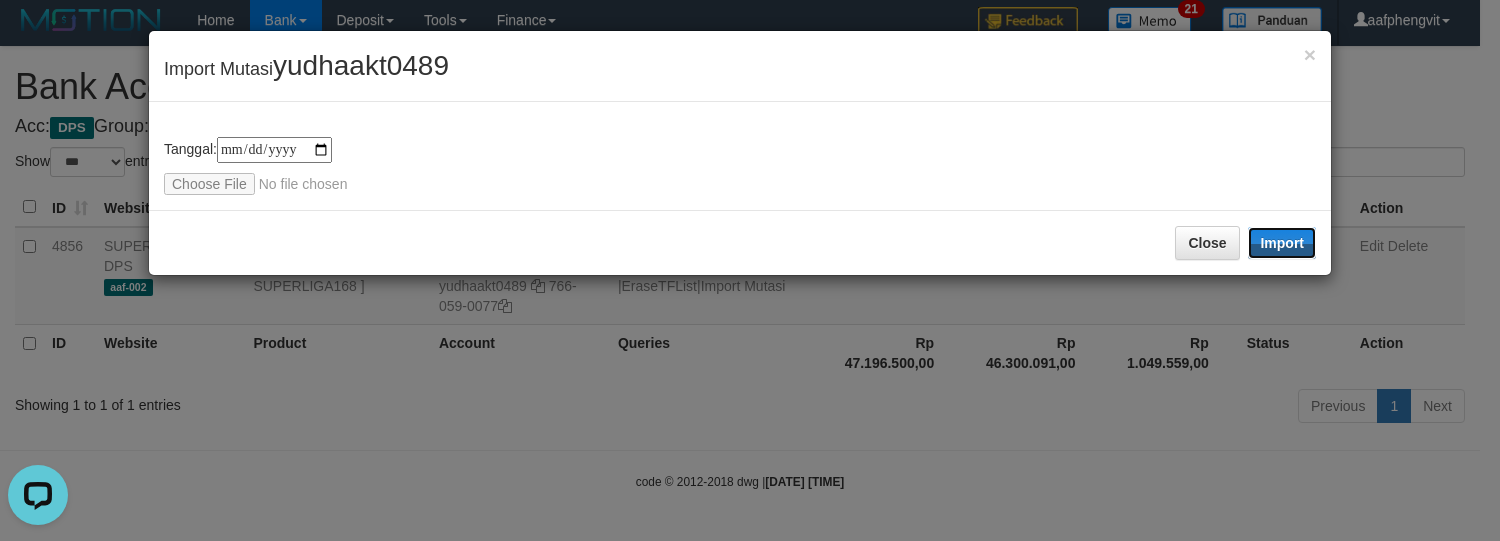 click on "Import" at bounding box center (1282, 243) 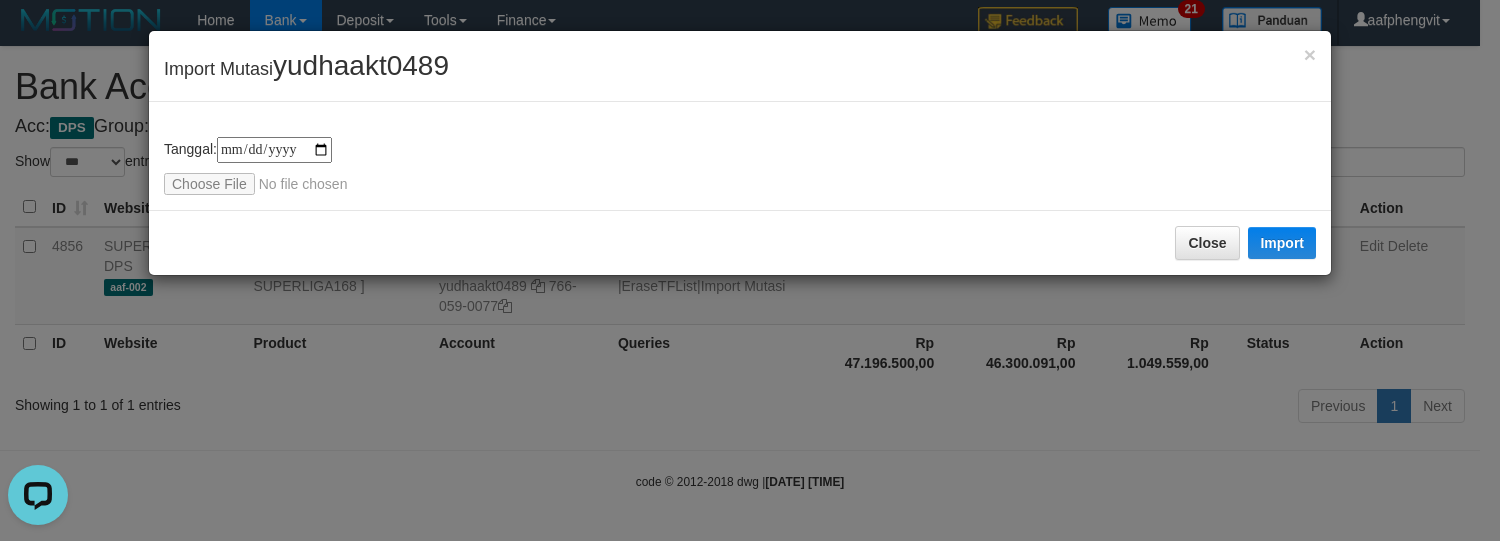 click on "**********" at bounding box center (740, 156) 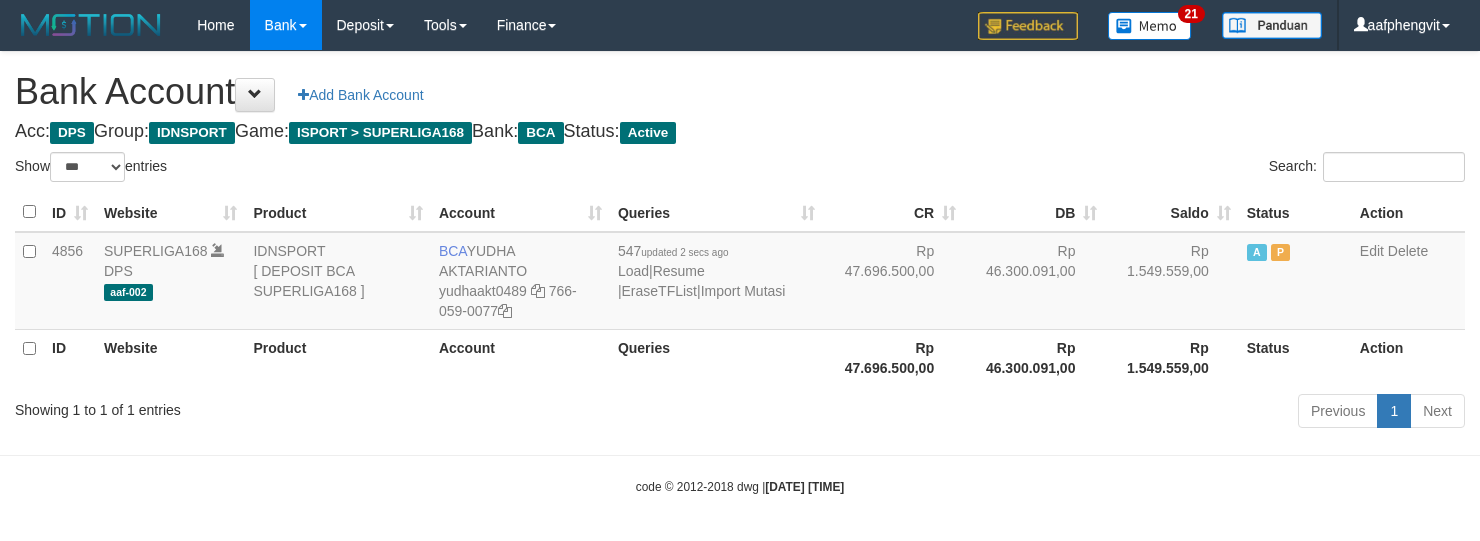 select on "***" 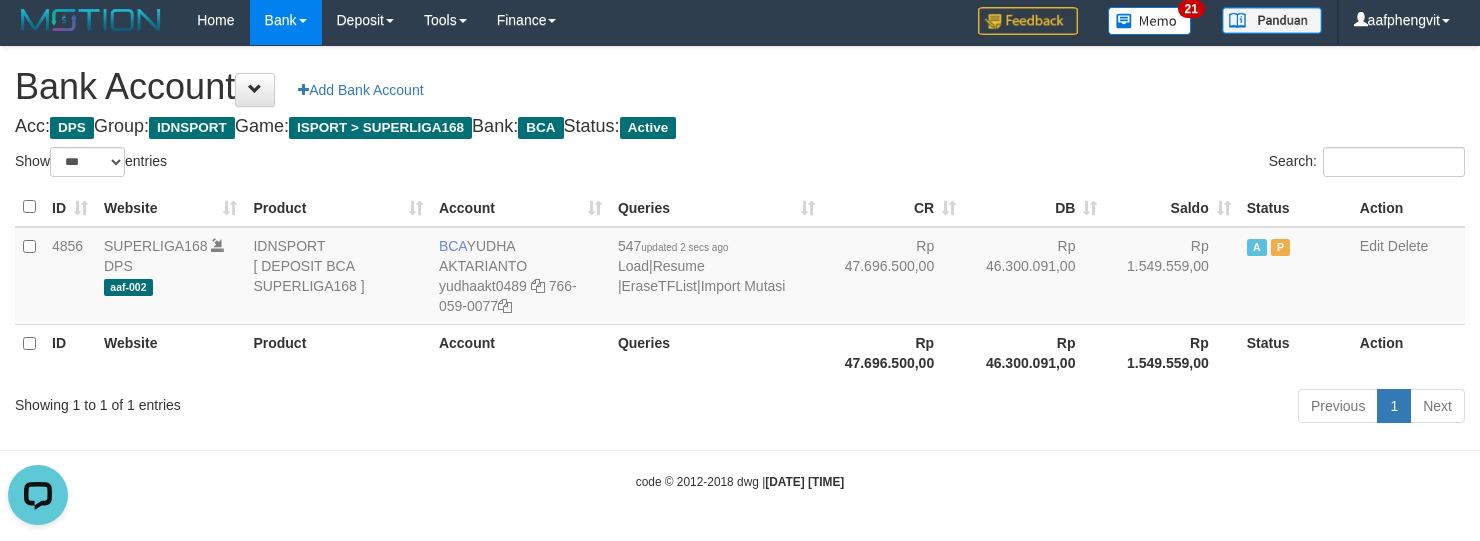 scroll, scrollTop: 0, scrollLeft: 0, axis: both 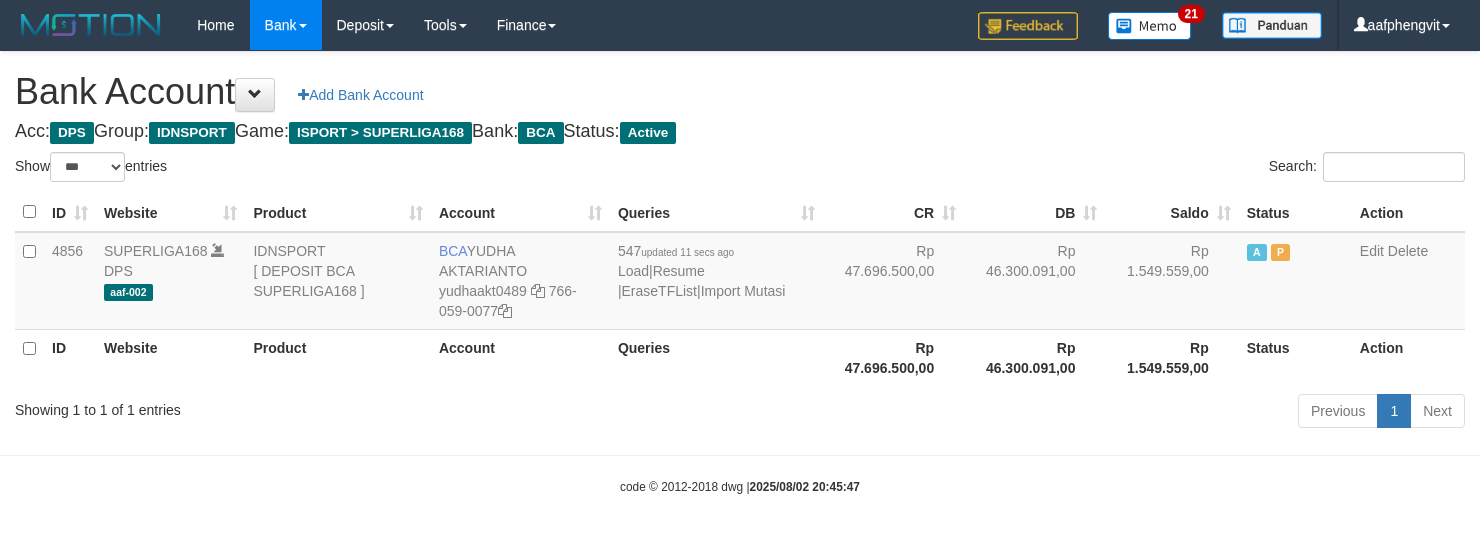 select on "***" 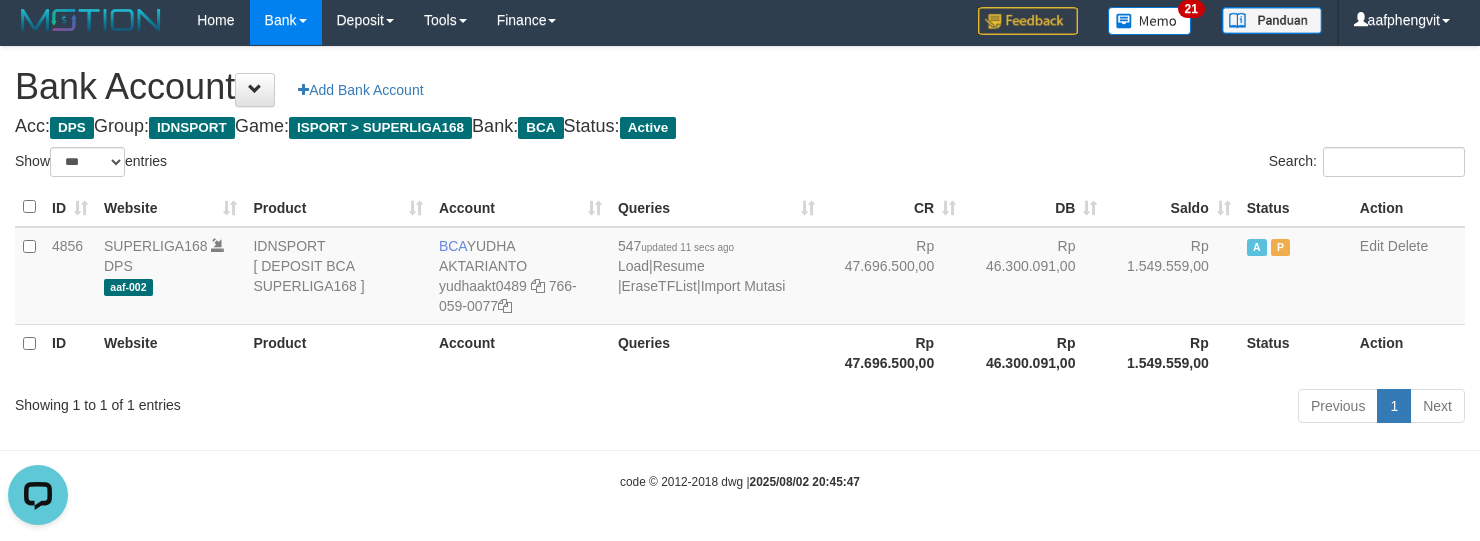 scroll, scrollTop: 0, scrollLeft: 0, axis: both 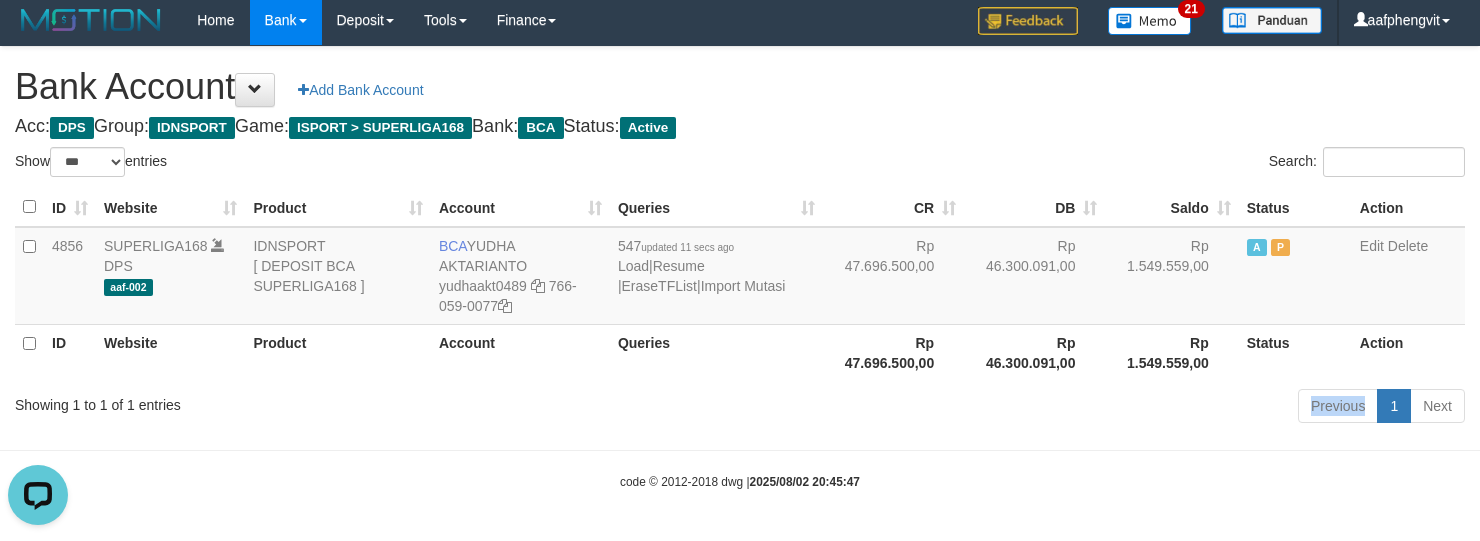 click on "Previous 1 Next" at bounding box center (1048, 408) 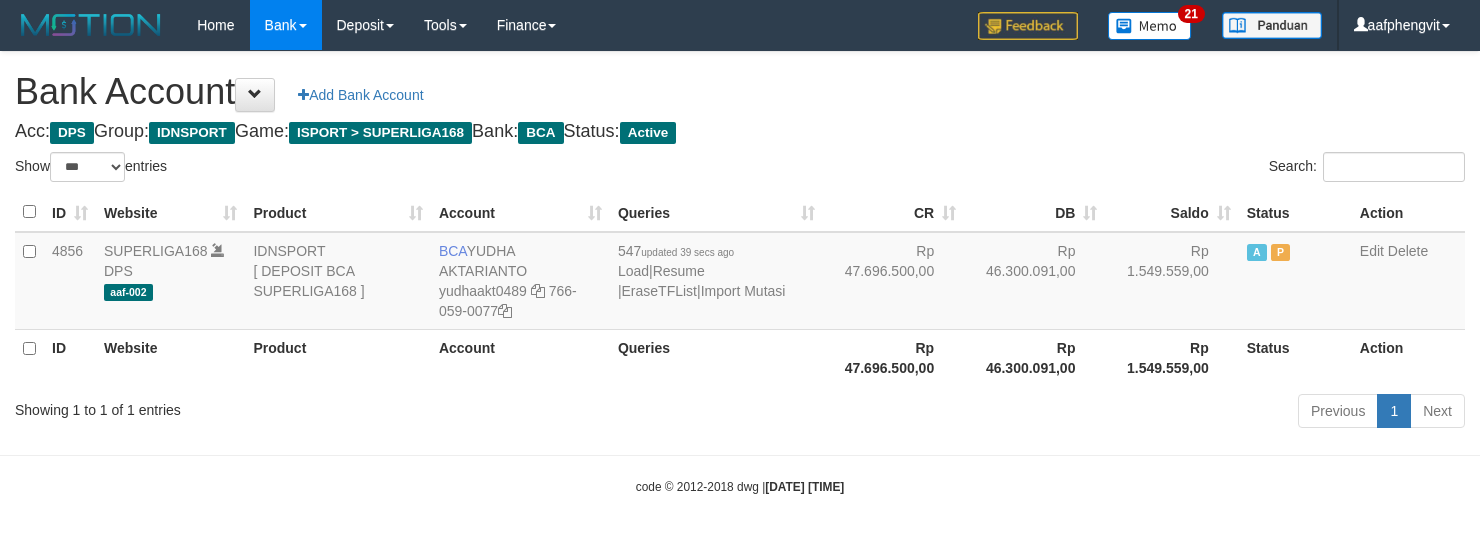 select on "***" 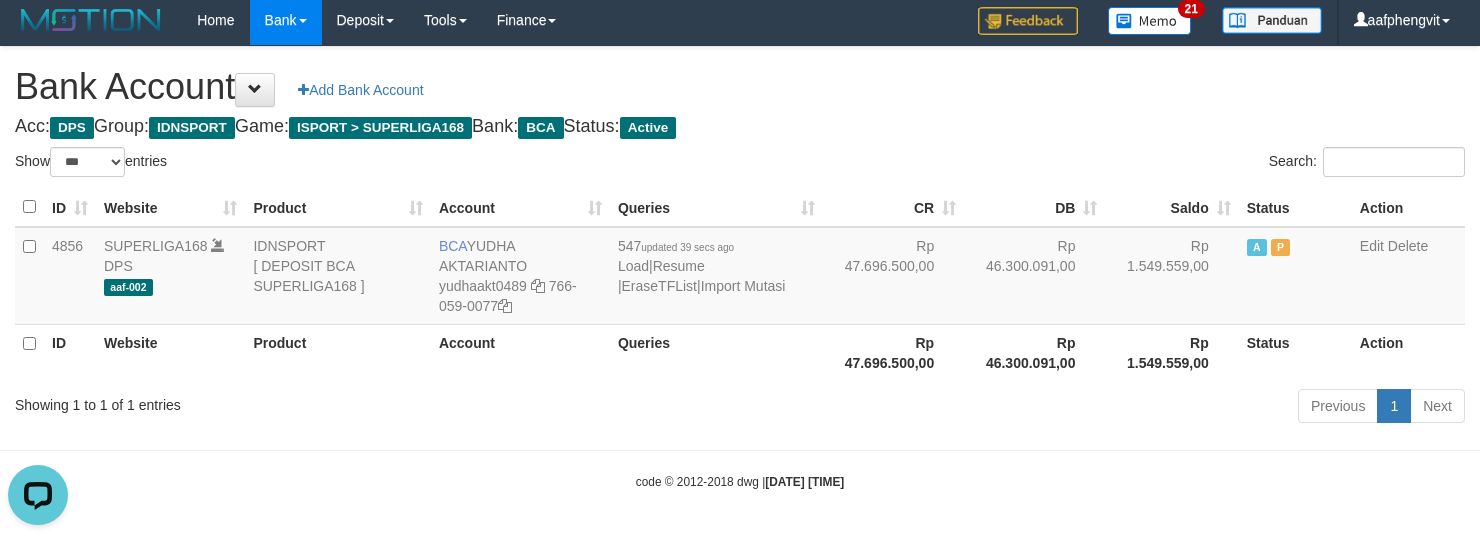 scroll, scrollTop: 0, scrollLeft: 0, axis: both 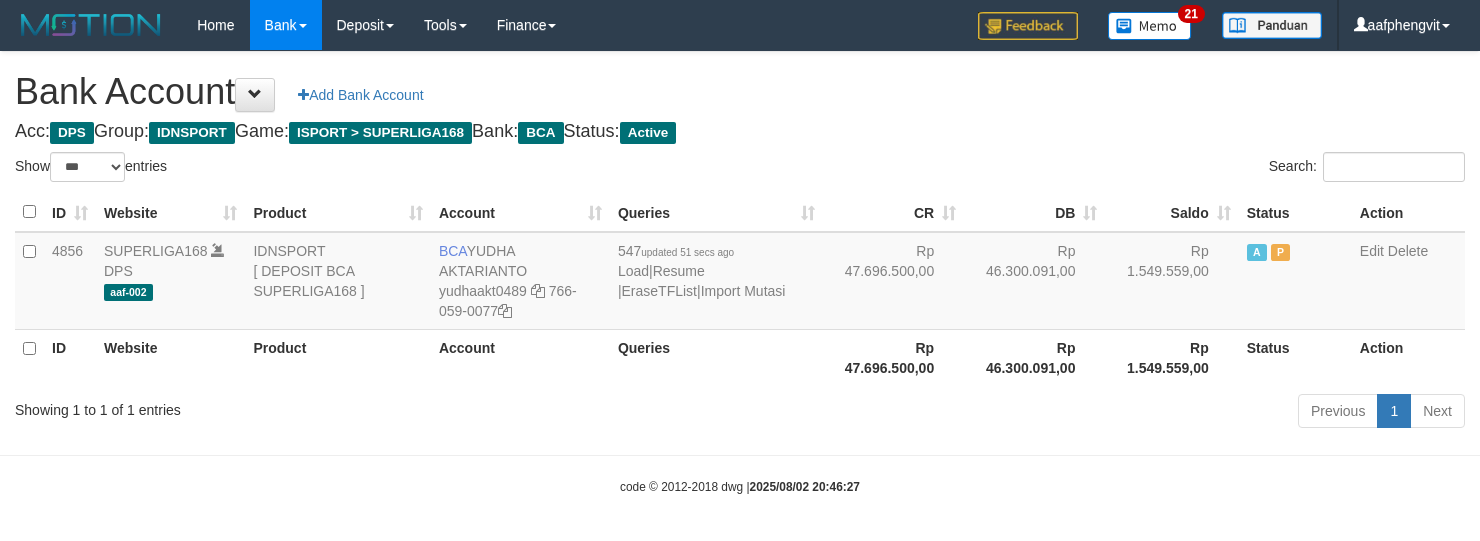 select on "***" 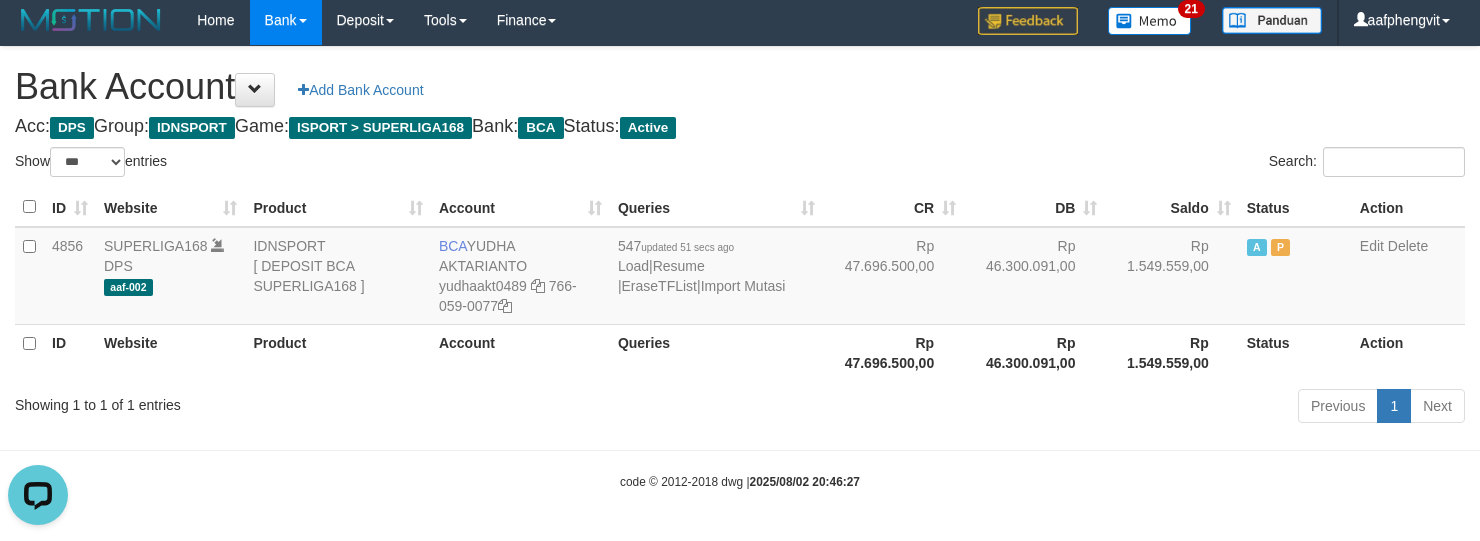 scroll, scrollTop: 0, scrollLeft: 0, axis: both 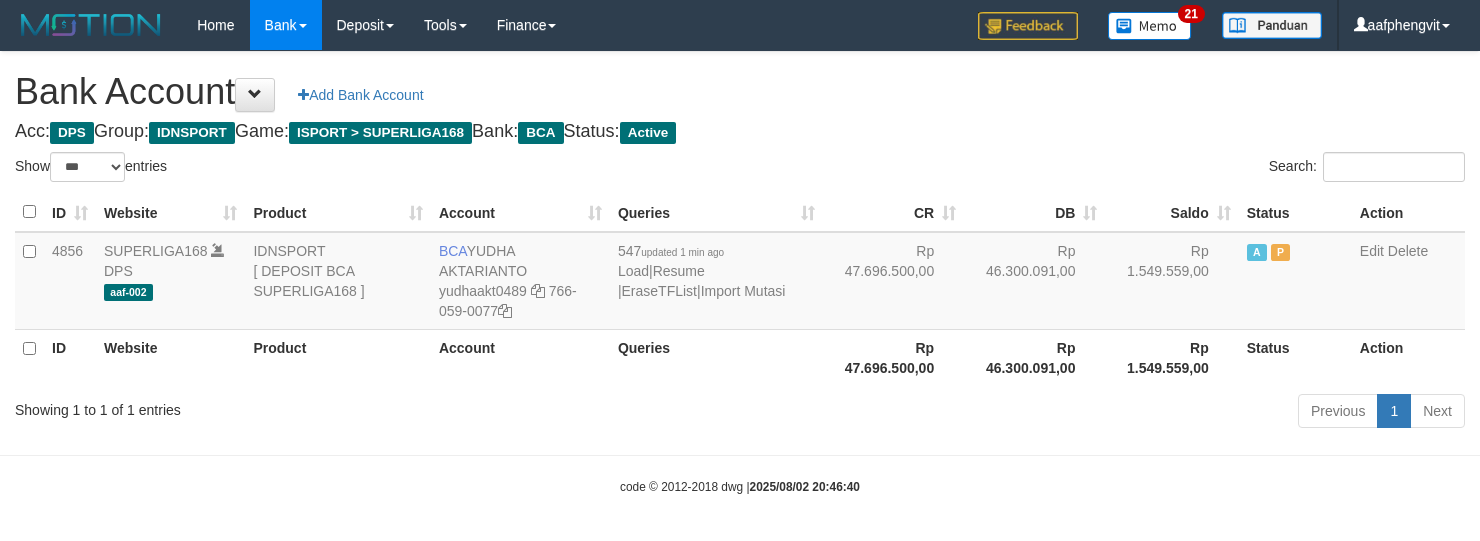 select on "***" 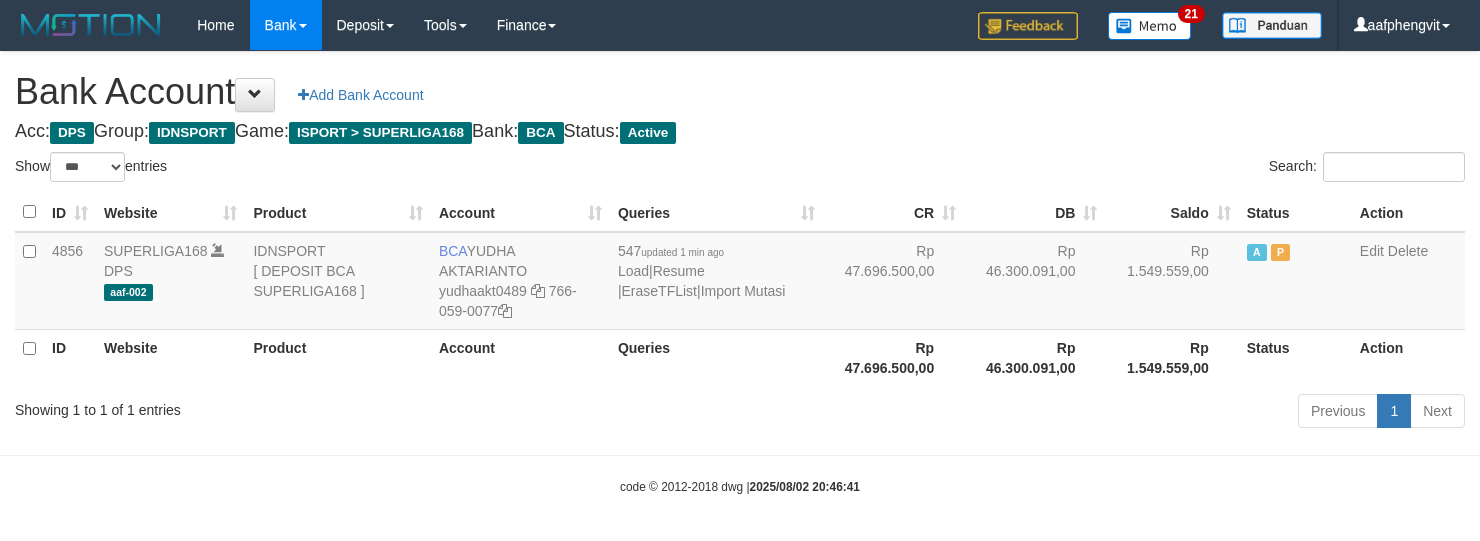 select on "***" 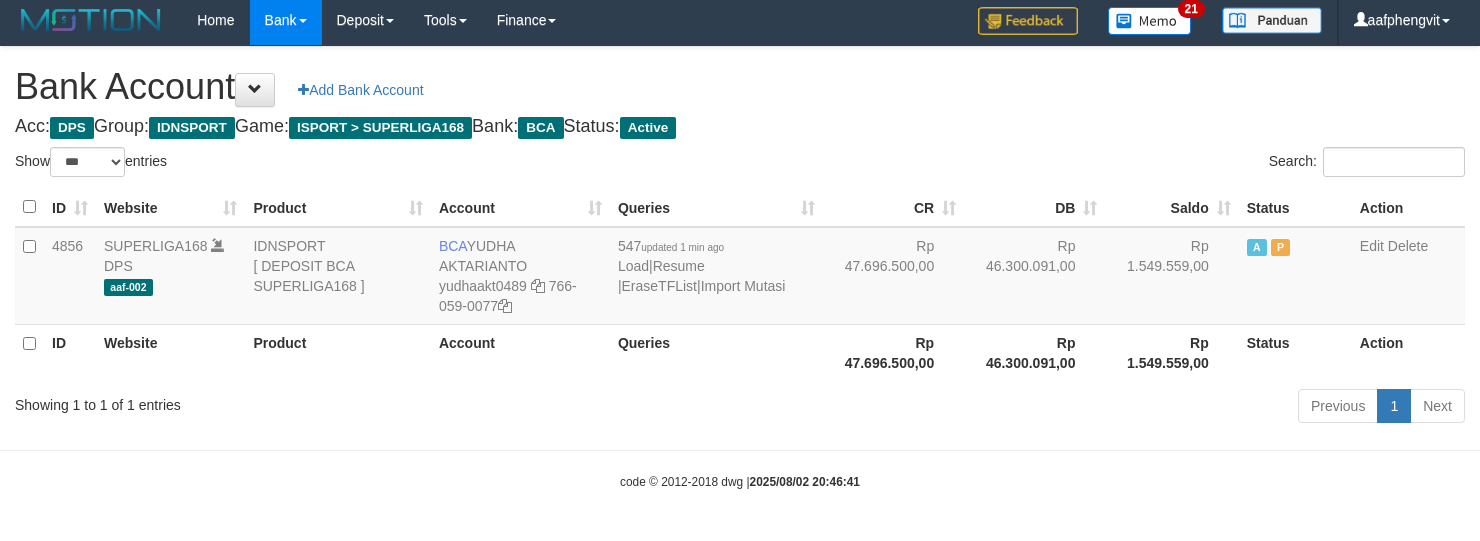 click on "547  updated 1 min ago
Load
|
Resume
|
EraseTFList
|
Import Mutasi" at bounding box center (716, 276) 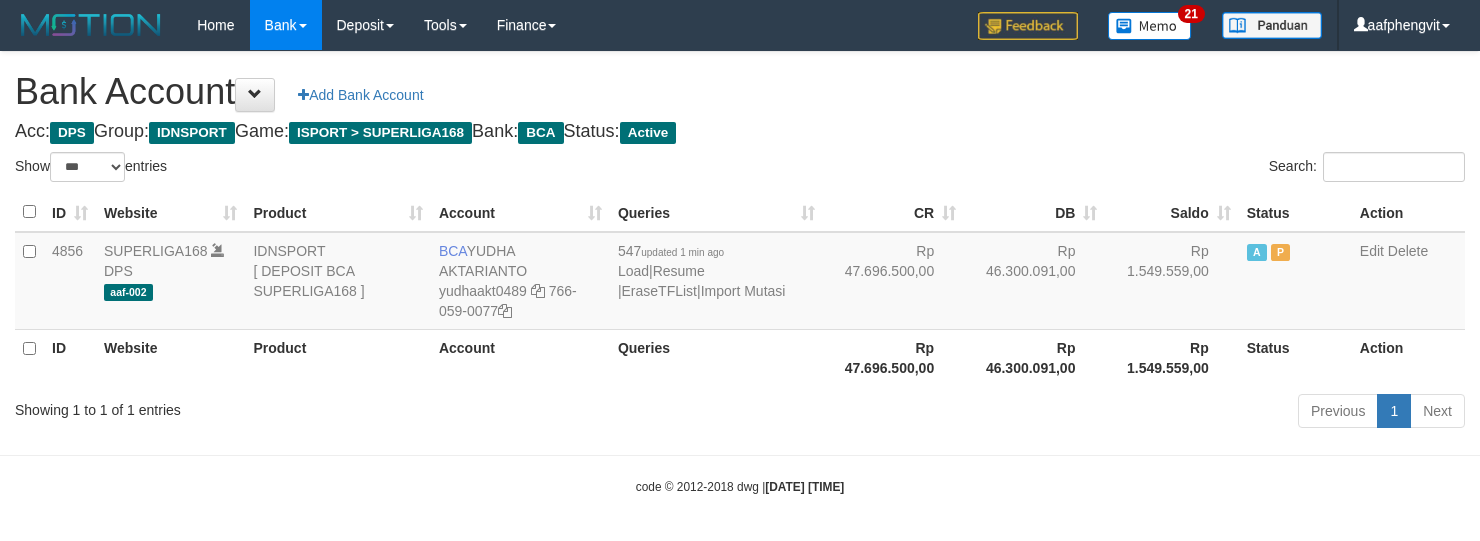 select on "***" 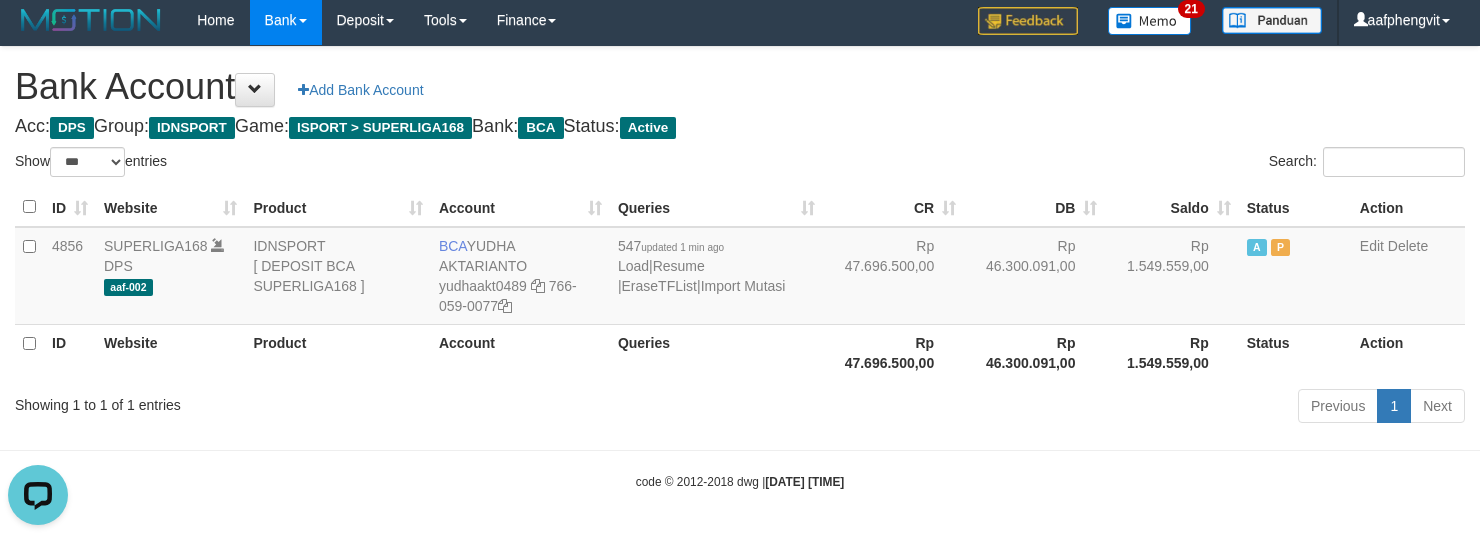 scroll, scrollTop: 0, scrollLeft: 0, axis: both 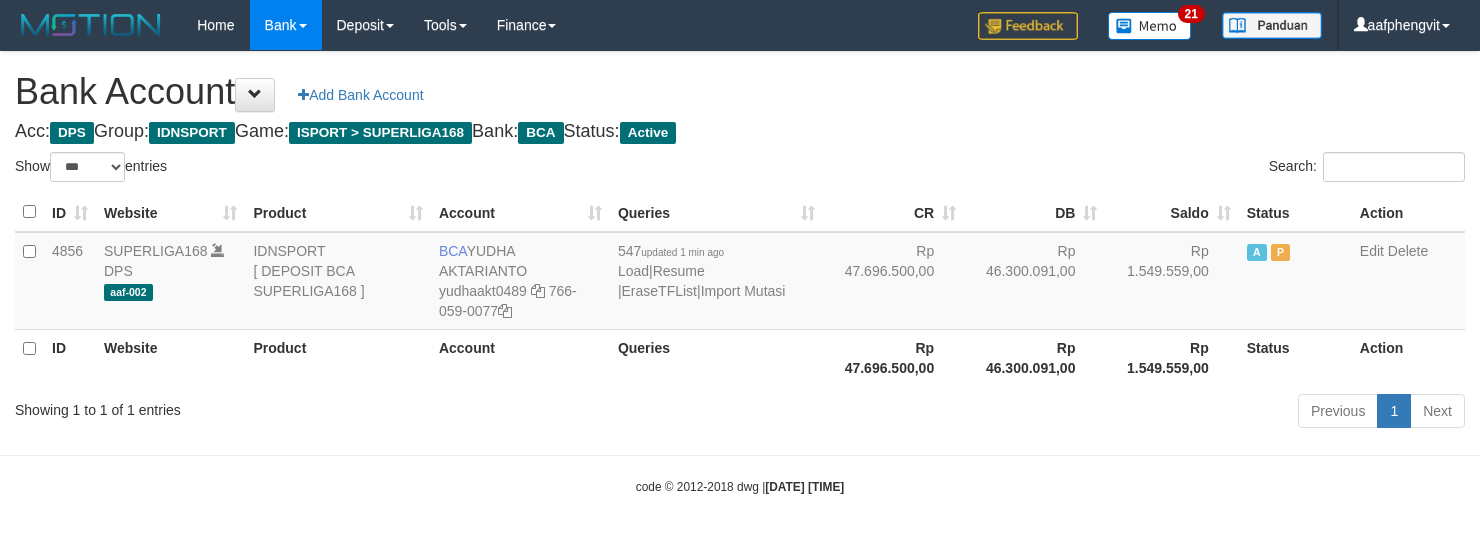 select on "***" 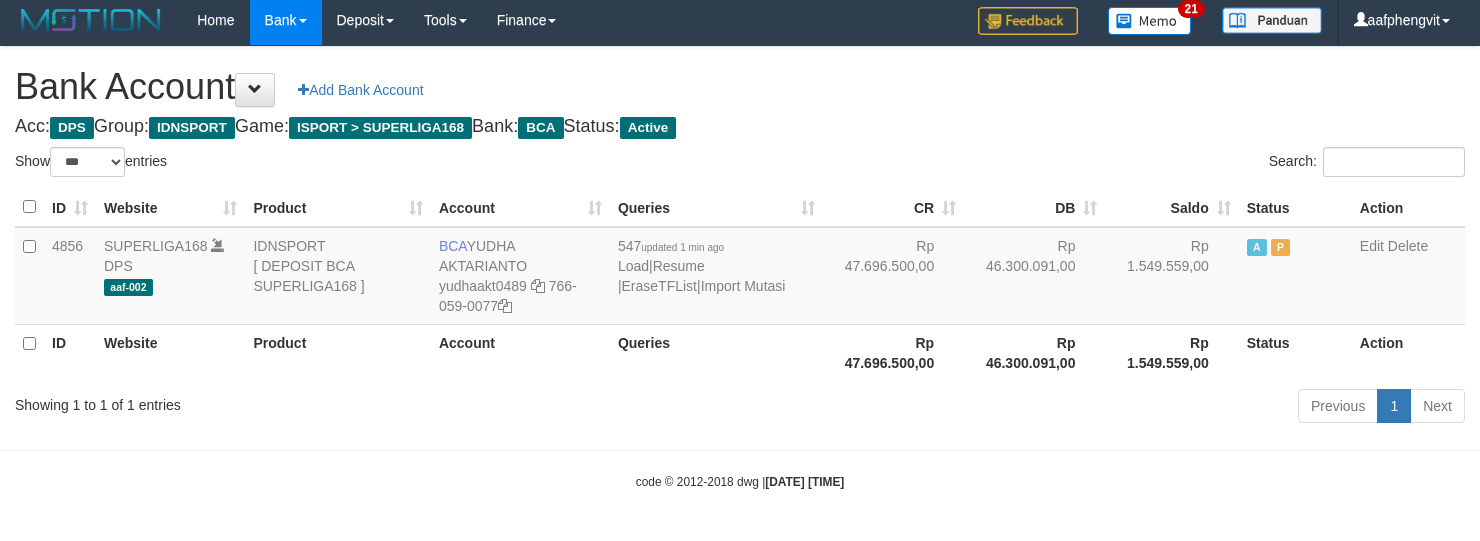 click on "Previous 1 Next" at bounding box center (1048, 408) 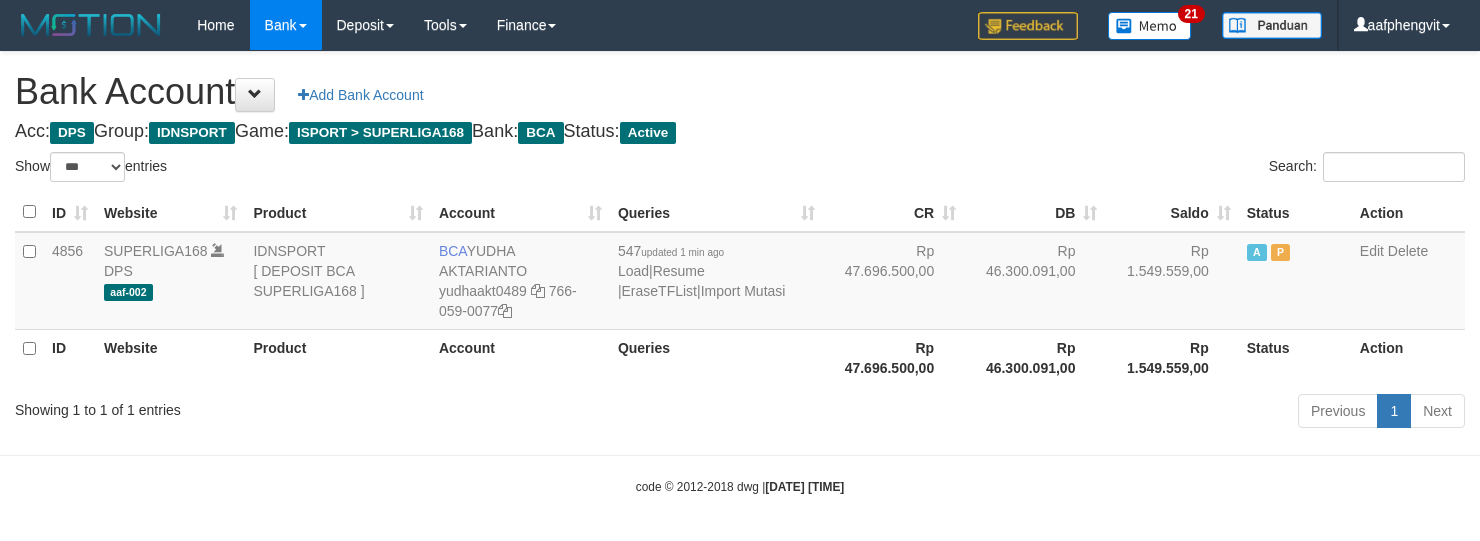 select on "***" 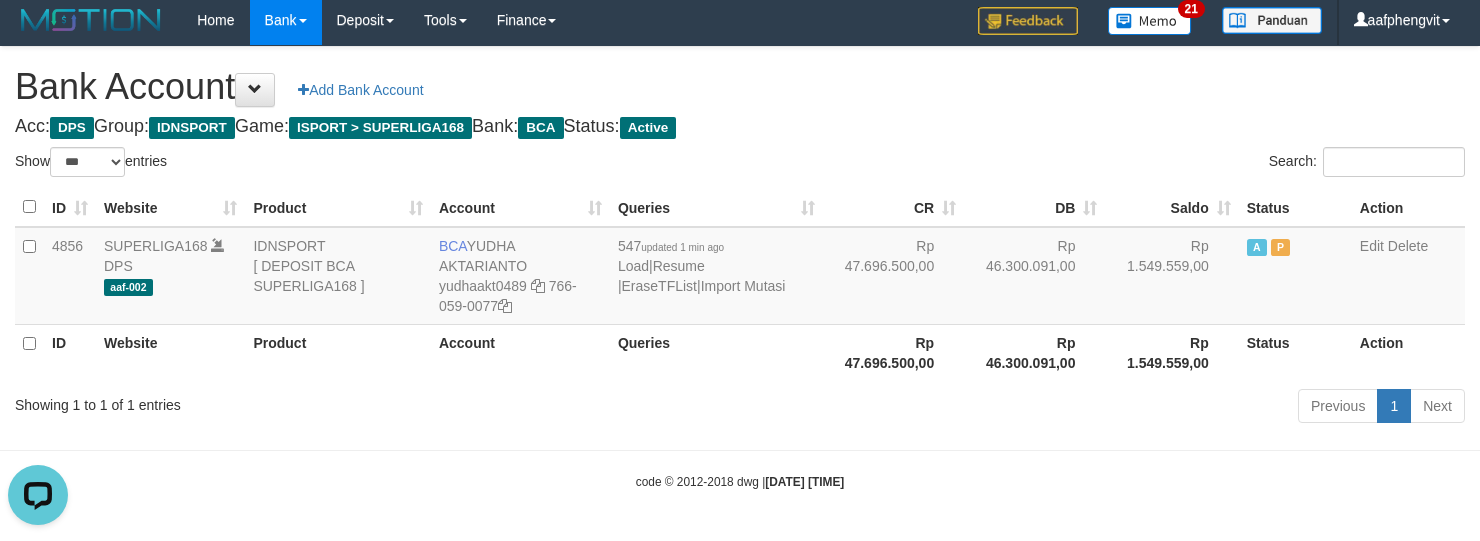 scroll, scrollTop: 0, scrollLeft: 0, axis: both 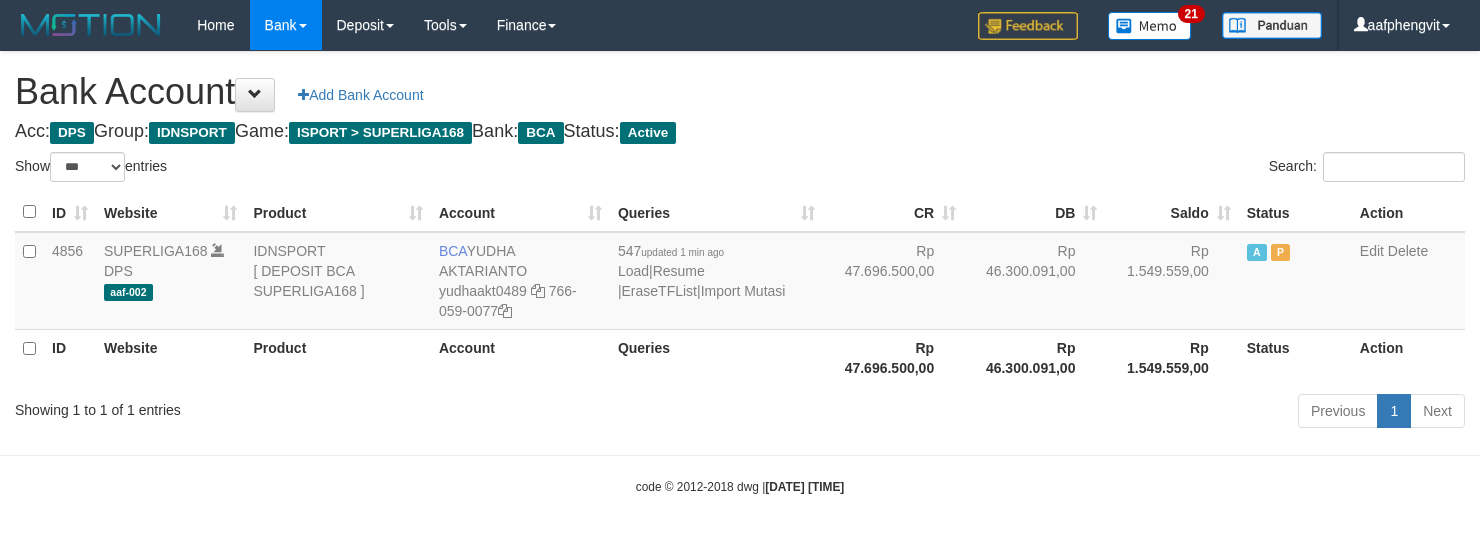 select on "***" 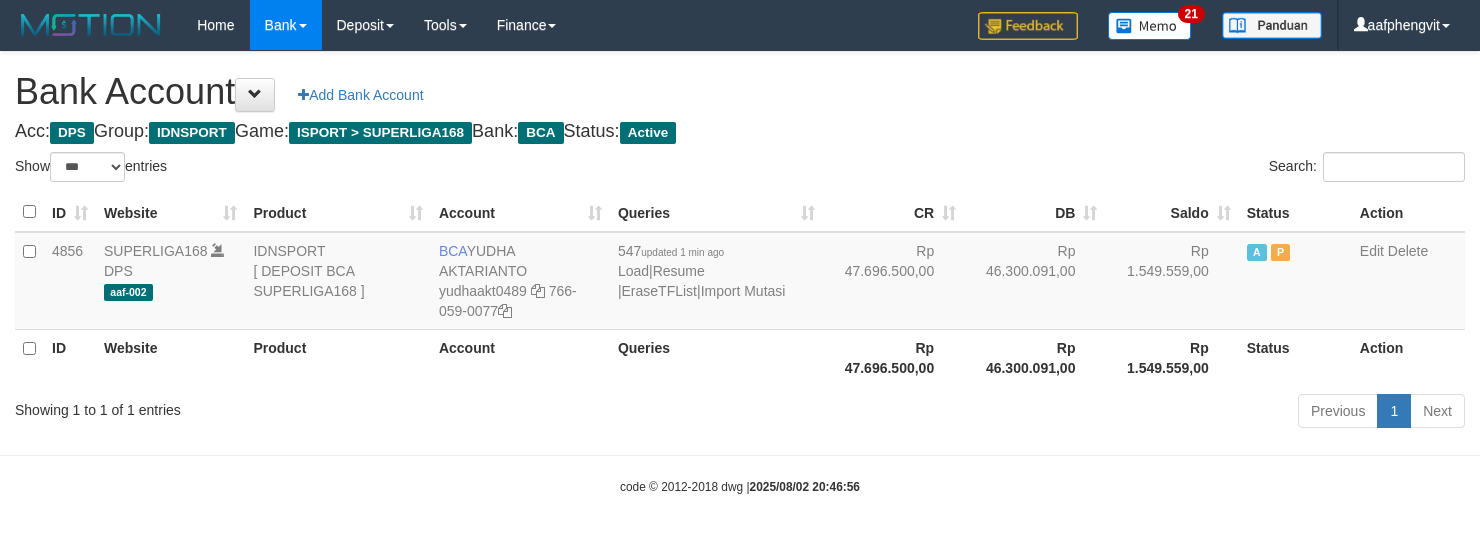 select on "***" 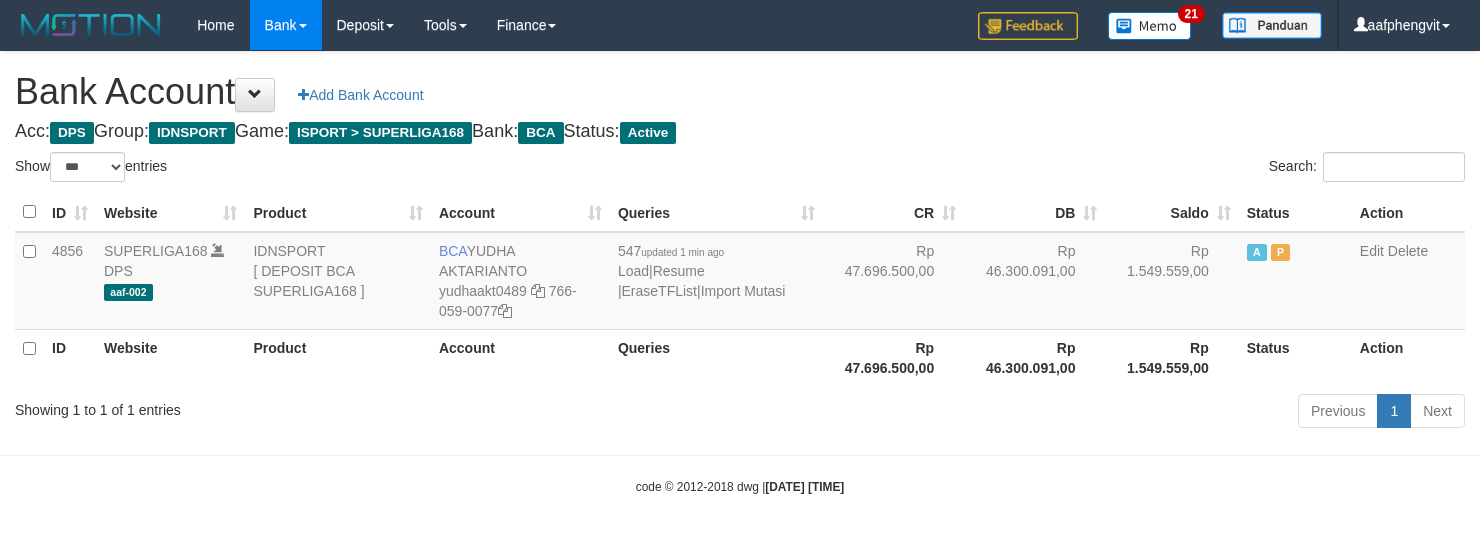 select on "***" 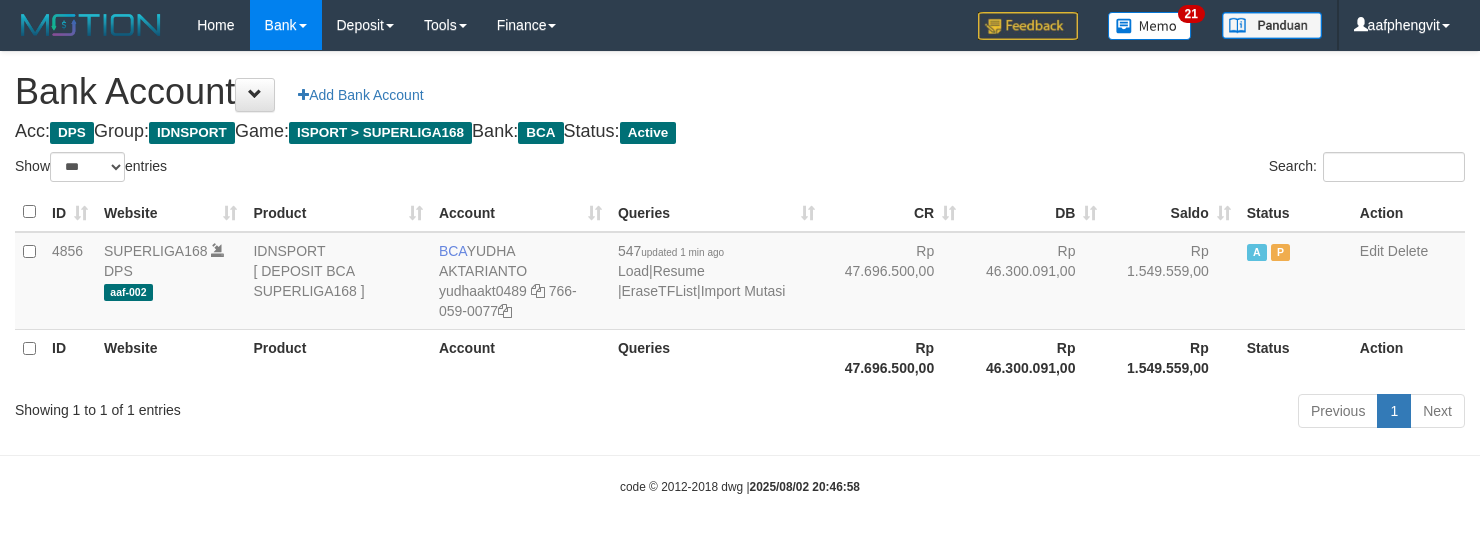 select on "***" 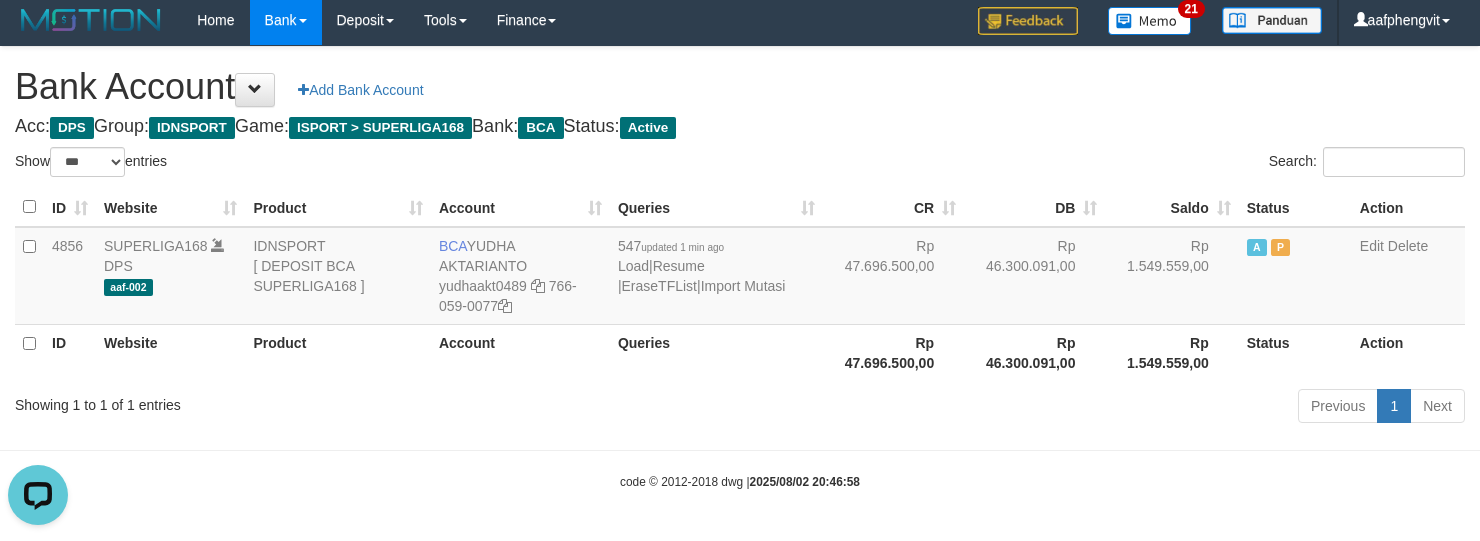scroll, scrollTop: 0, scrollLeft: 0, axis: both 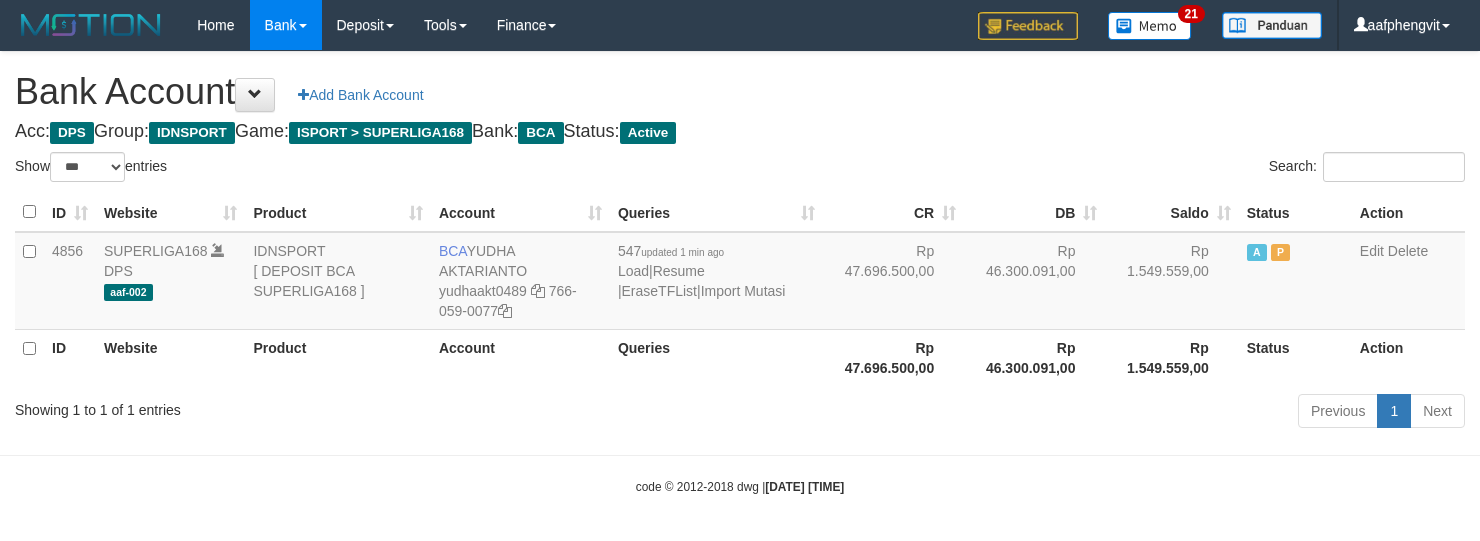 select on "***" 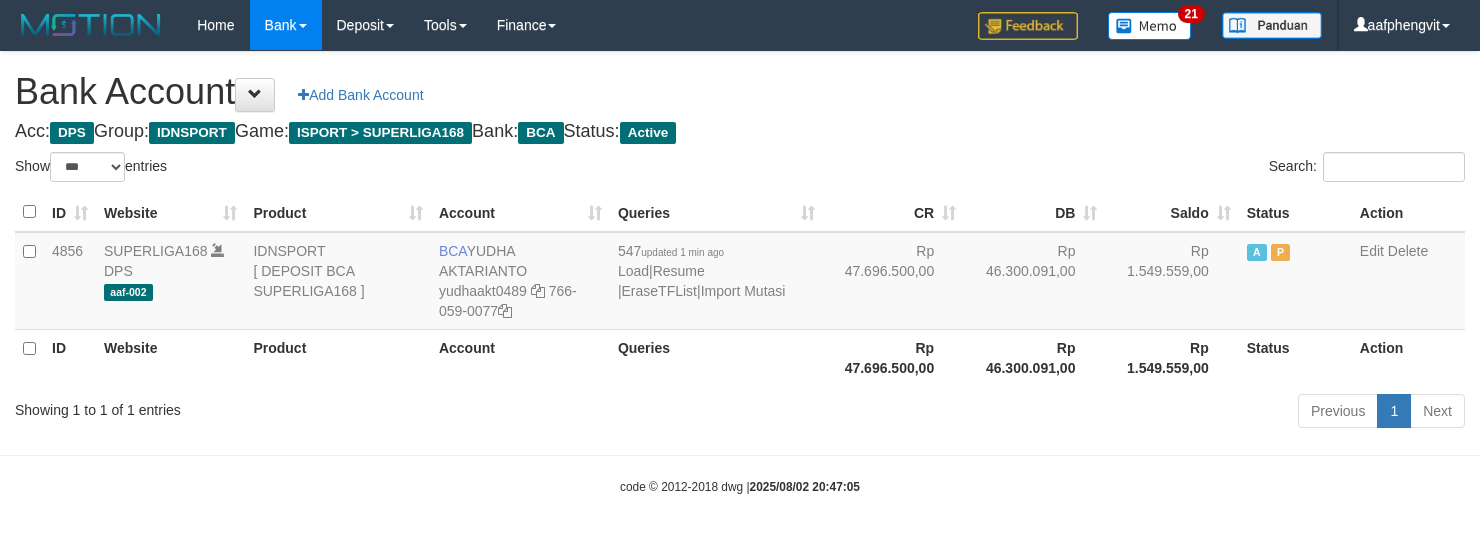 select on "***" 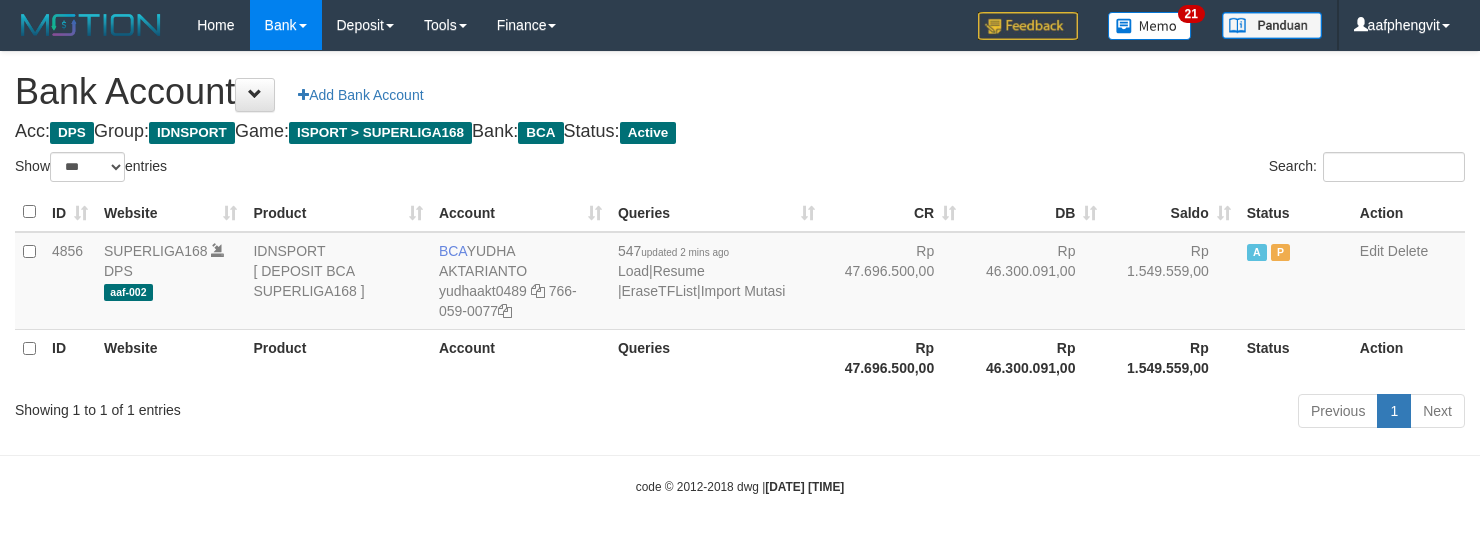 select on "***" 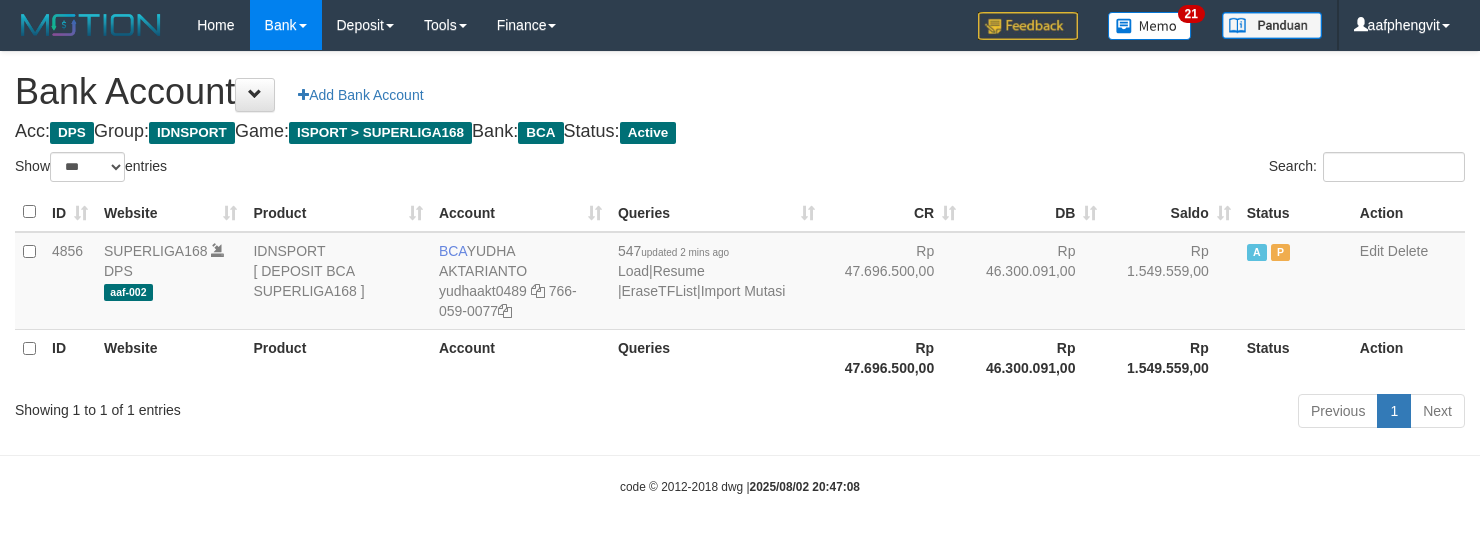 select on "***" 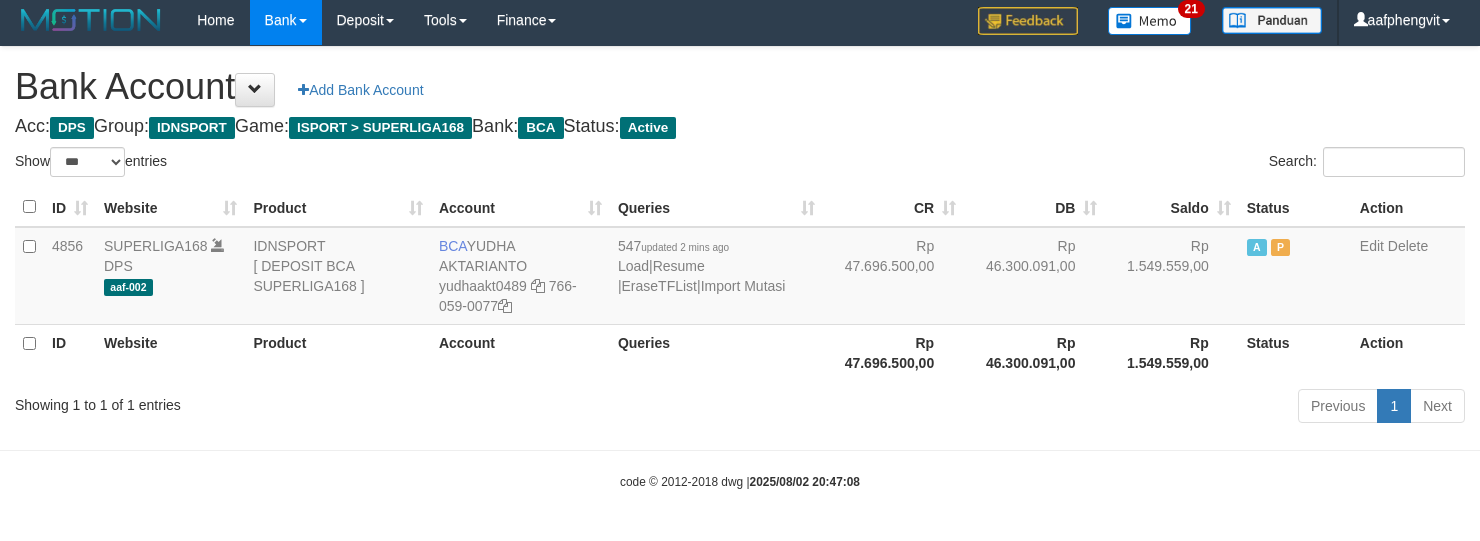 click on "Acc: 										 DPS
Group:   IDNSPORT    		Game:   ISPORT > SUPERLIGA168    		Bank:   BCA    		Status:  Active" at bounding box center (740, 127) 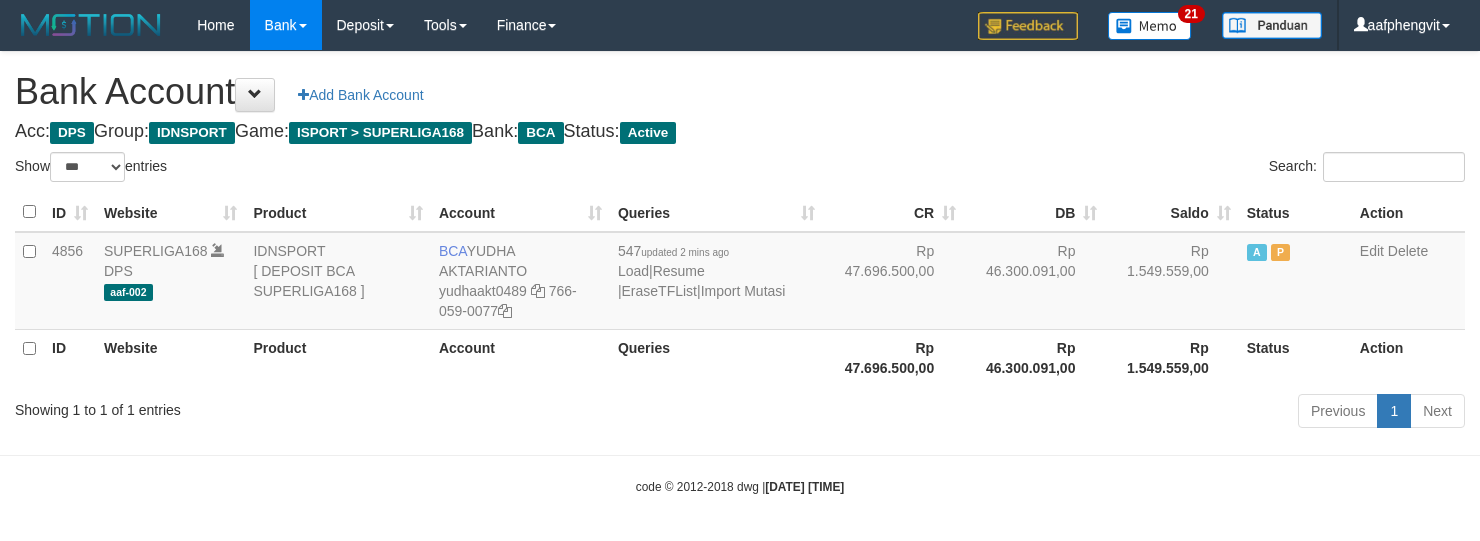 select on "***" 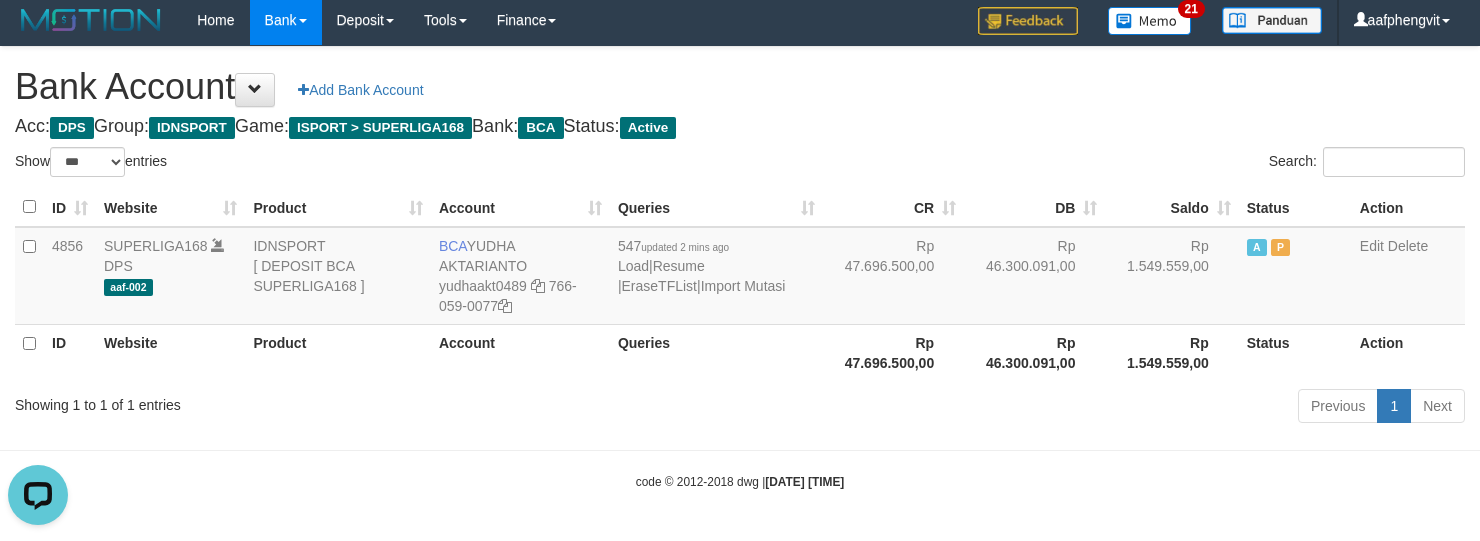 scroll, scrollTop: 0, scrollLeft: 0, axis: both 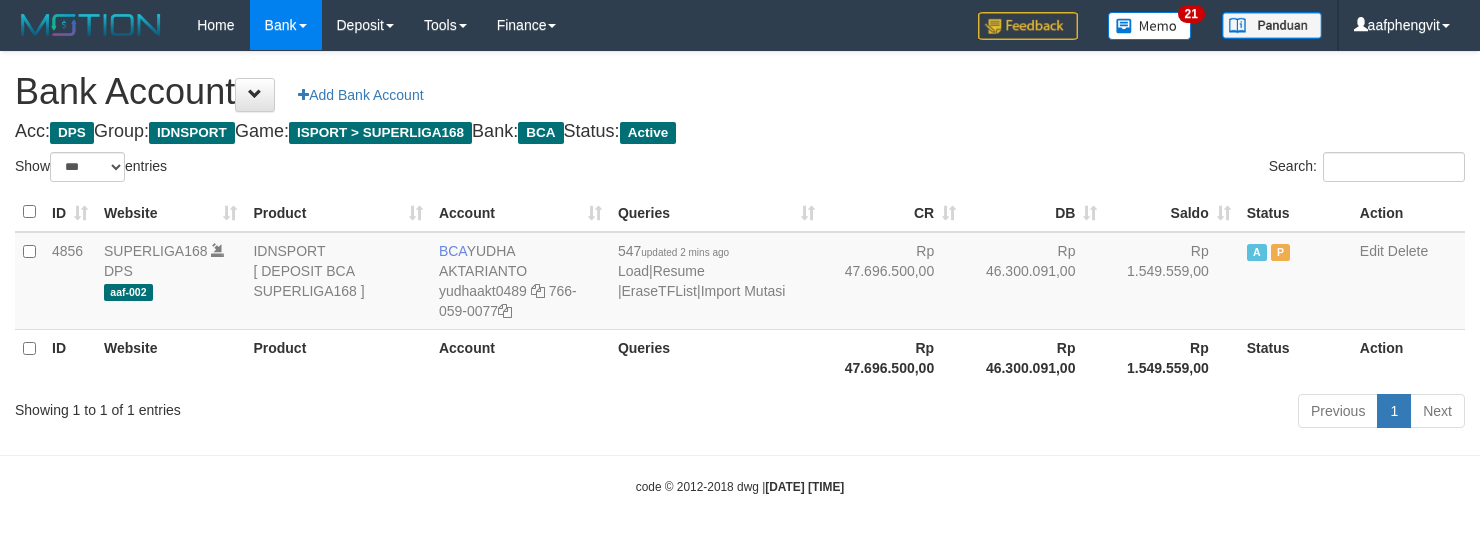 select on "***" 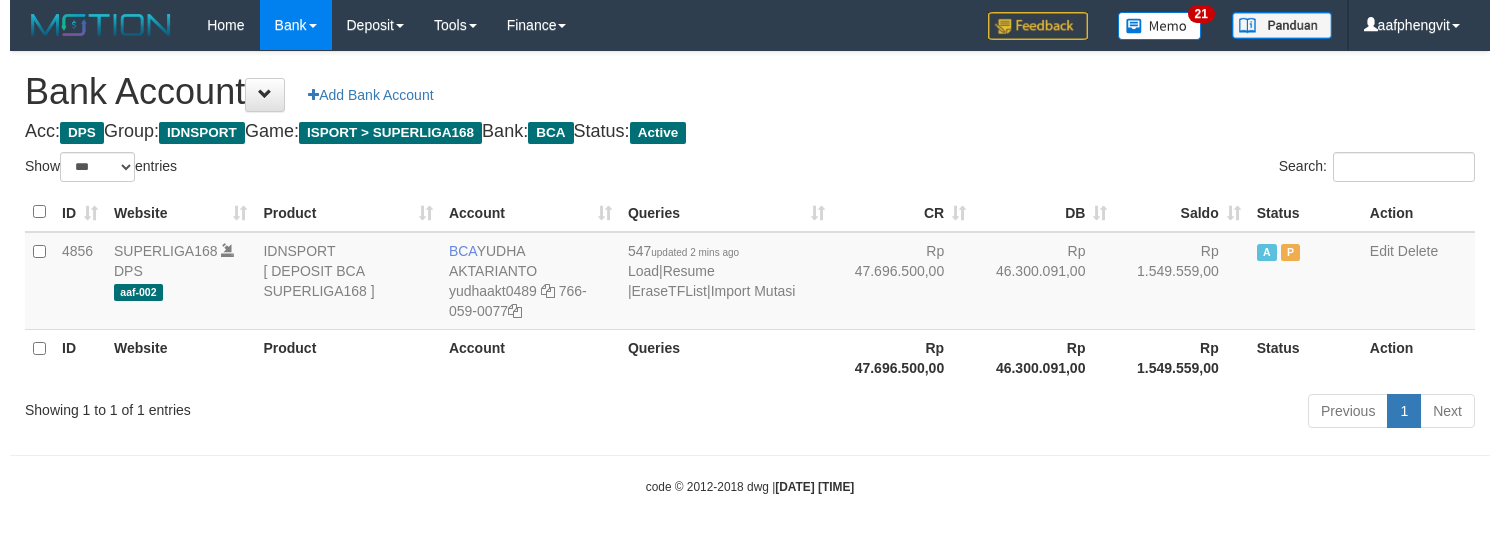 scroll, scrollTop: 6, scrollLeft: 0, axis: vertical 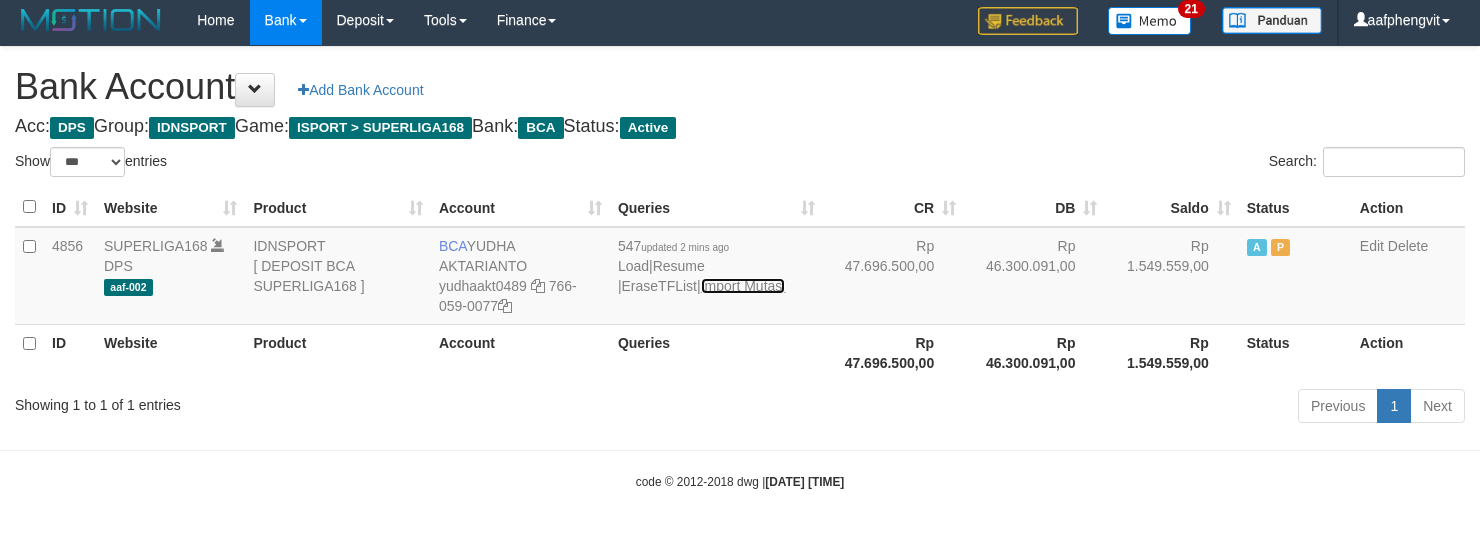 click on "Import Mutasi" at bounding box center [743, 286] 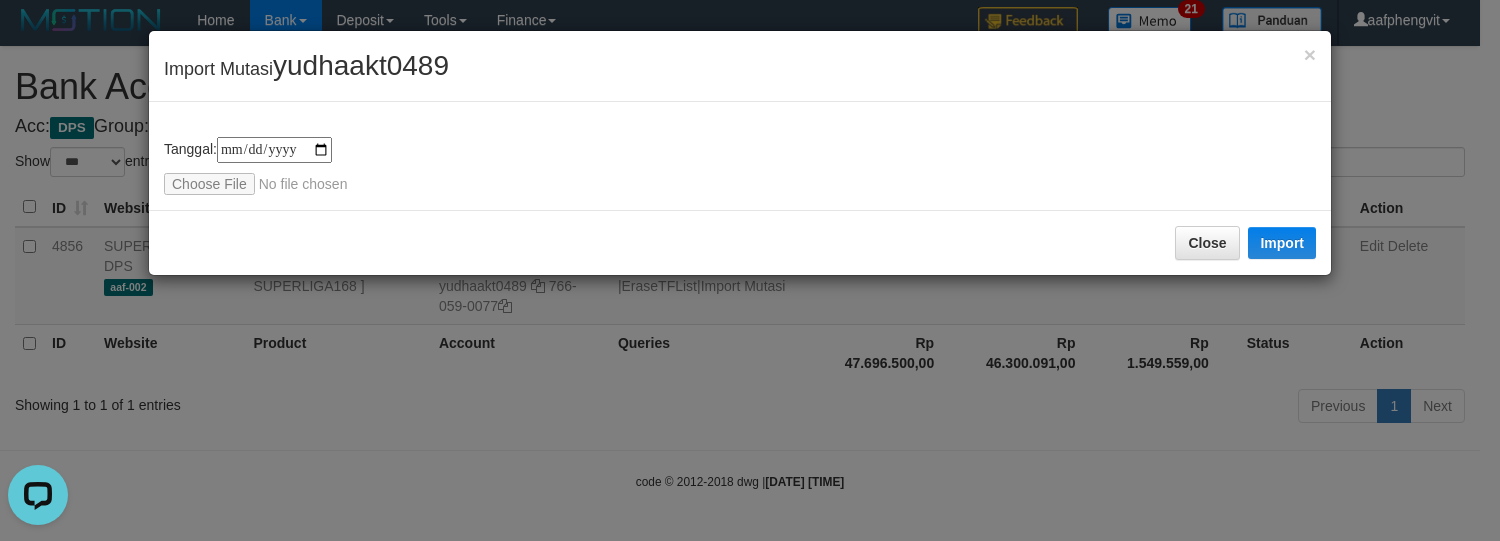 scroll, scrollTop: 0, scrollLeft: 0, axis: both 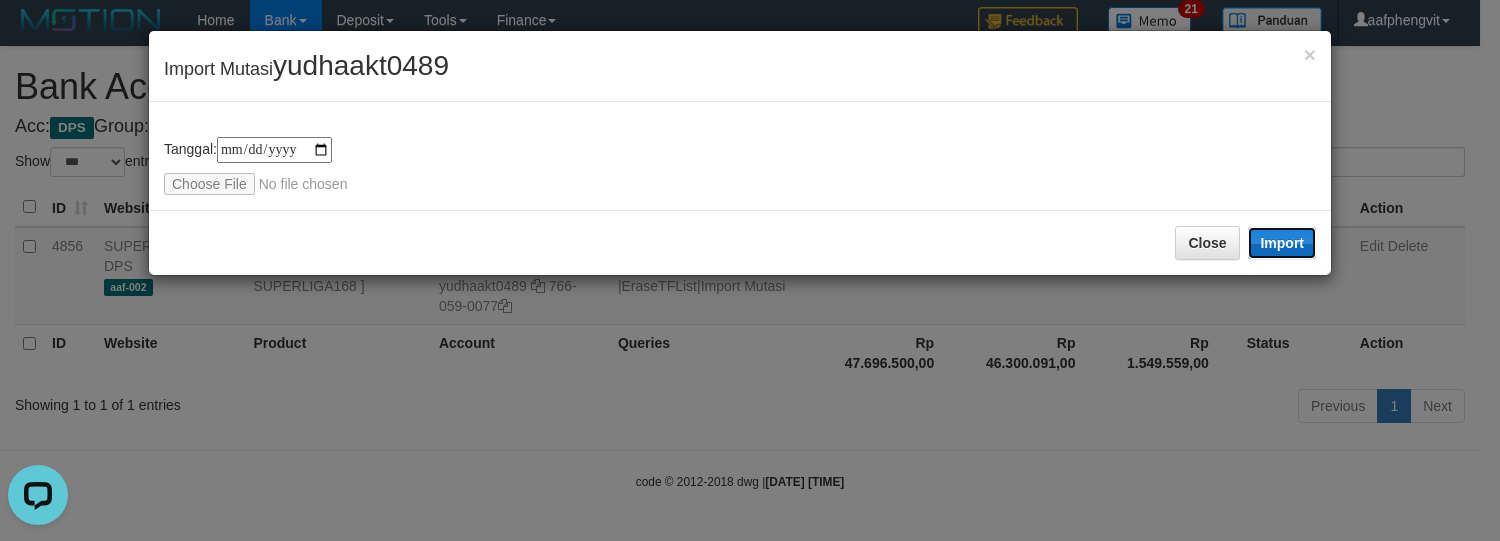 click on "Import" at bounding box center [1282, 243] 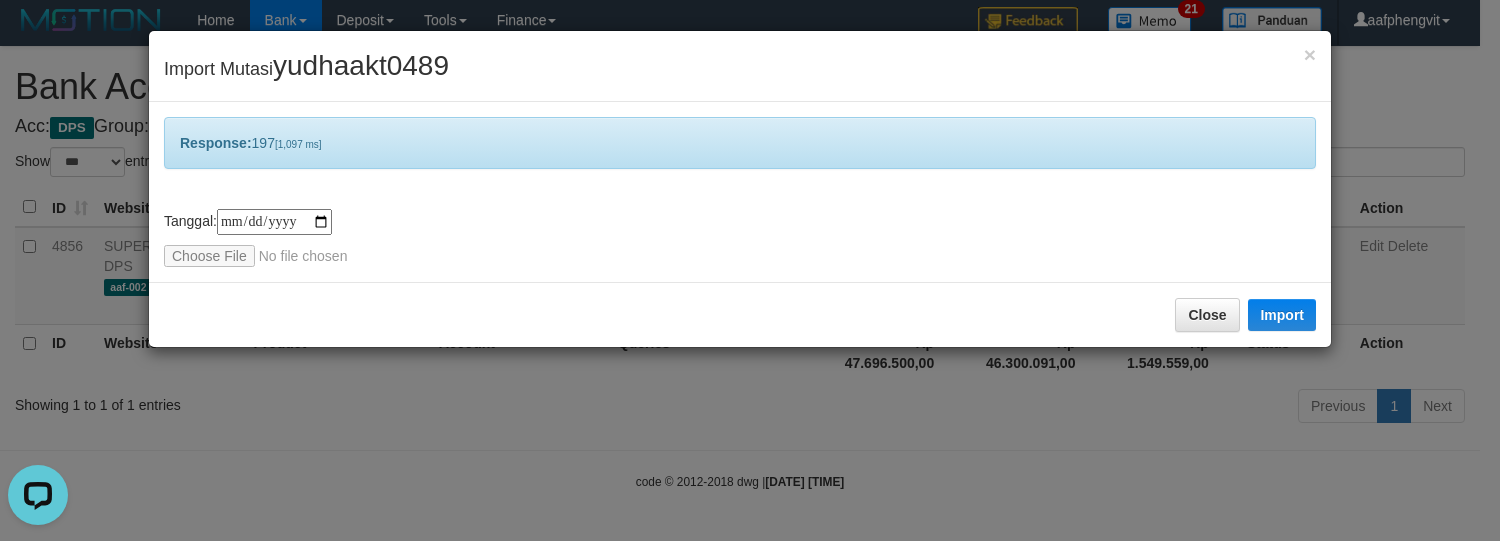drag, startPoint x: 894, startPoint y: 157, endPoint x: 818, endPoint y: 92, distance: 100.005 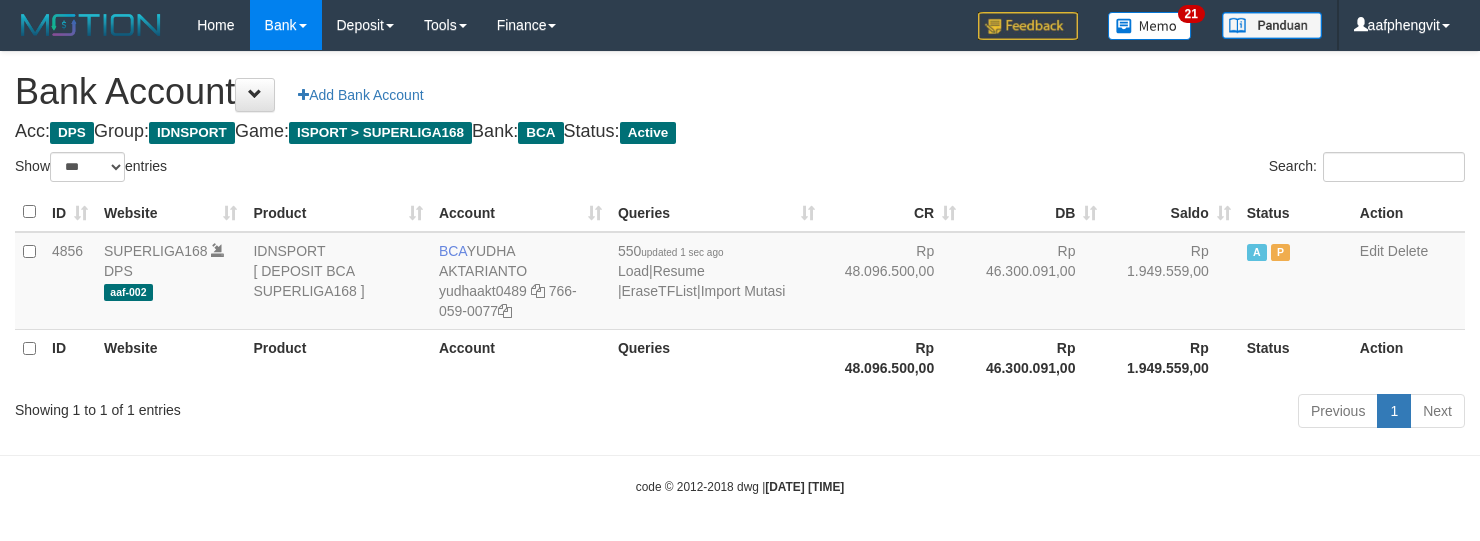 select on "***" 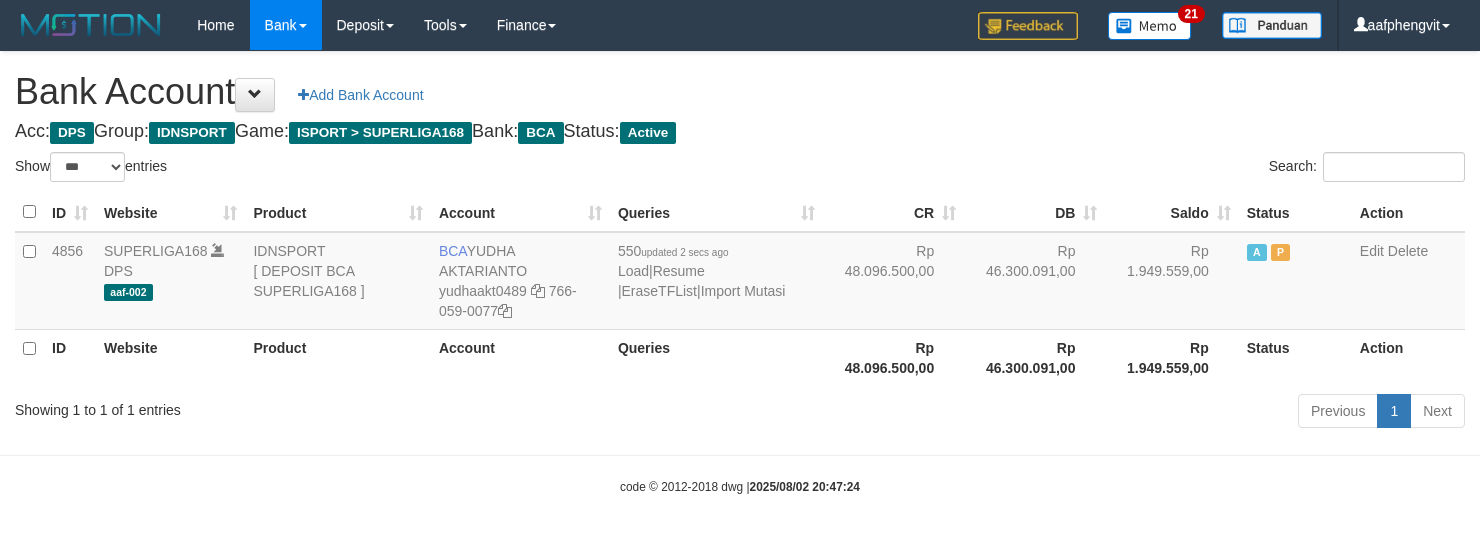 select on "***" 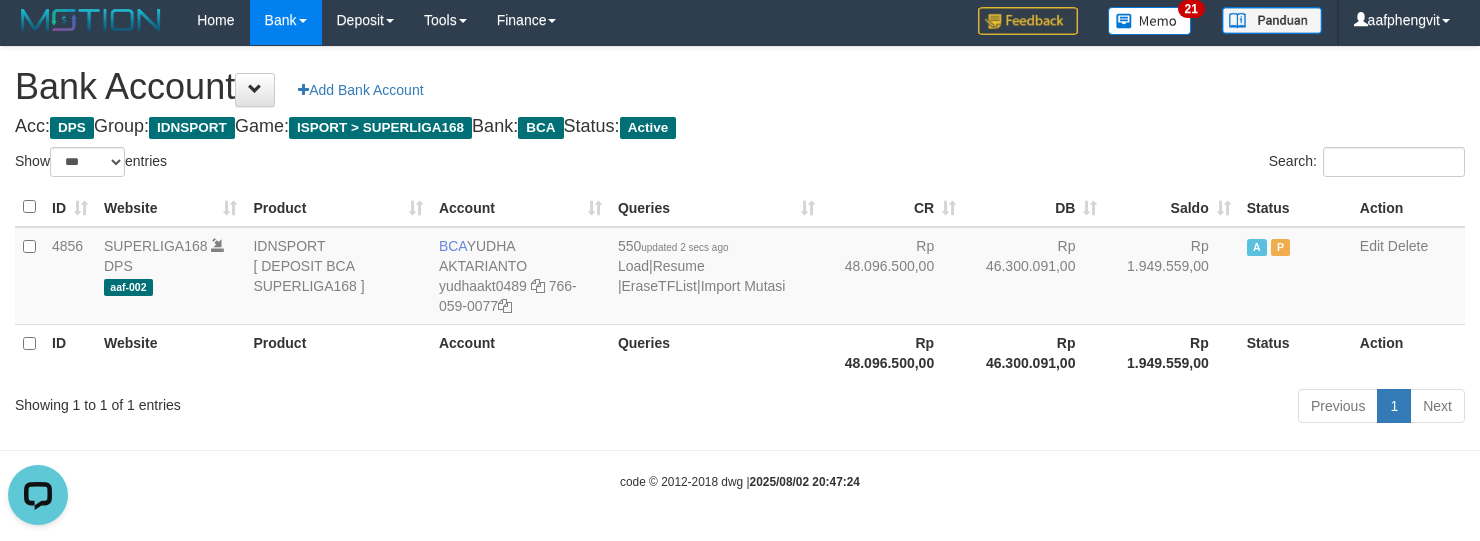 scroll, scrollTop: 0, scrollLeft: 0, axis: both 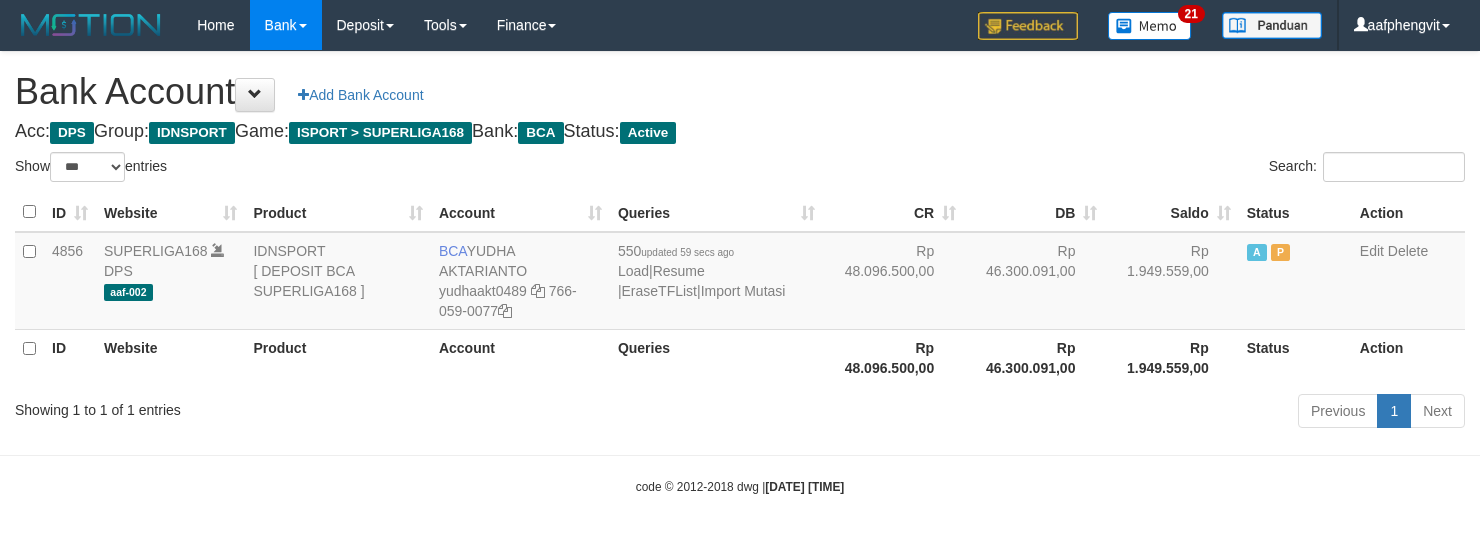 select on "***" 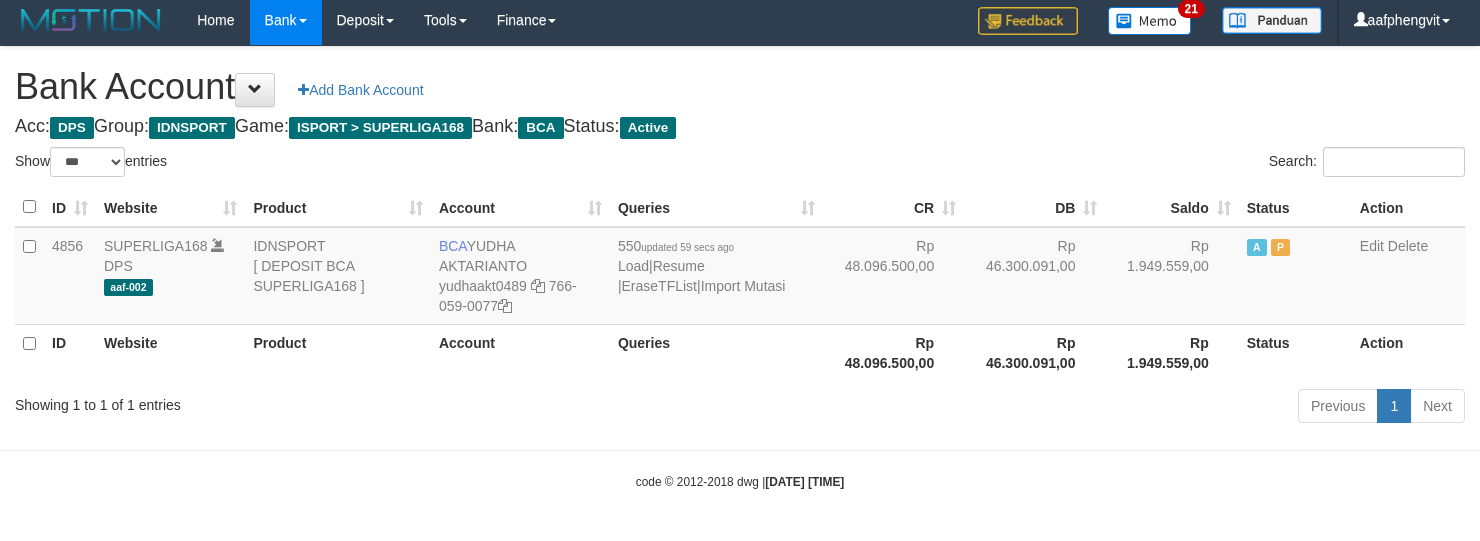 click on "Previous 1 Next" at bounding box center [1048, 408] 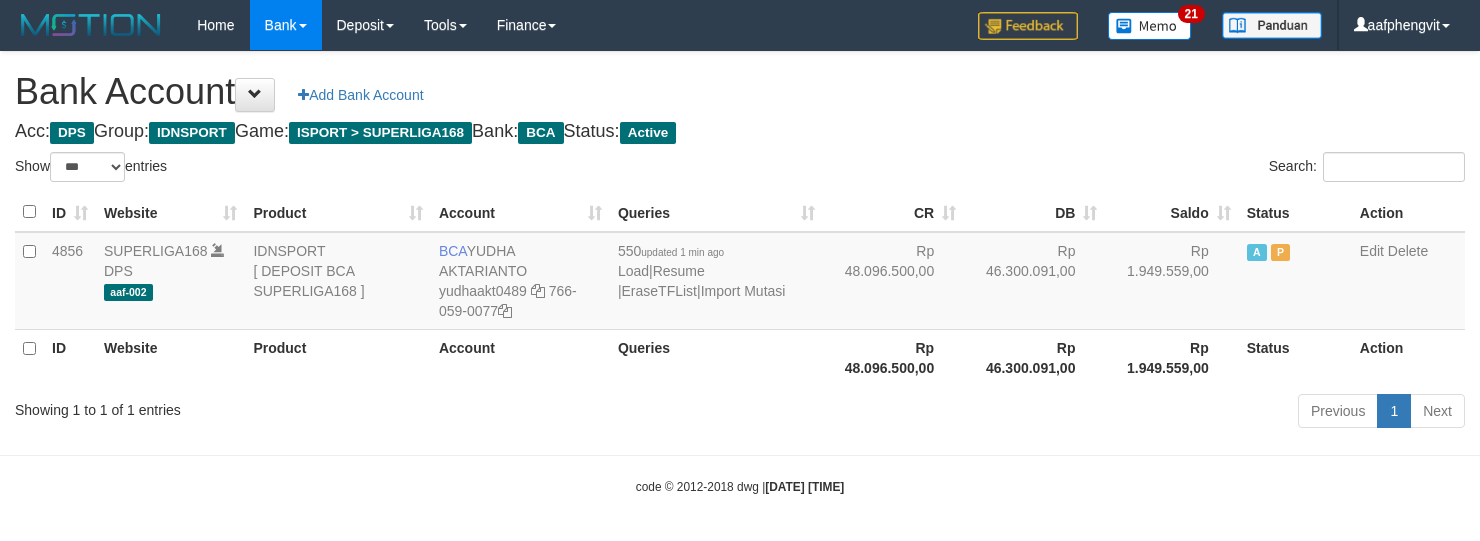 select on "***" 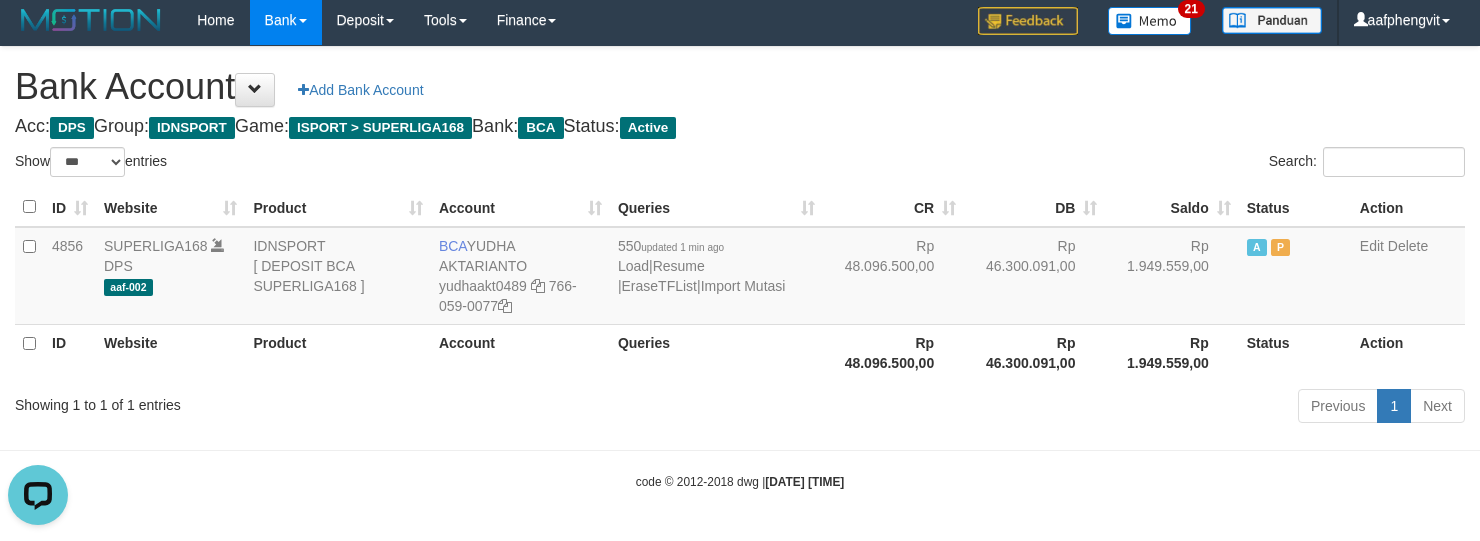 scroll, scrollTop: 0, scrollLeft: 0, axis: both 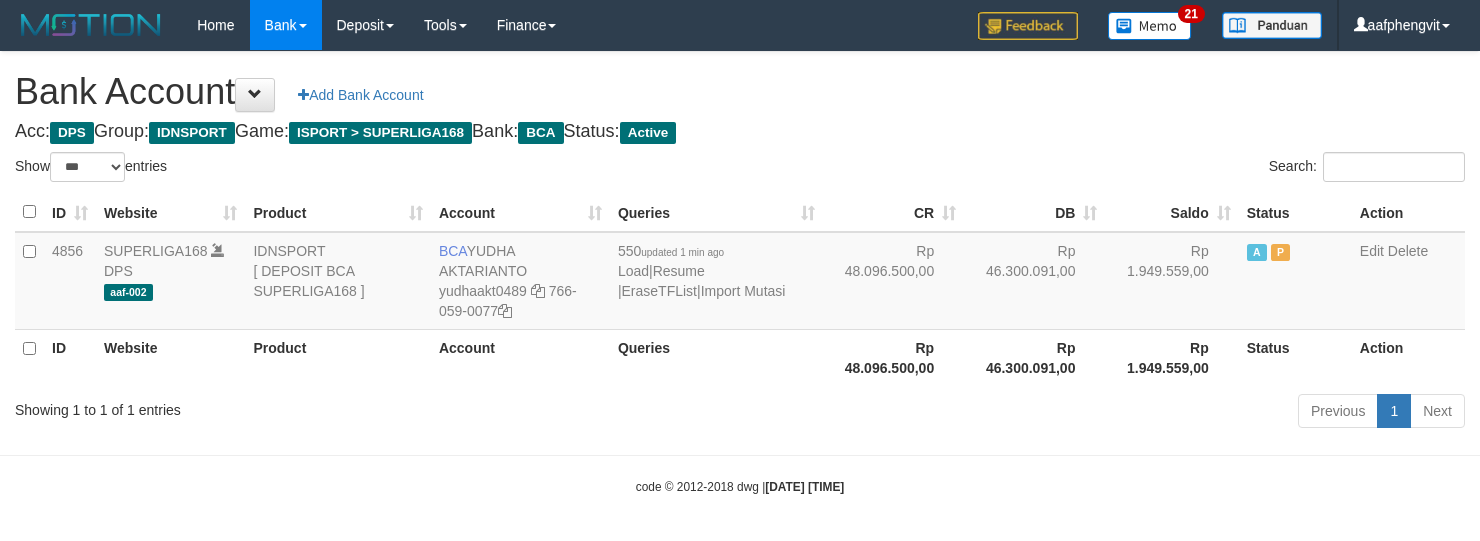 select on "***" 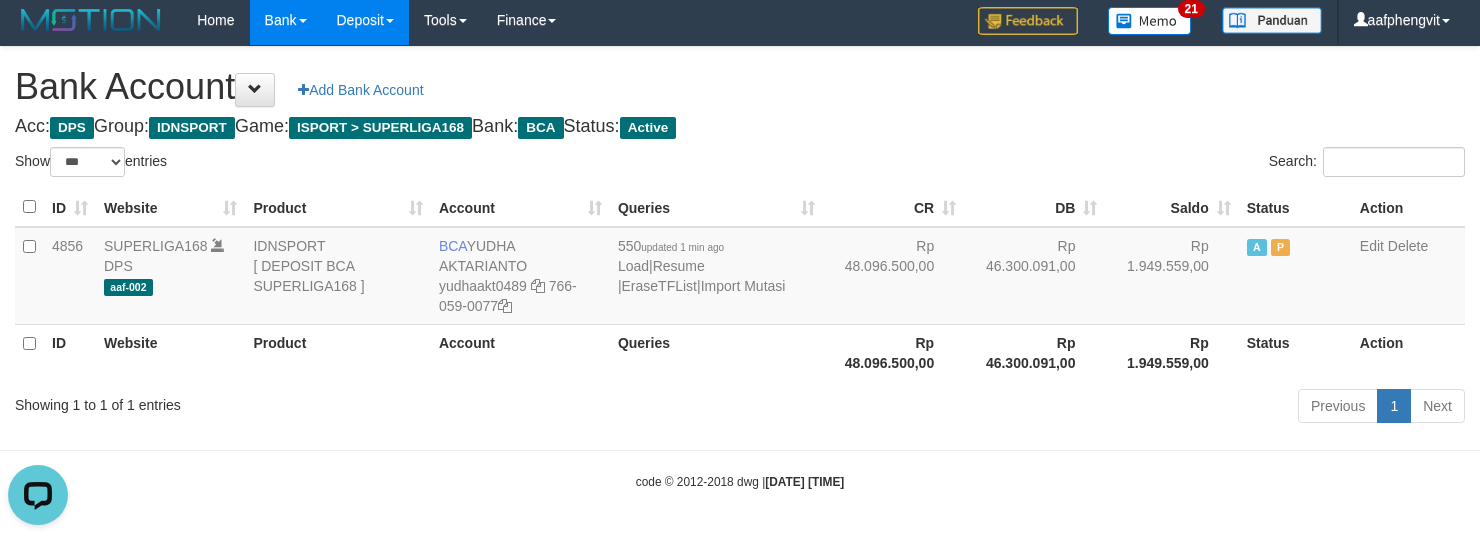 scroll, scrollTop: 0, scrollLeft: 0, axis: both 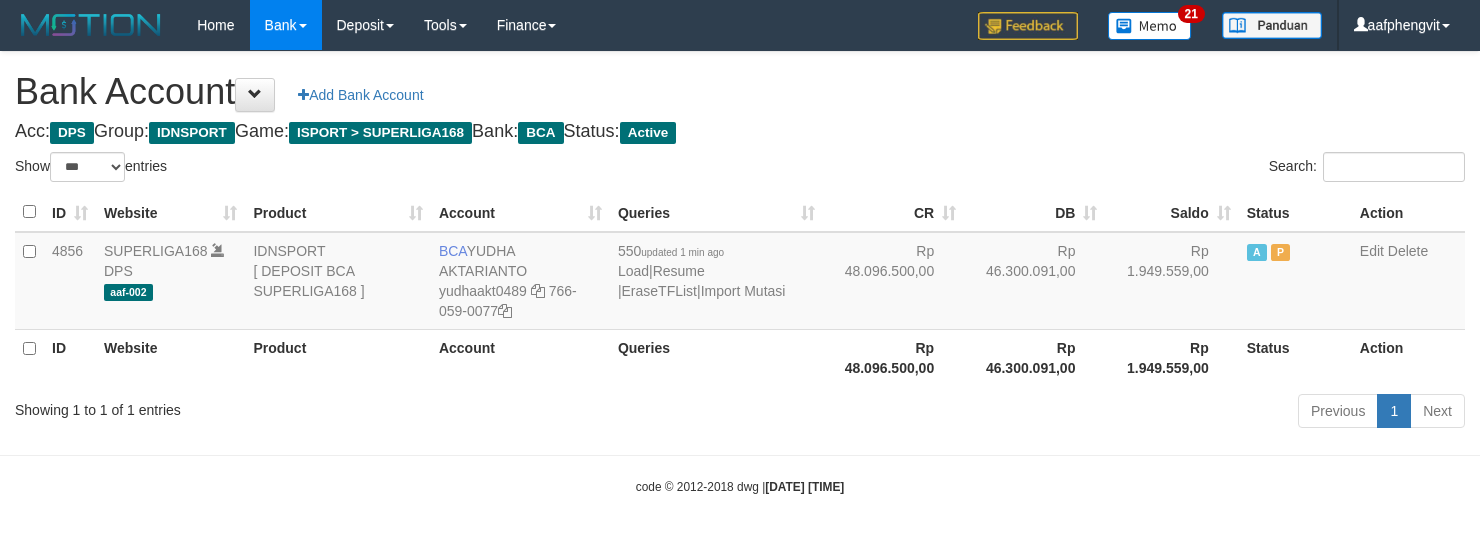 select on "***" 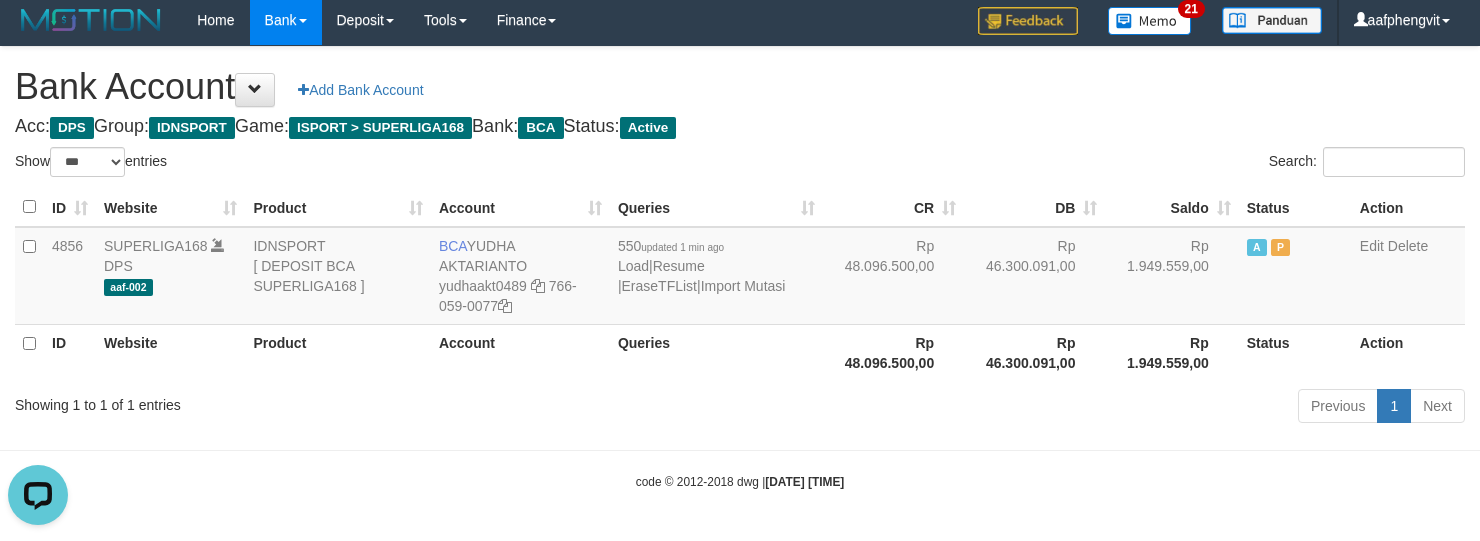 scroll, scrollTop: 0, scrollLeft: 0, axis: both 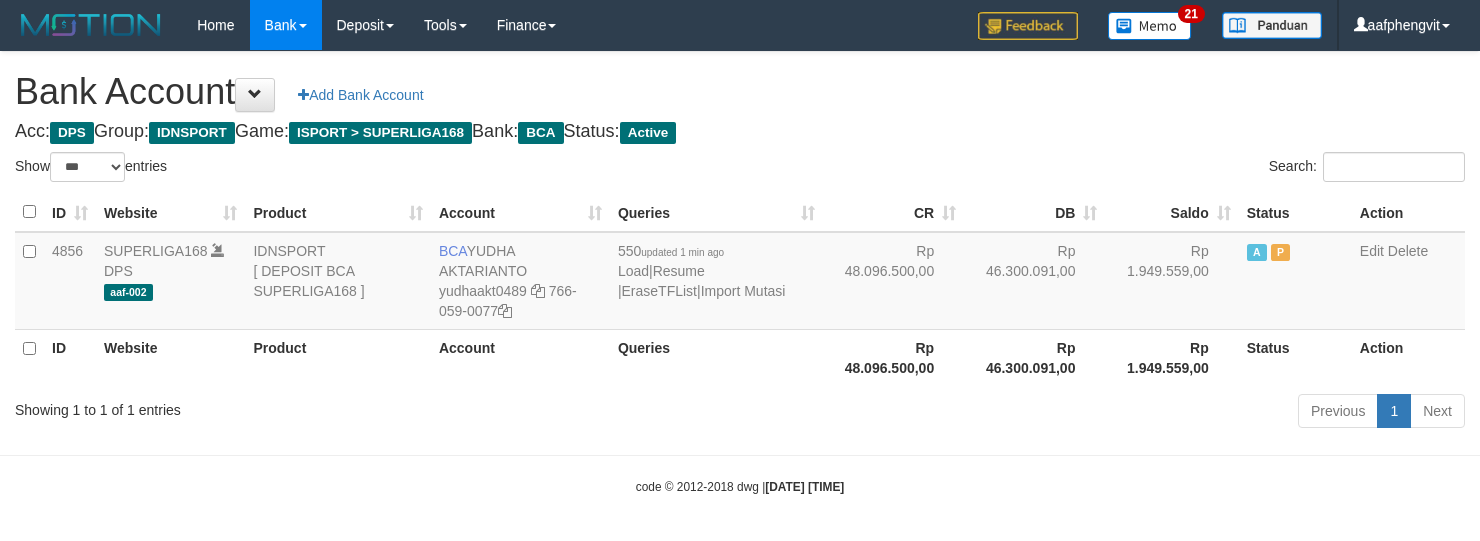 select on "***" 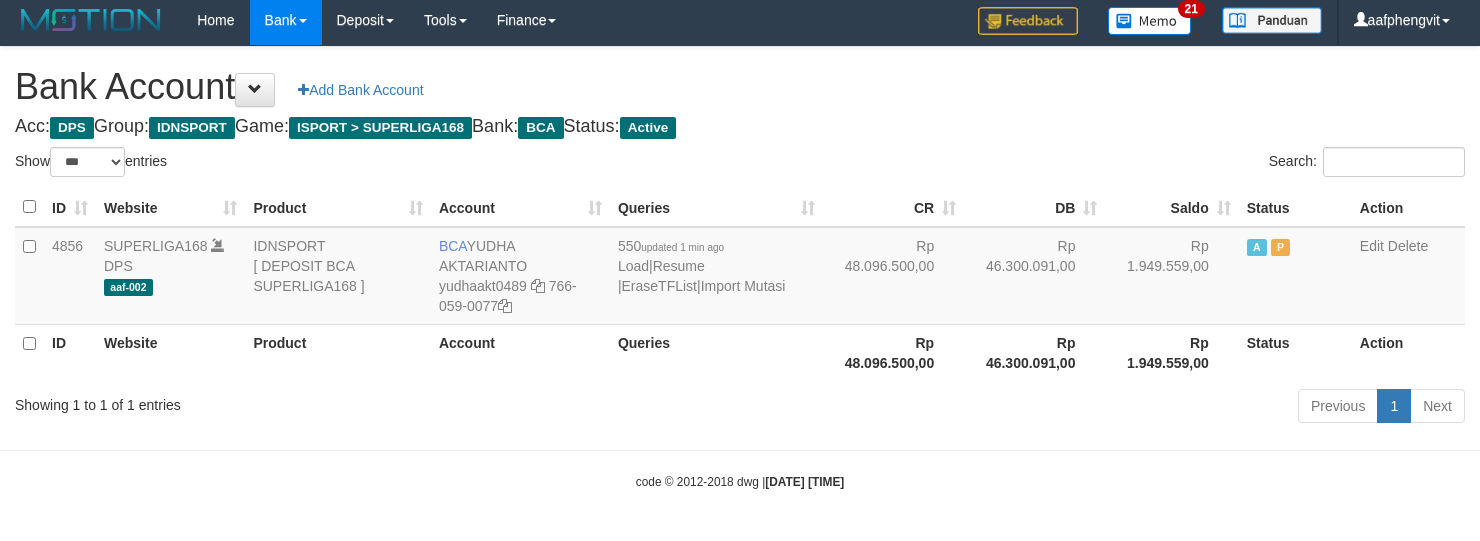 drag, startPoint x: 854, startPoint y: 137, endPoint x: 850, endPoint y: 122, distance: 15.524175 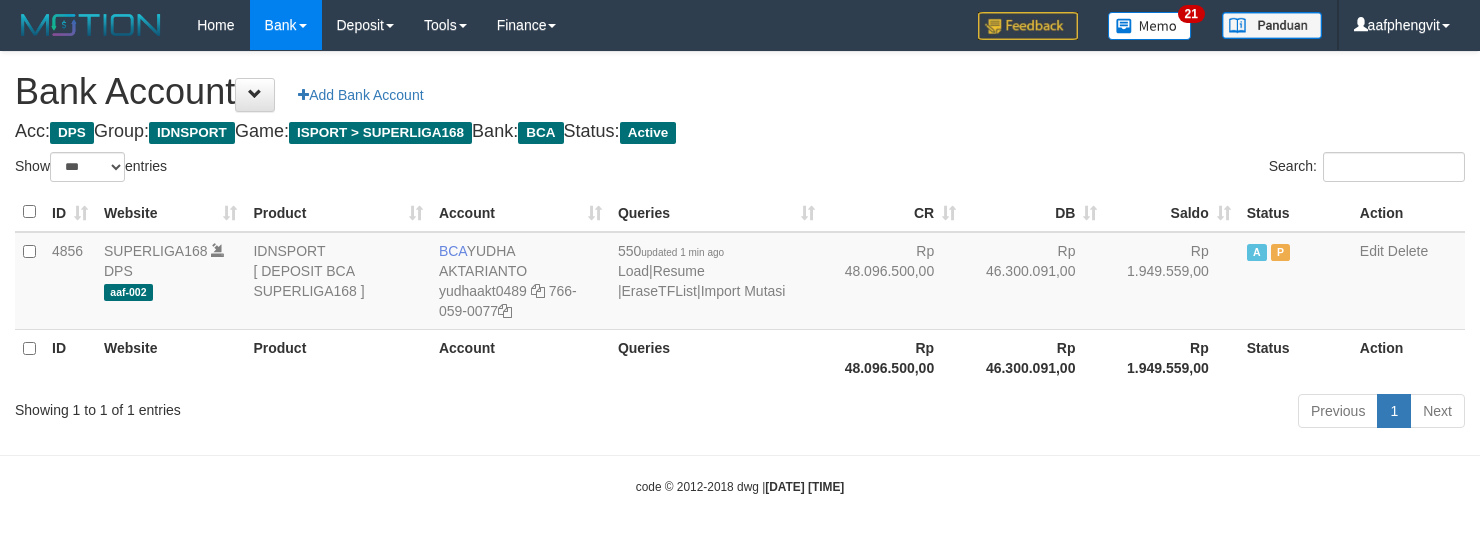 select on "***" 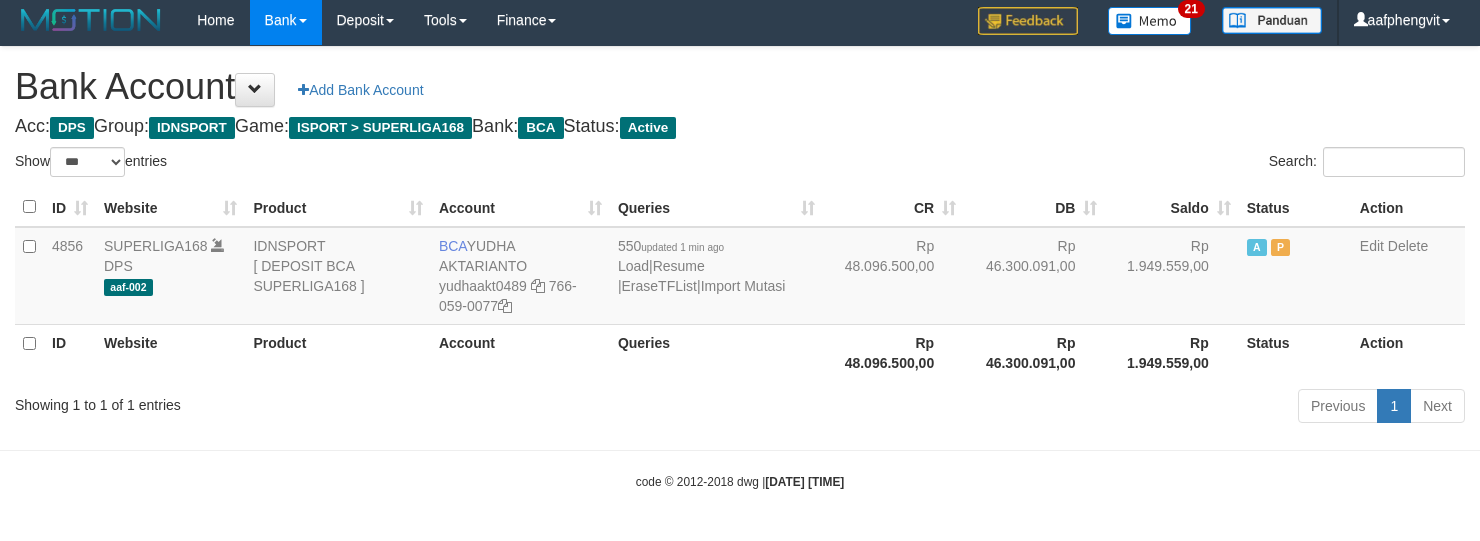 drag, startPoint x: 897, startPoint y: 133, endPoint x: 894, endPoint y: 114, distance: 19.235384 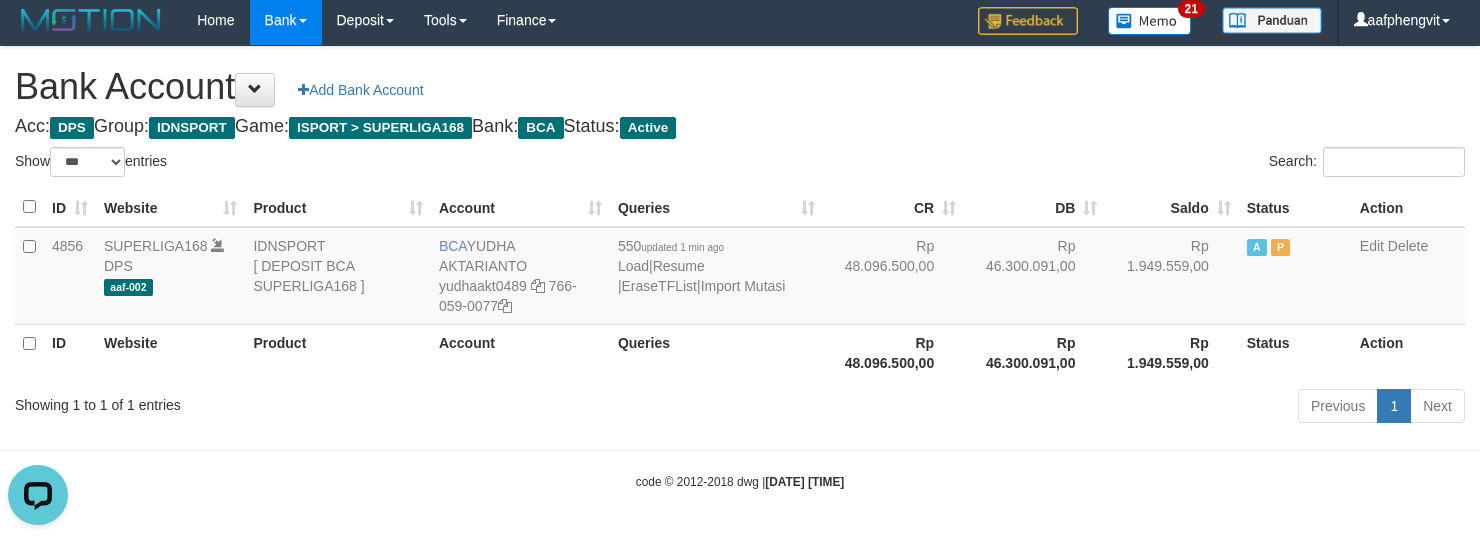 scroll, scrollTop: 0, scrollLeft: 0, axis: both 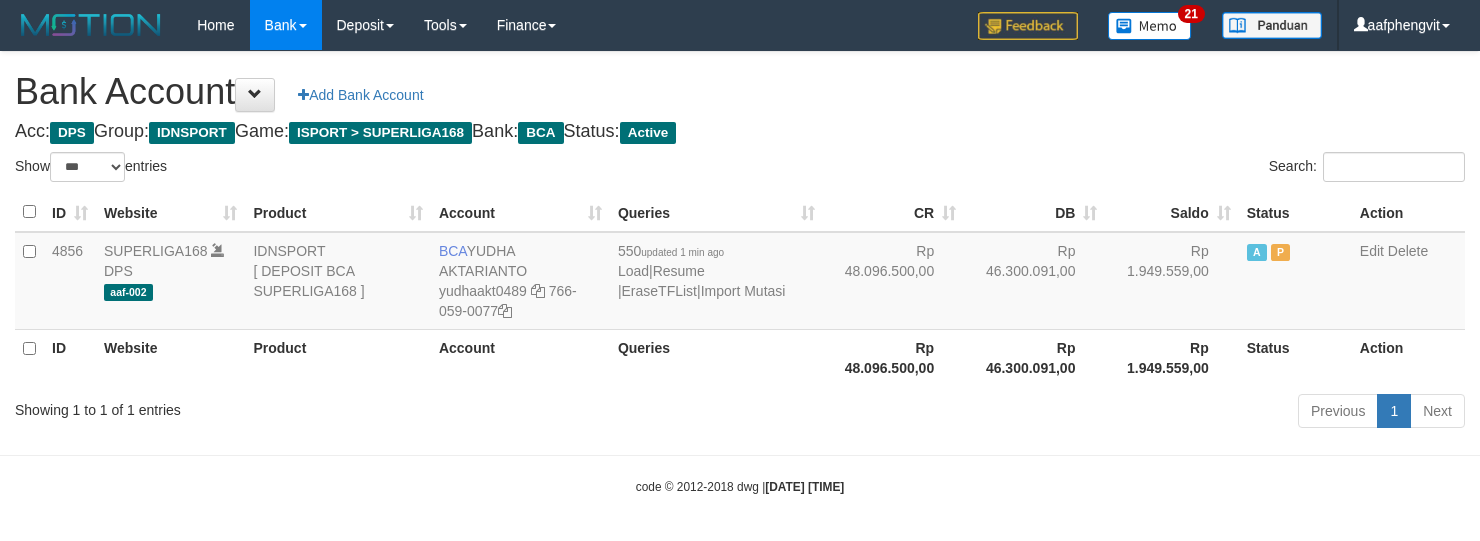 select on "***" 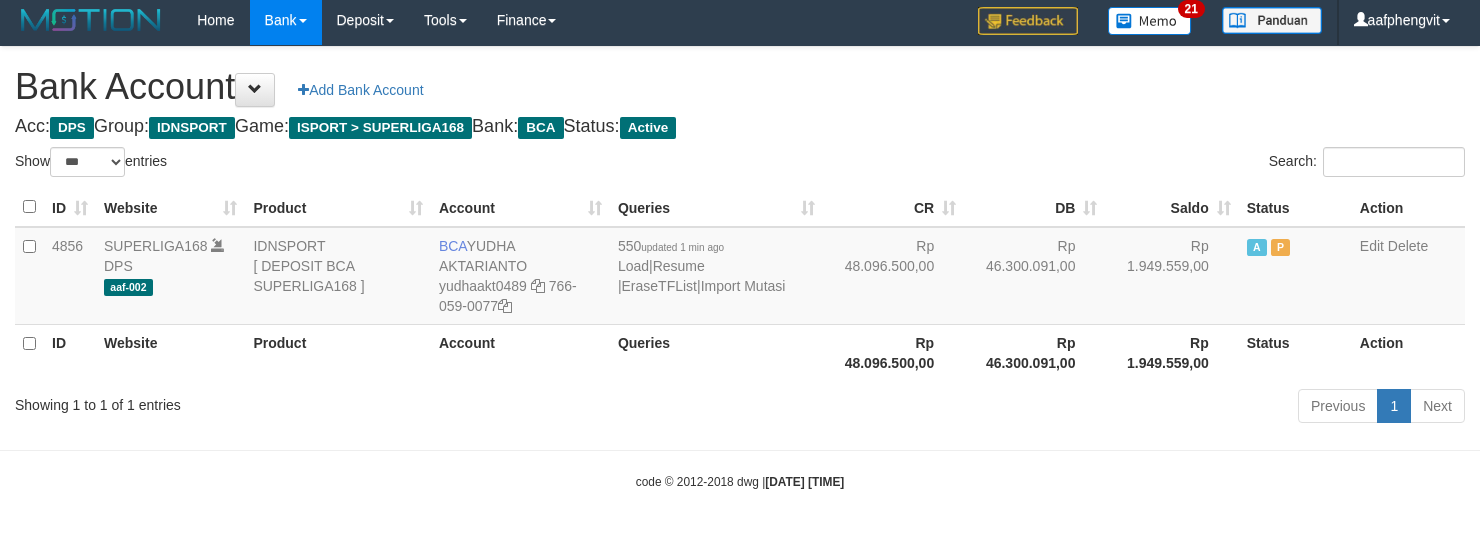 drag, startPoint x: 848, startPoint y: 180, endPoint x: 840, endPoint y: 158, distance: 23.409399 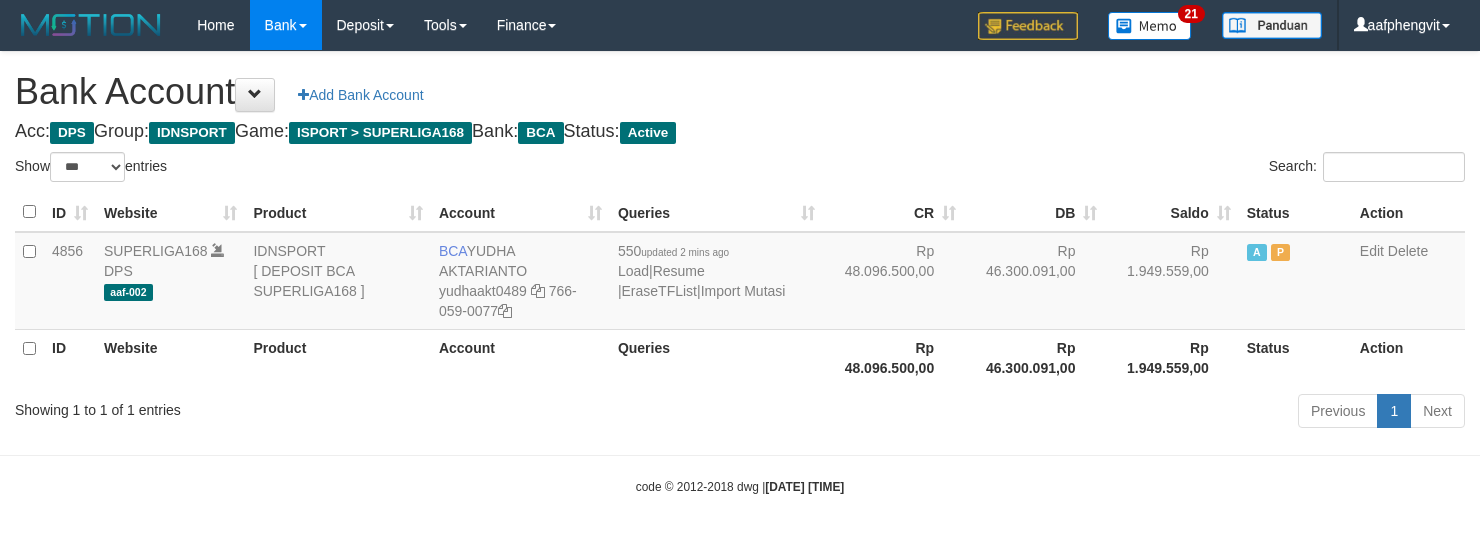 select on "***" 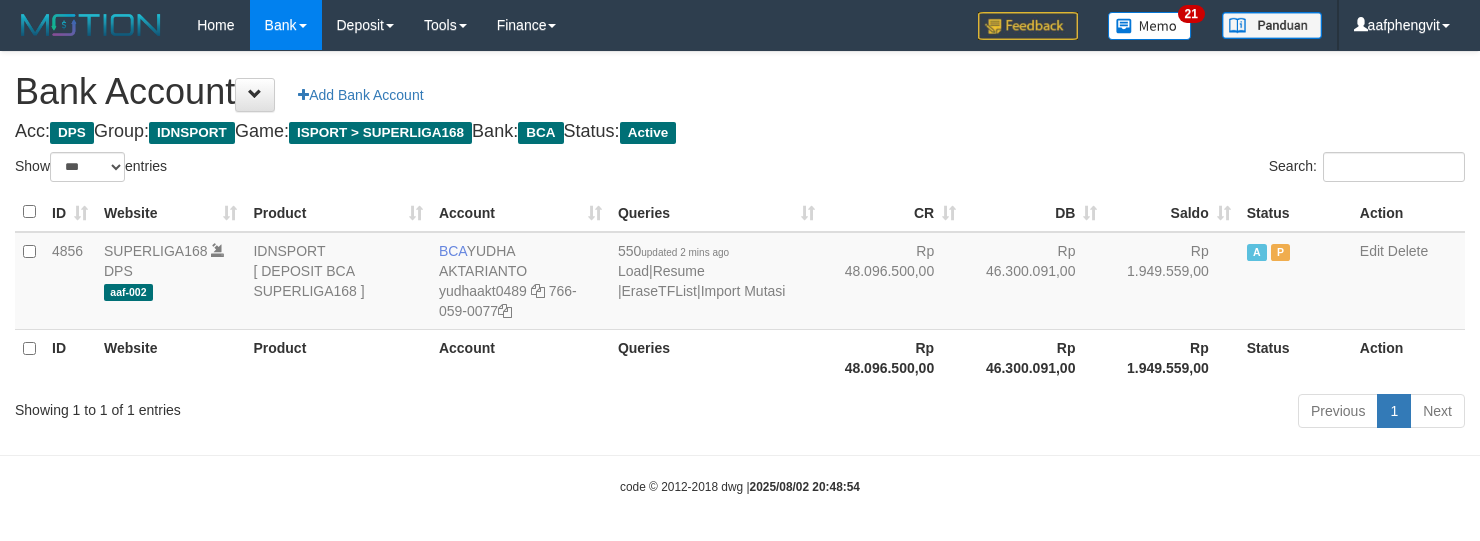 select on "***" 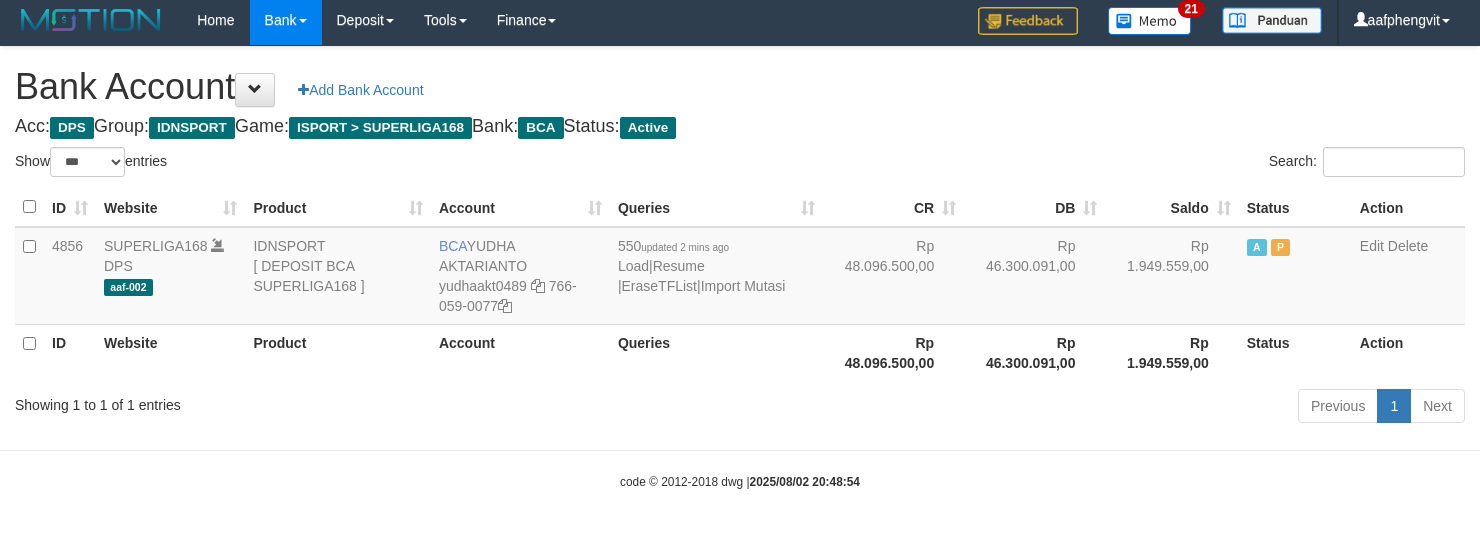 drag, startPoint x: 873, startPoint y: 137, endPoint x: 858, endPoint y: 108, distance: 32.649654 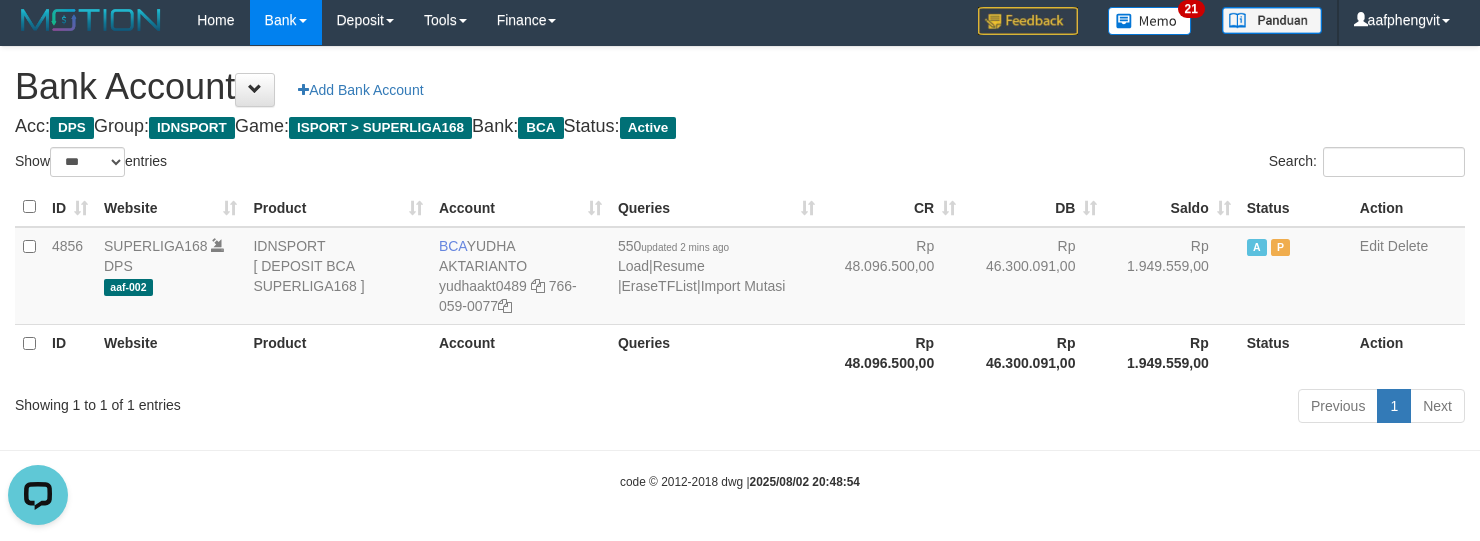 scroll, scrollTop: 0, scrollLeft: 0, axis: both 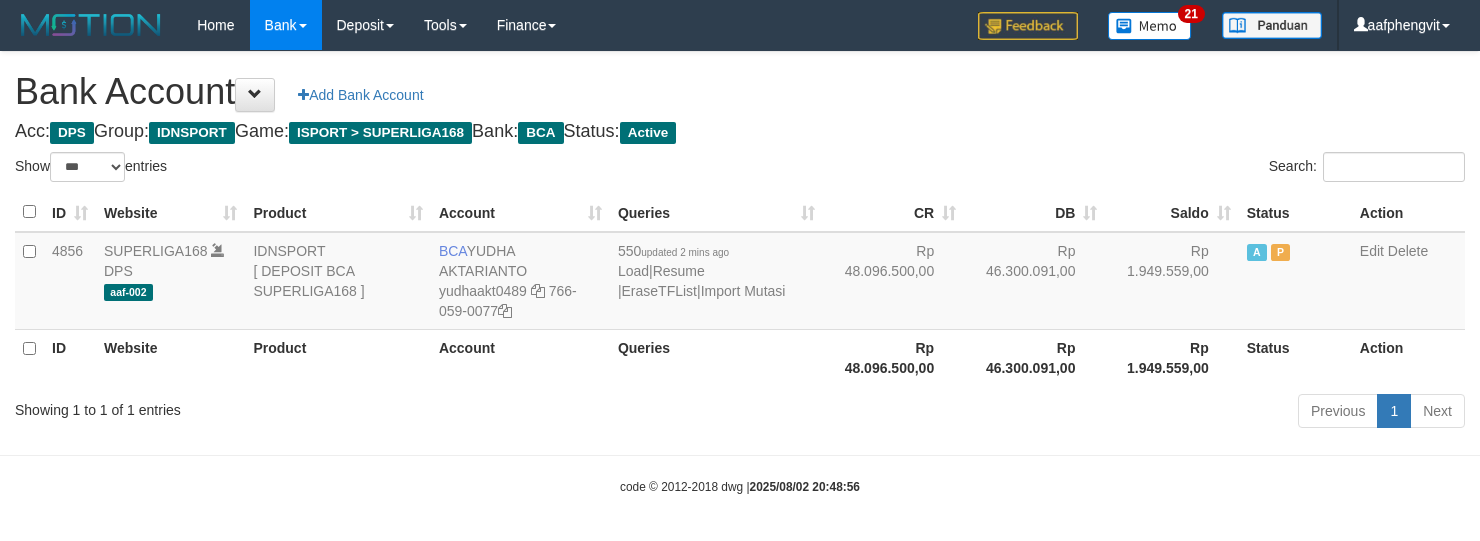 select on "***" 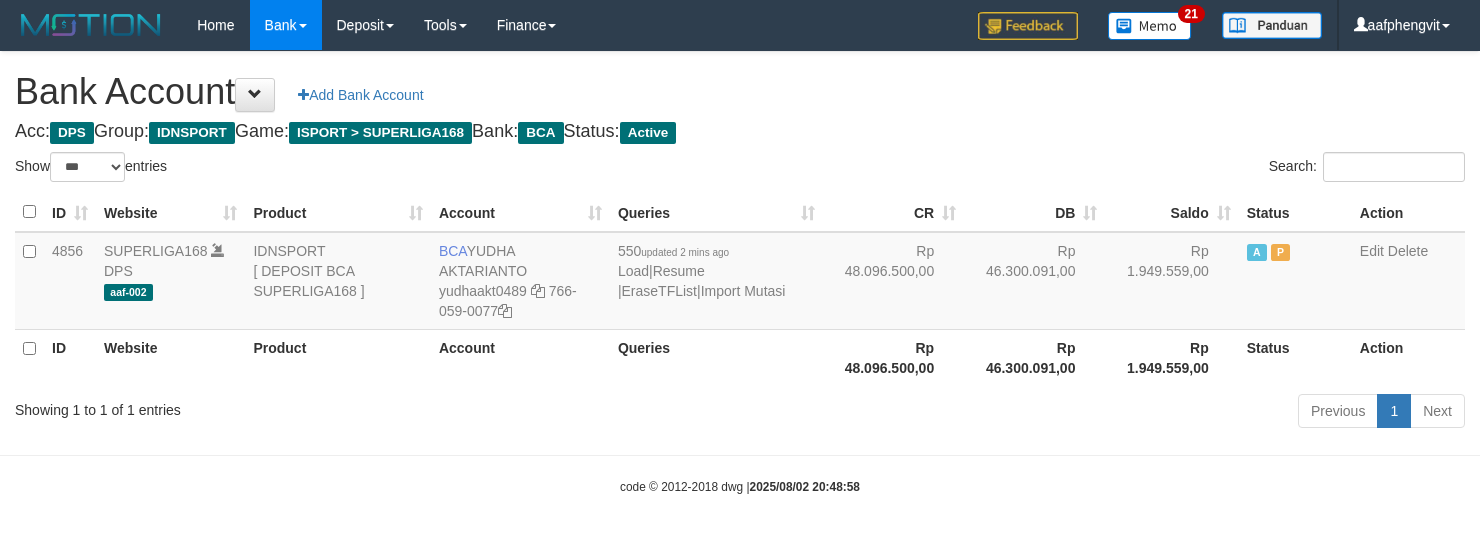 select on "***" 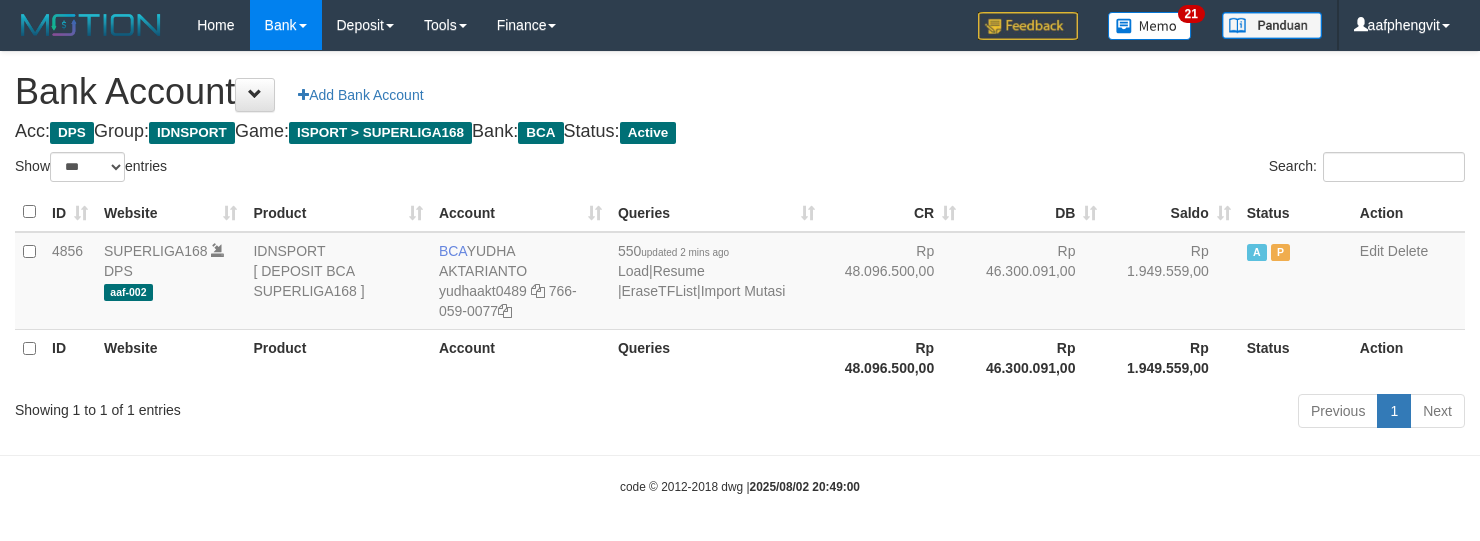 select on "***" 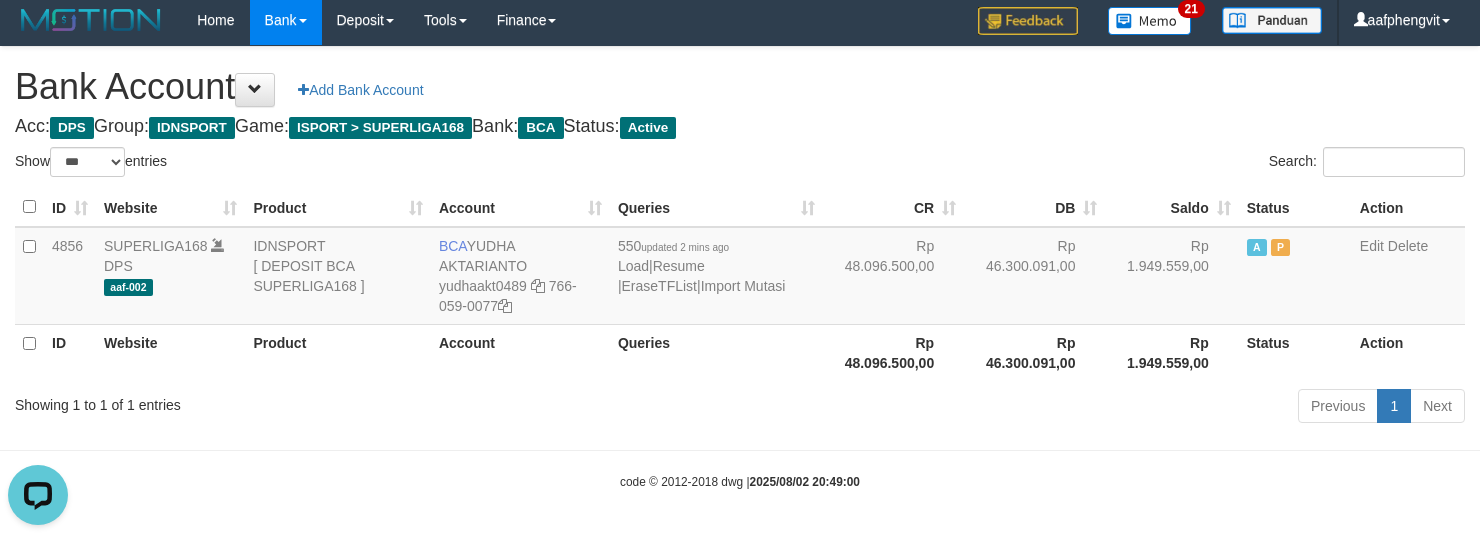 scroll, scrollTop: 0, scrollLeft: 0, axis: both 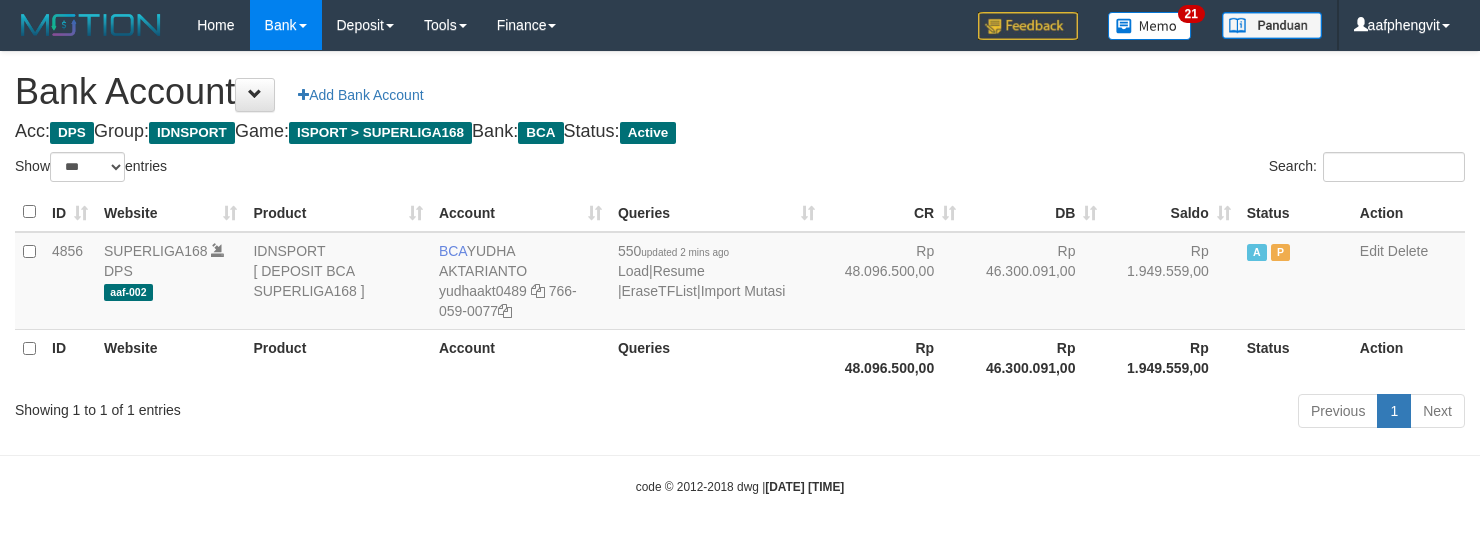 select on "***" 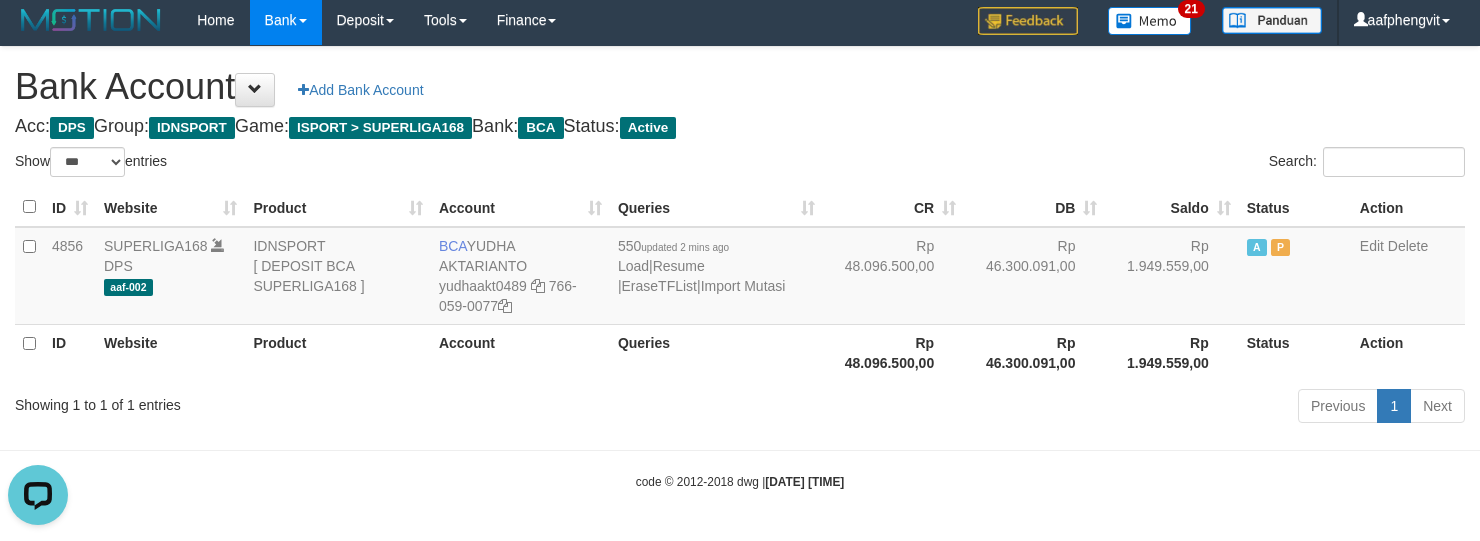 scroll, scrollTop: 0, scrollLeft: 0, axis: both 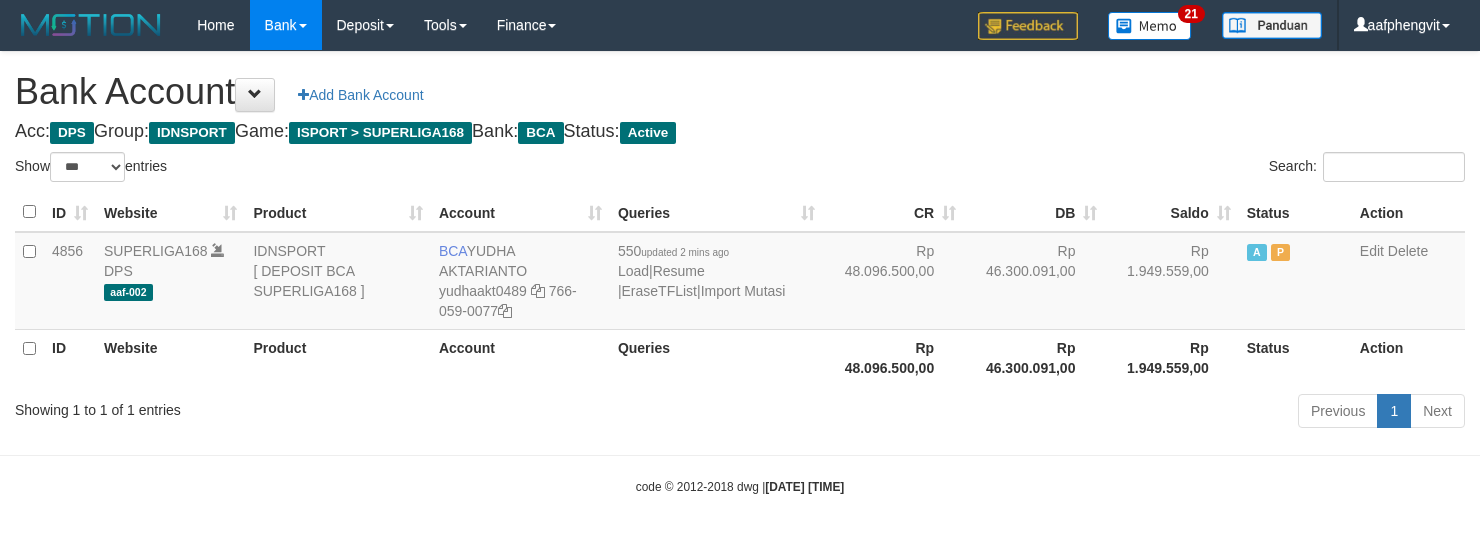 select on "***" 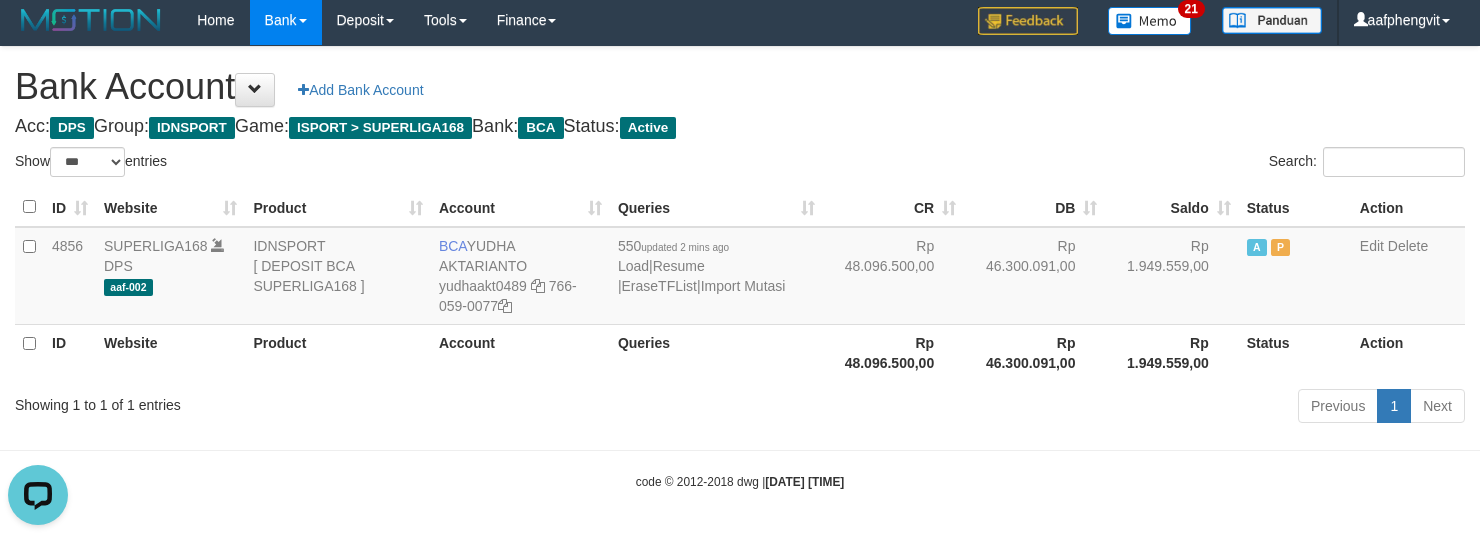 scroll, scrollTop: 0, scrollLeft: 0, axis: both 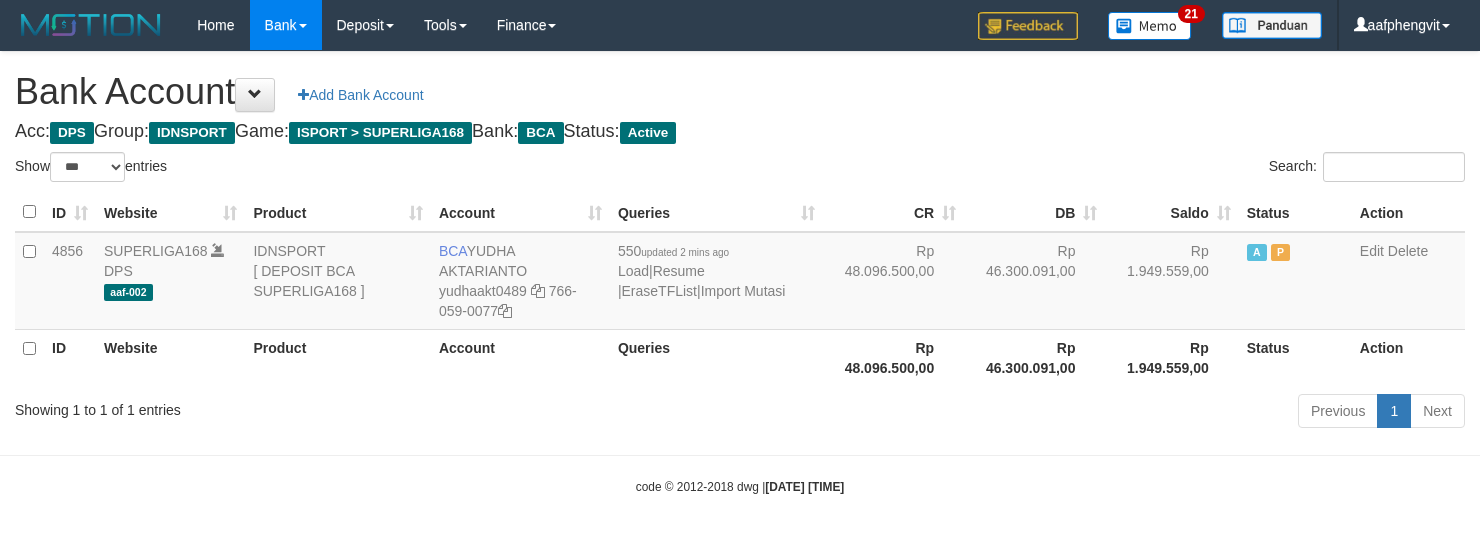 select on "***" 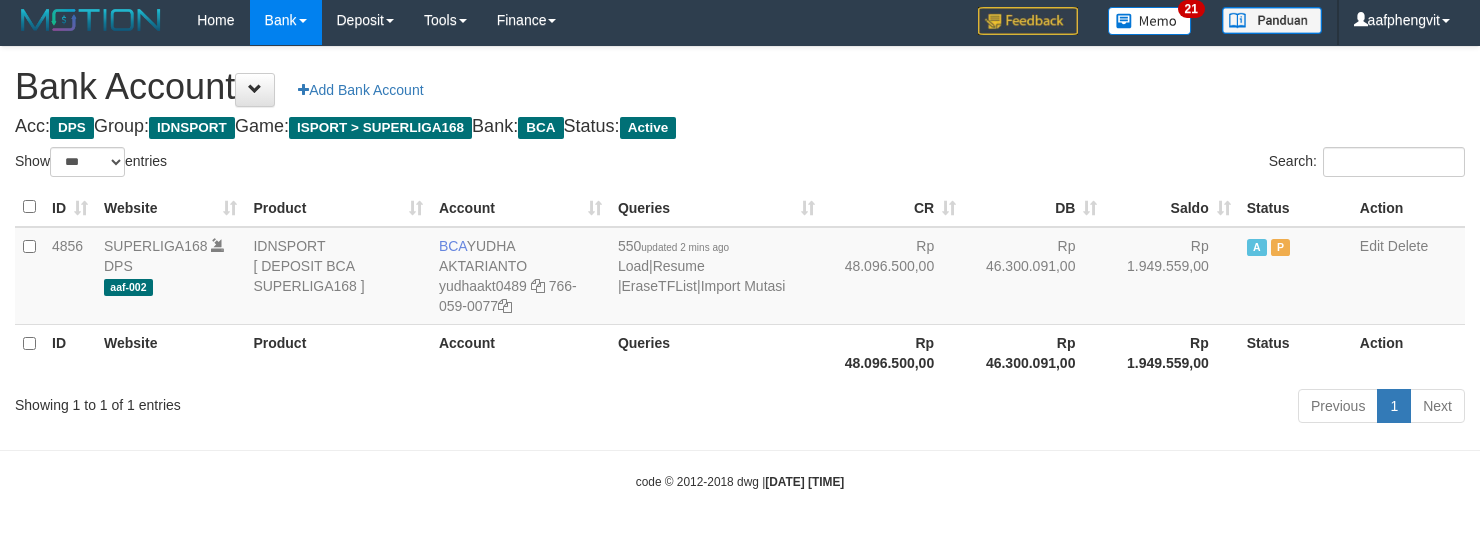 drag, startPoint x: 781, startPoint y: 154, endPoint x: 781, endPoint y: 140, distance: 14 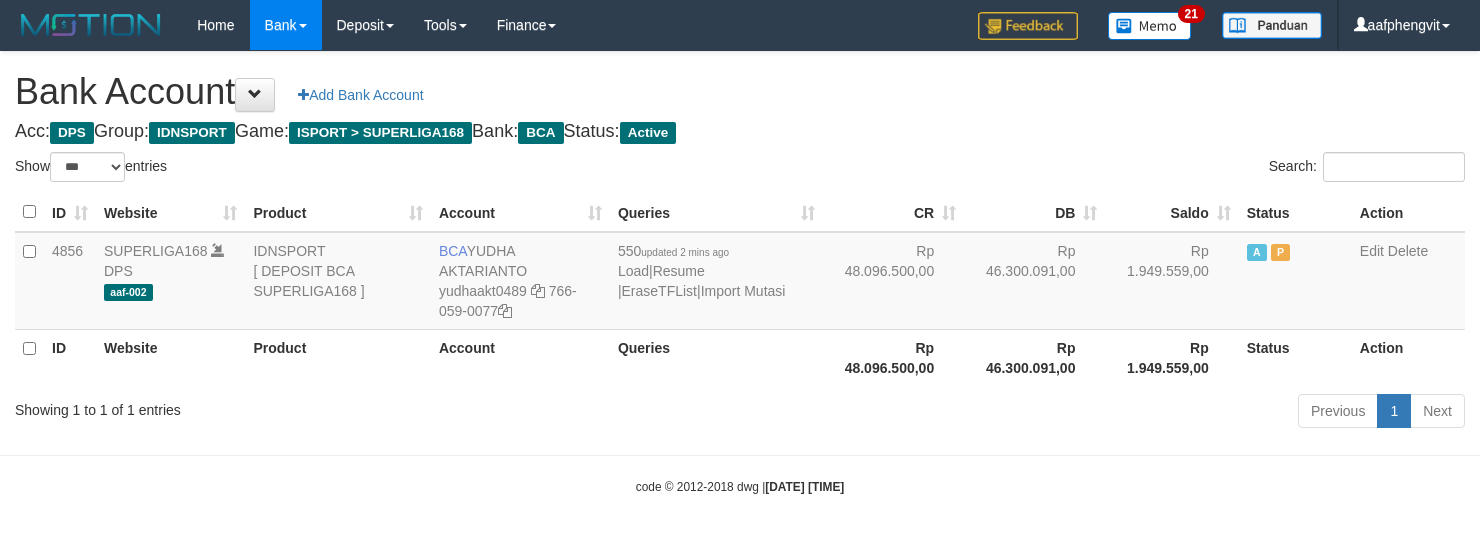select on "***" 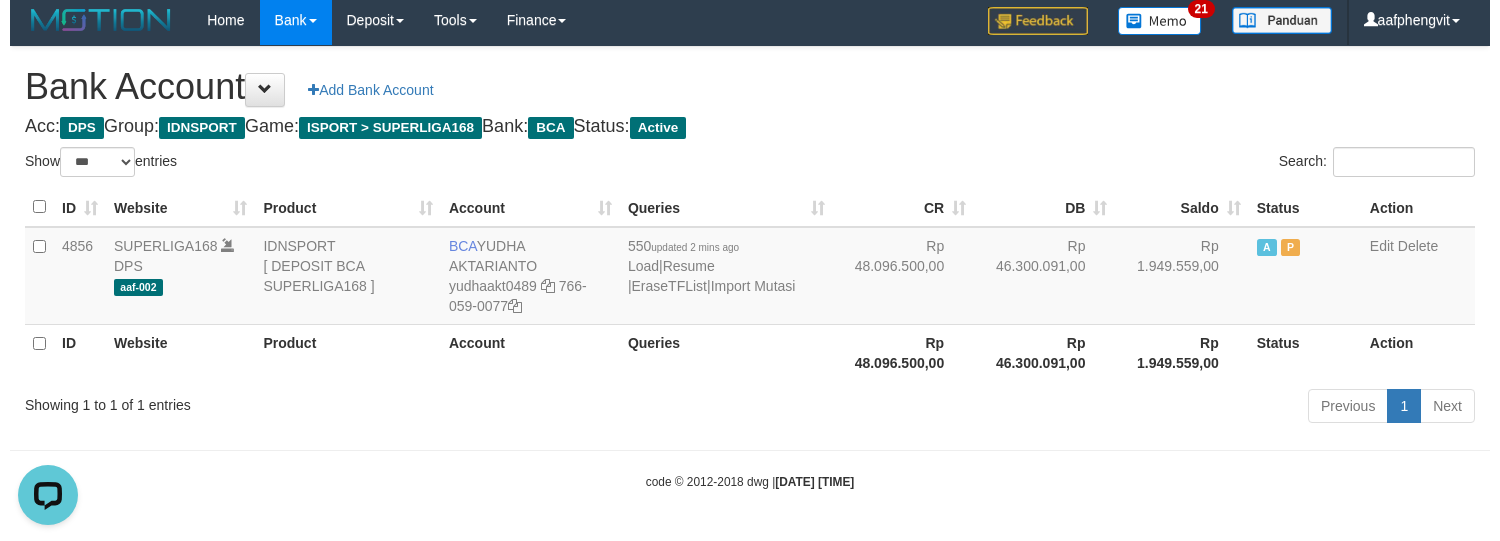 scroll, scrollTop: 0, scrollLeft: 0, axis: both 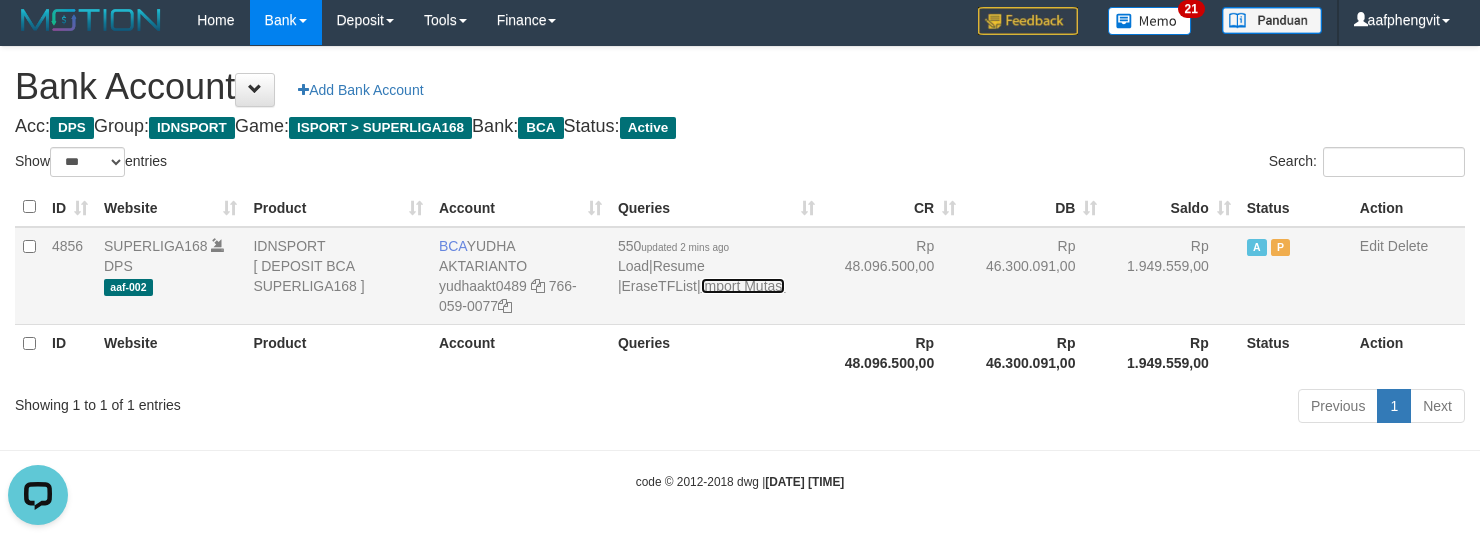 click on "Import Mutasi" at bounding box center [743, 286] 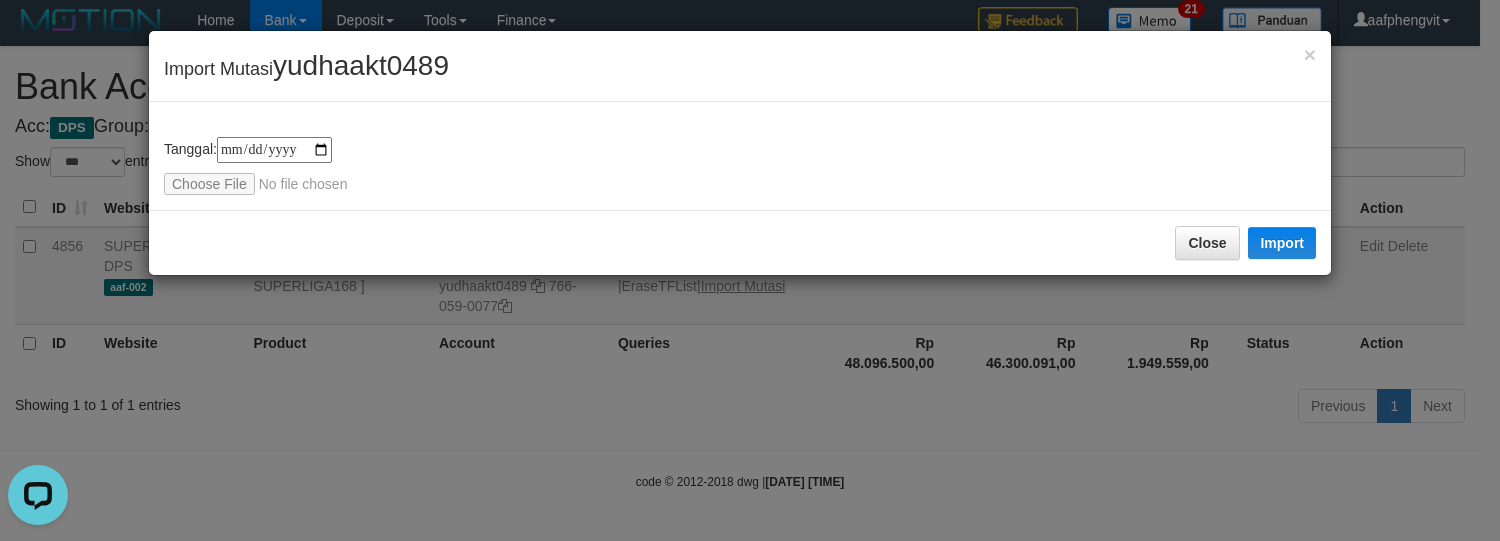 type on "**********" 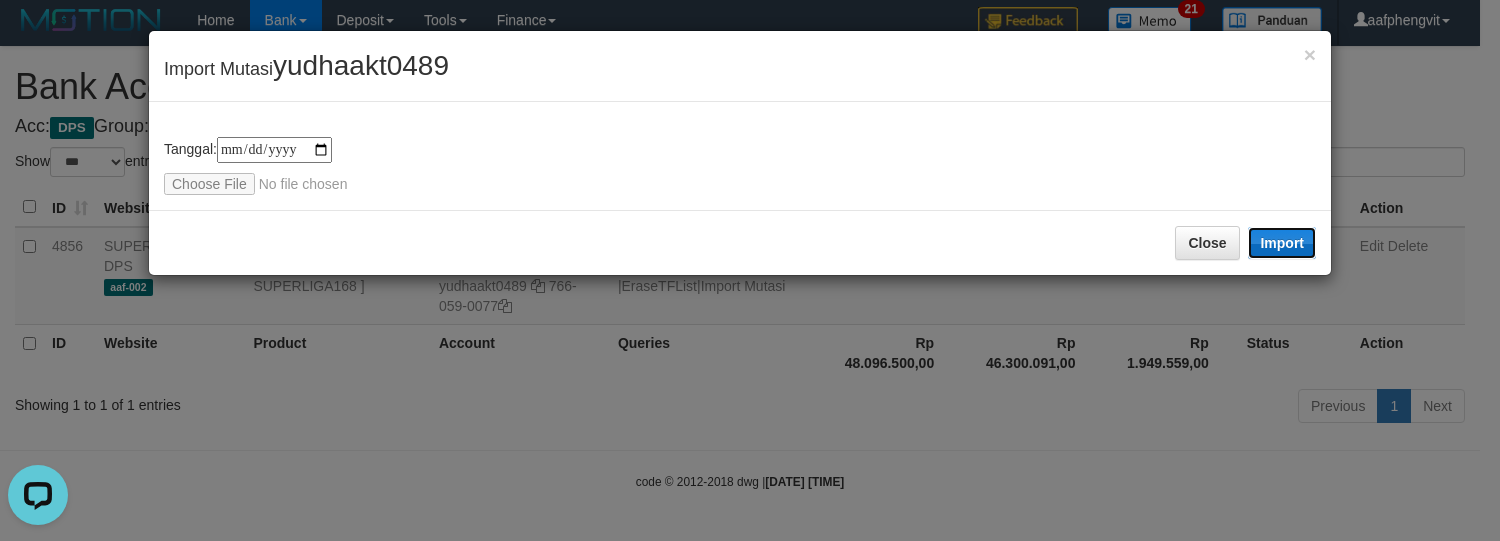 click on "Import" at bounding box center (1282, 243) 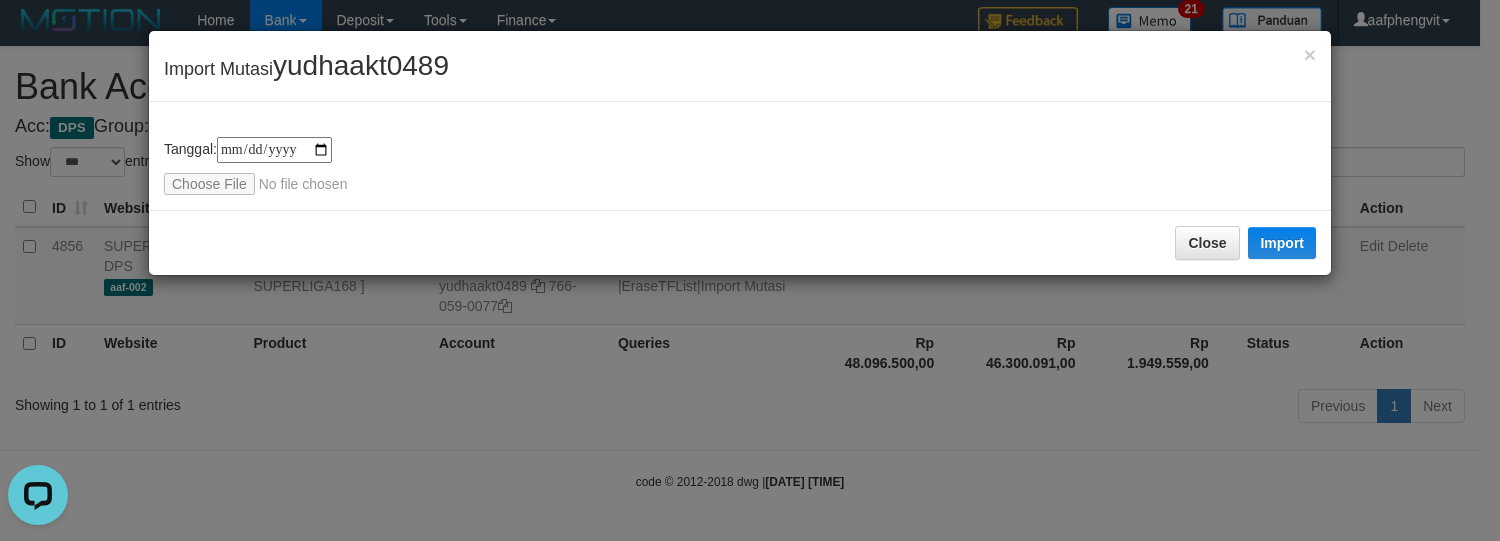 click on "**********" at bounding box center (740, 156) 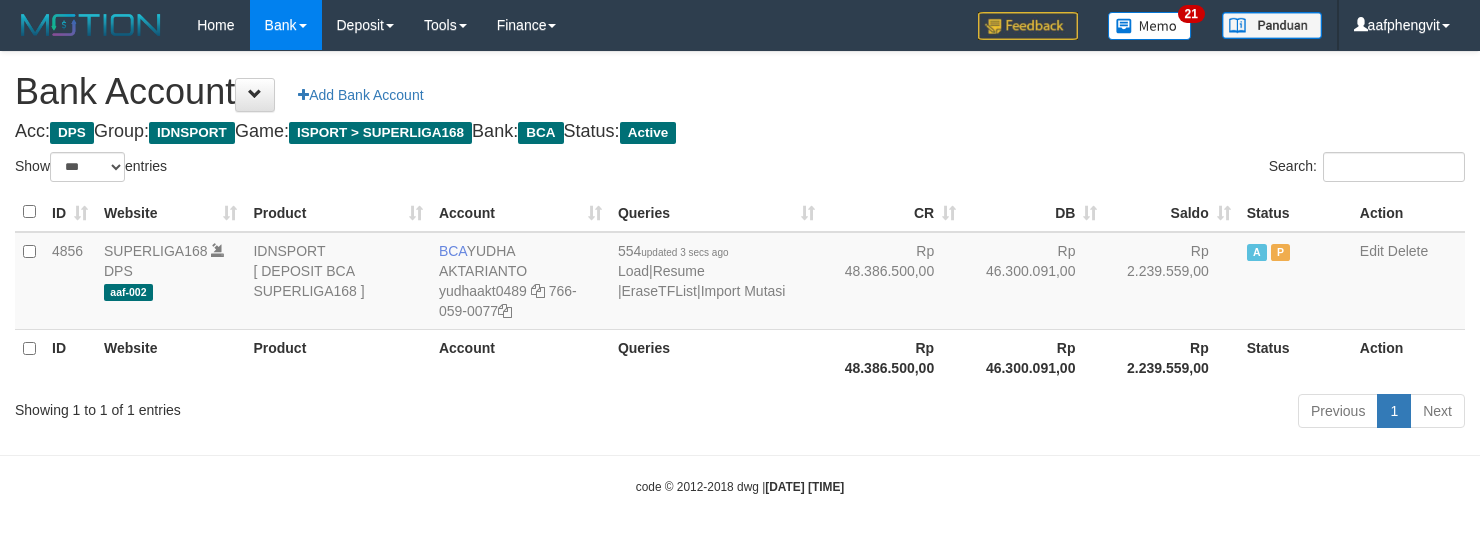 select on "***" 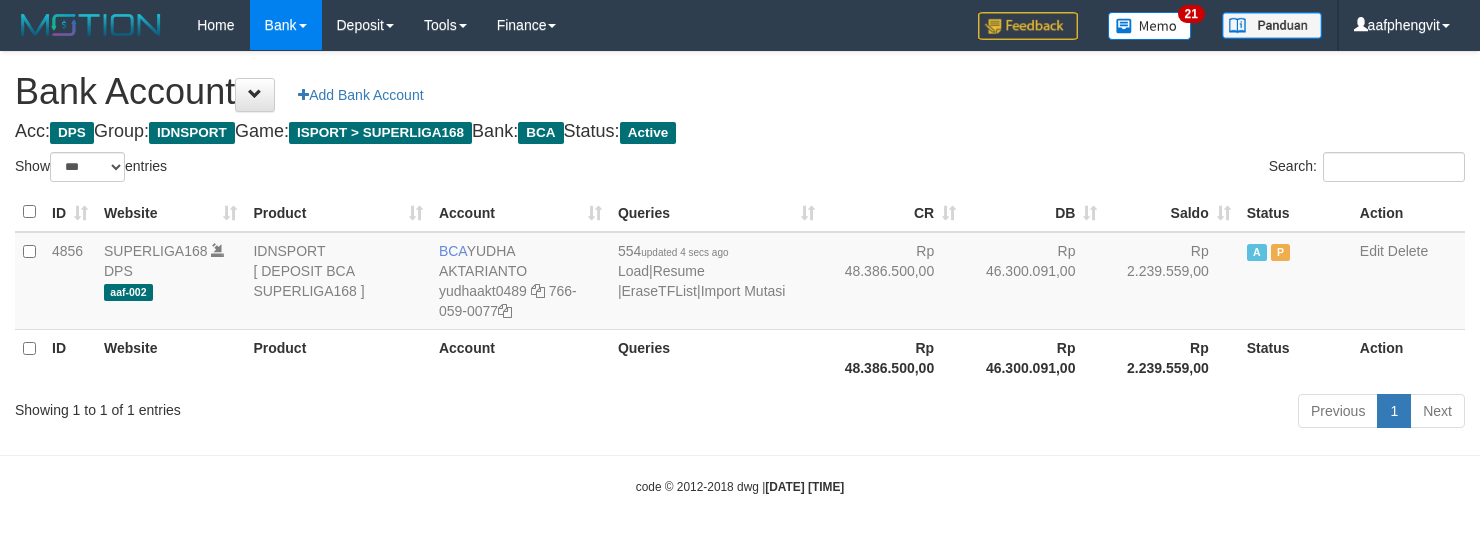 select on "***" 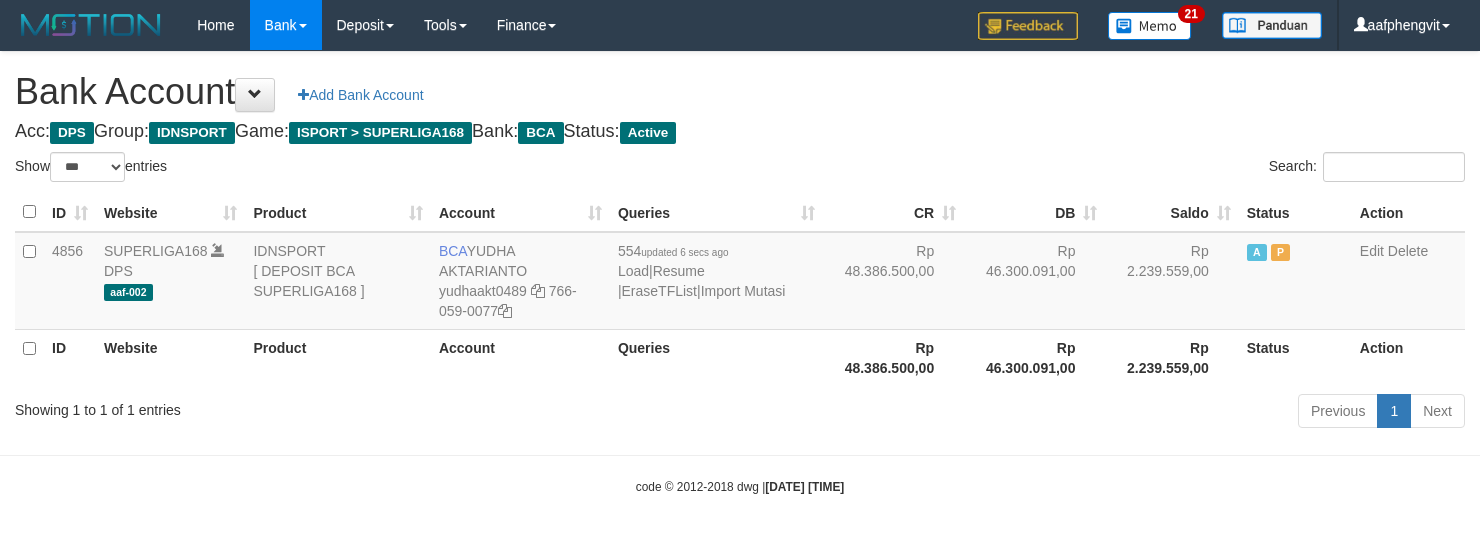 select on "***" 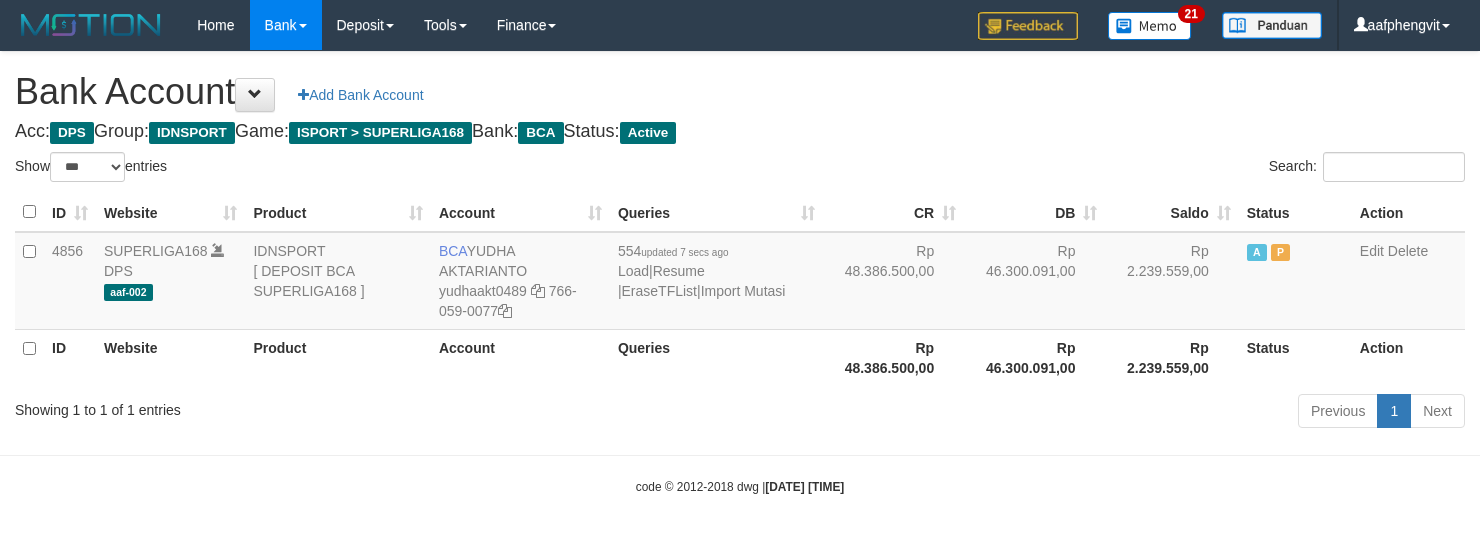 select on "***" 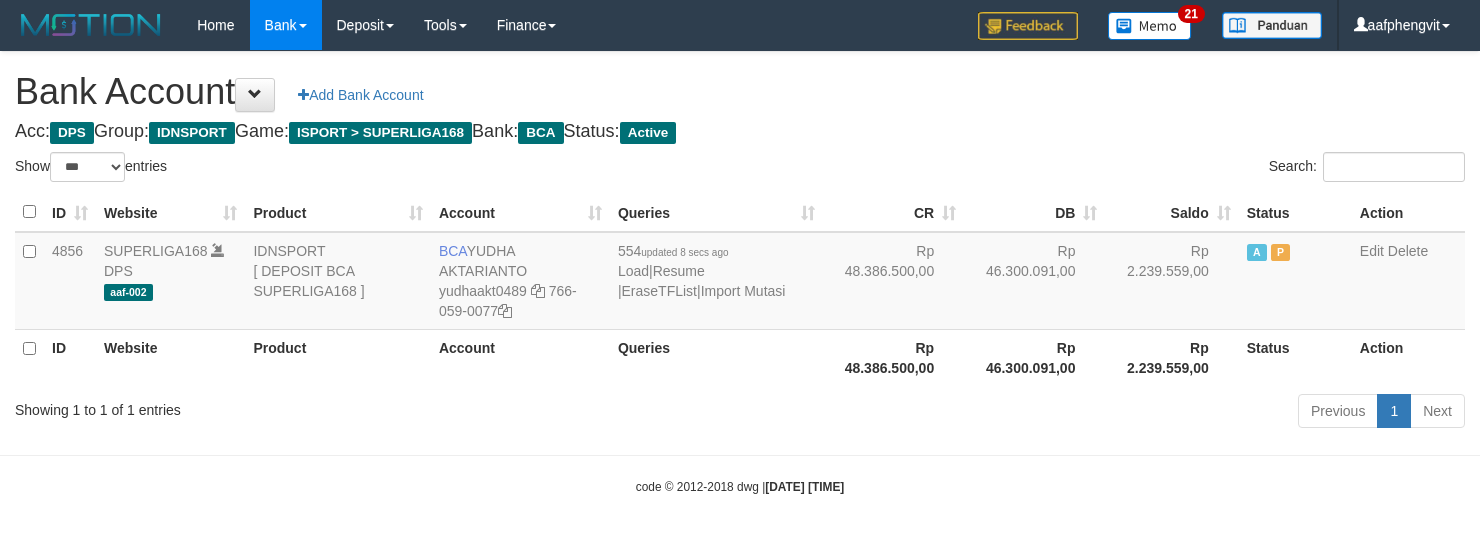 select on "***" 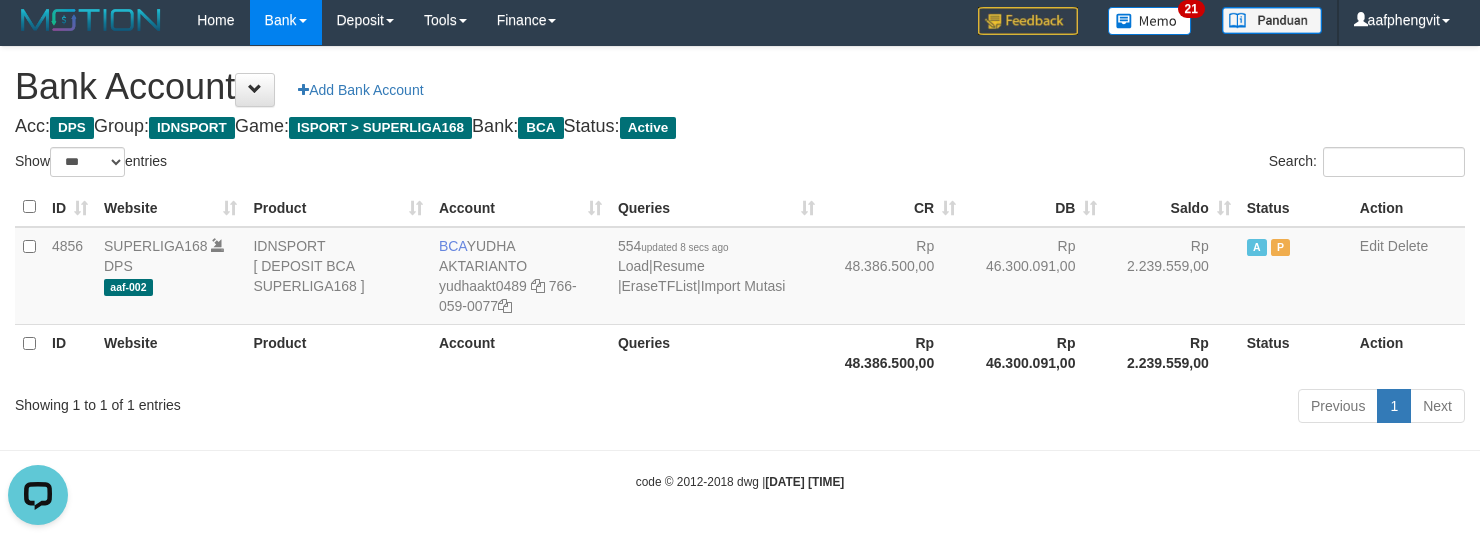 scroll, scrollTop: 0, scrollLeft: 0, axis: both 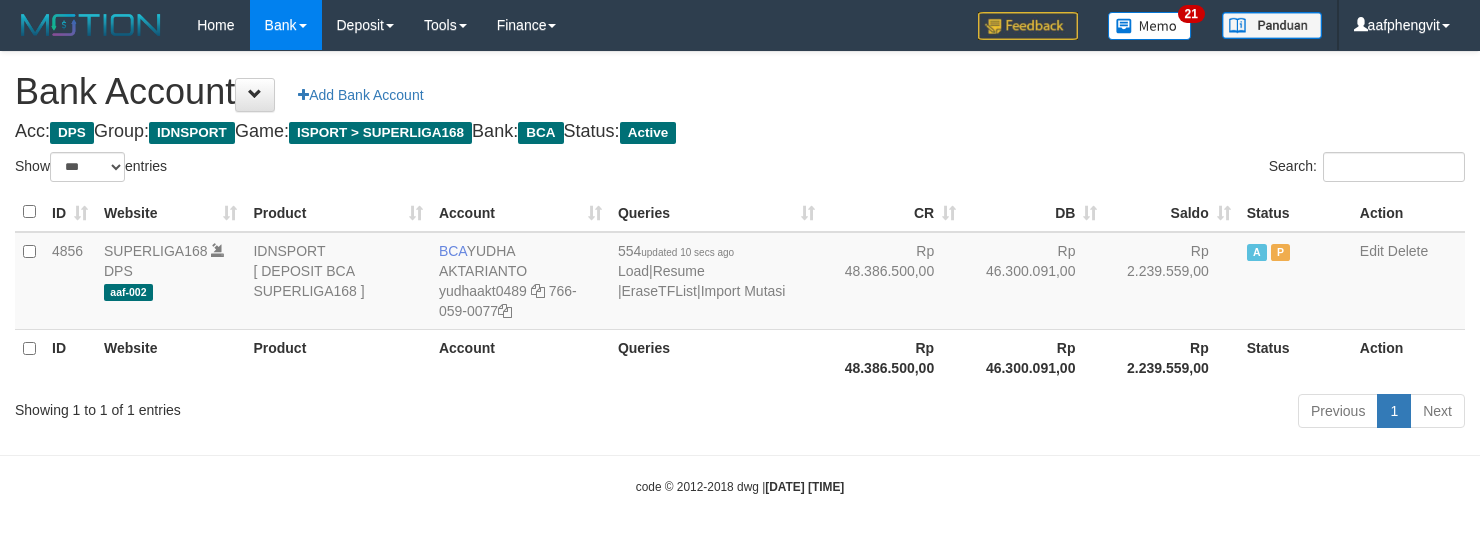 select on "***" 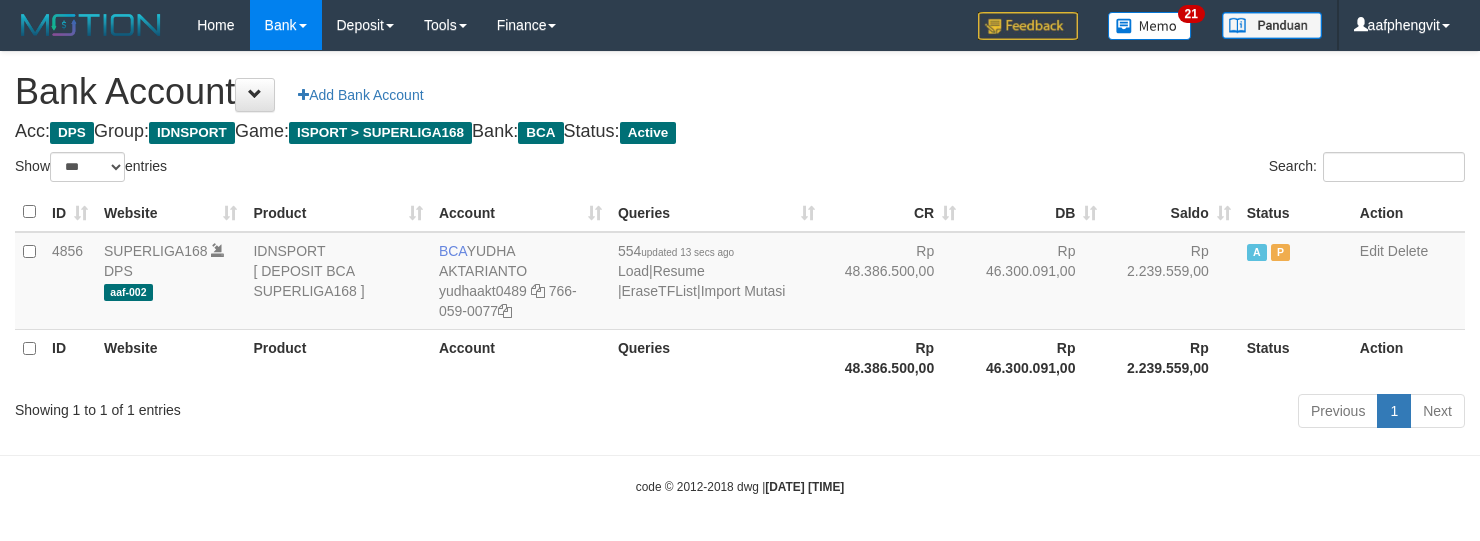 select on "***" 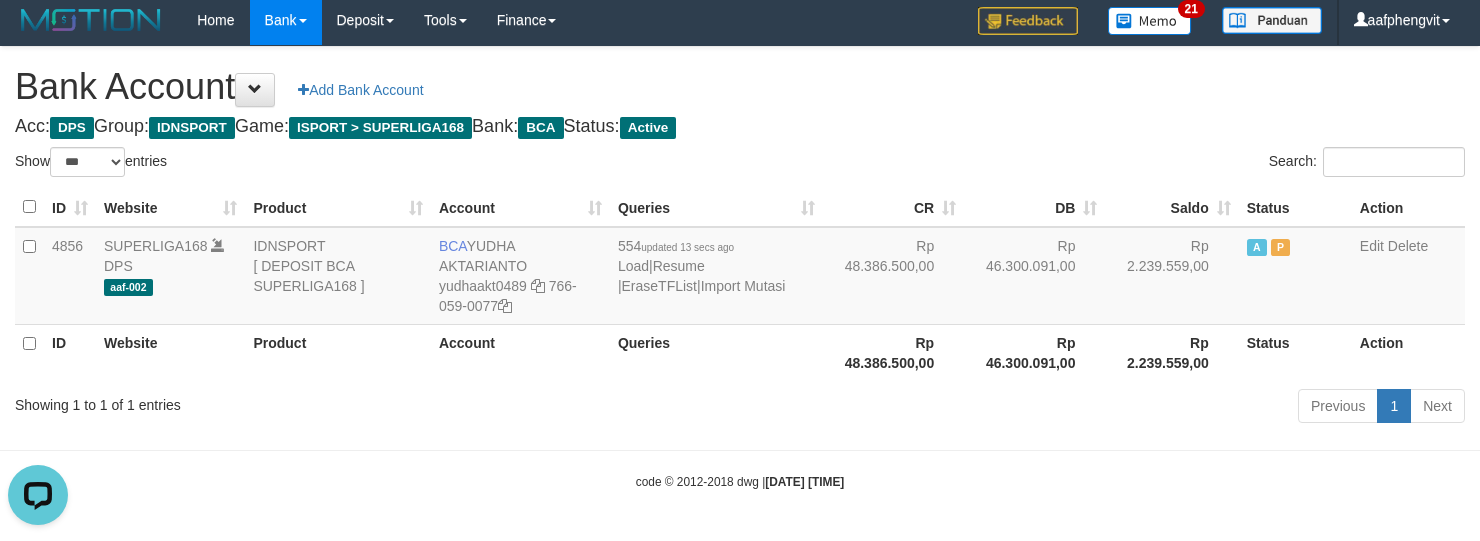 scroll, scrollTop: 0, scrollLeft: 0, axis: both 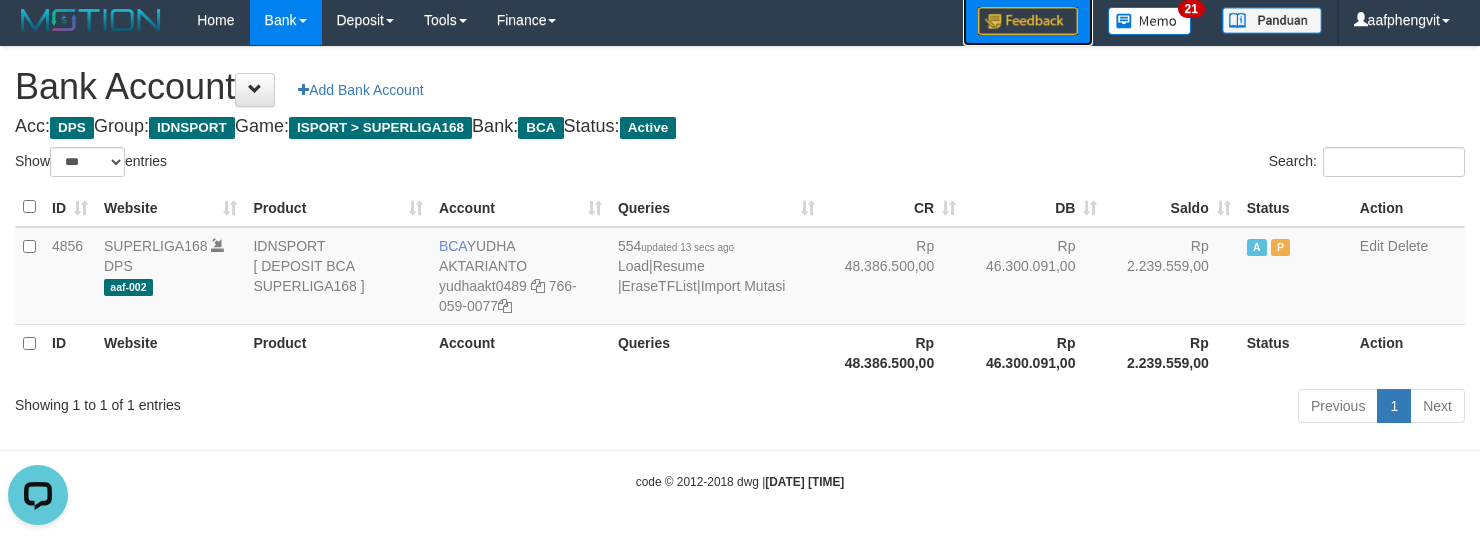 click at bounding box center (1028, 21) 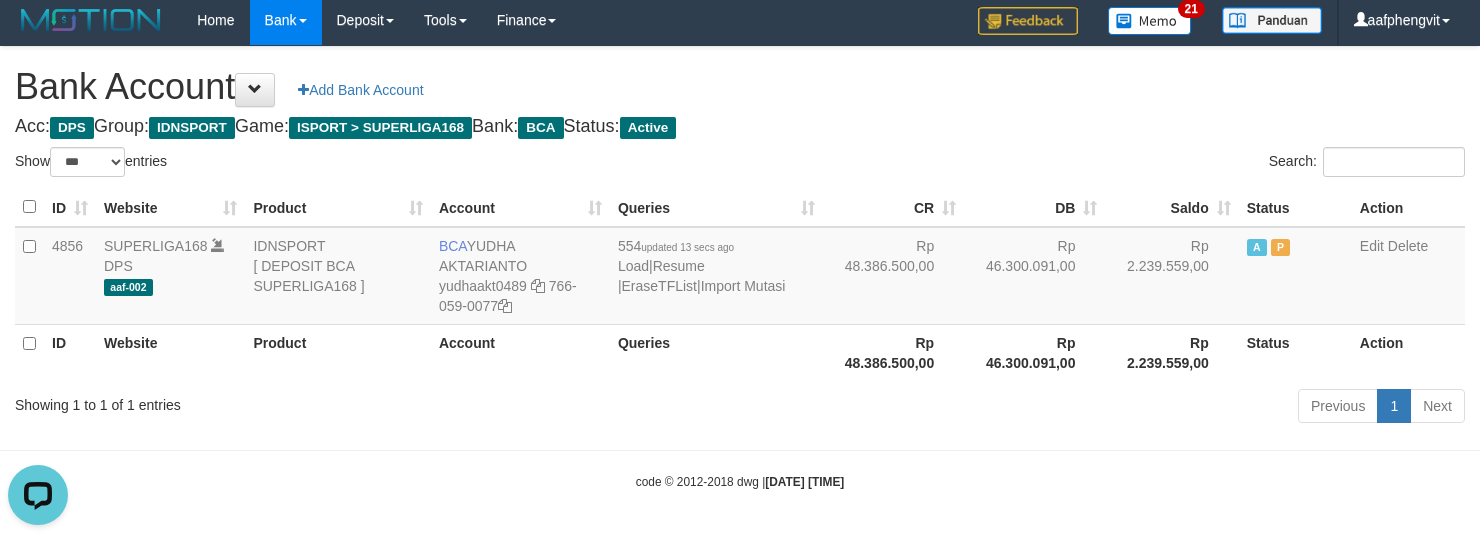 click on "CR" at bounding box center (893, 207) 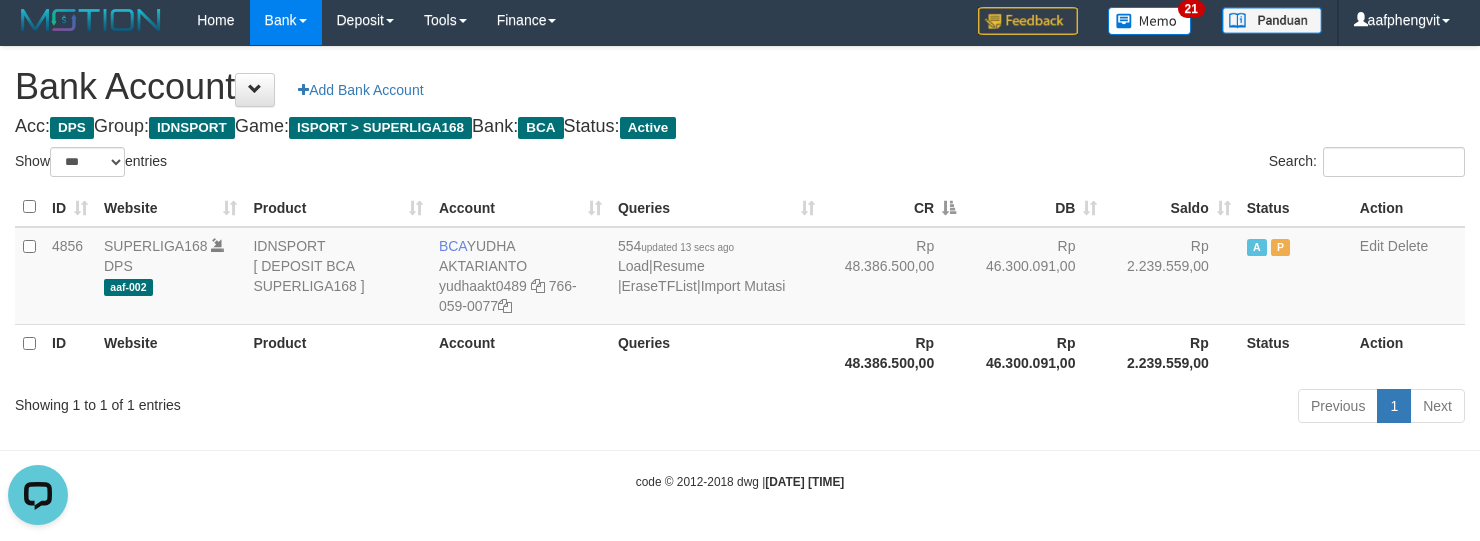 drag, startPoint x: 892, startPoint y: 108, endPoint x: 892, endPoint y: 133, distance: 25 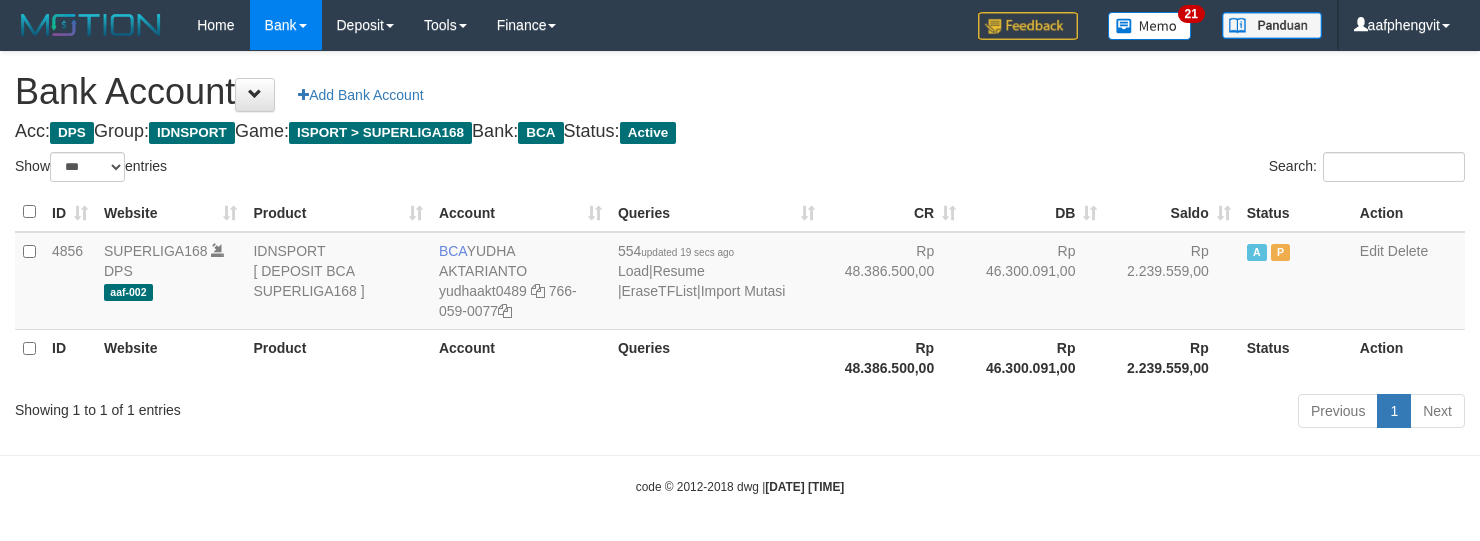 select on "***" 